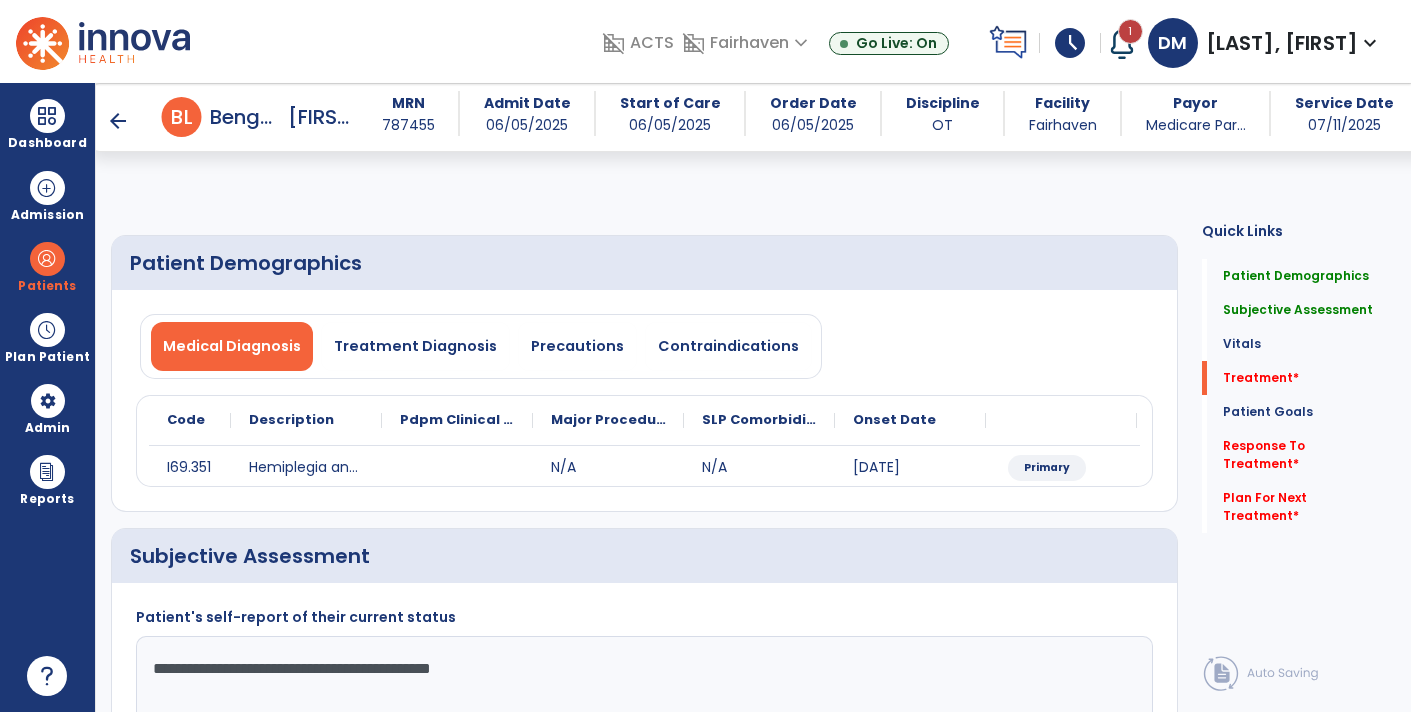 select on "*" 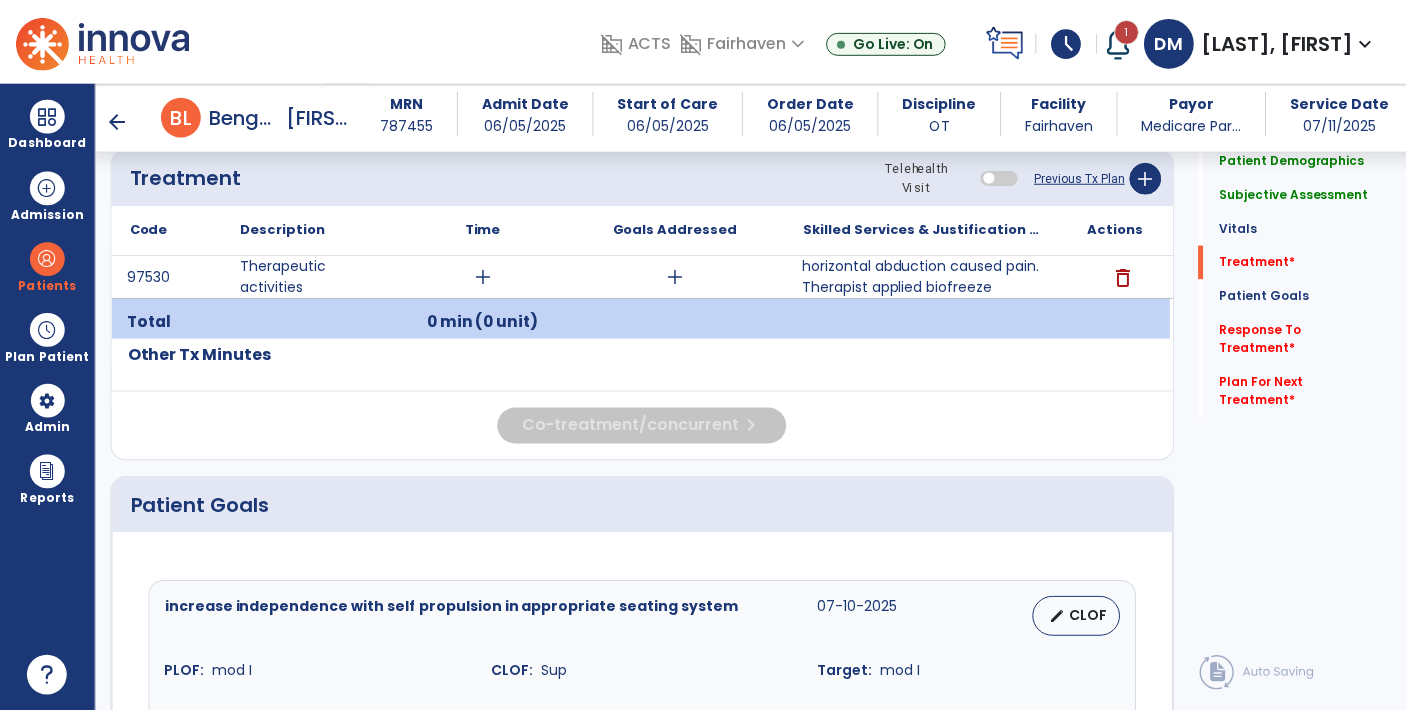 scroll, scrollTop: 1097, scrollLeft: 0, axis: vertical 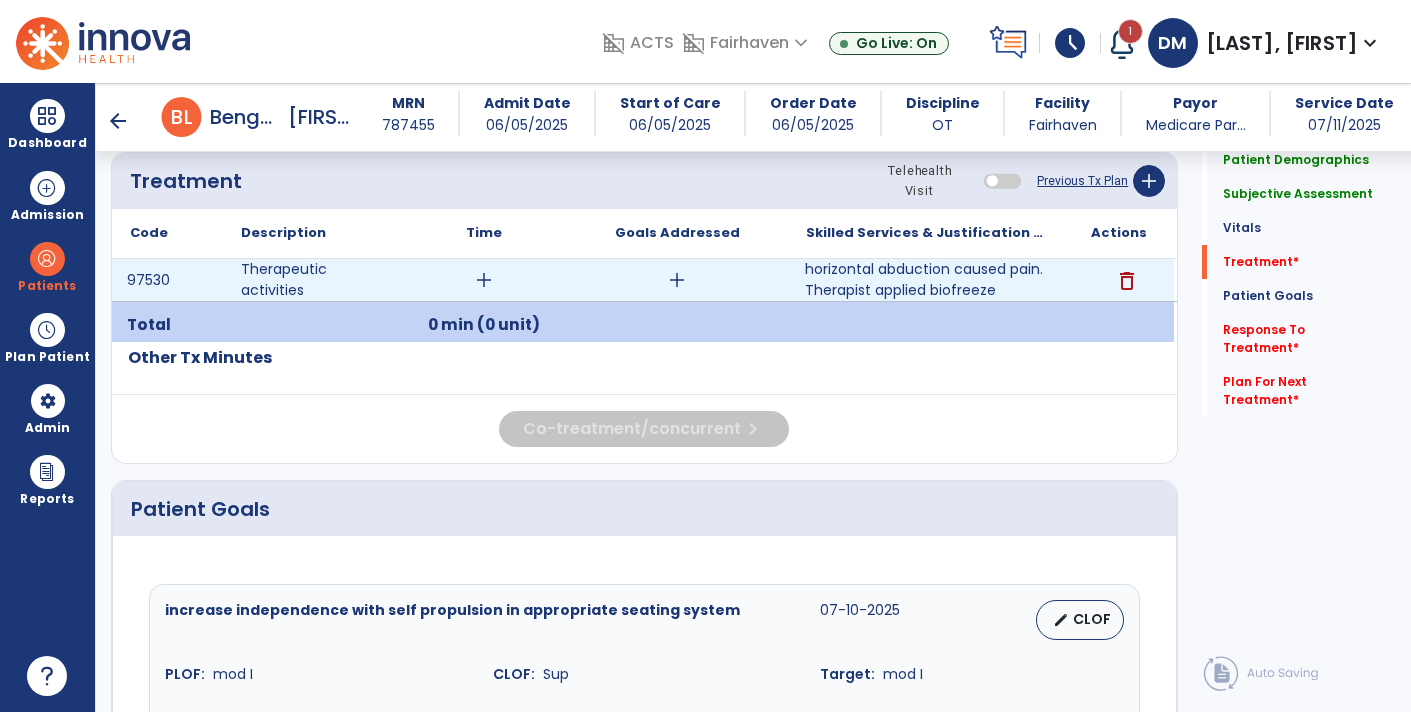 click on "horizontal abduction caused pain. Therapist applied biofreeze" at bounding box center [926, 280] 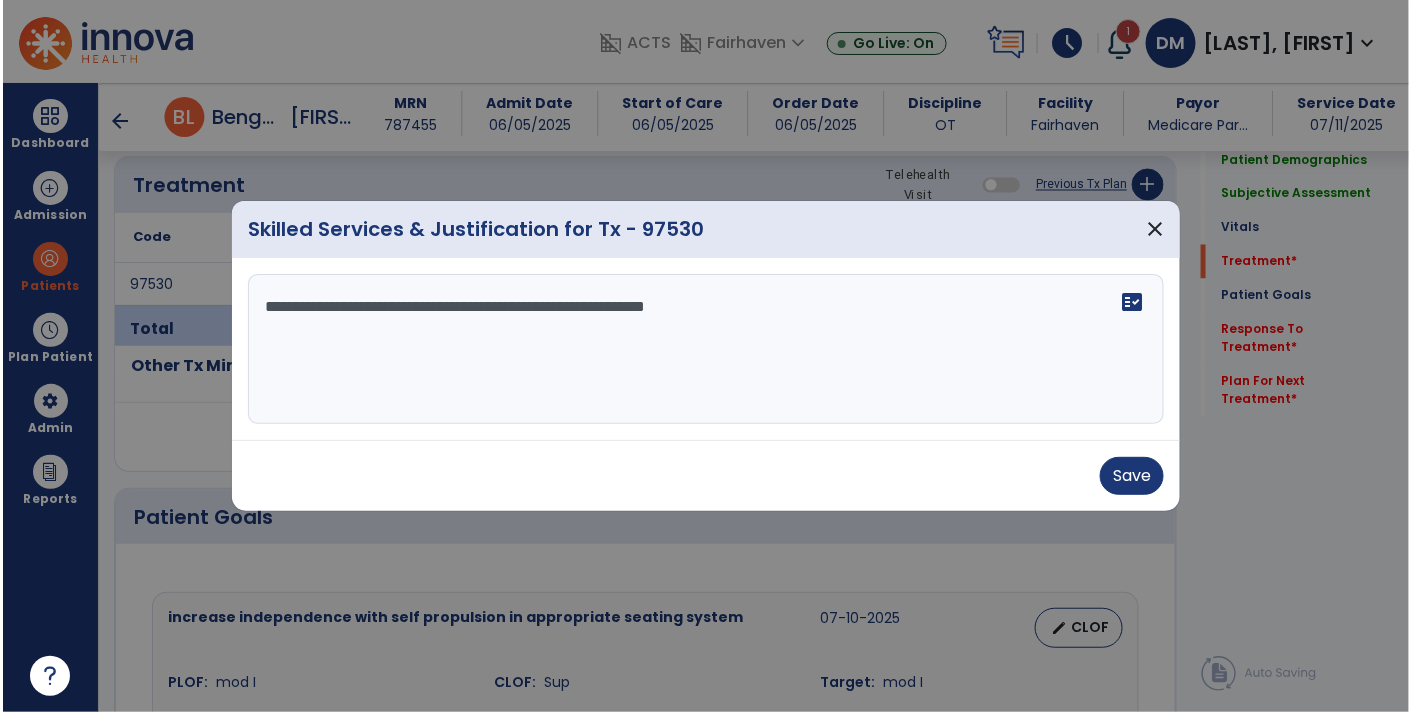 scroll, scrollTop: 1097, scrollLeft: 0, axis: vertical 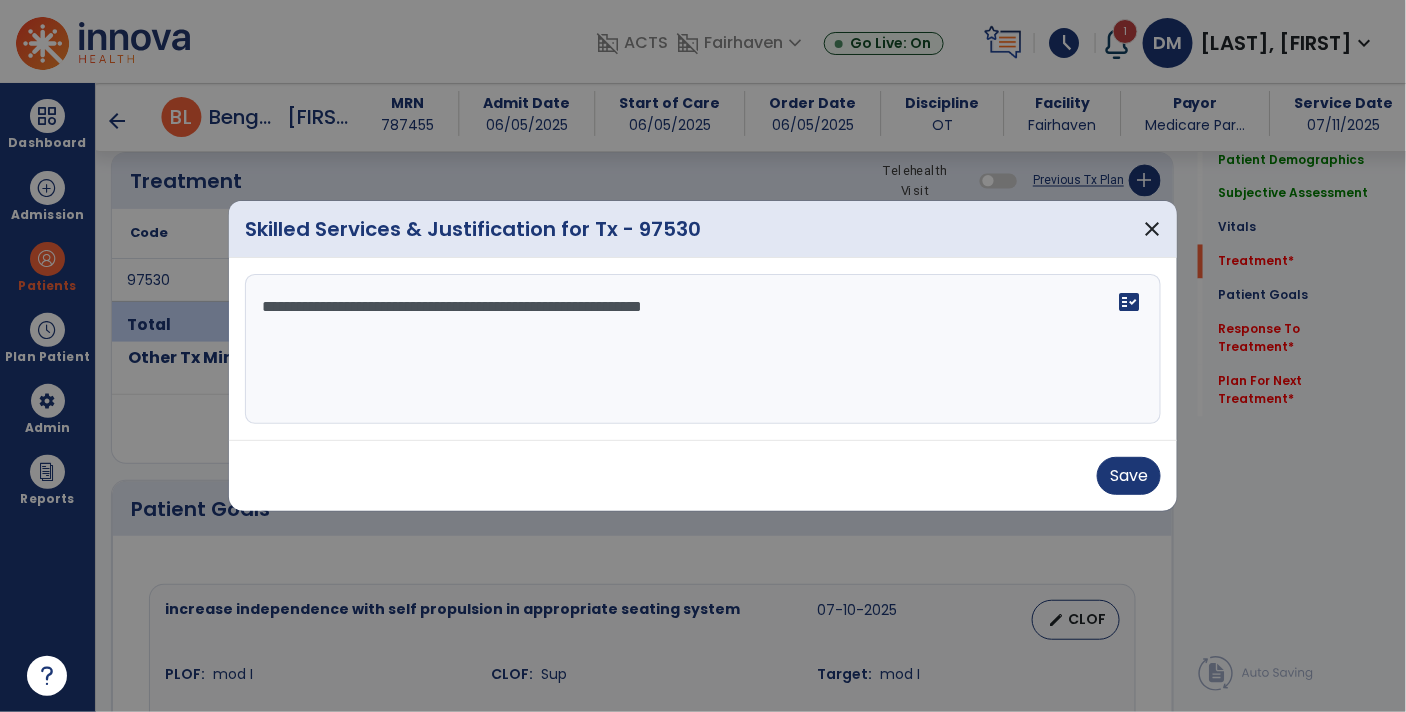 drag, startPoint x: 541, startPoint y: 305, endPoint x: 416, endPoint y: 330, distance: 127.47549 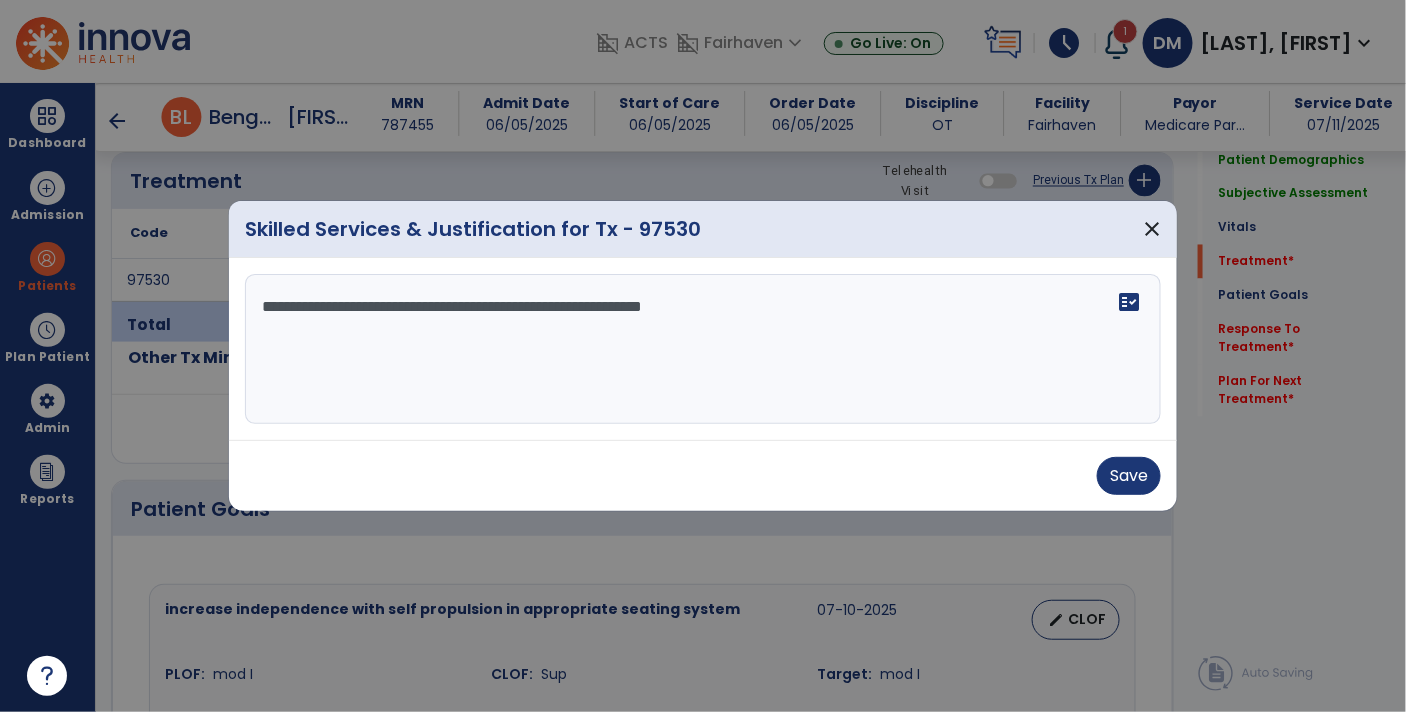 click on "**********" at bounding box center (703, 349) 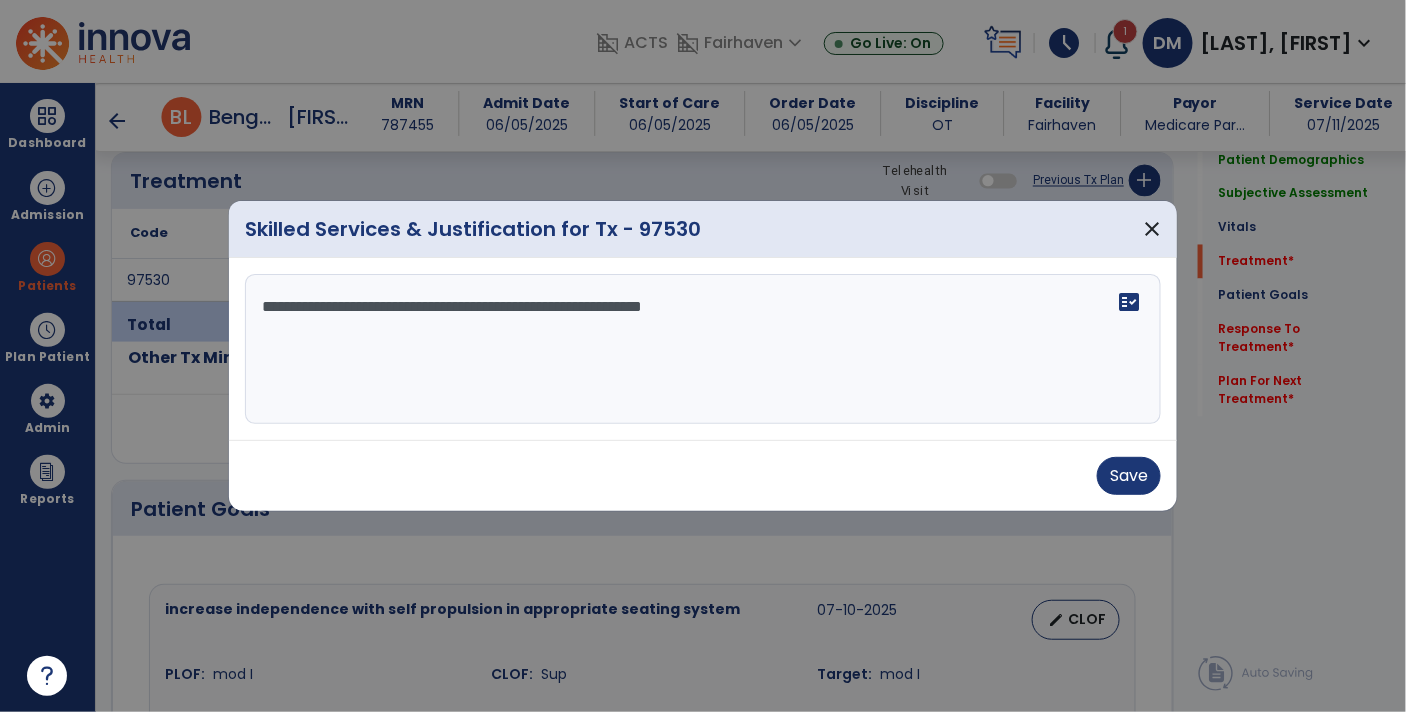 click on "**********" at bounding box center [703, 349] 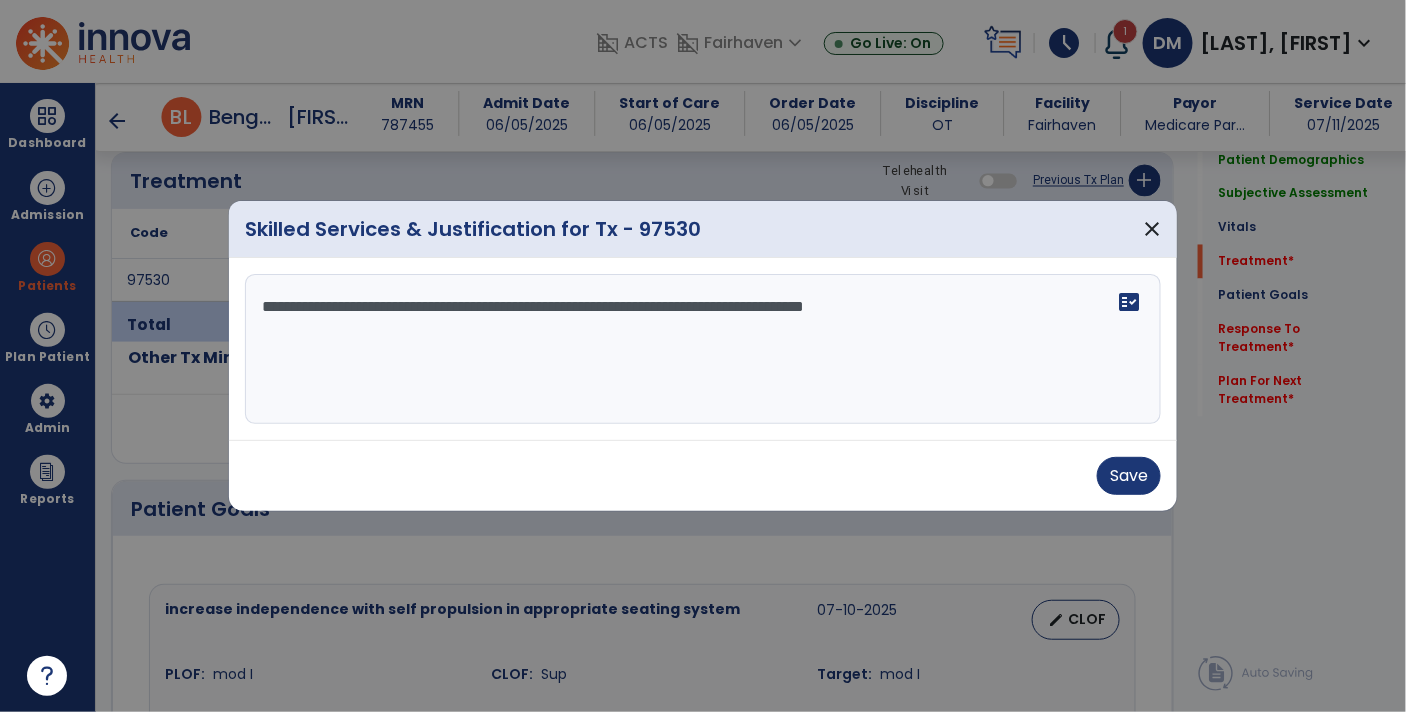 click on "**********" at bounding box center [703, 349] 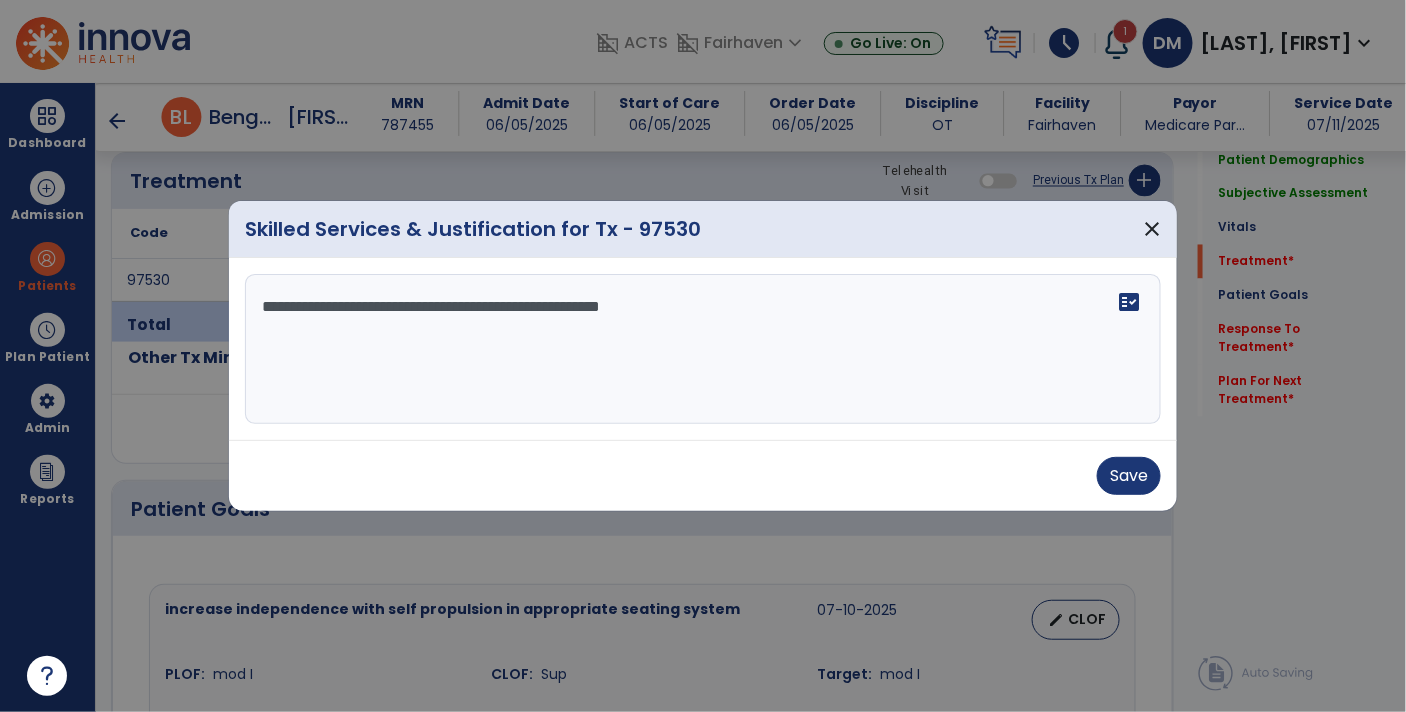 click on "**********" at bounding box center (703, 349) 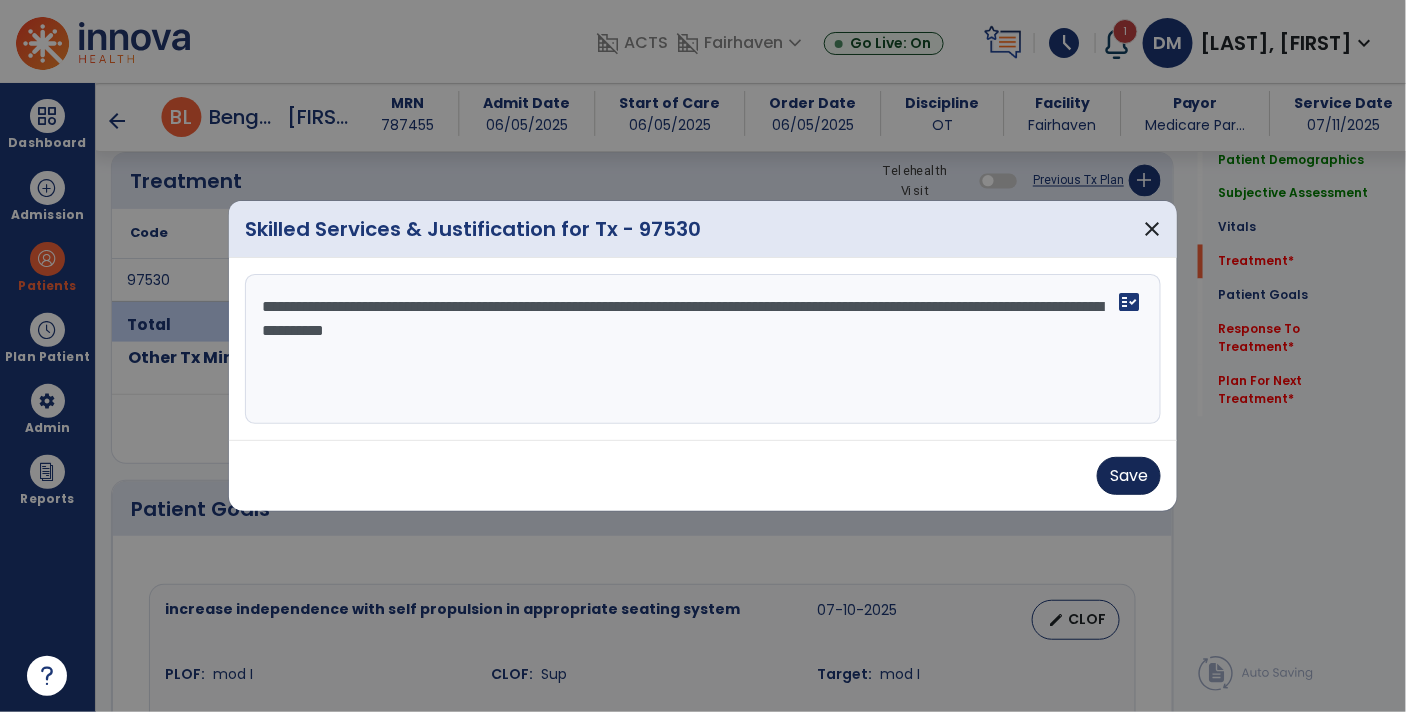 type on "**********" 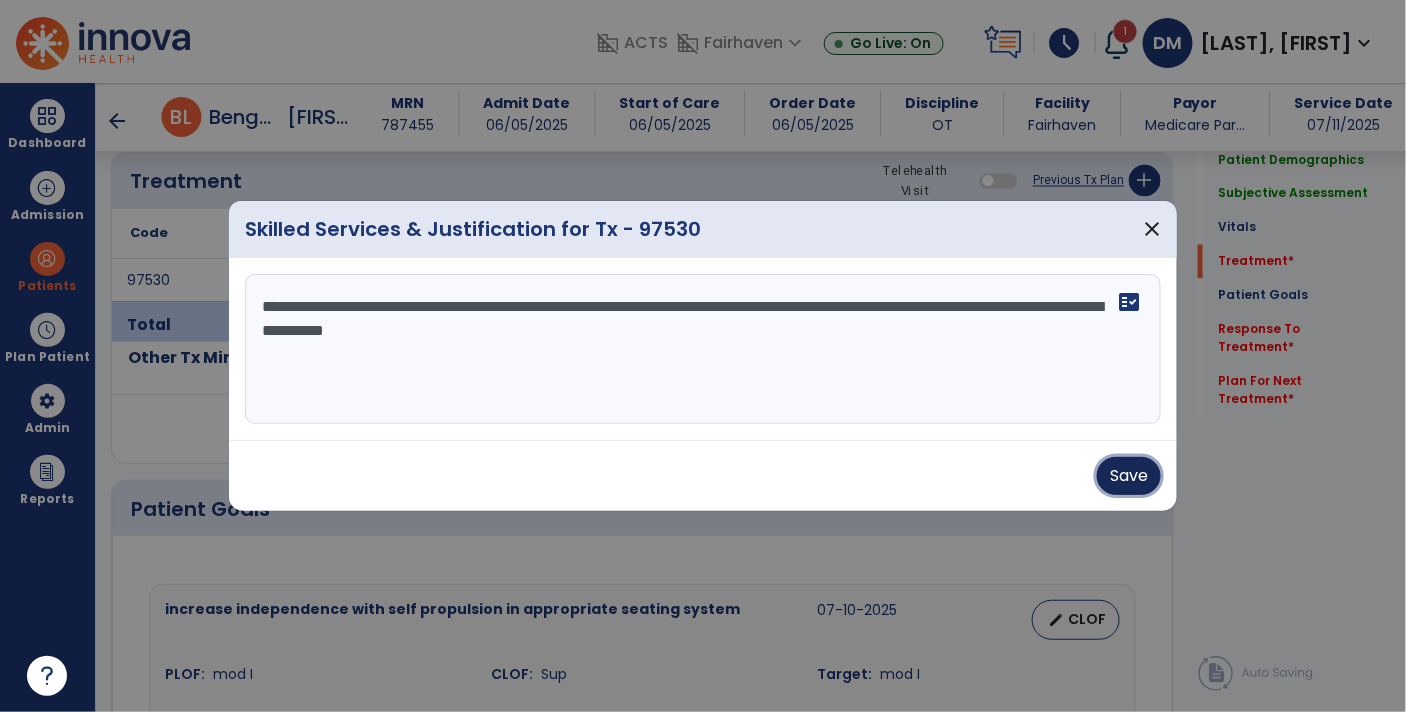 click on "Save" at bounding box center [1129, 476] 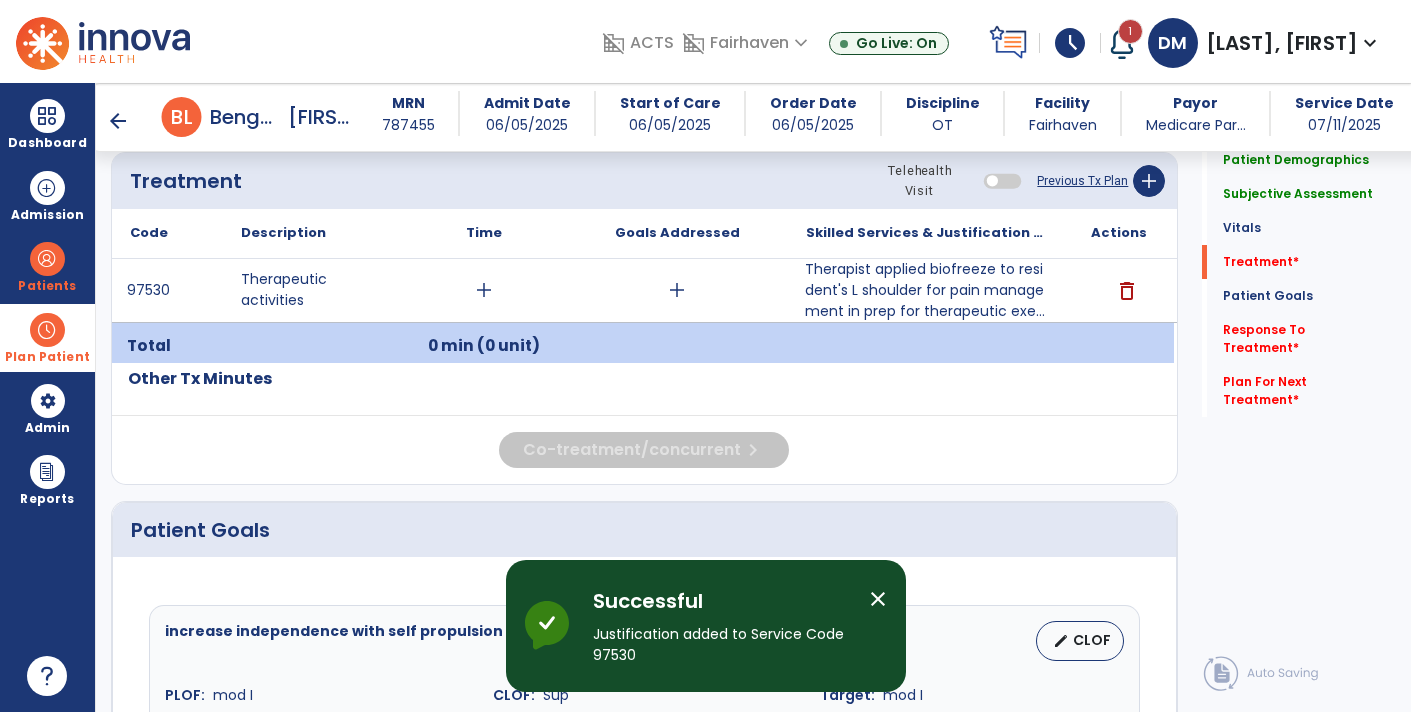 click on "Plan Patient" at bounding box center (47, 266) 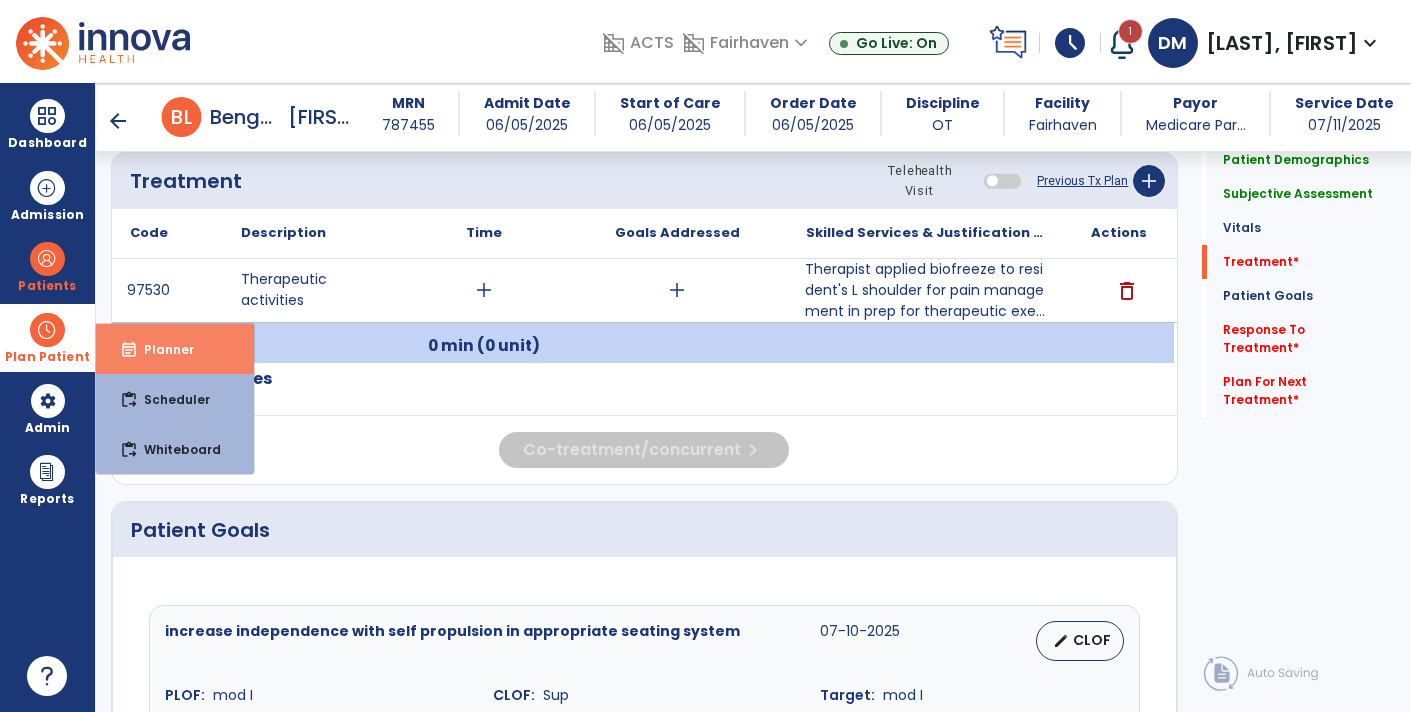 click on "Planner" at bounding box center [161, 349] 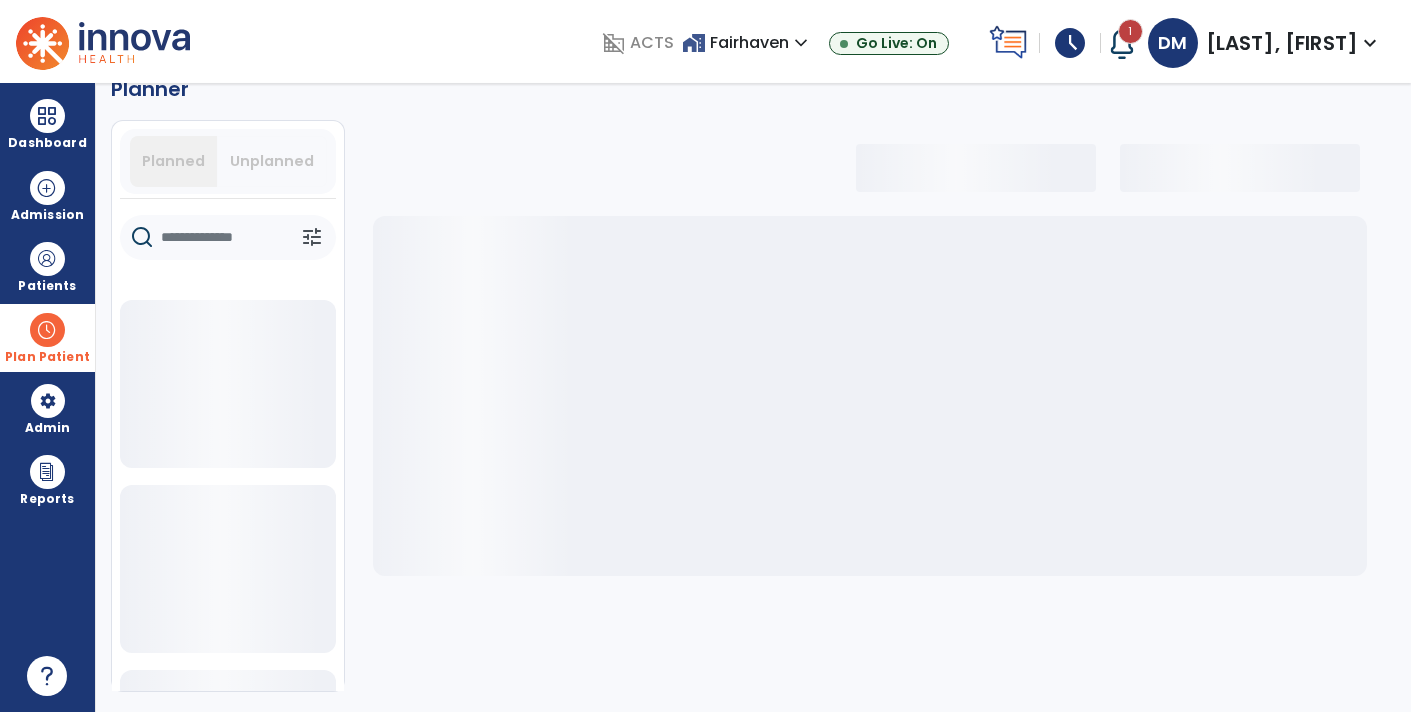 scroll, scrollTop: 36, scrollLeft: 0, axis: vertical 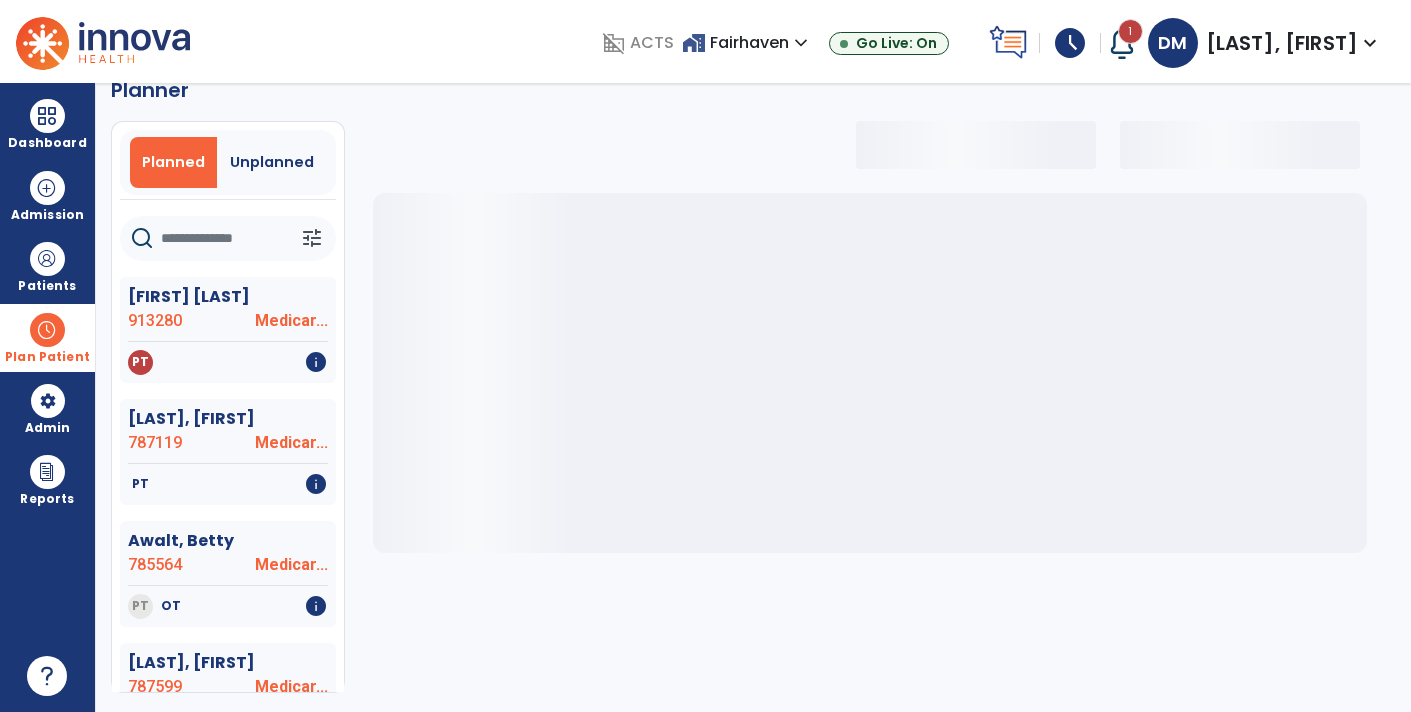 select on "***" 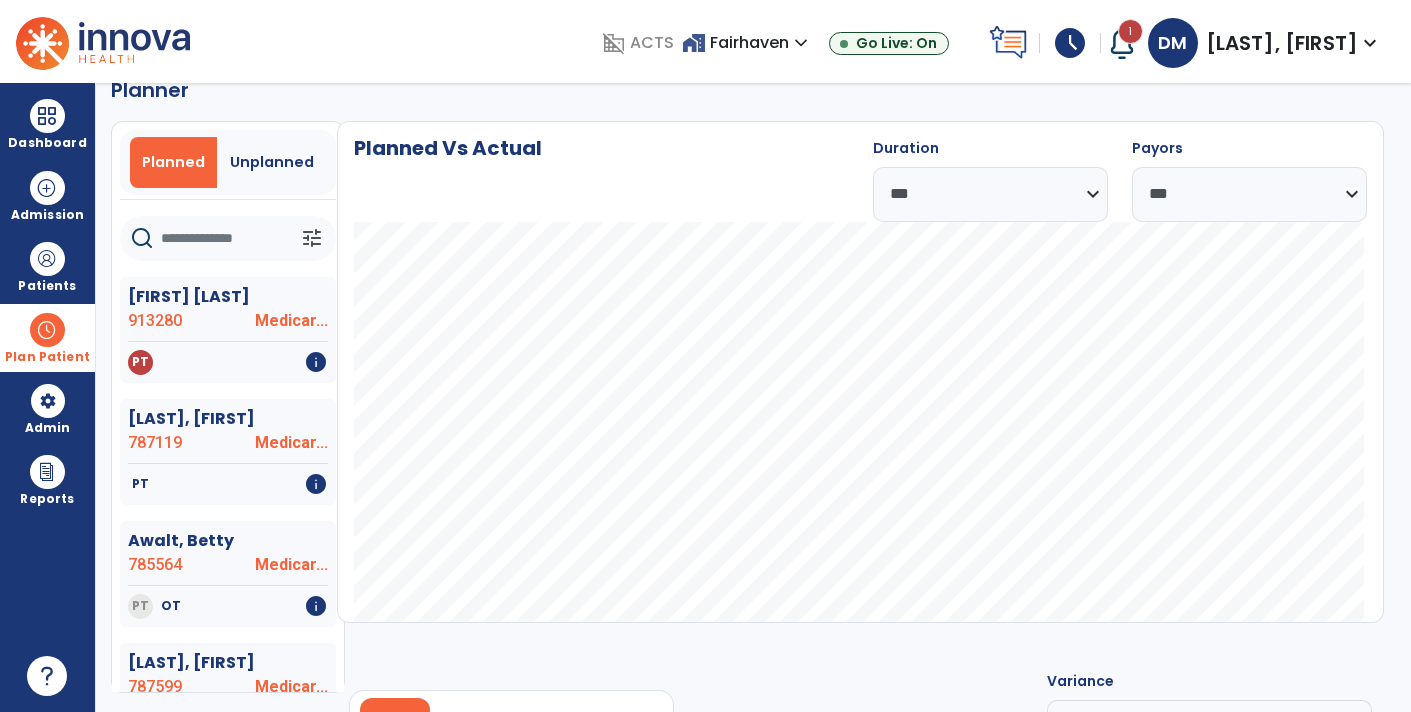 click 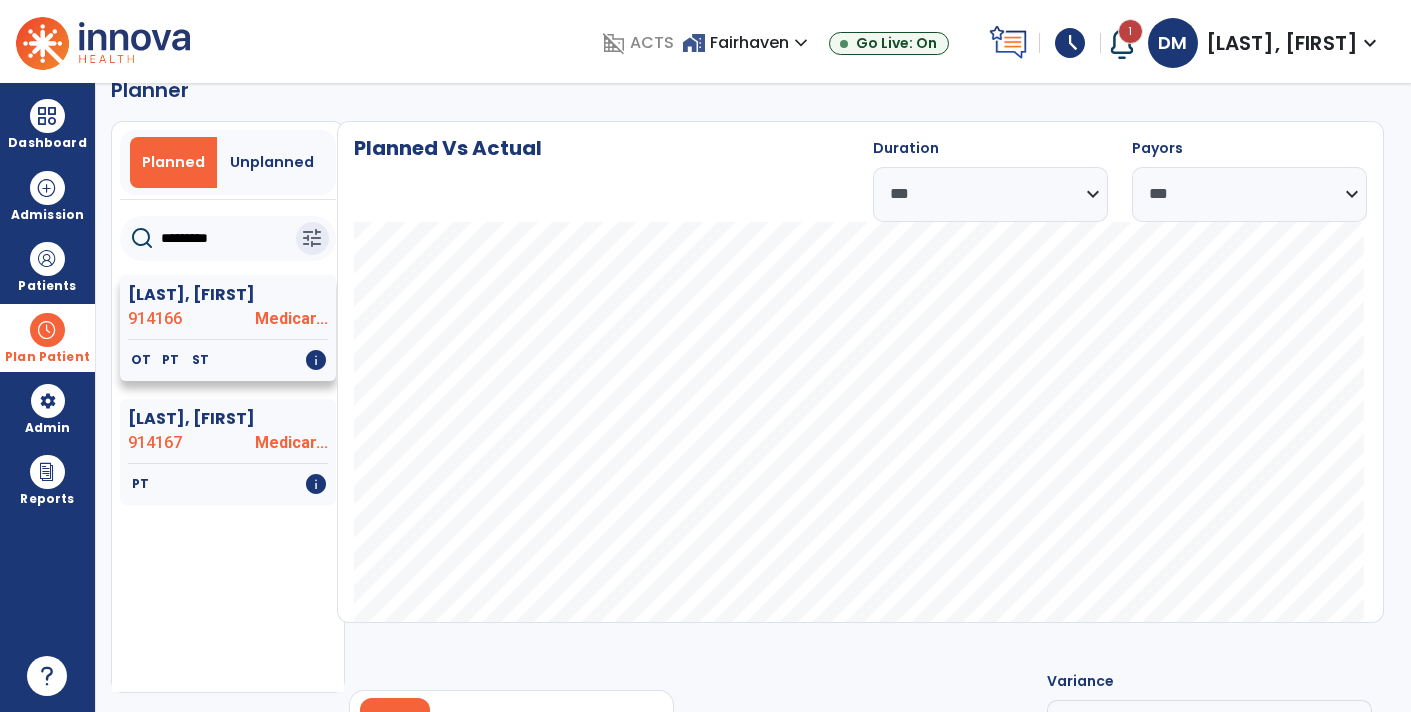type on "*********" 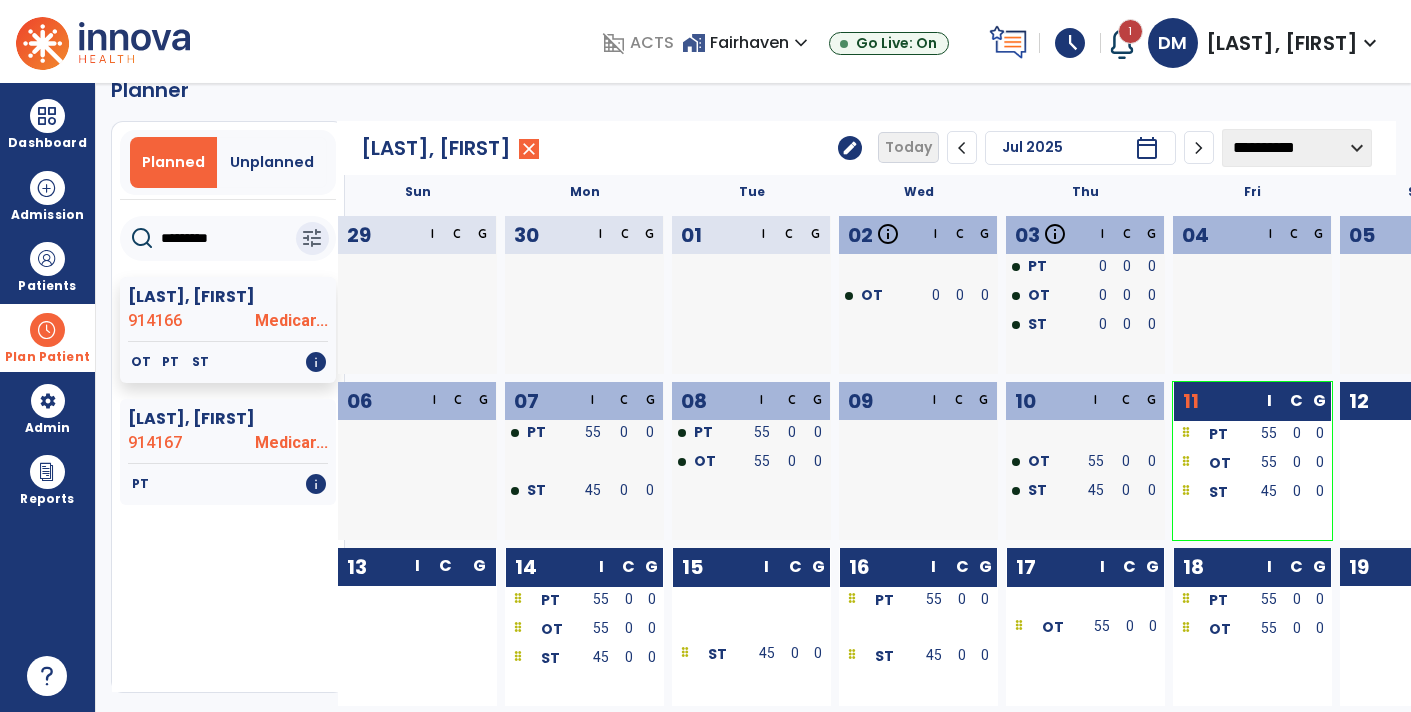 click on "11" 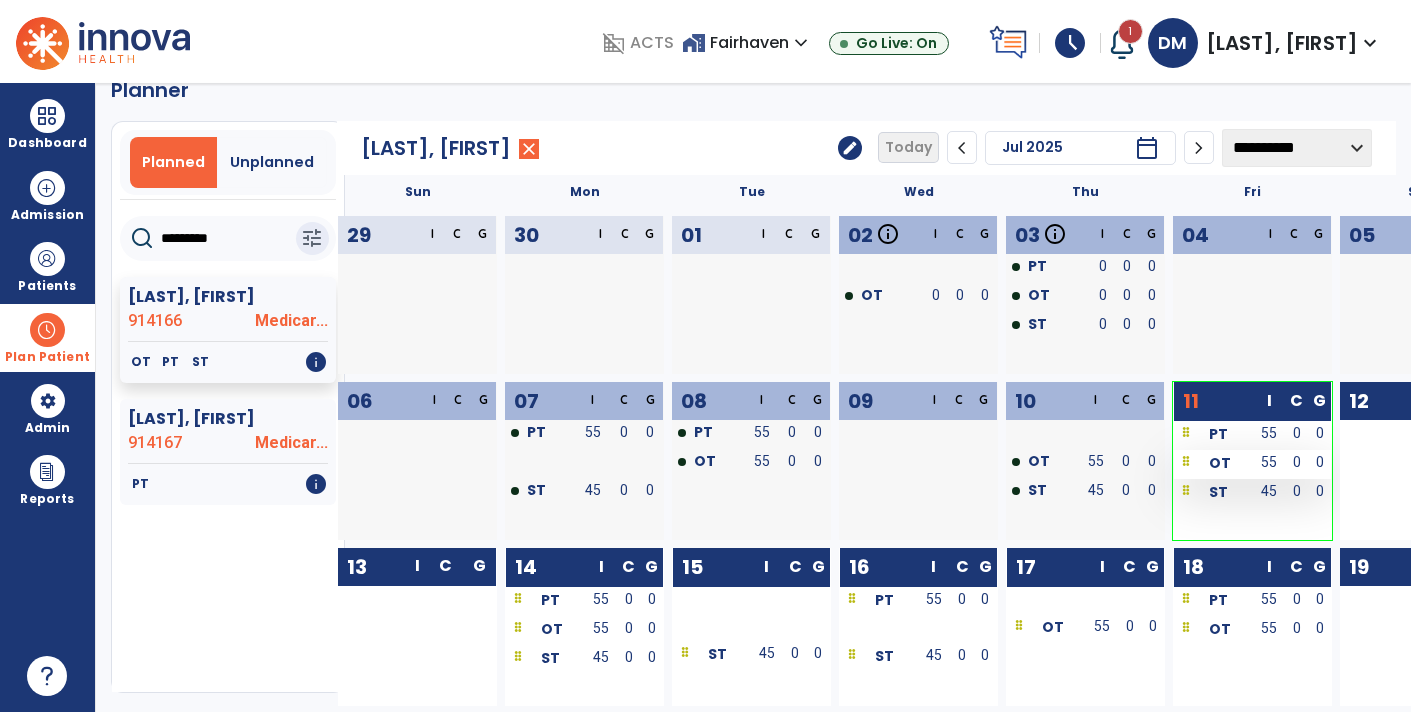 scroll, scrollTop: 37, scrollLeft: 0, axis: vertical 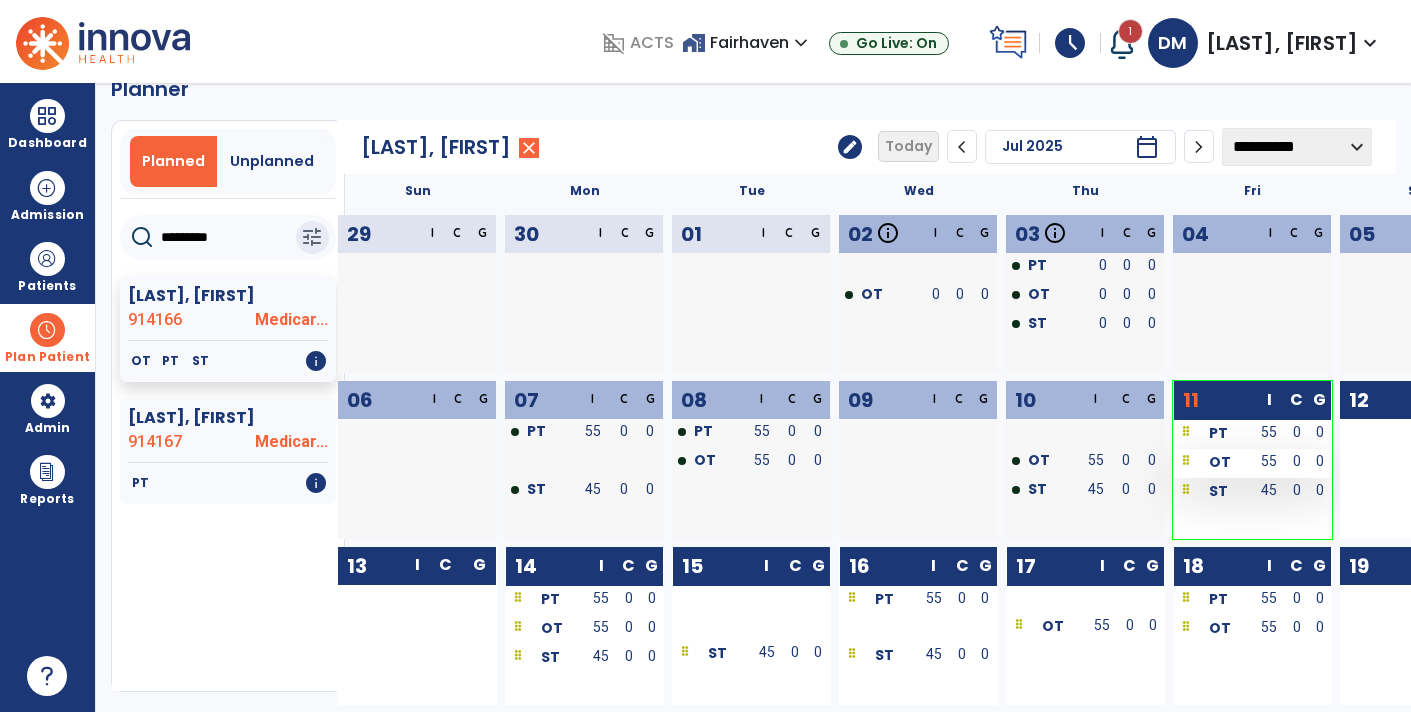 click on "OT" at bounding box center (1220, 462) 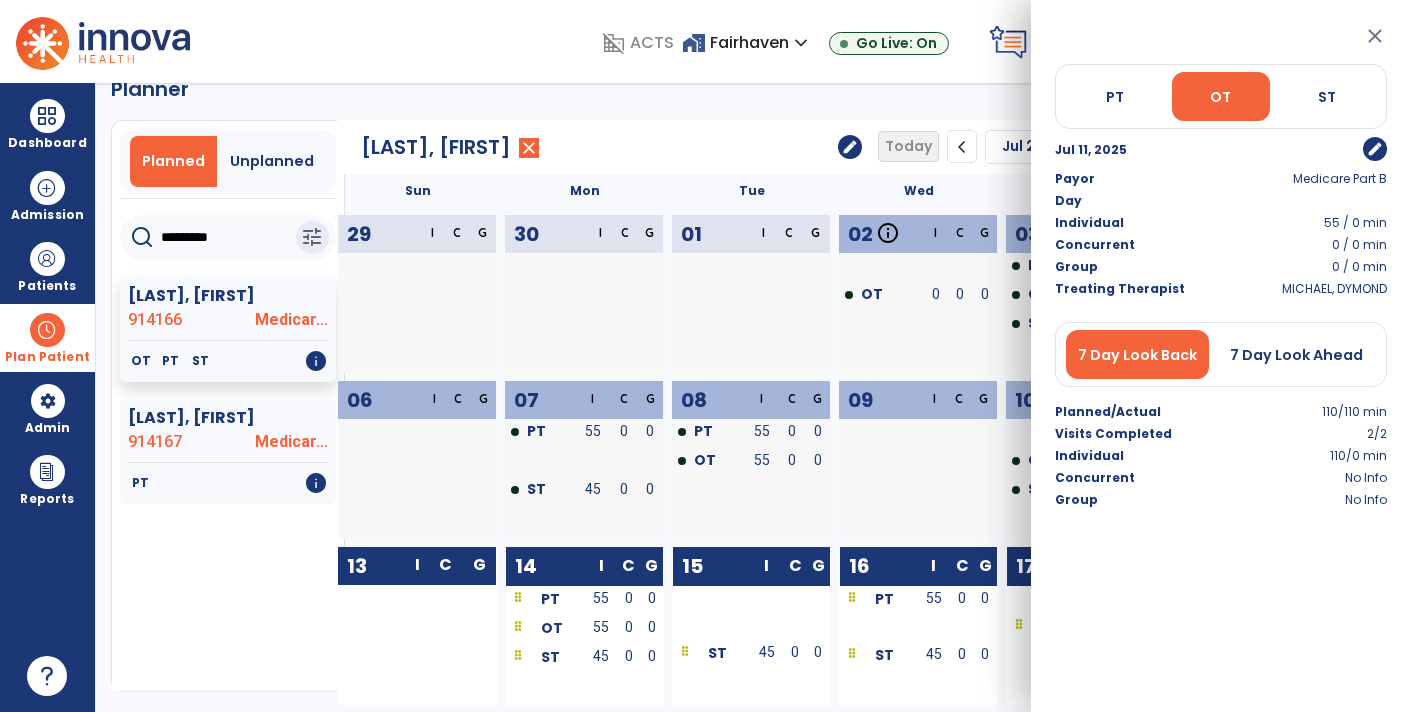 click on "edit" at bounding box center [1375, 149] 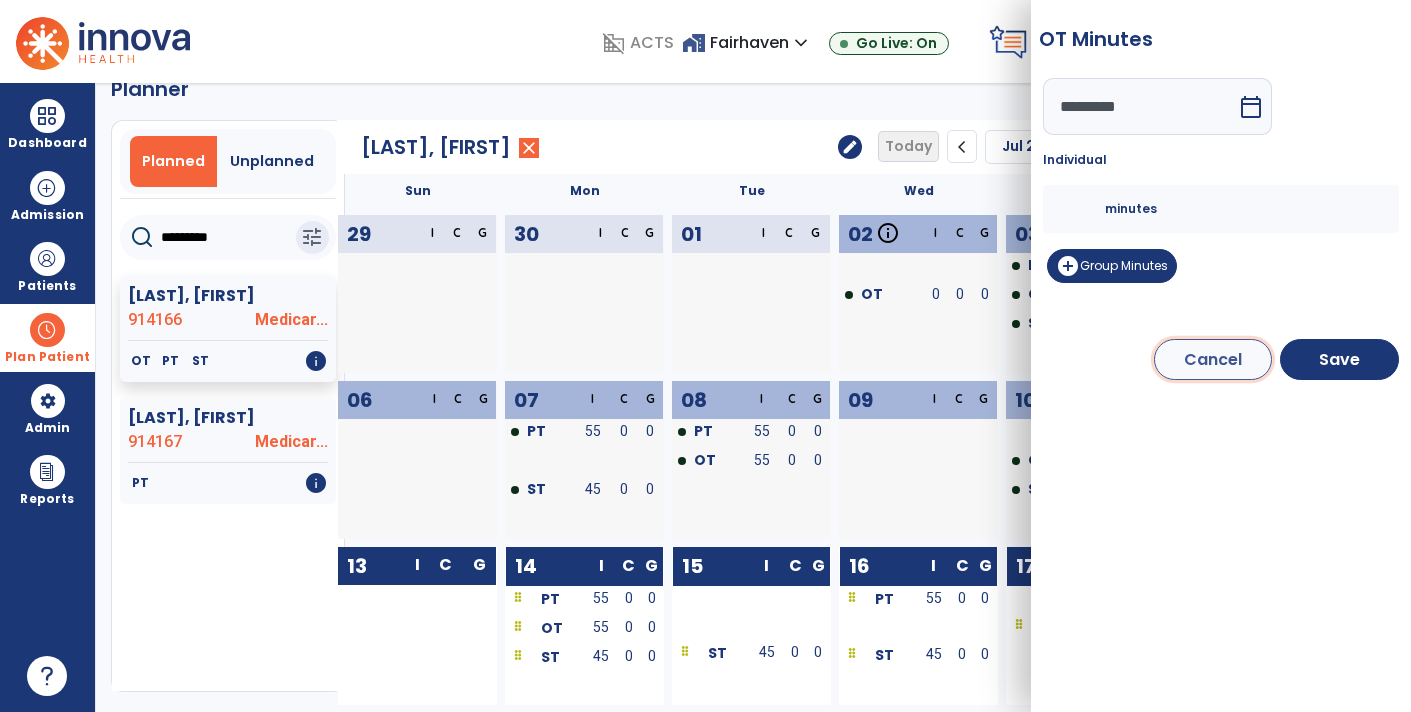 click on "Cancel" at bounding box center (1213, 359) 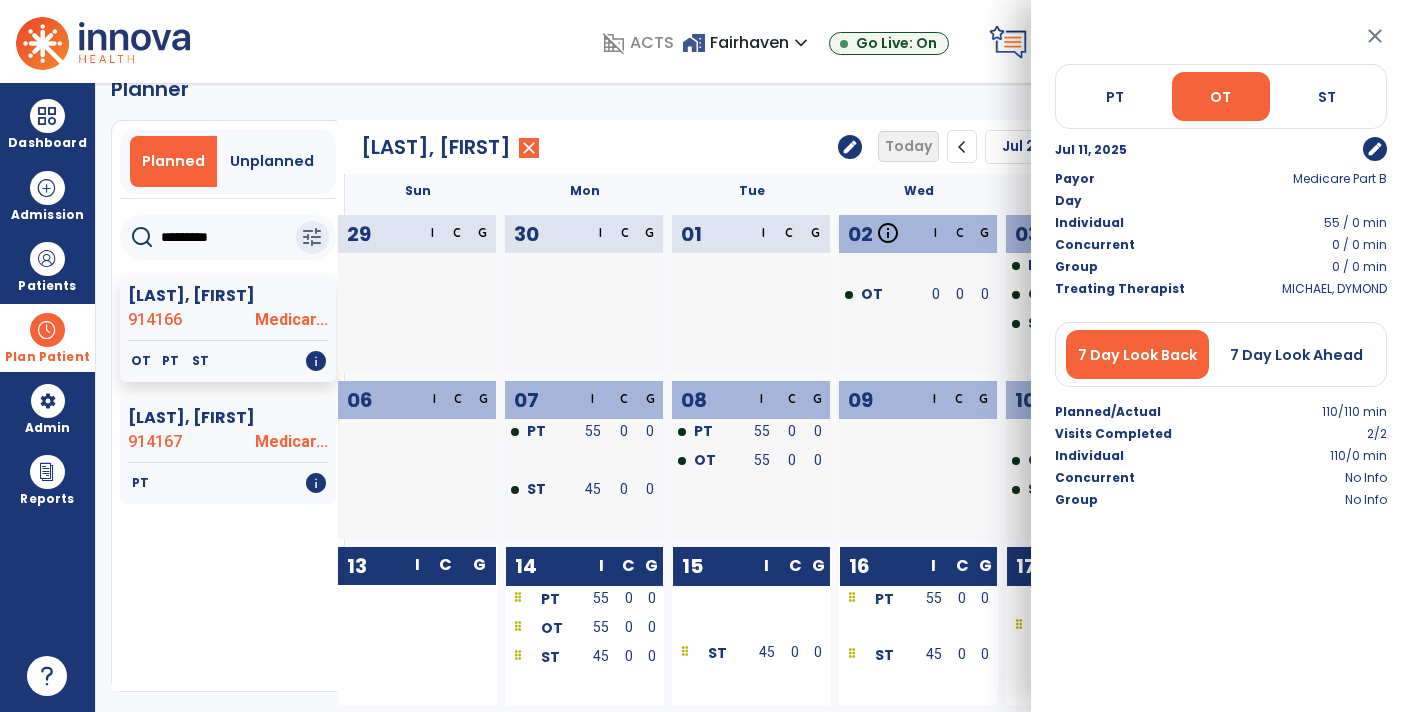 click on "02  info Certification Evaluation  OT  From Completed I C G OT 0 0 0" 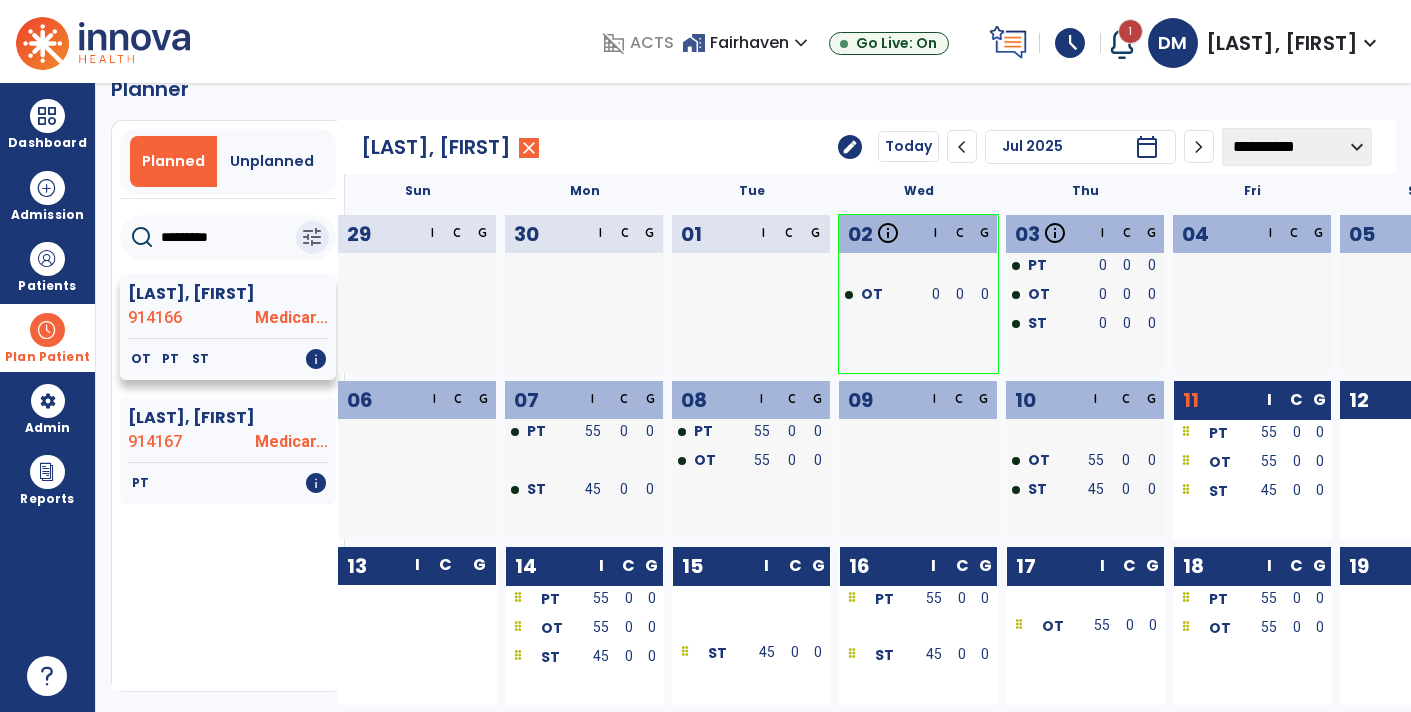 click on "914166" 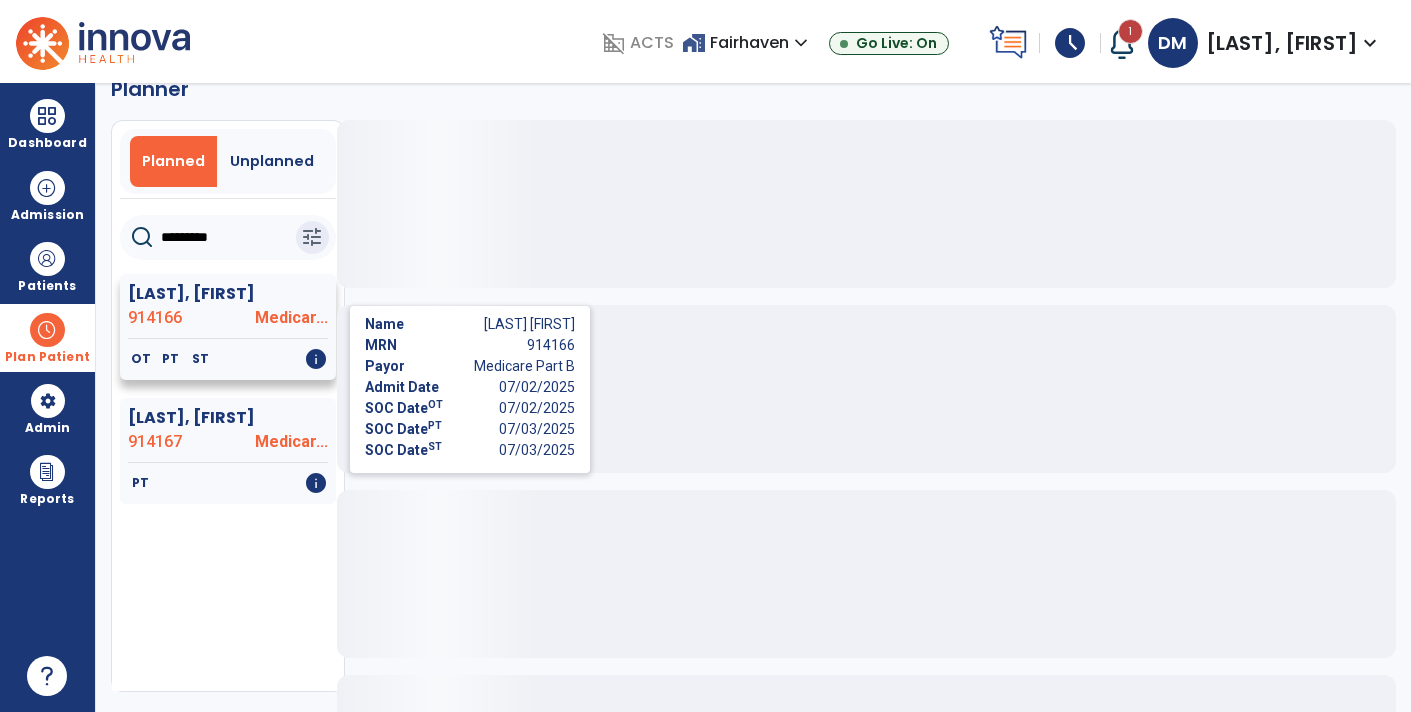 click on "info" 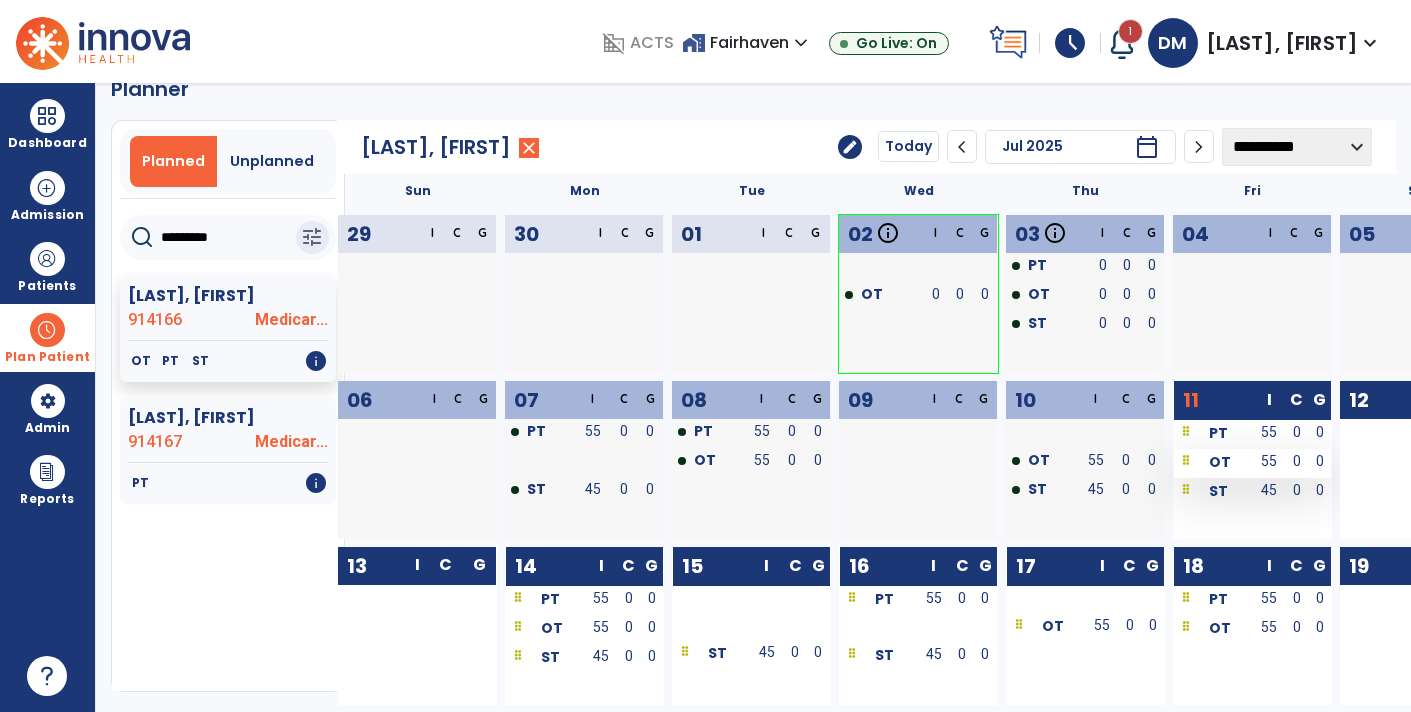click on "OT" at bounding box center (1213, 461) 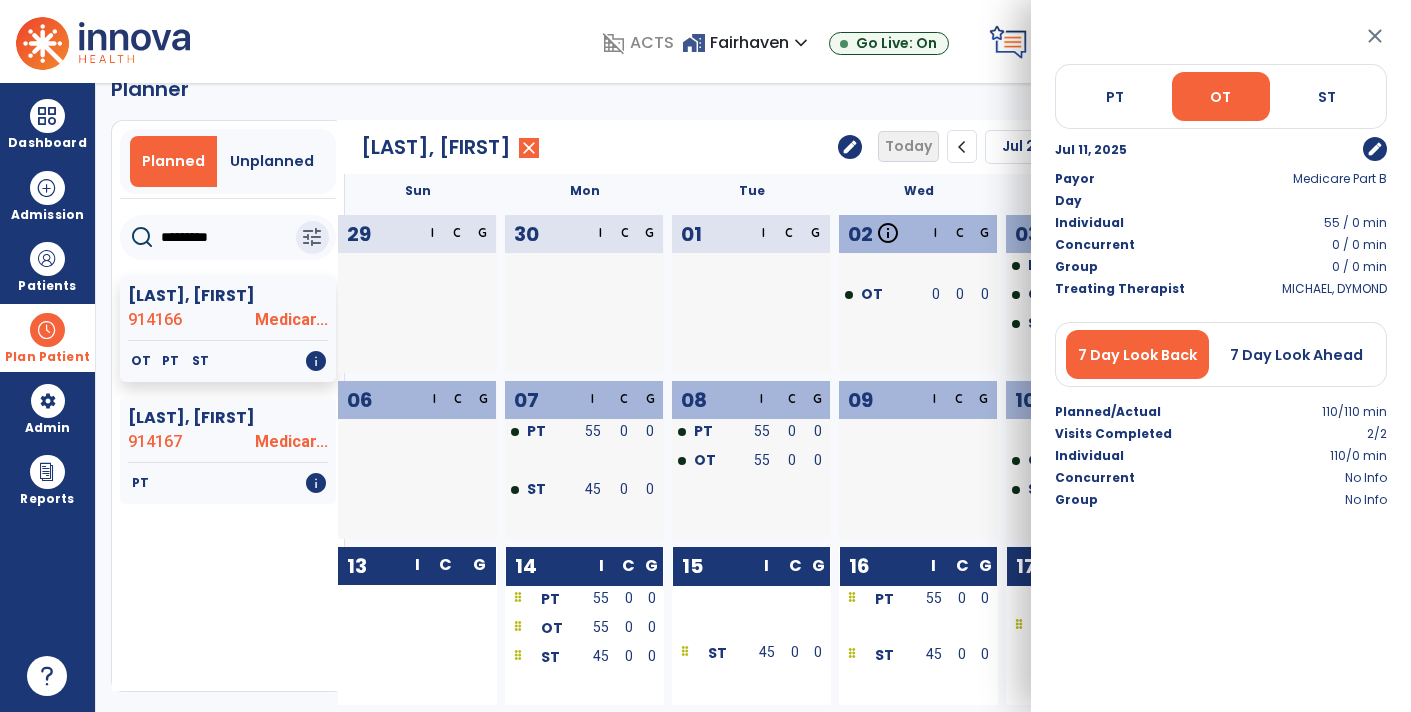 click on "close   PT   OT   ST  [DATE]  edit  Payor Medicare Part B Day Individual  55 / 0 min  Concurrent  0 / 0 min  Group  0 / 0 min  Treating Therapist  [FIRST] [LAST]   7 Day Look Back   7 Day Look Ahead  Planned/Actual  110/110 min  Visits Completed  2/2  Individual  110/0 min  Concurrent  No Info  Group  No Info" at bounding box center (1221, 356) 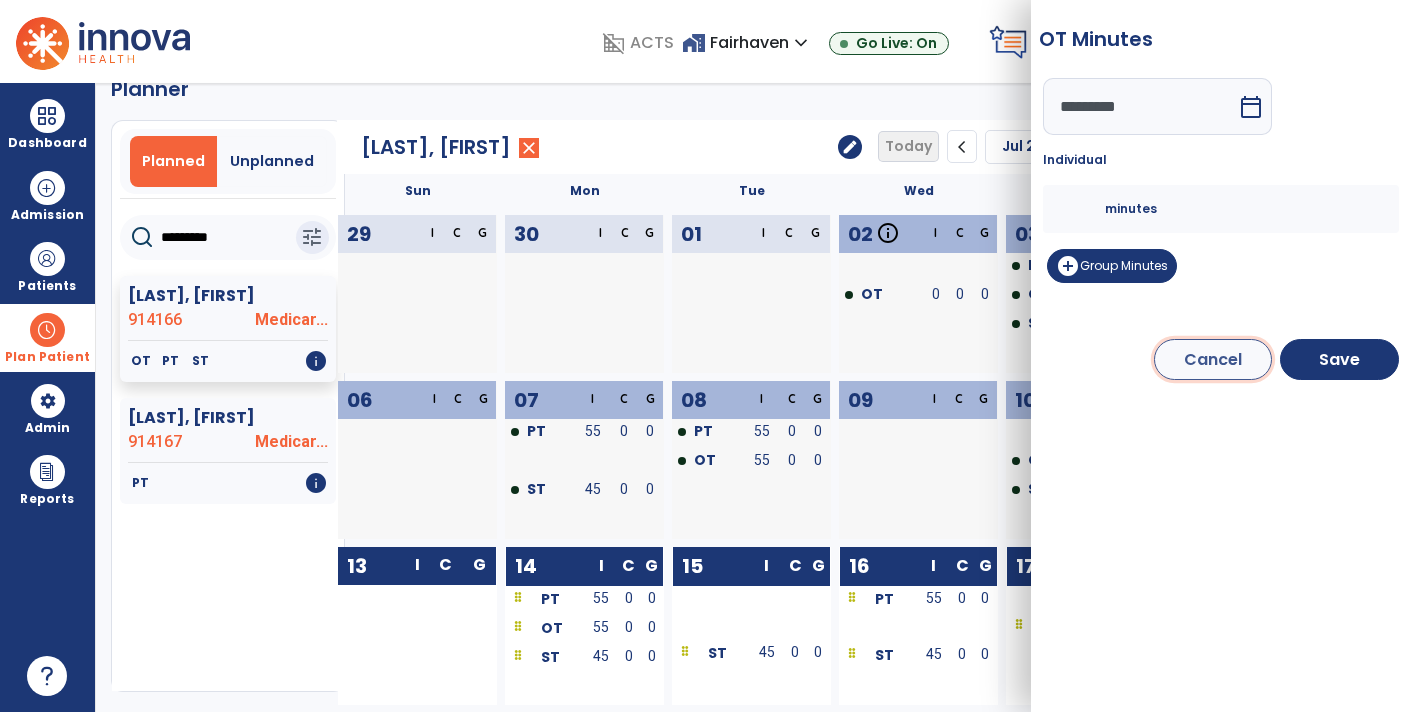 click on "Cancel" at bounding box center (1213, 359) 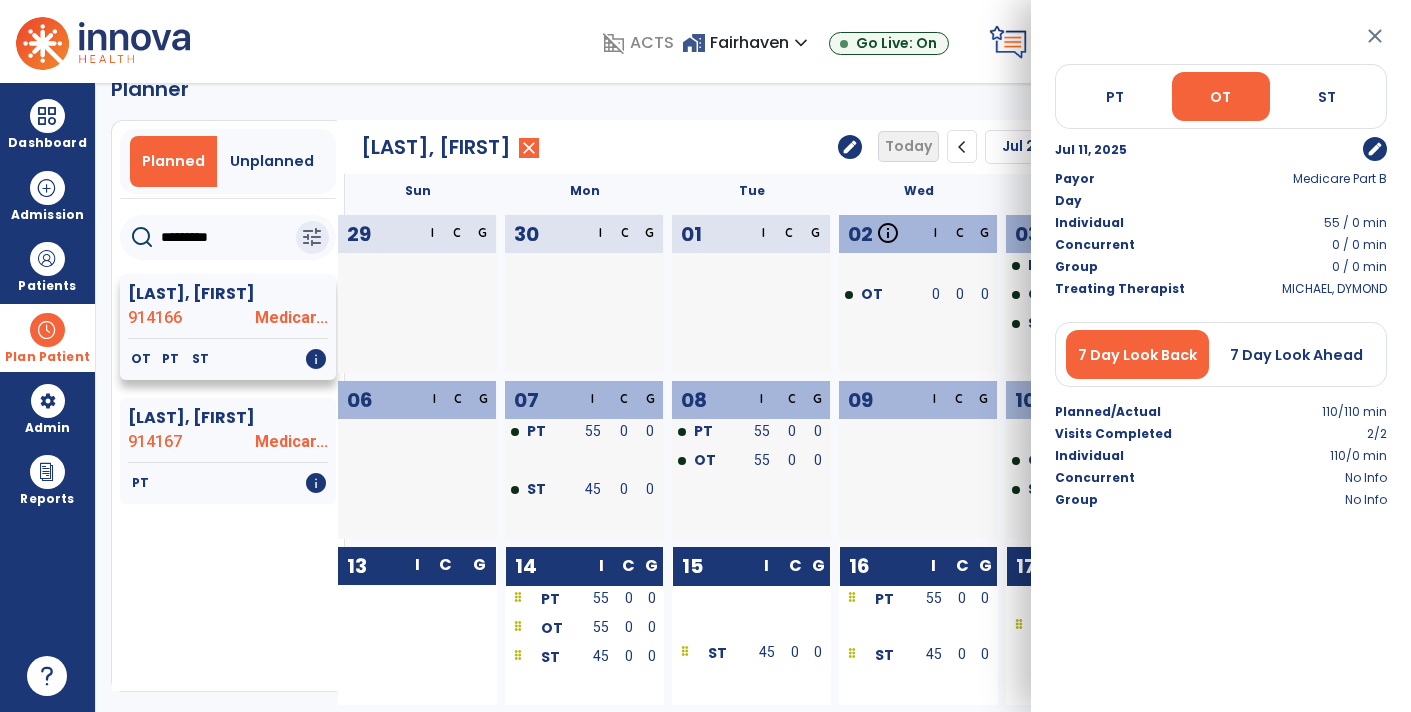 click on "[FIRST] [LAST] [NUMBER]" 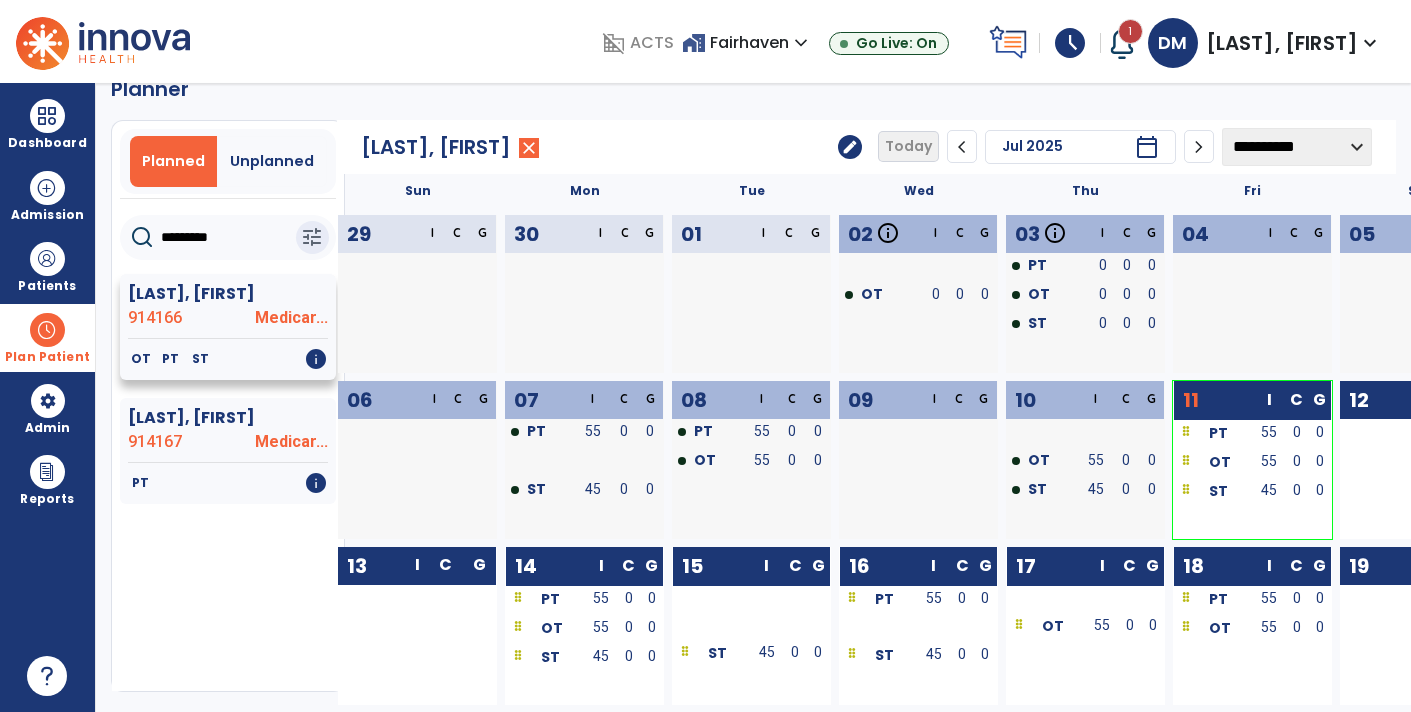 click on "Medicar..." 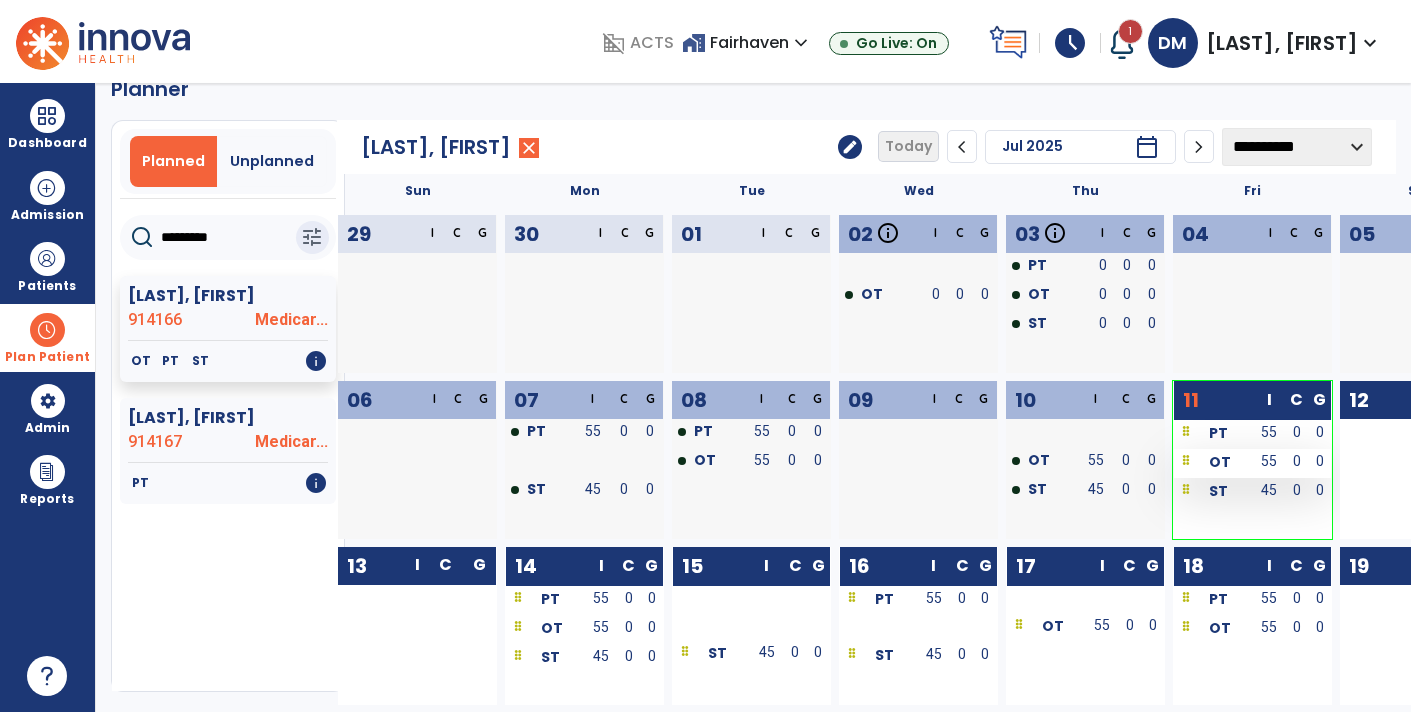 click at bounding box center (1186, 462) 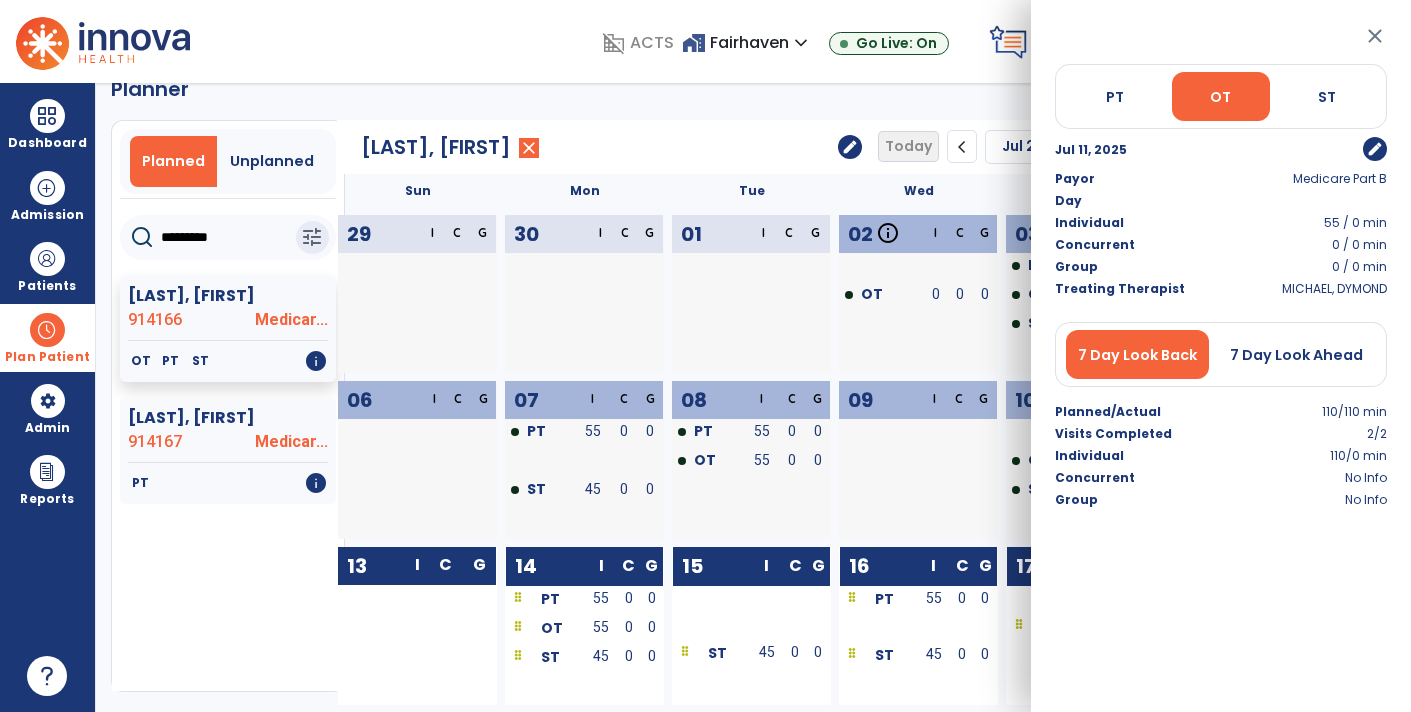 click on "edit" at bounding box center [1375, 149] 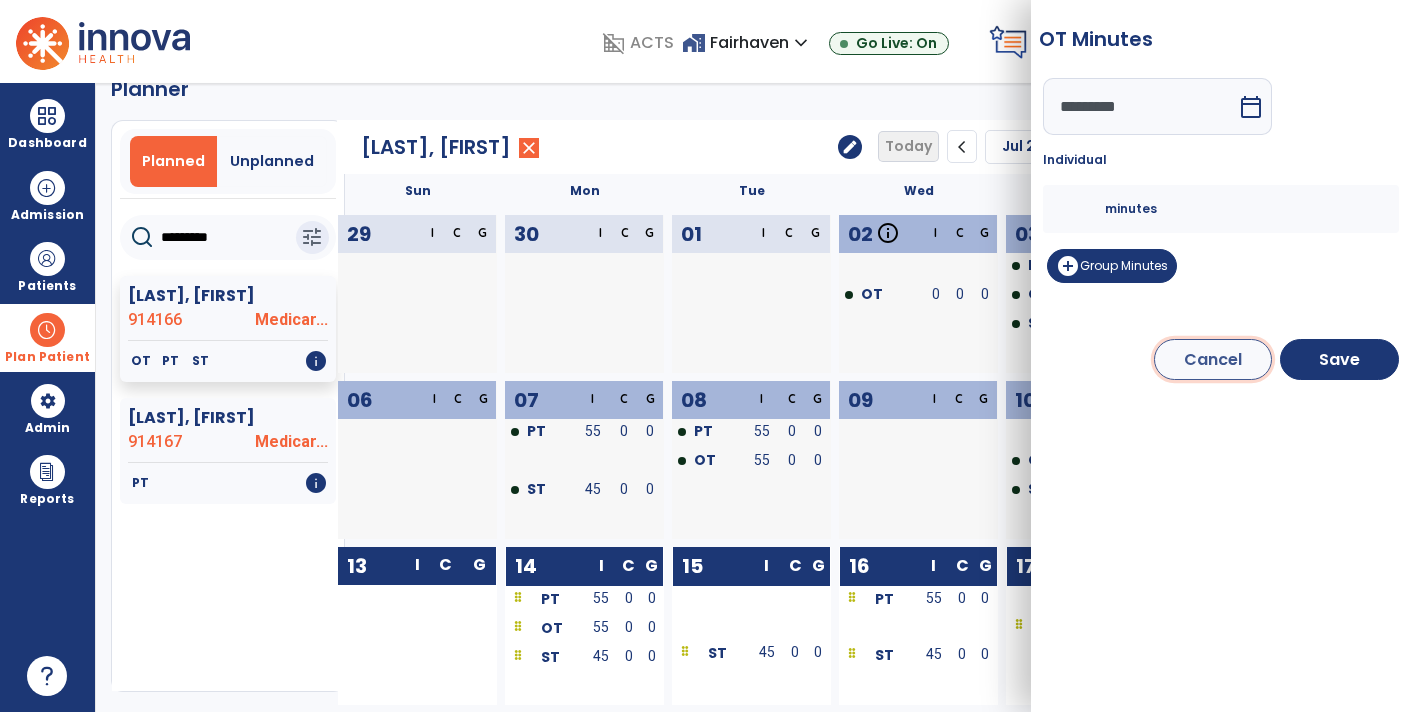 click on "Cancel" at bounding box center (1213, 359) 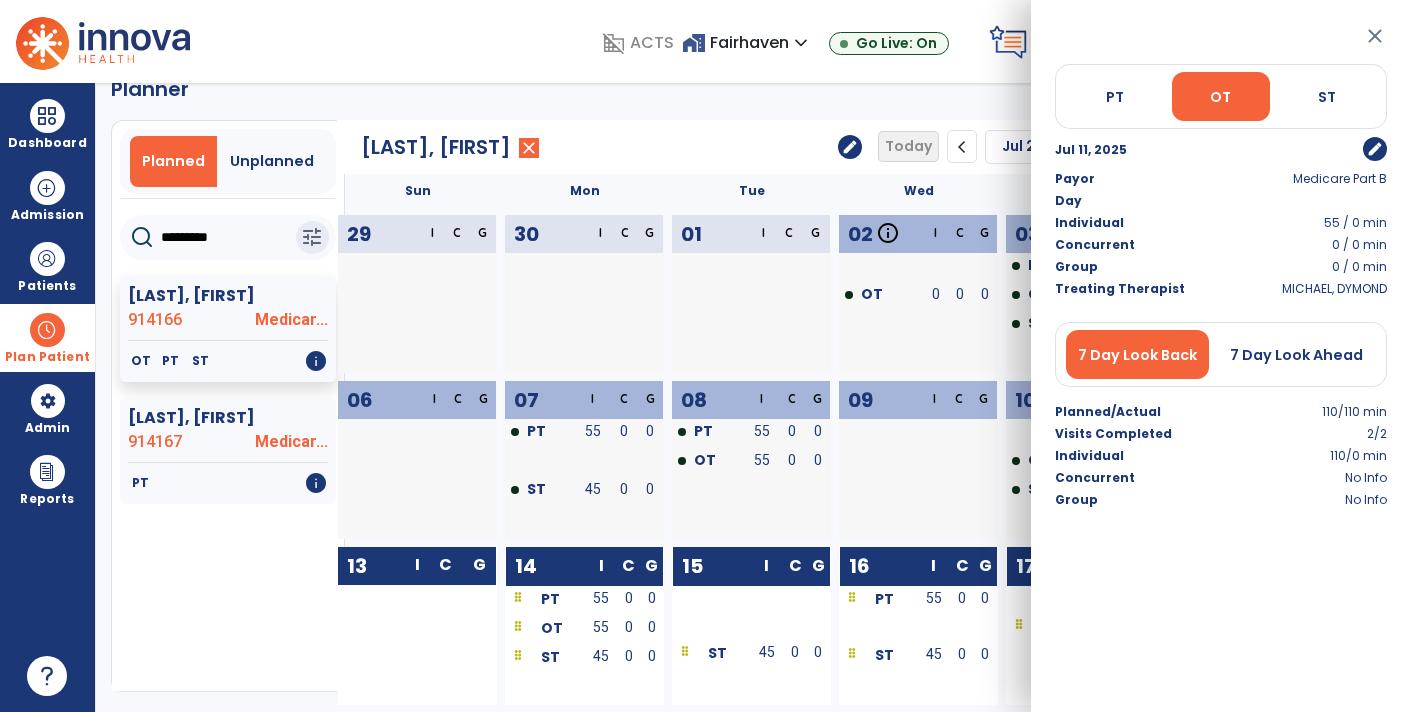 click on "close" at bounding box center [1375, 36] 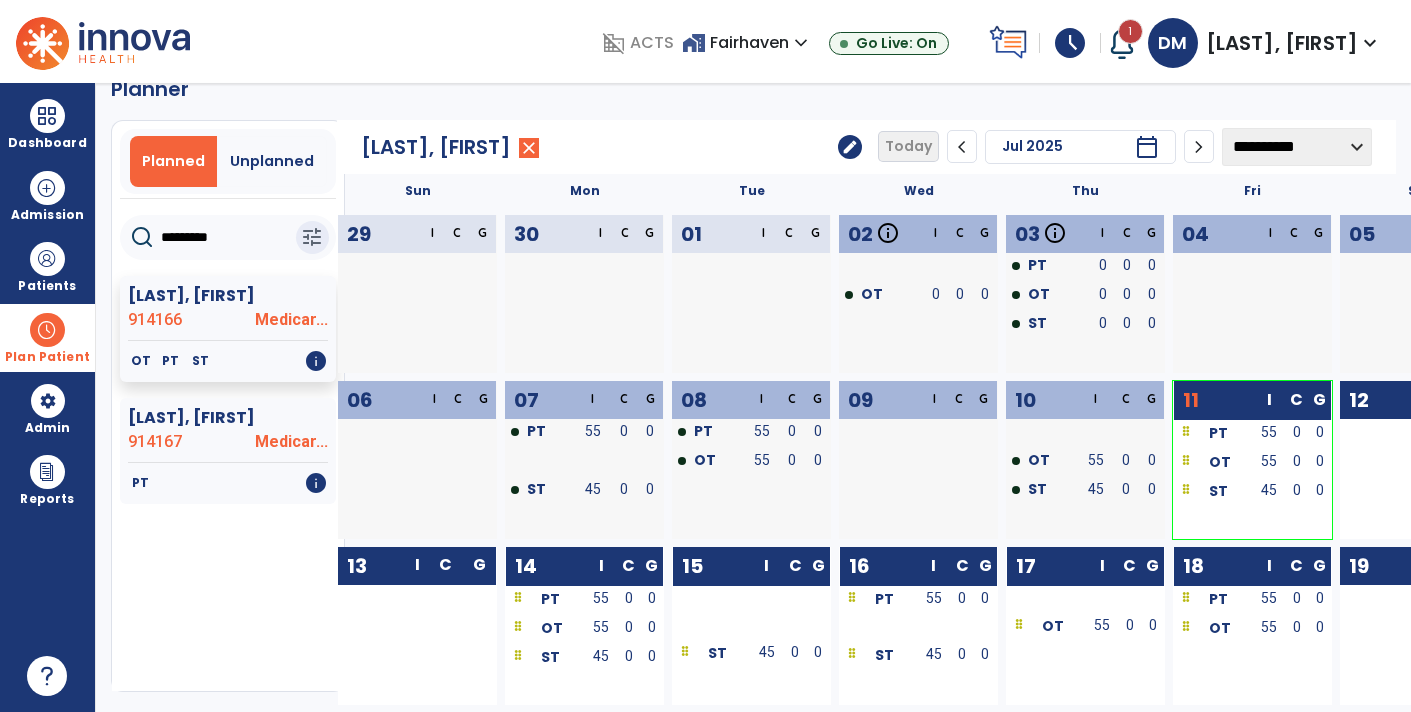 click on "Plan Patient" at bounding box center (47, 337) 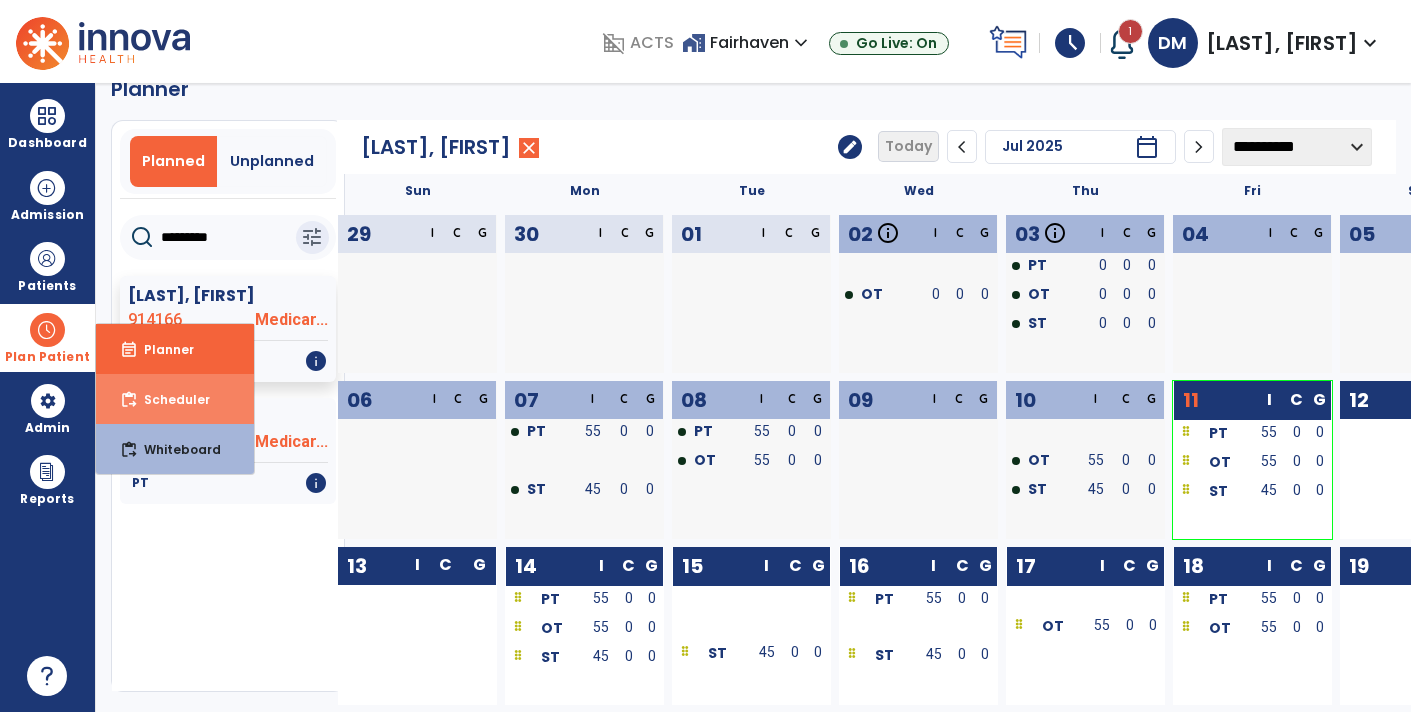click on "content_paste_go  Scheduler" at bounding box center (175, 399) 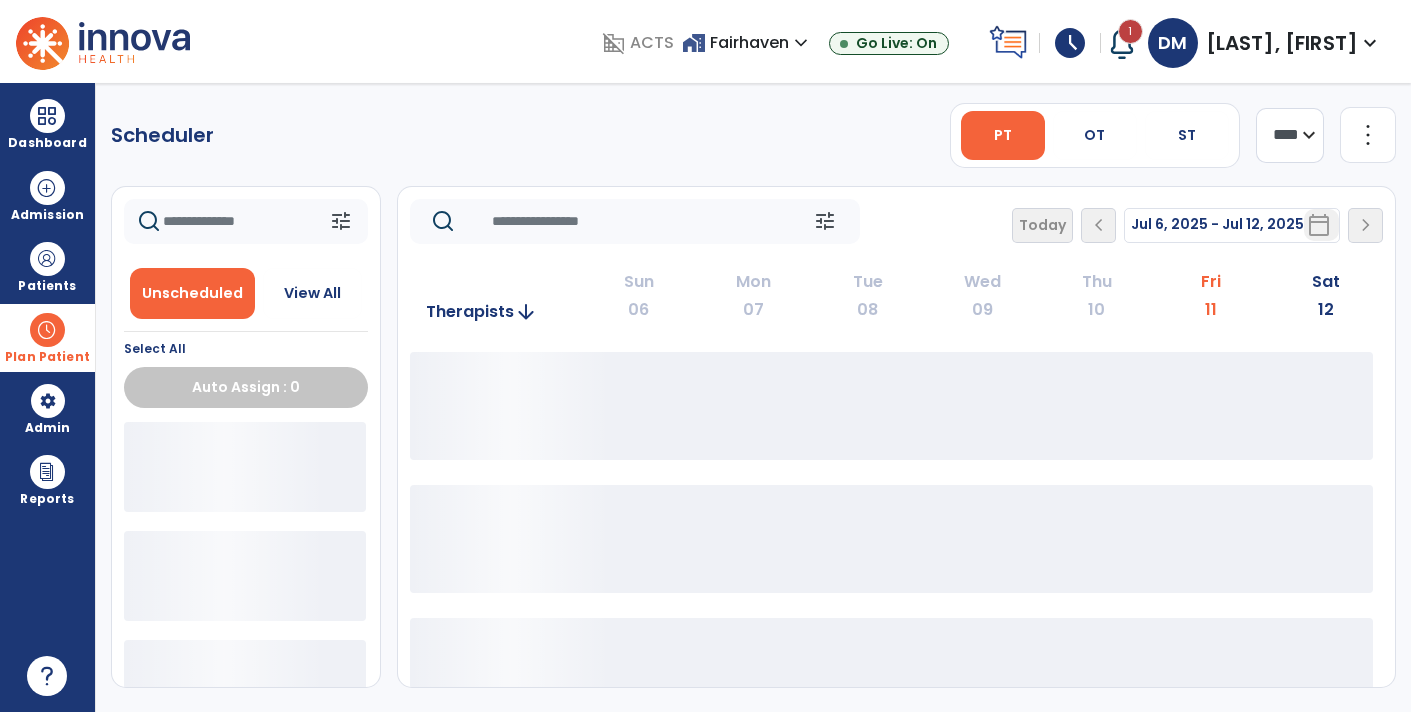 scroll, scrollTop: 0, scrollLeft: 0, axis: both 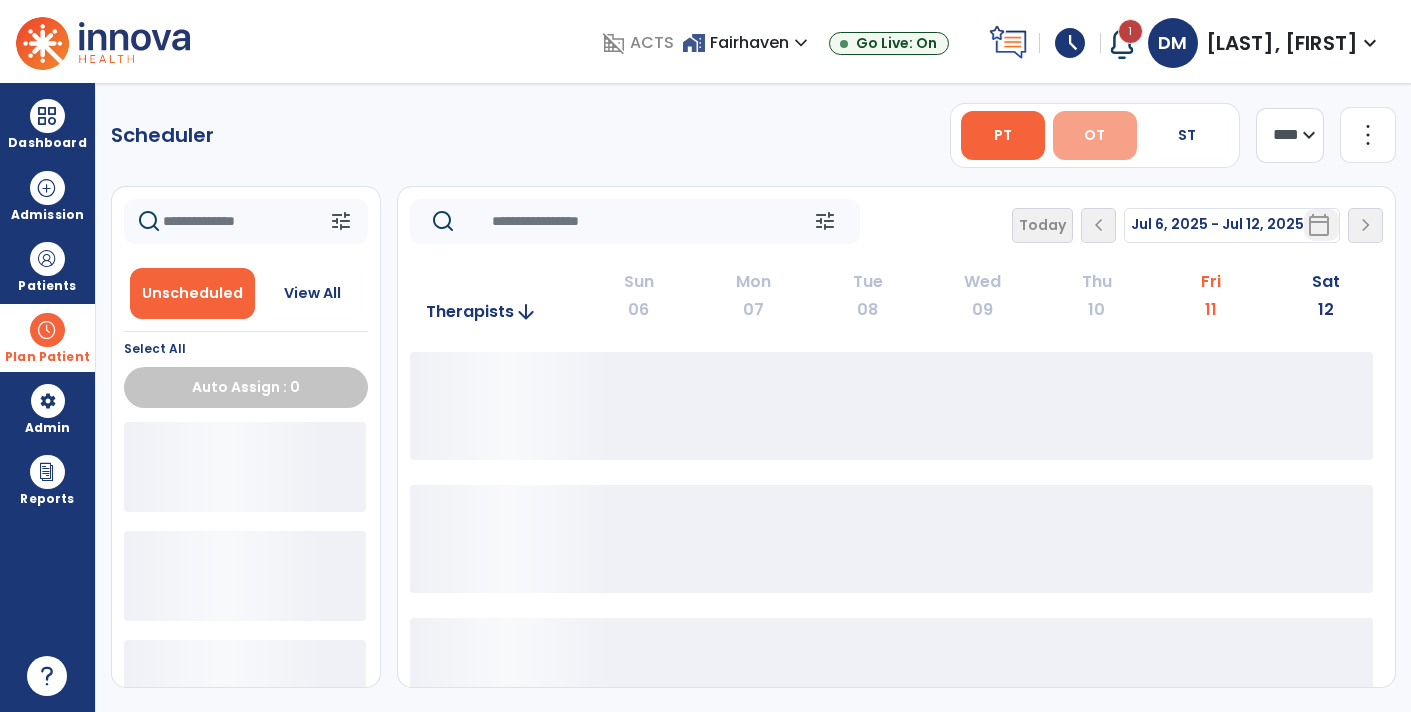 click on "OT" at bounding box center [1095, 135] 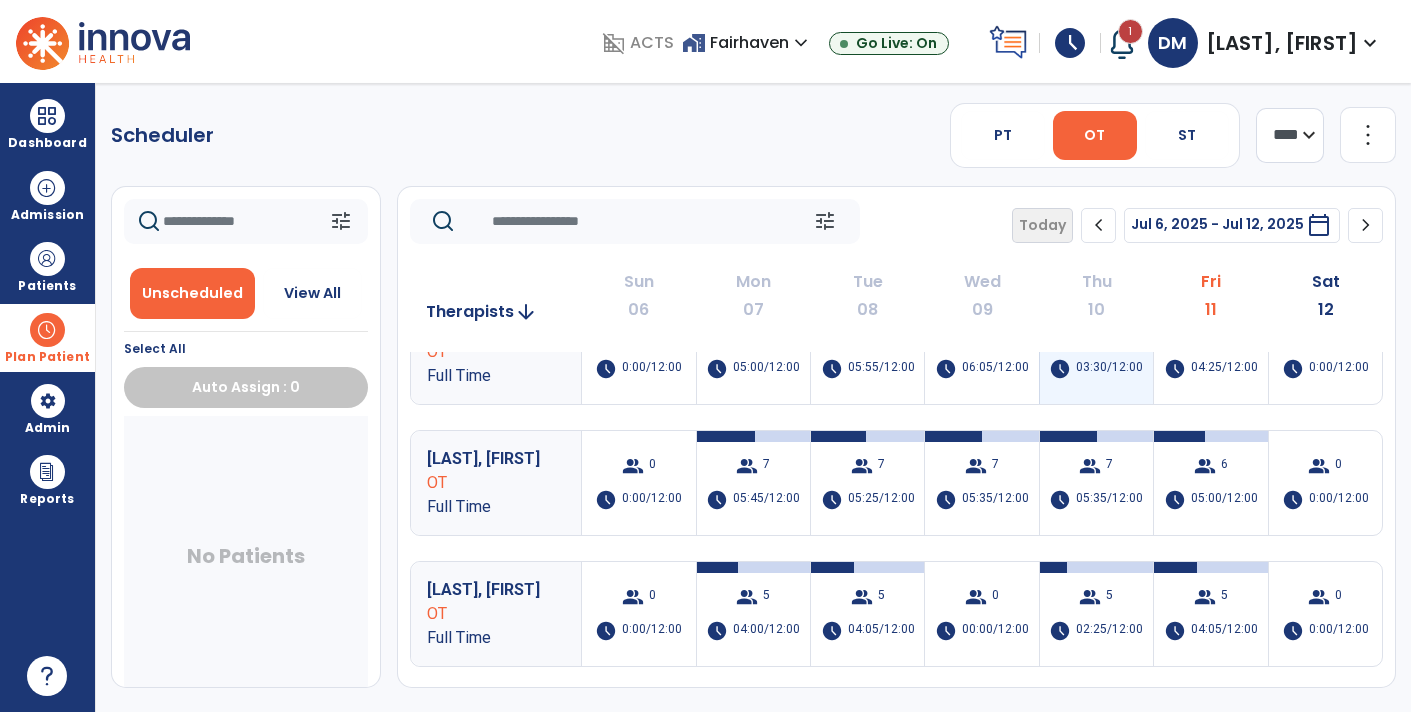 scroll, scrollTop: 54, scrollLeft: 0, axis: vertical 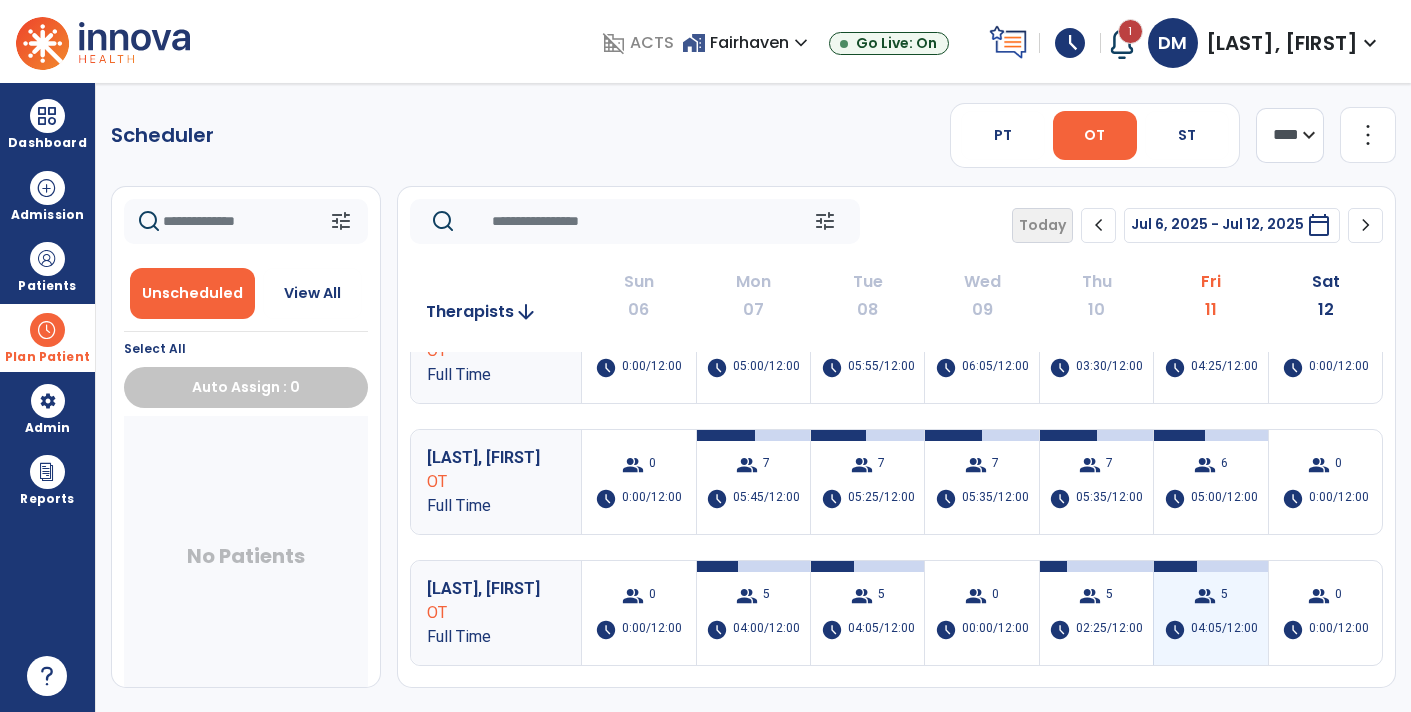 click on "04:05/12:00" at bounding box center (1224, 630) 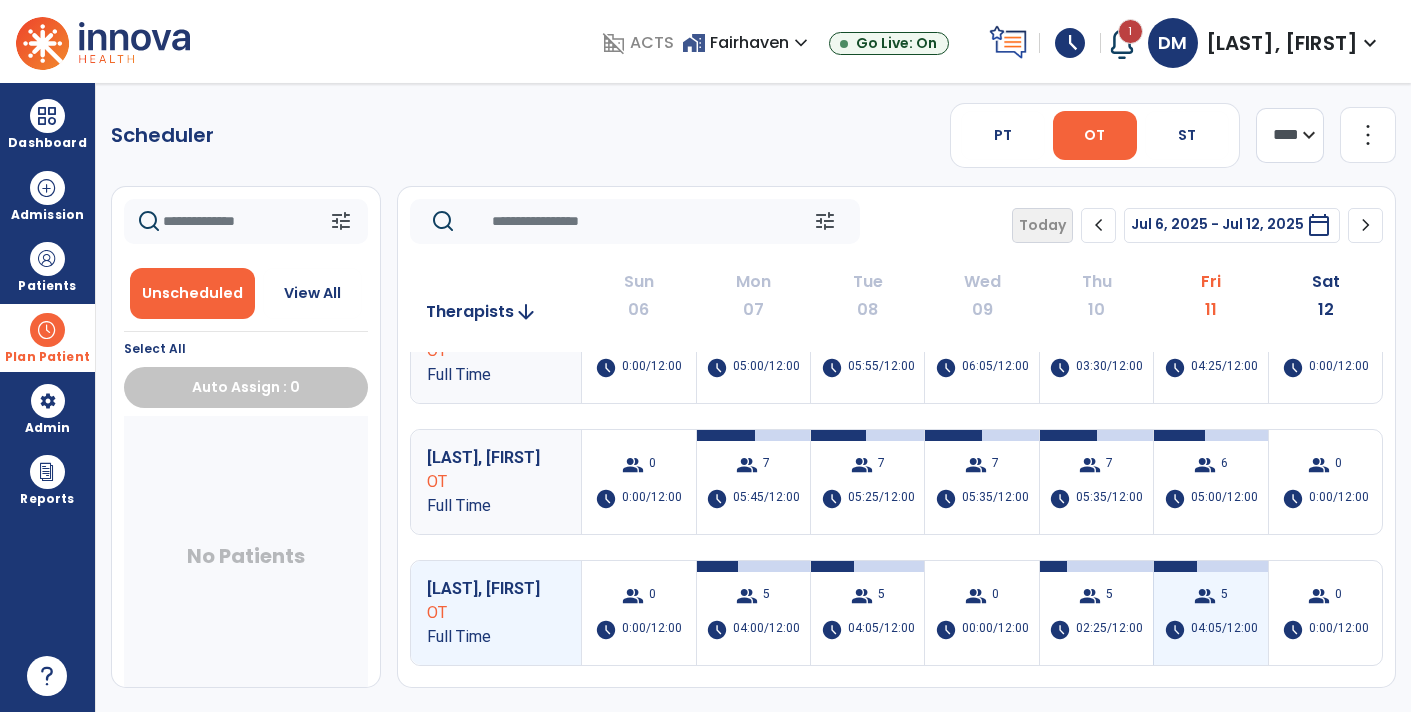 click on "04:05/12:00" at bounding box center (1224, 630) 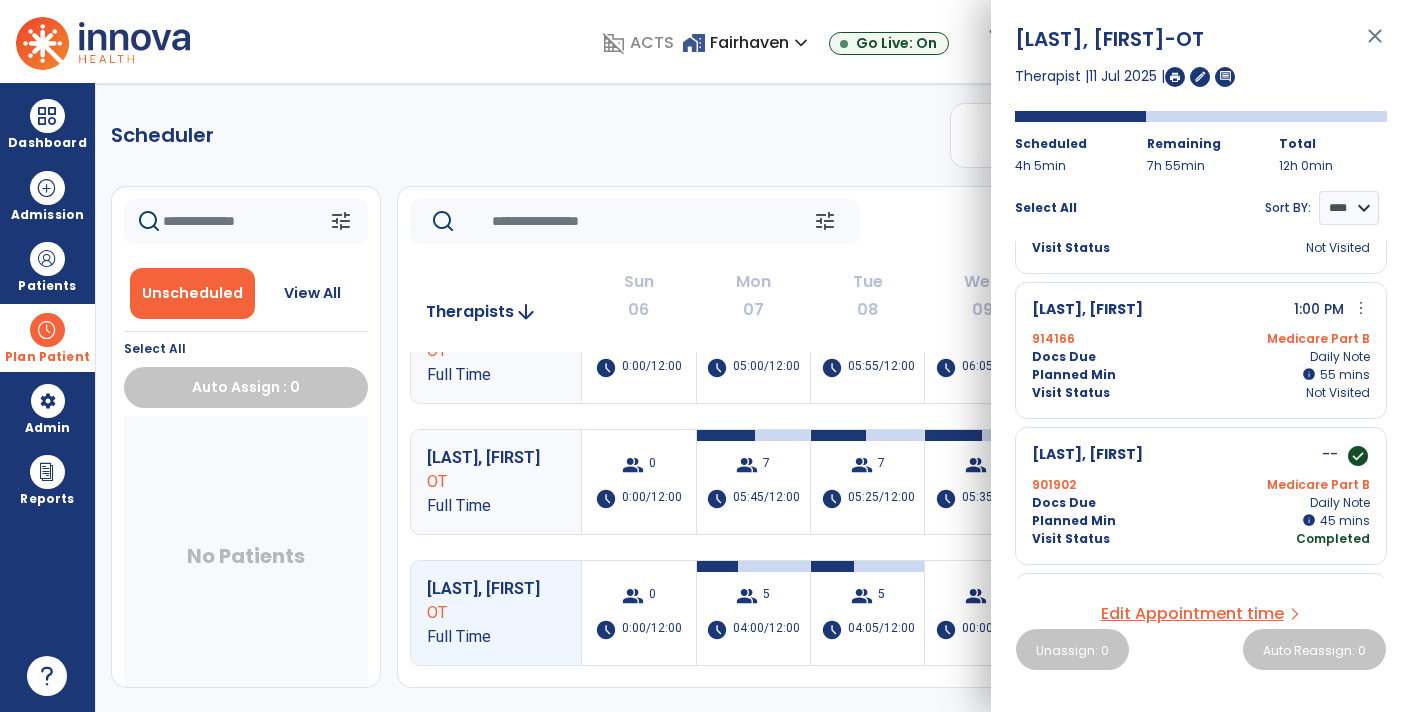 scroll, scrollTop: 258, scrollLeft: 0, axis: vertical 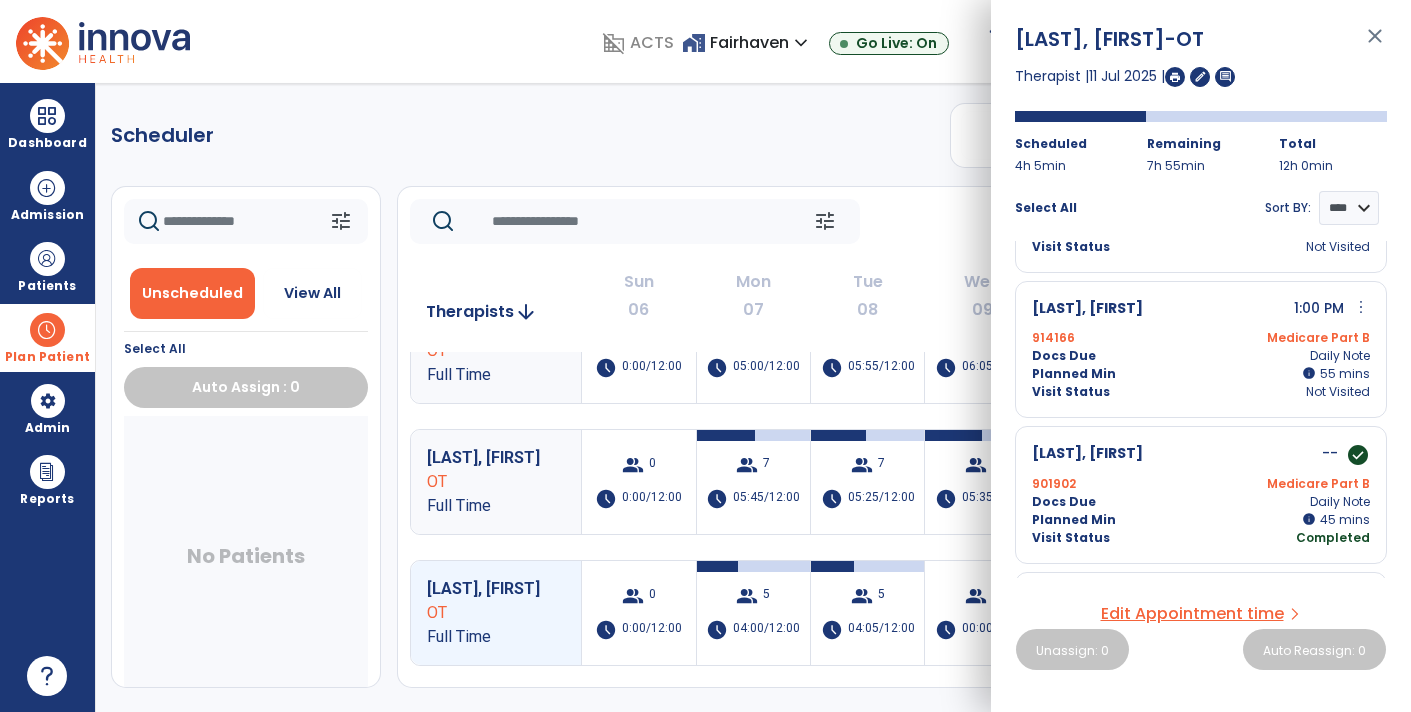 click on "Docs Due Daily Note" at bounding box center (1201, 356) 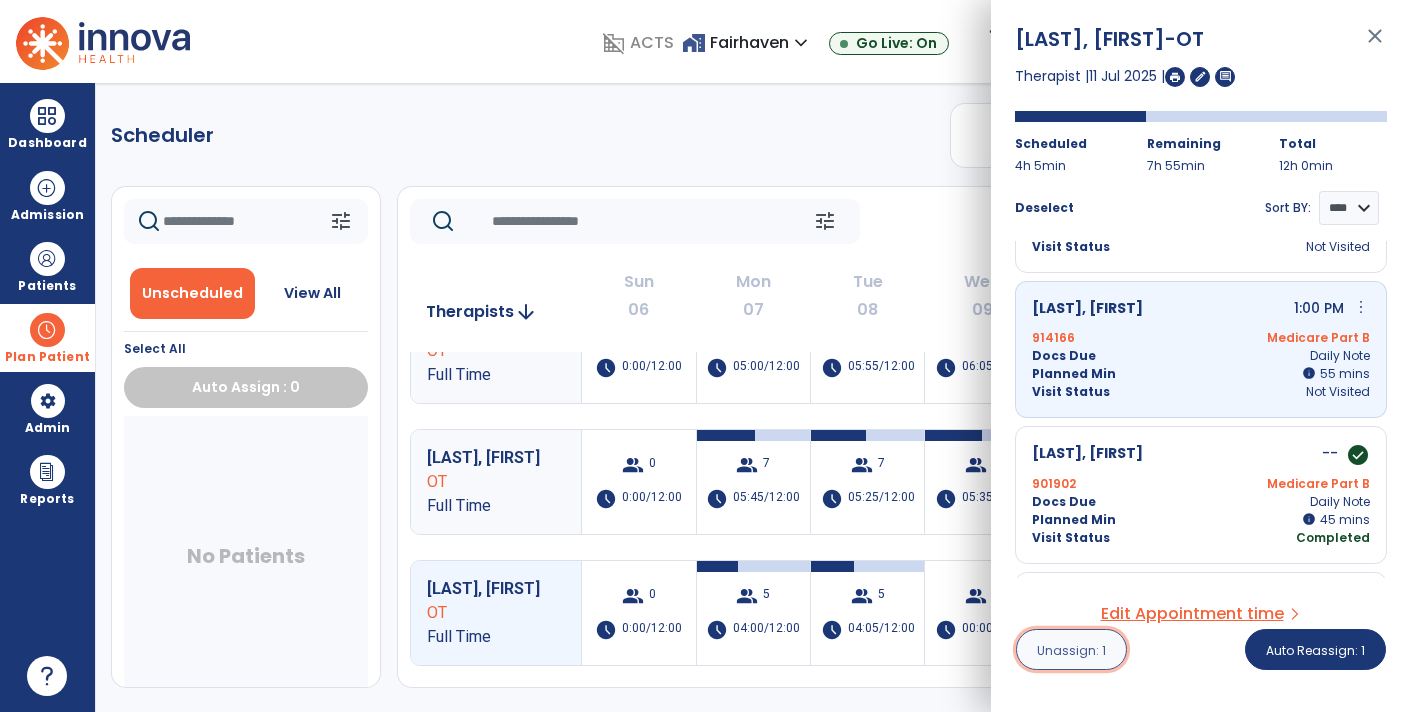 click on "Unassign: 1" at bounding box center (1071, 650) 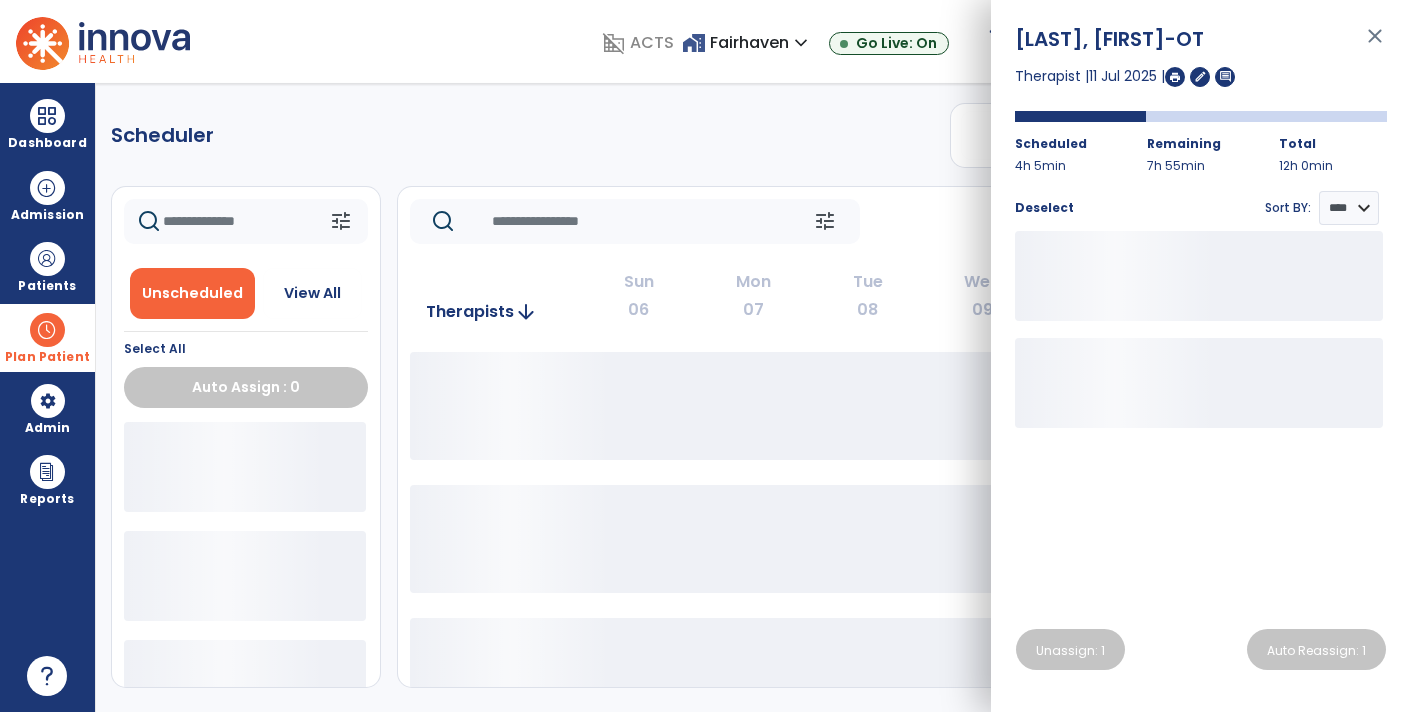 click on "close" at bounding box center (1375, 45) 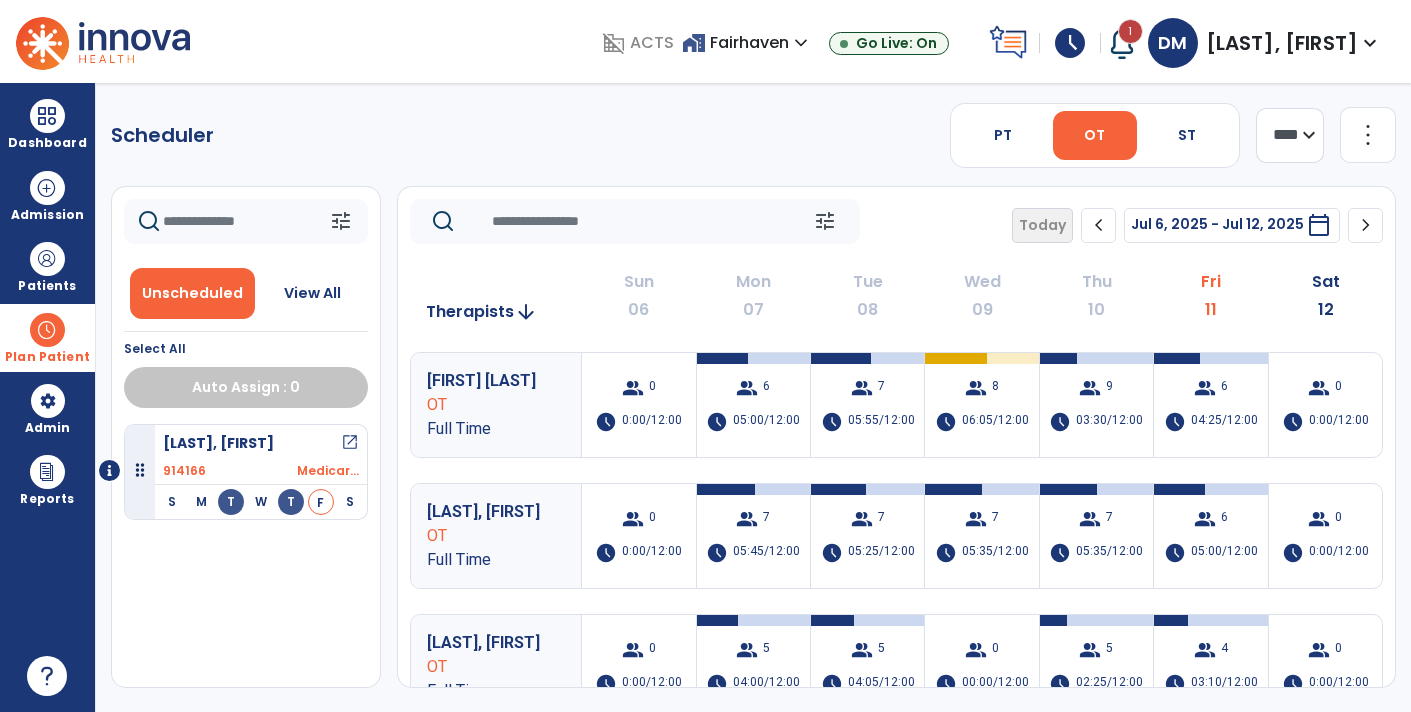 click on "[NUMBER] Medicar..." at bounding box center (261, 471) 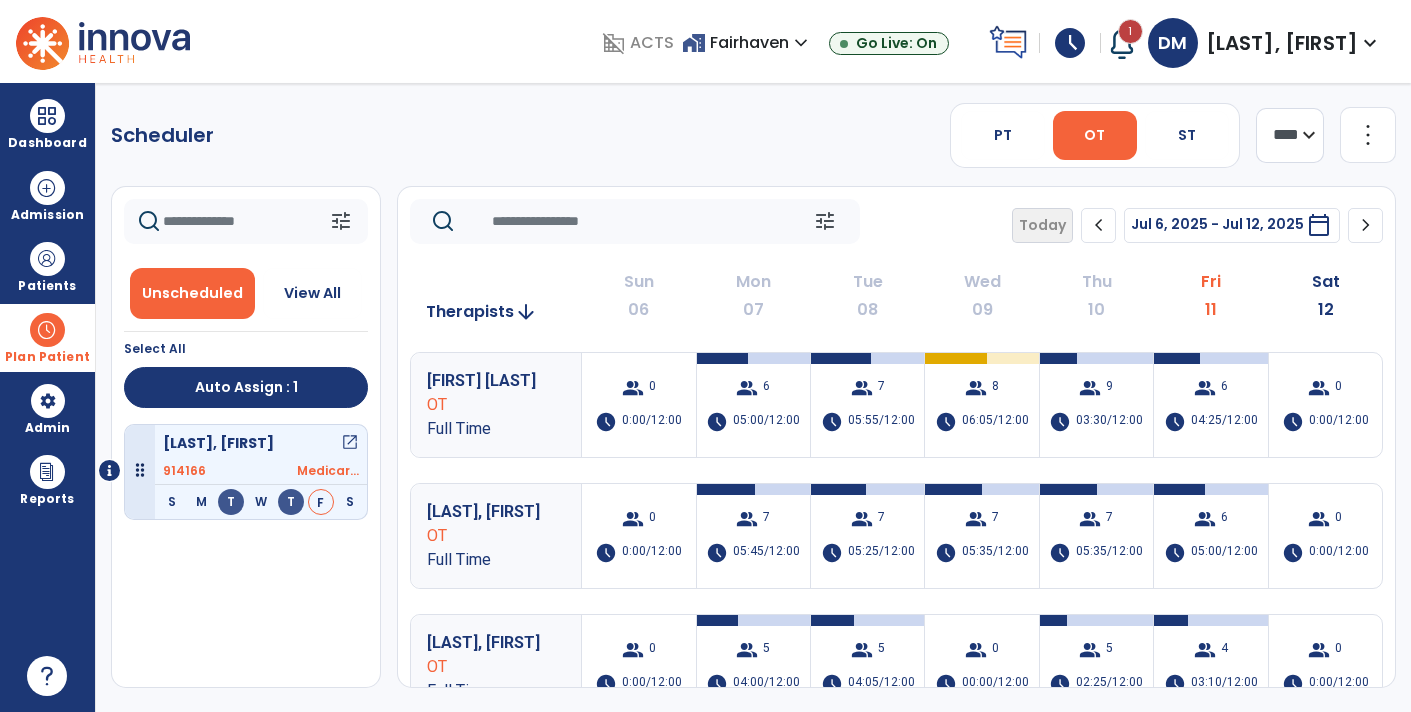 click on "open_in_new" at bounding box center [350, 443] 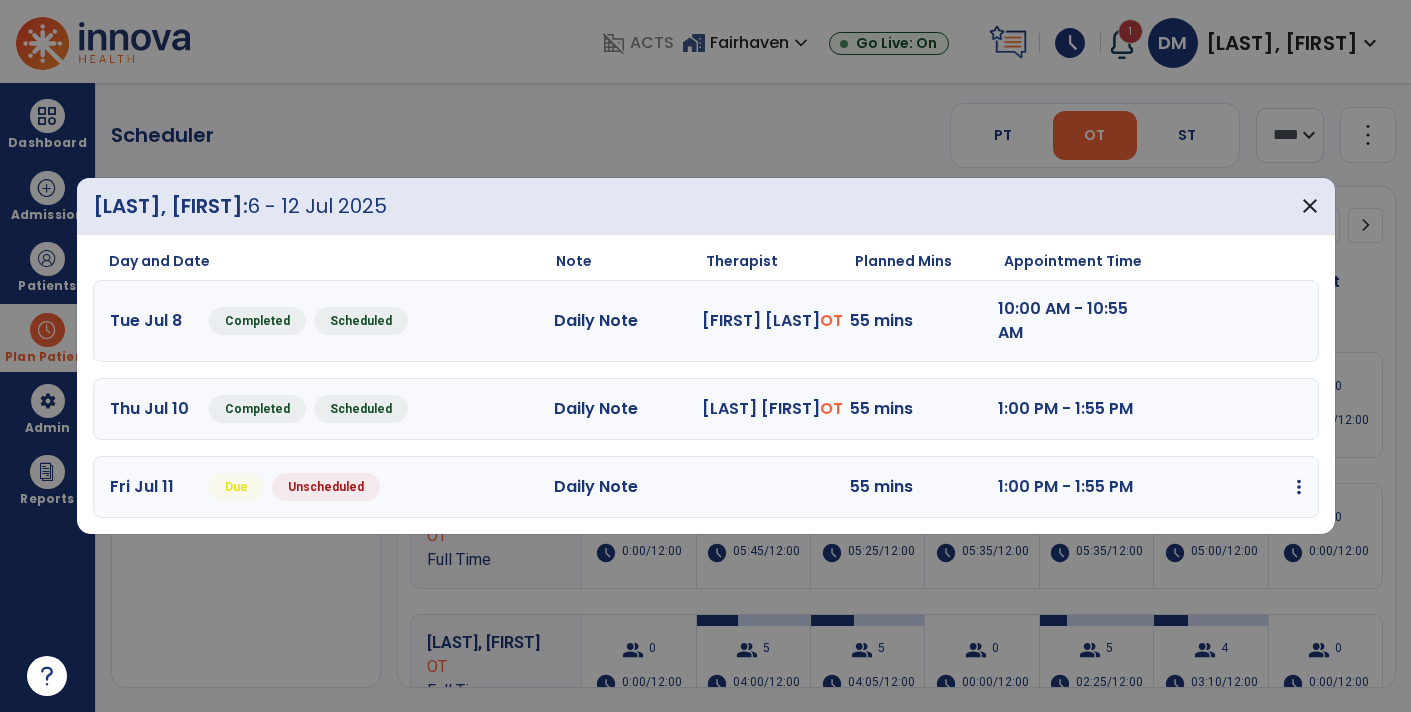 click at bounding box center (1299, 487) 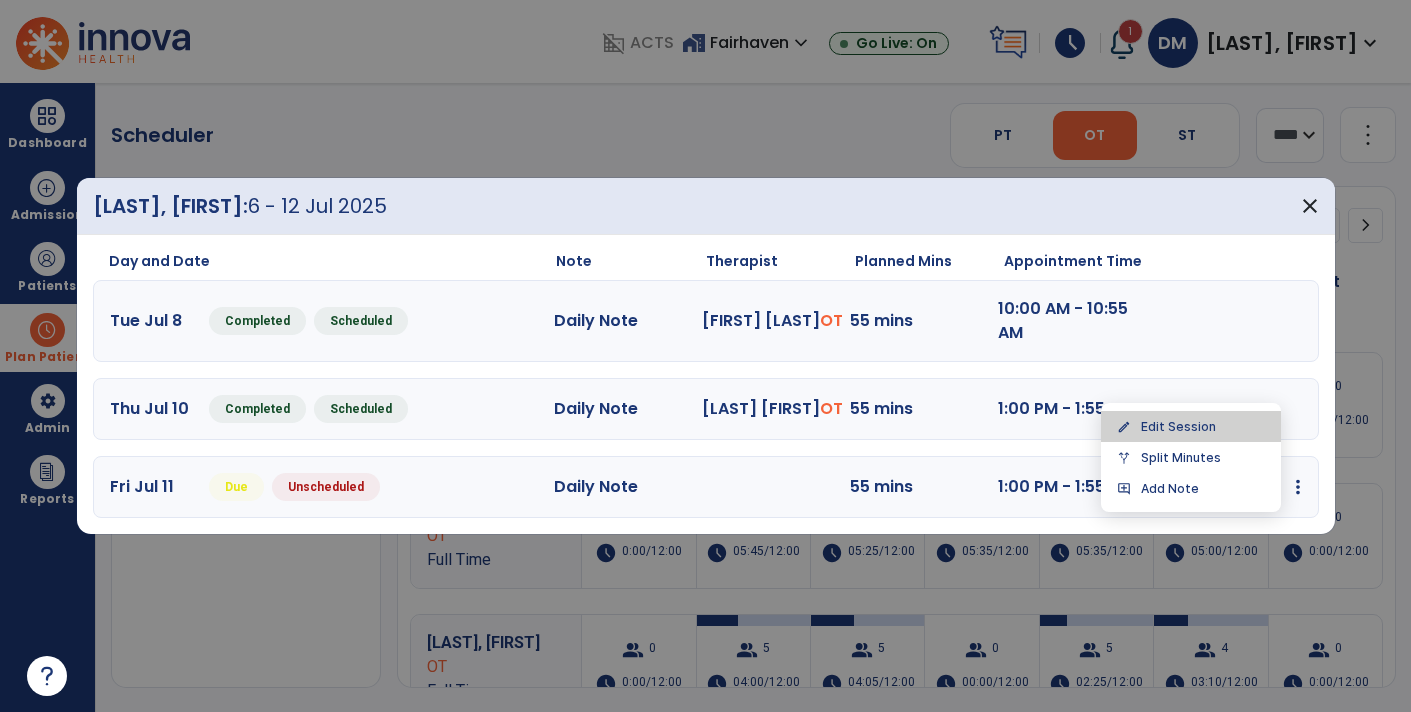 click on "edit   Edit Session" at bounding box center [1191, 426] 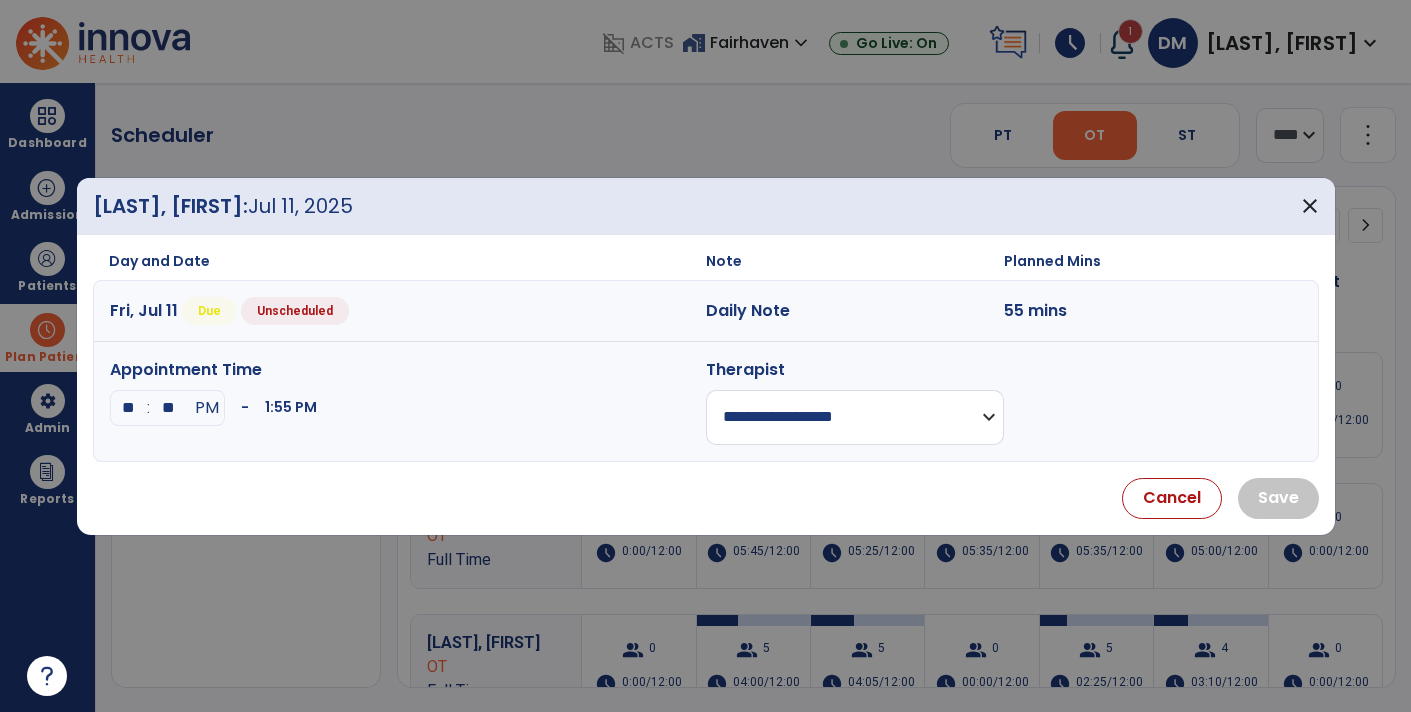 click on "**********" at bounding box center [855, 417] 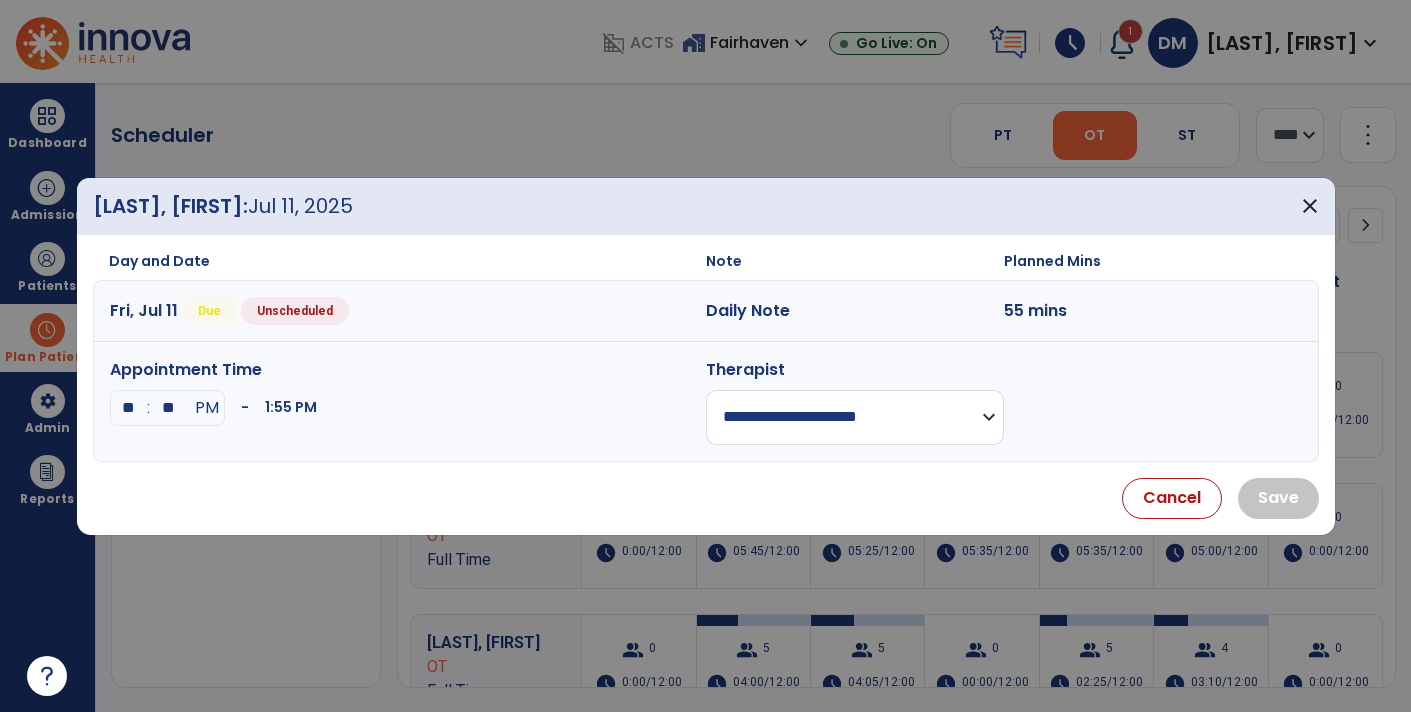 click on "**********" at bounding box center [855, 417] 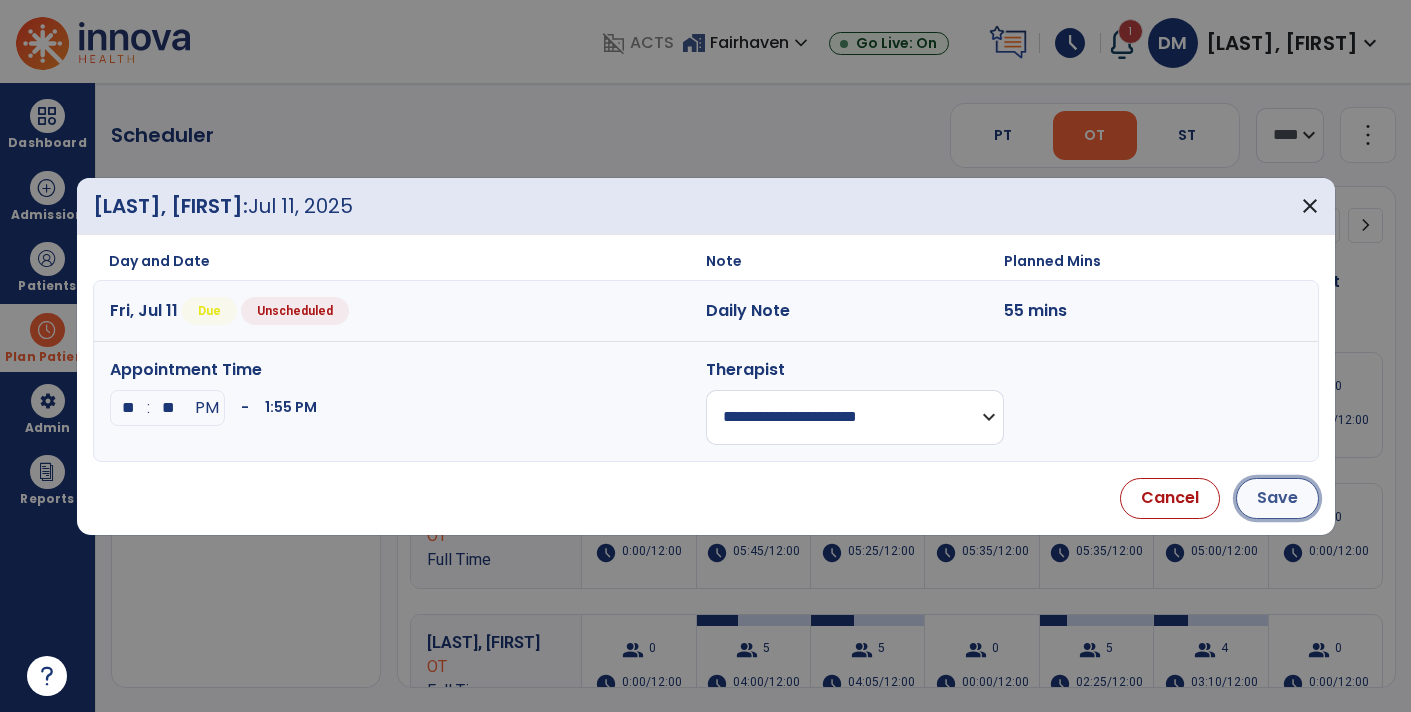 click on "Save" at bounding box center (1277, 498) 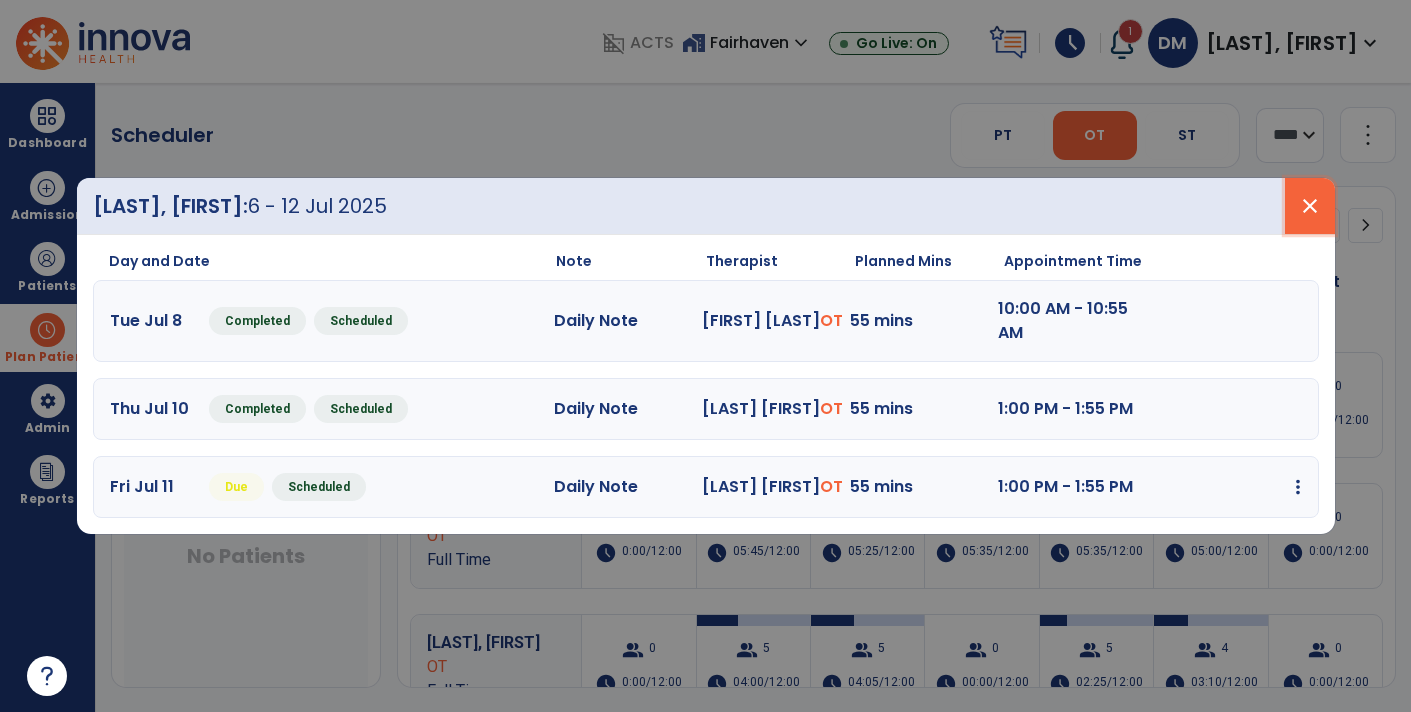click on "close" at bounding box center (1310, 206) 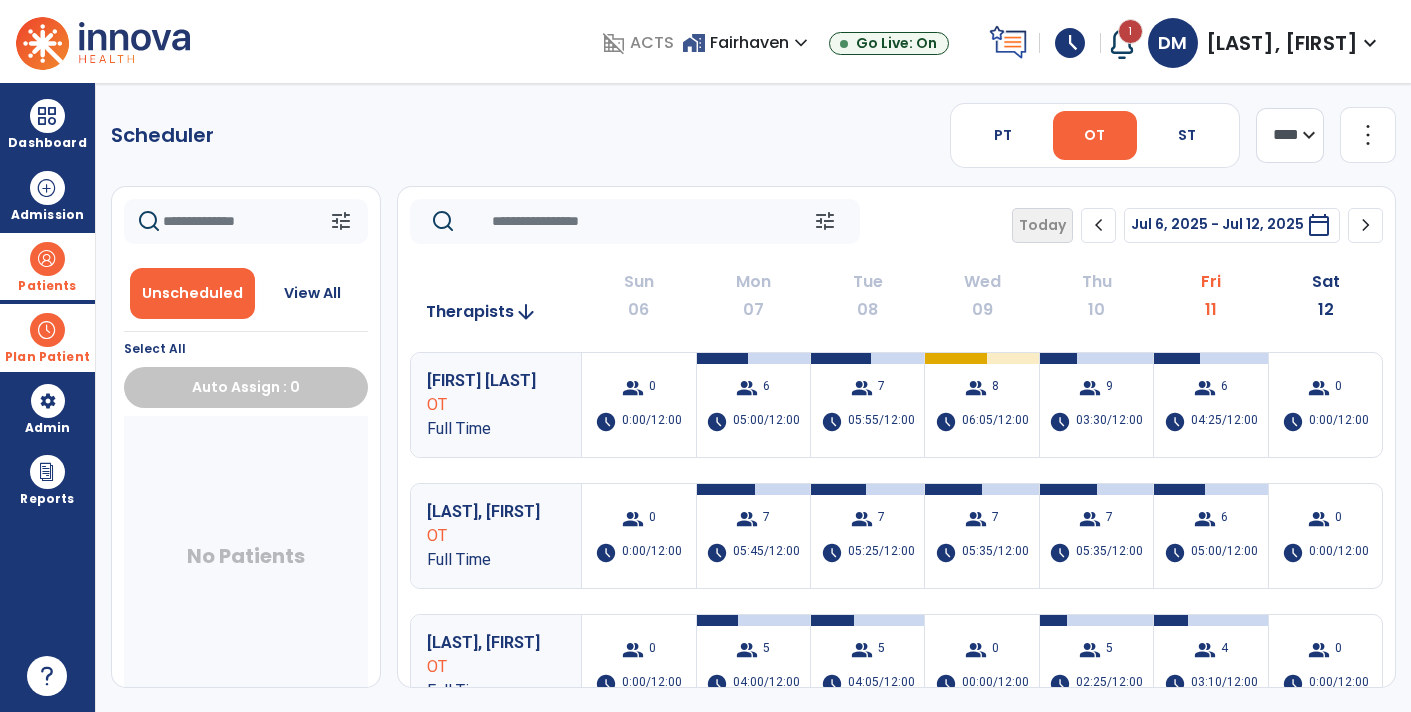 click on "Patients  format_list_bulleted  Patient List  space_dashboard  Patient Board  insert_chart  PDPM Board" at bounding box center (47, 266) 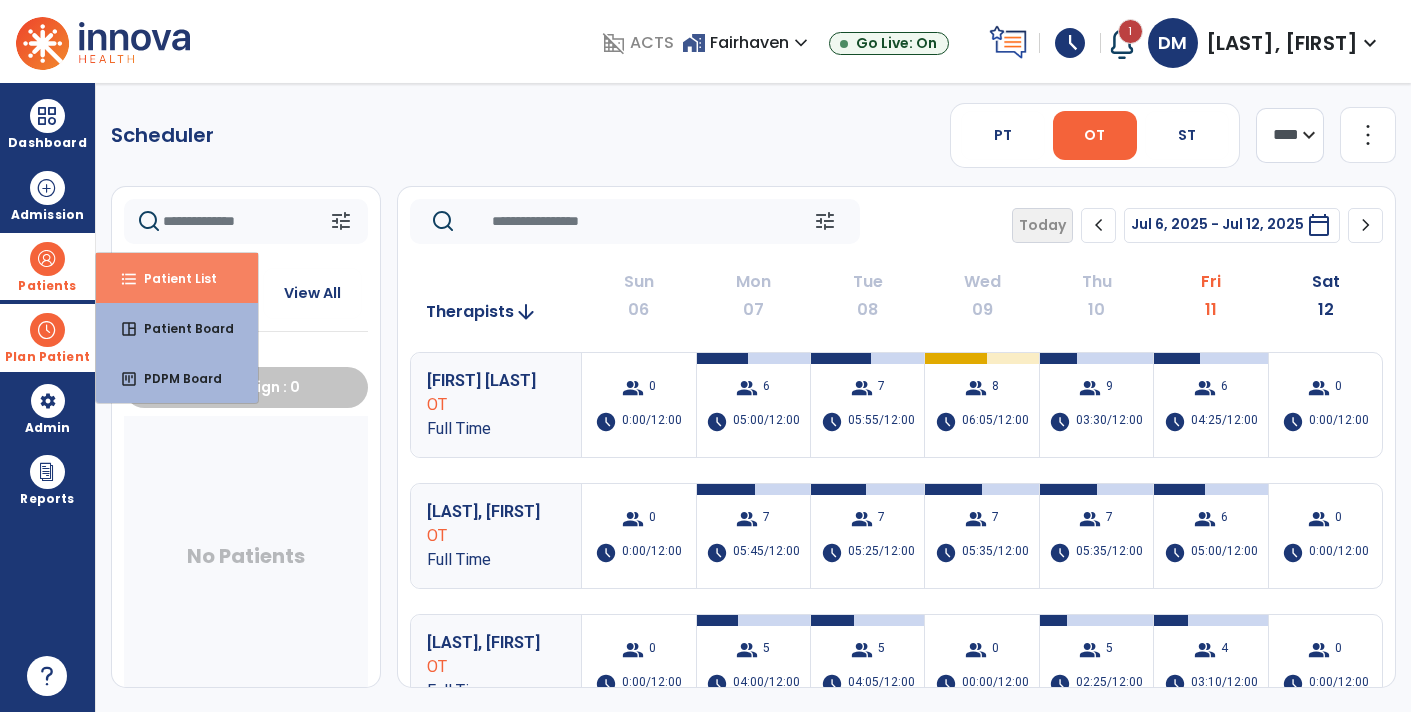 click on "format_list_bulleted  Patient List" at bounding box center (177, 278) 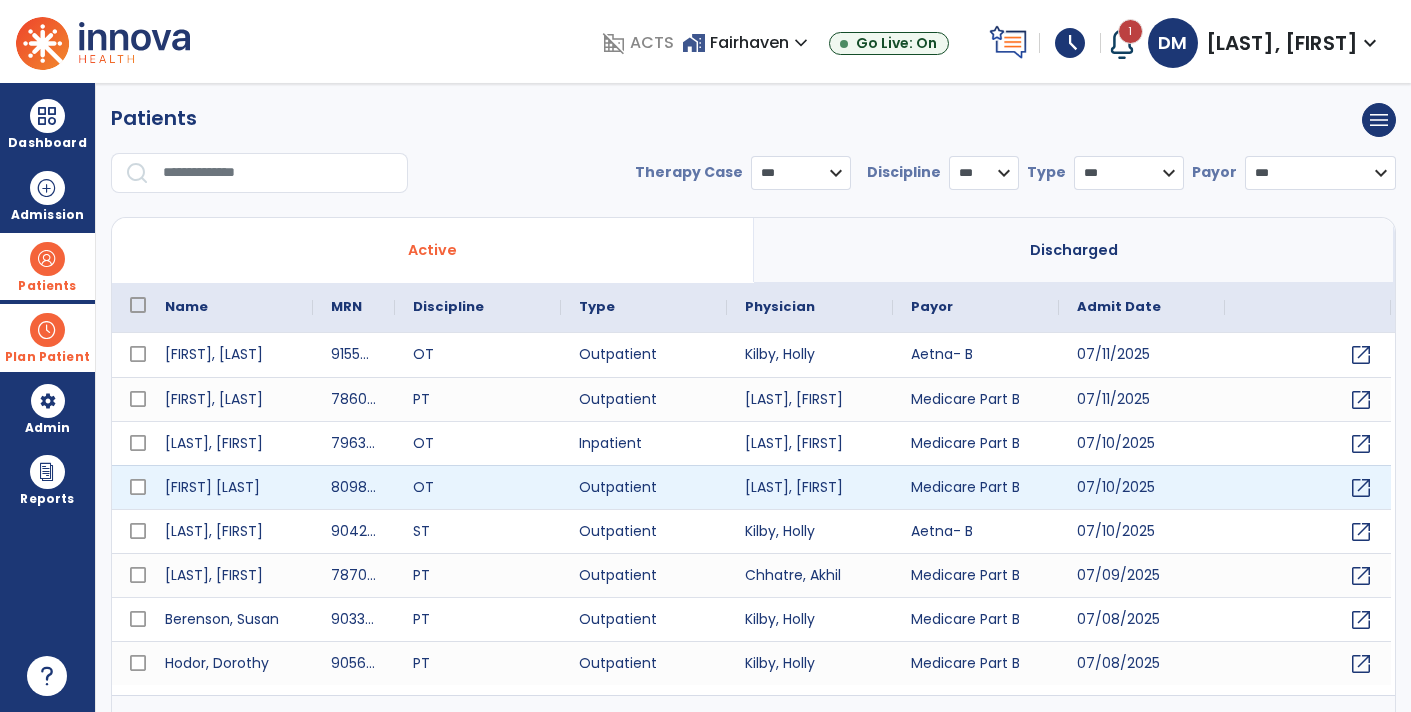 scroll, scrollTop: 30, scrollLeft: 0, axis: vertical 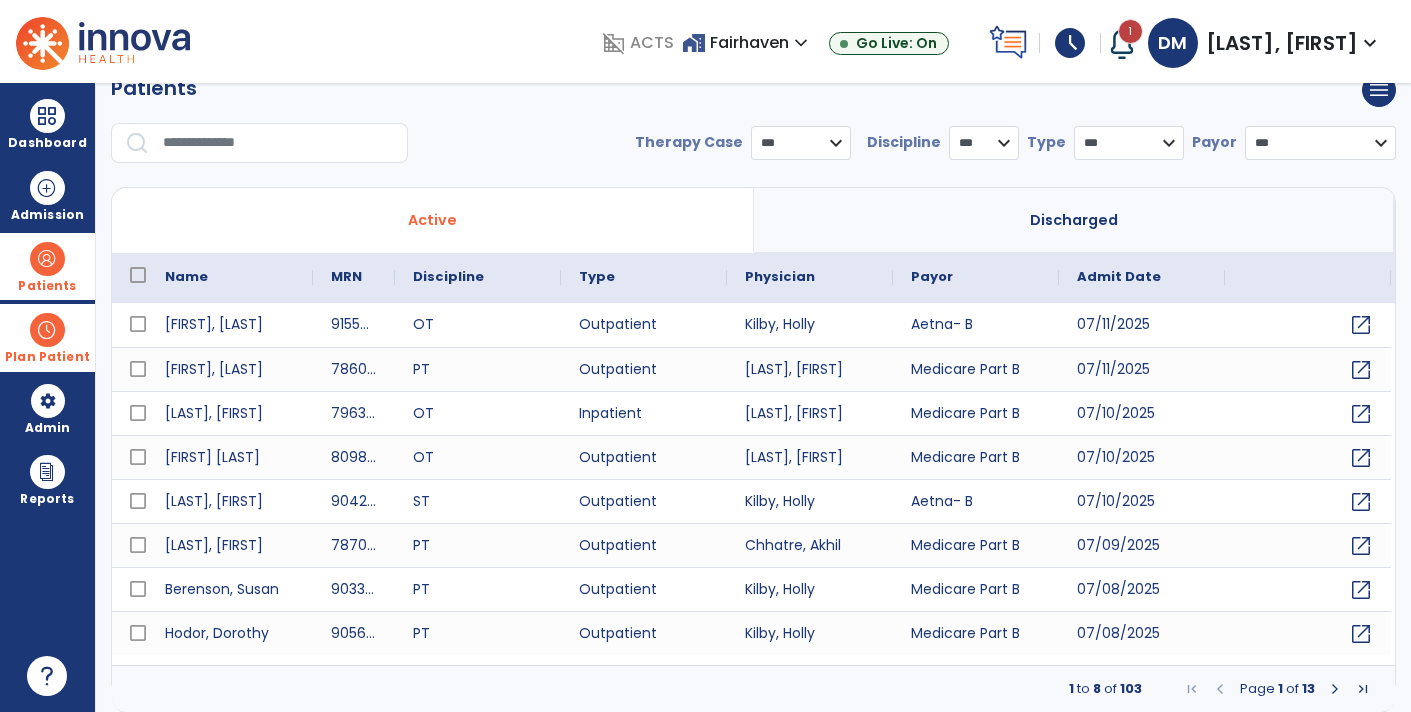 click on "Patients" at bounding box center (47, 266) 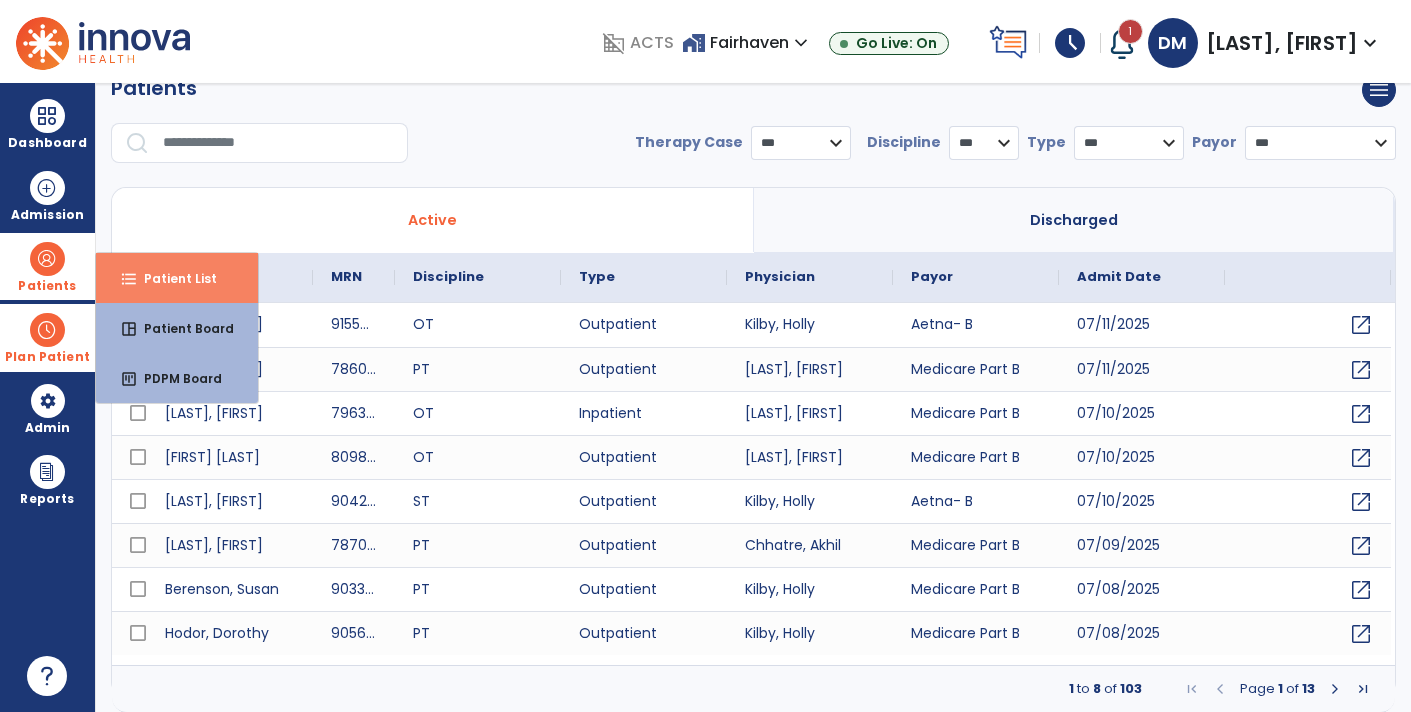 click on "Patient List" at bounding box center [172, 278] 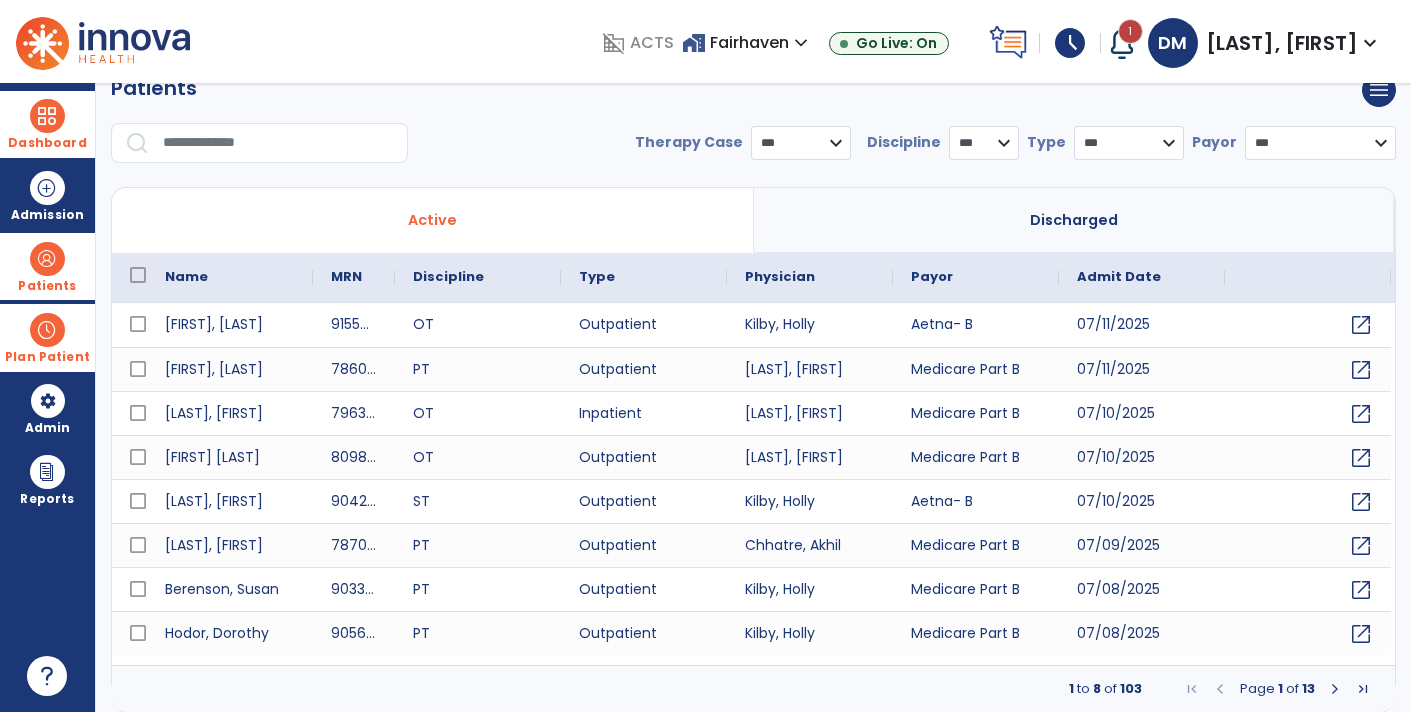 click on "Dashboard" at bounding box center (47, 124) 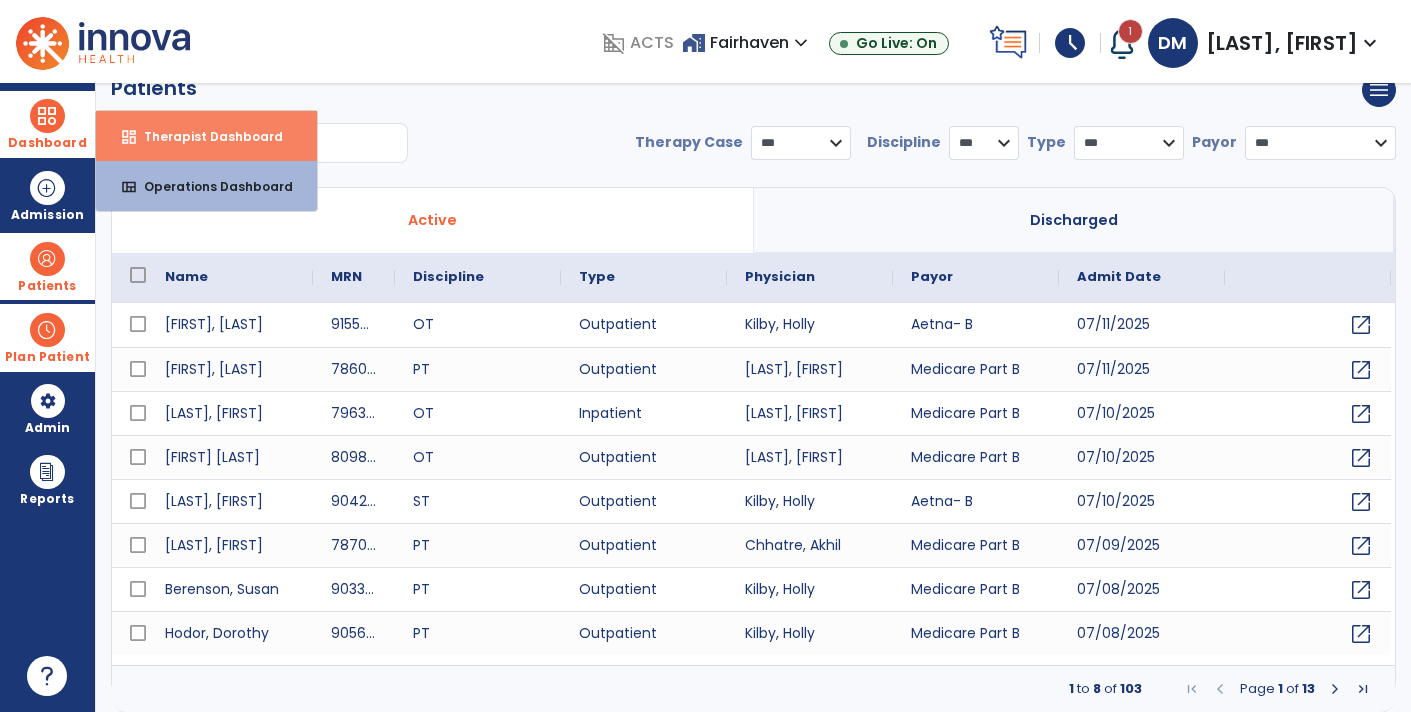 click on "Therapist Dashboard" at bounding box center (205, 136) 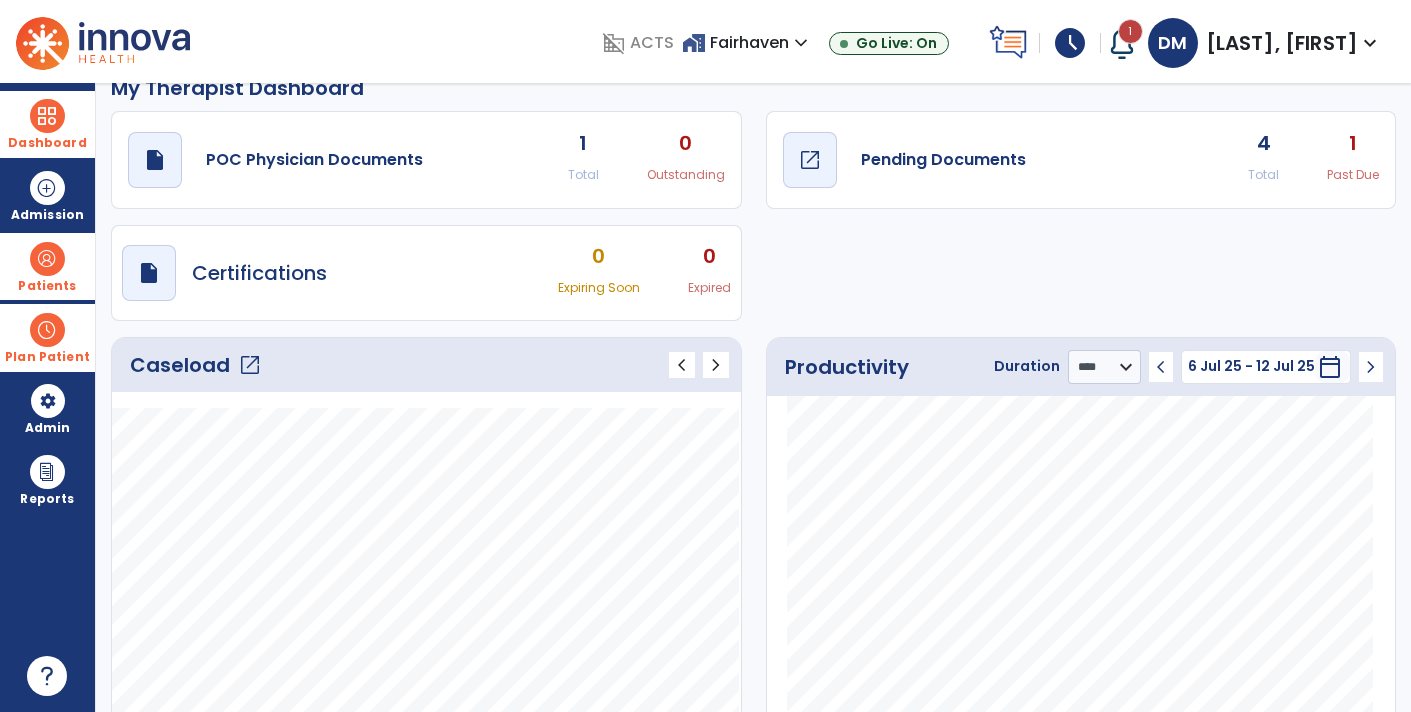 click on "draft   open_in_new  Pending Documents" 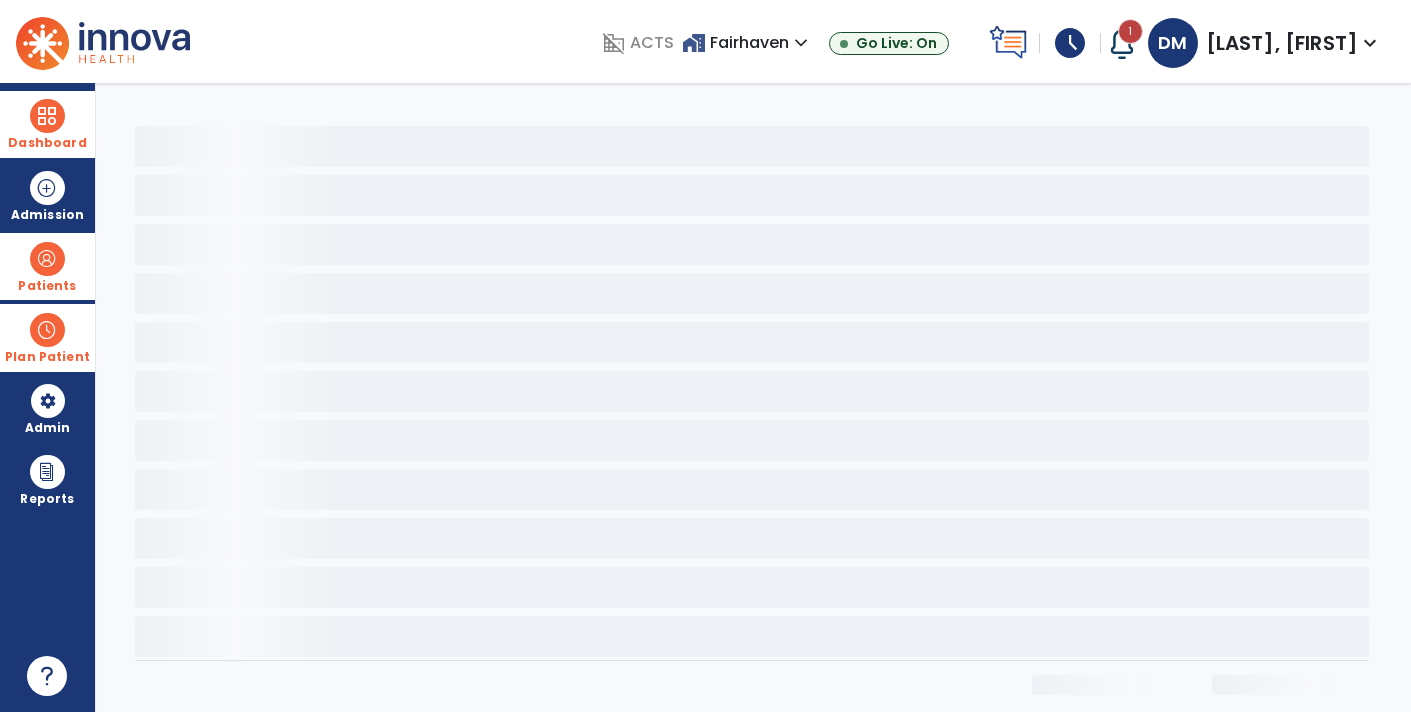 scroll, scrollTop: 0, scrollLeft: 0, axis: both 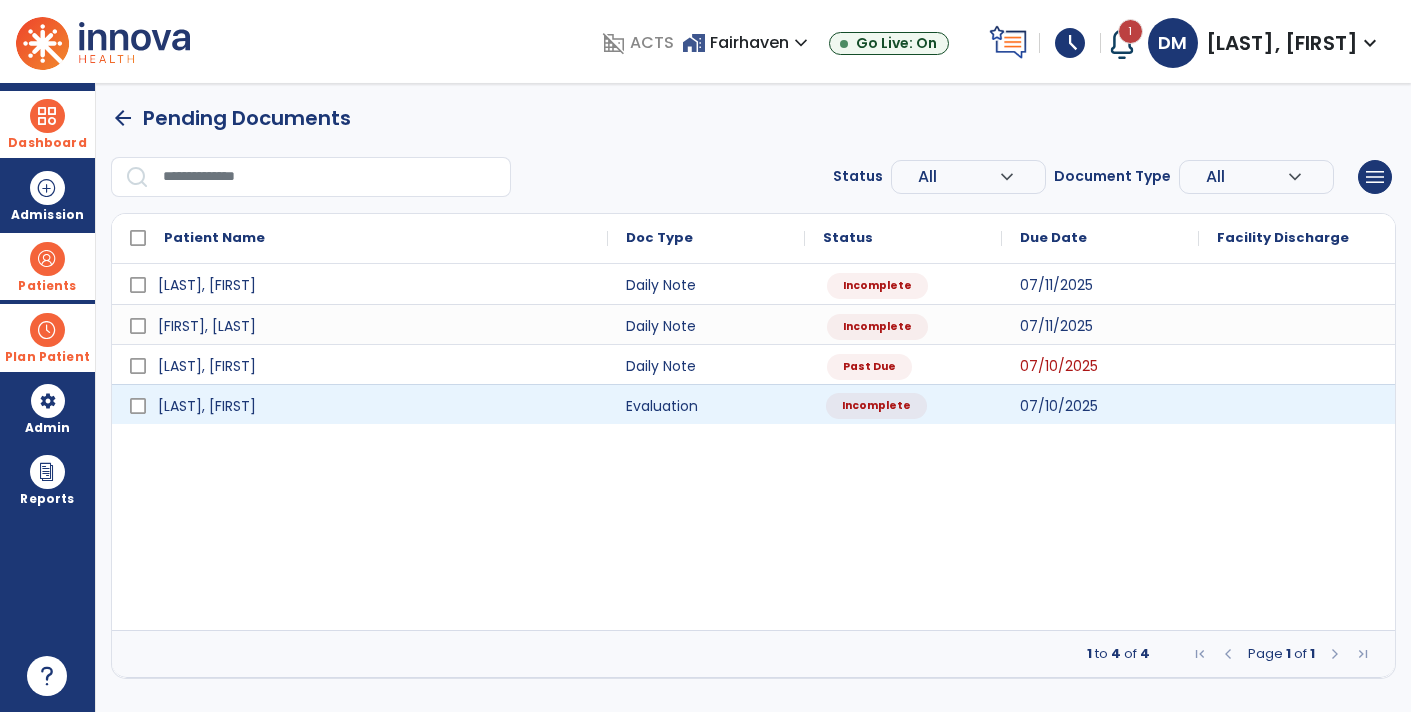 click on "Incomplete" at bounding box center [876, 406] 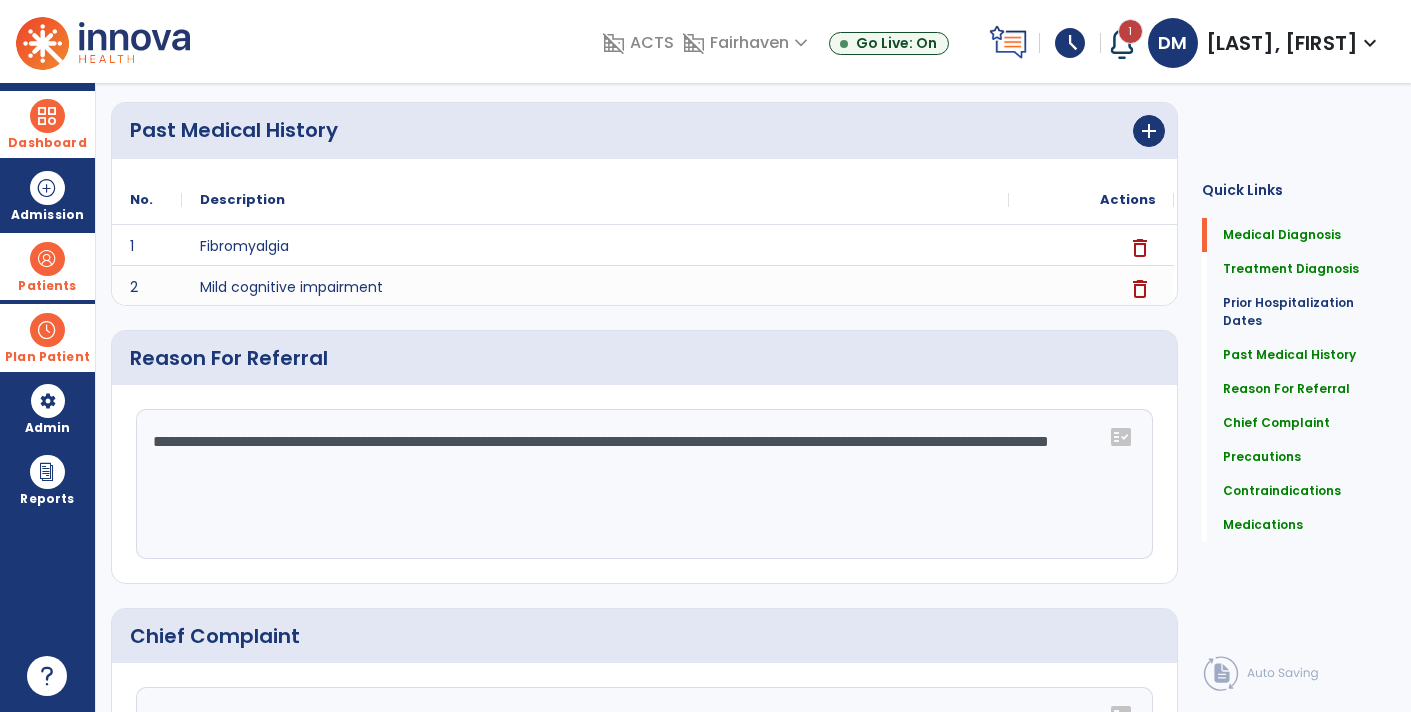 scroll, scrollTop: 0, scrollLeft: 0, axis: both 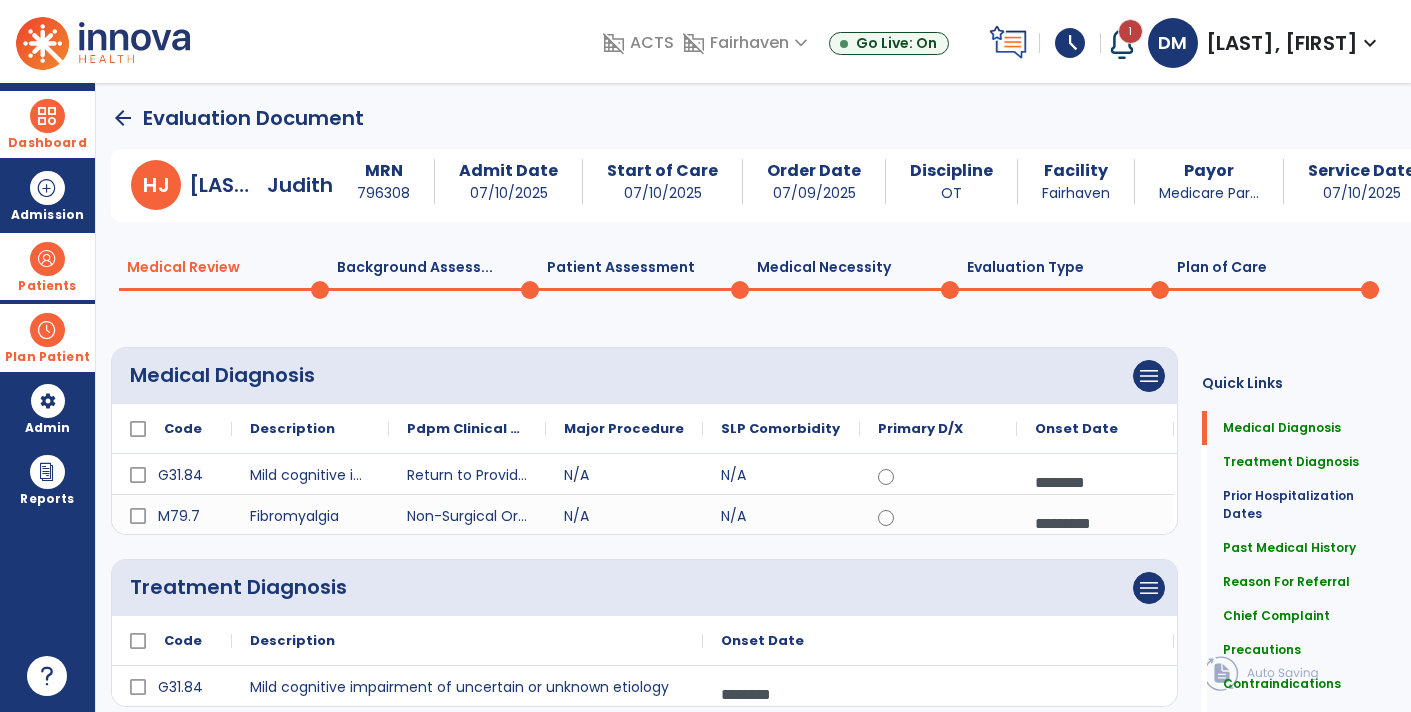 click on "Evaluation Type  0" 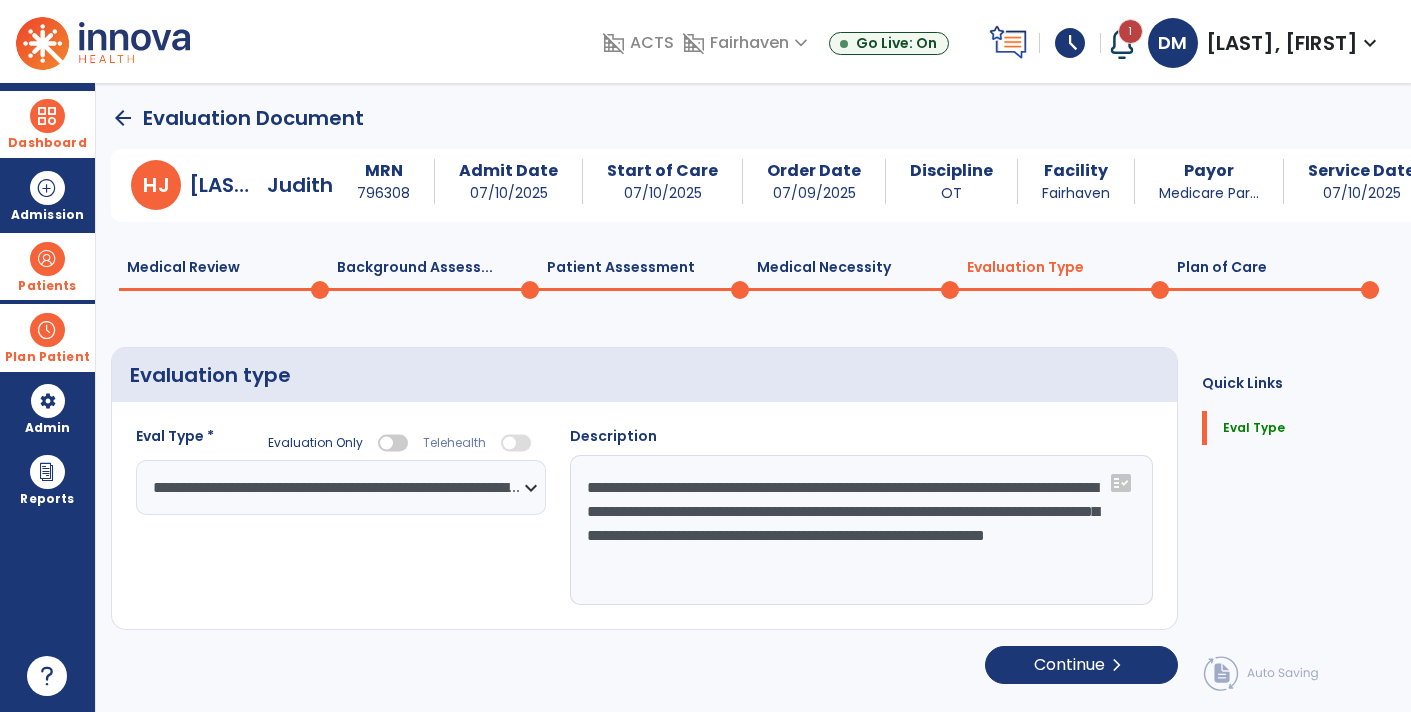 click on "Medical Necessity  0" 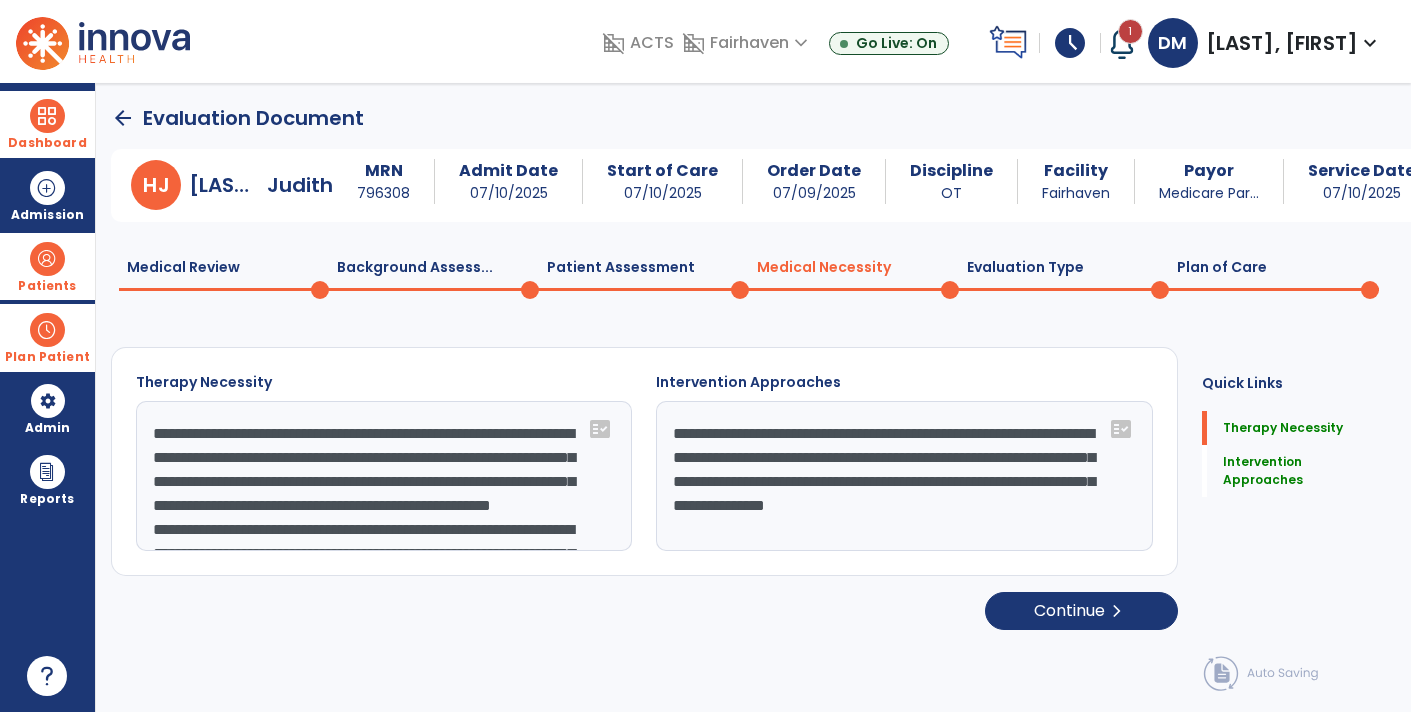click on "Patient Assessment  0" 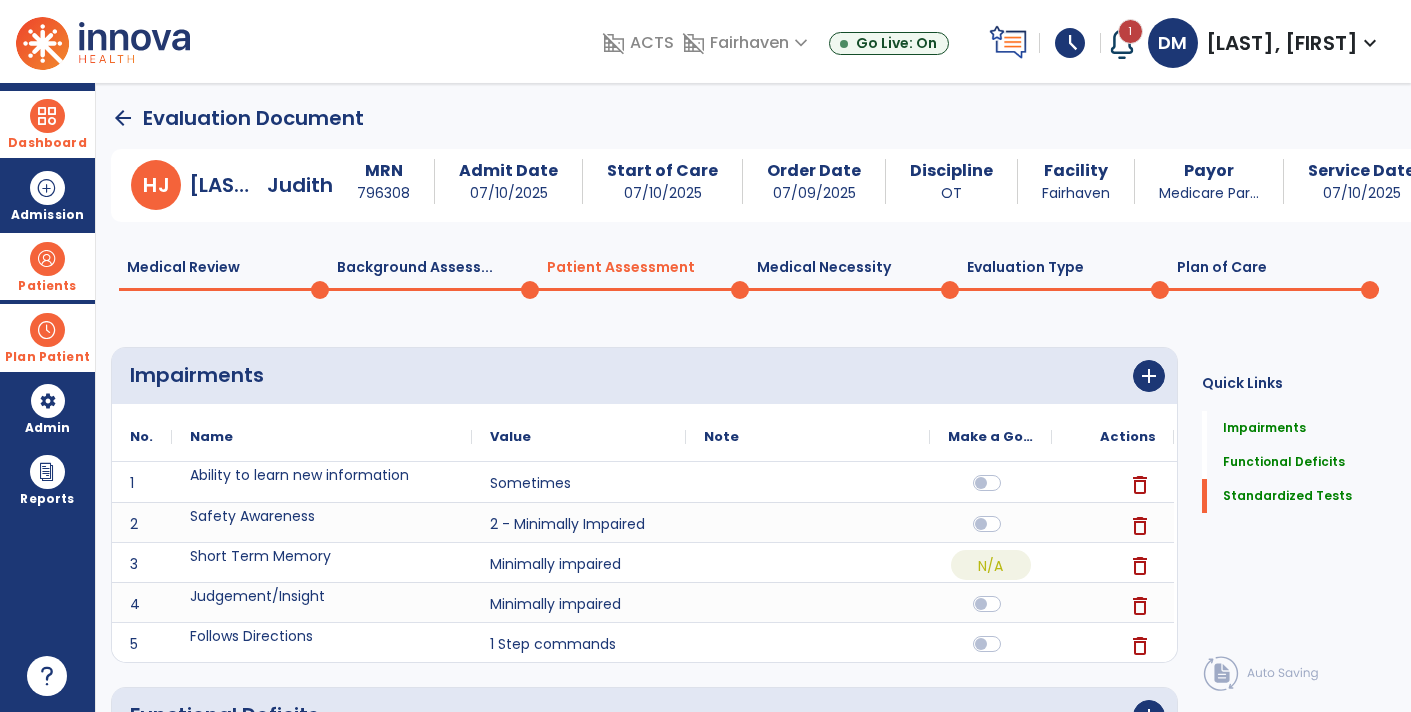 click on "Medical Necessity  0" 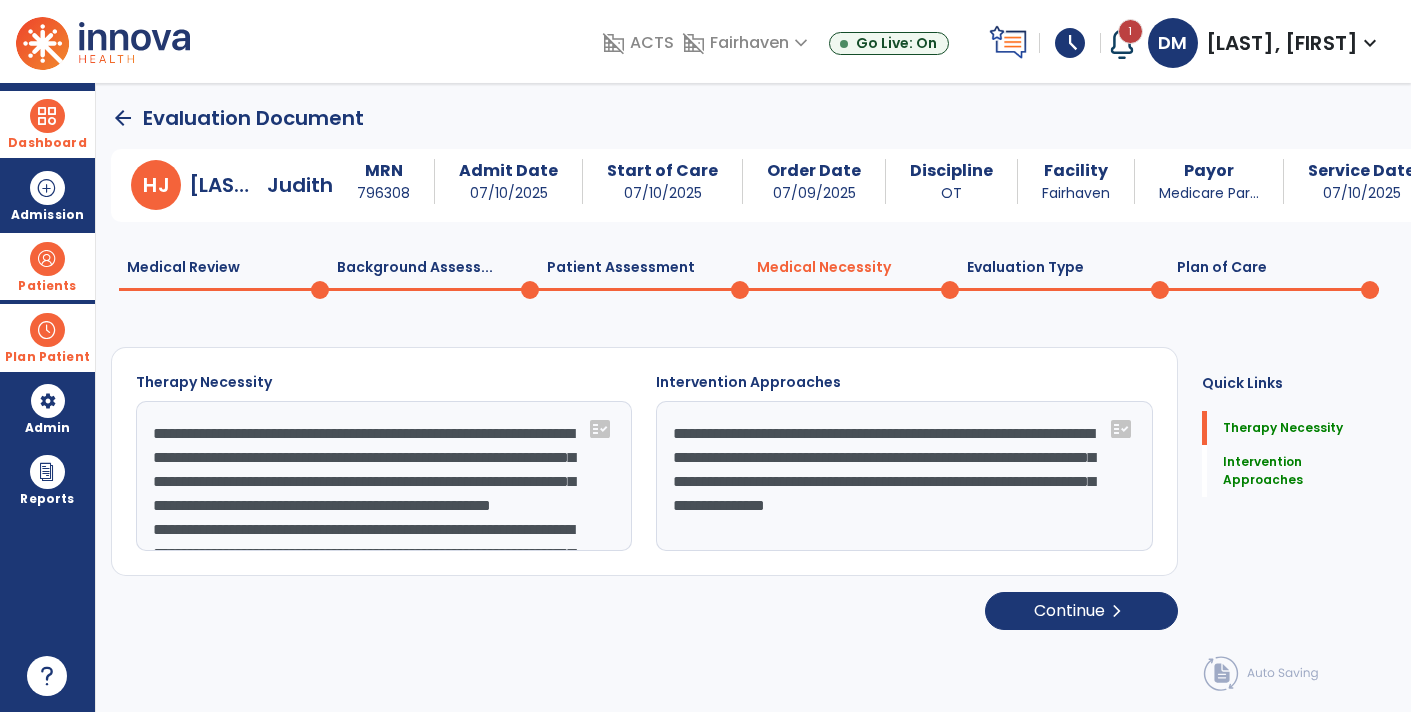 click on "Evaluation Type  0" 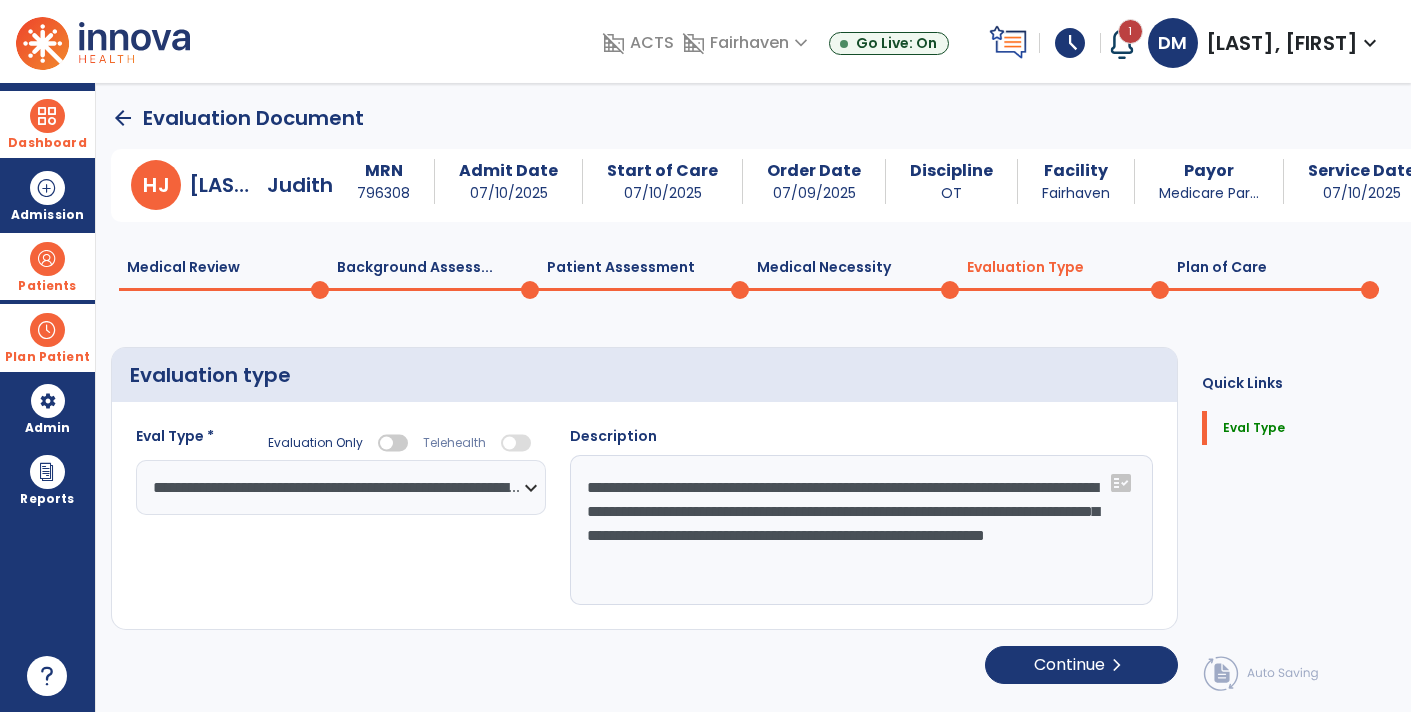 click on "Medical Necessity  0" 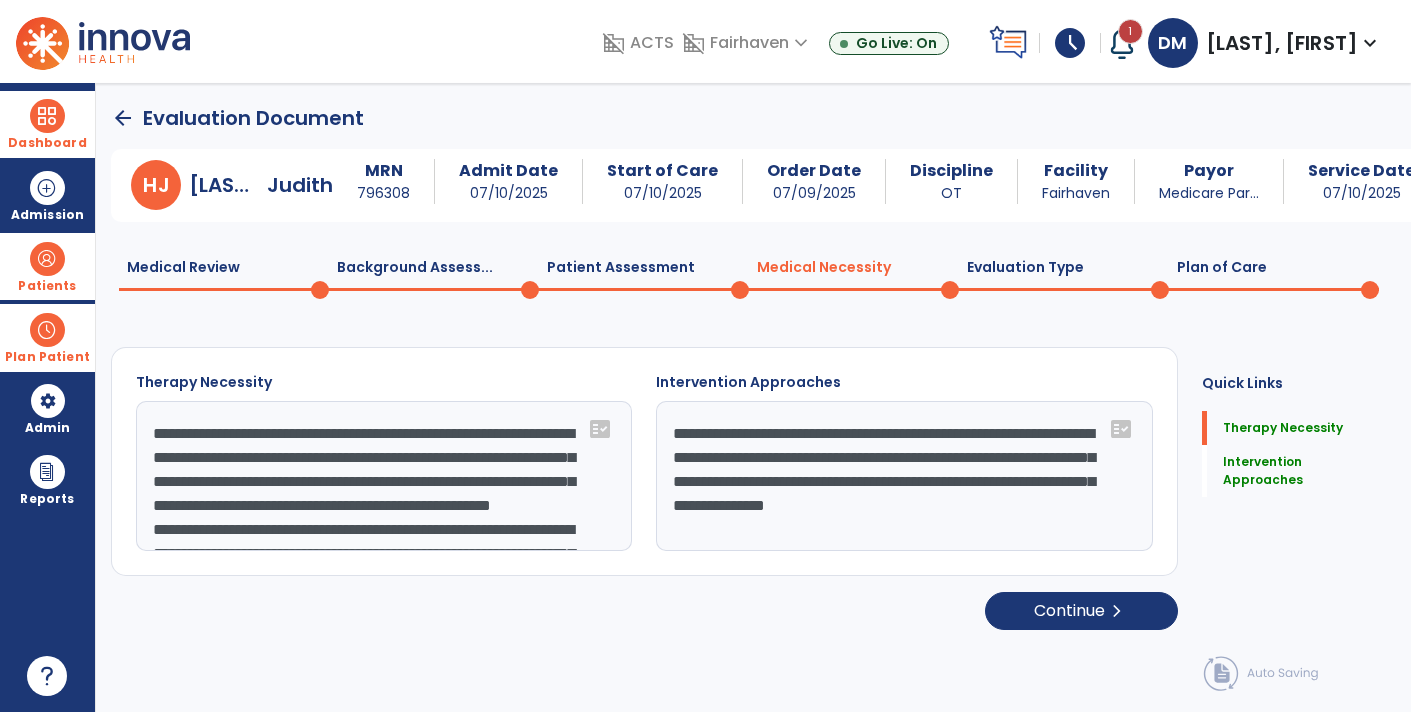 click on "Plan of Care  0" 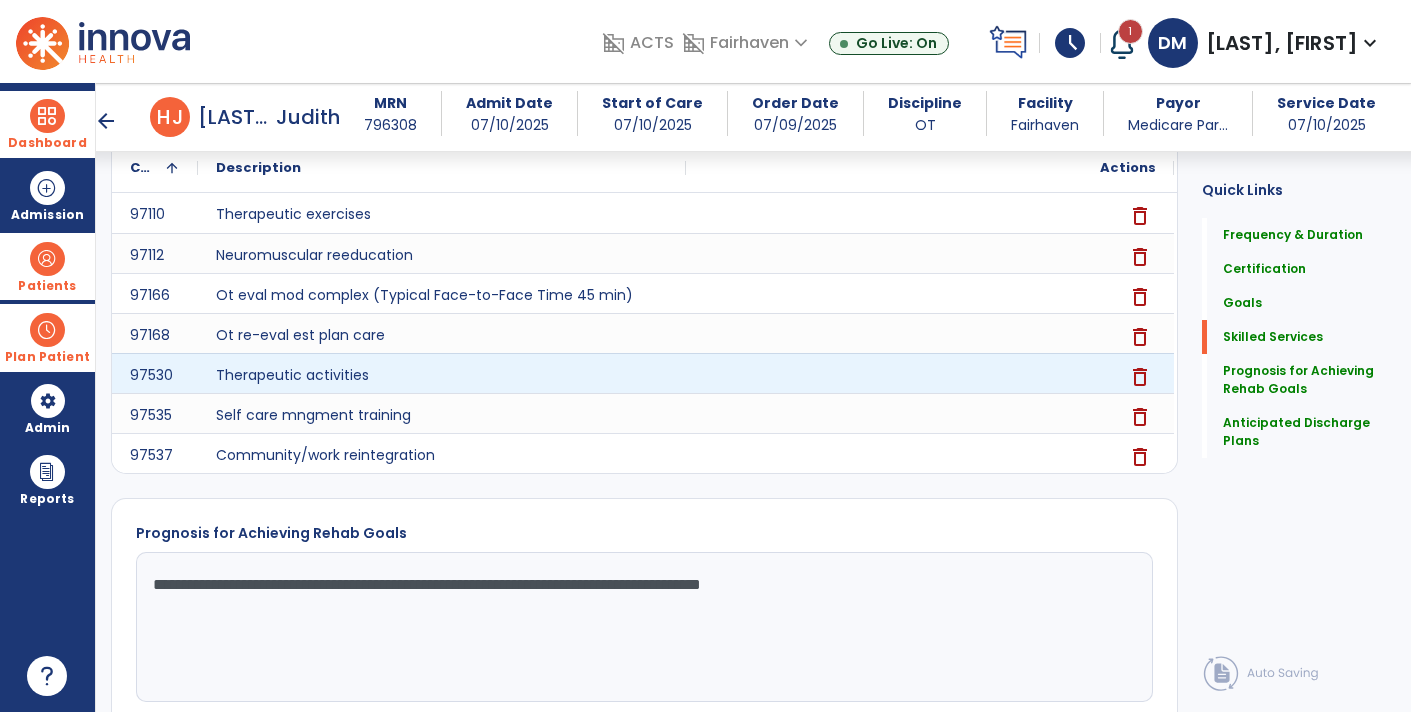 scroll, scrollTop: 0, scrollLeft: 0, axis: both 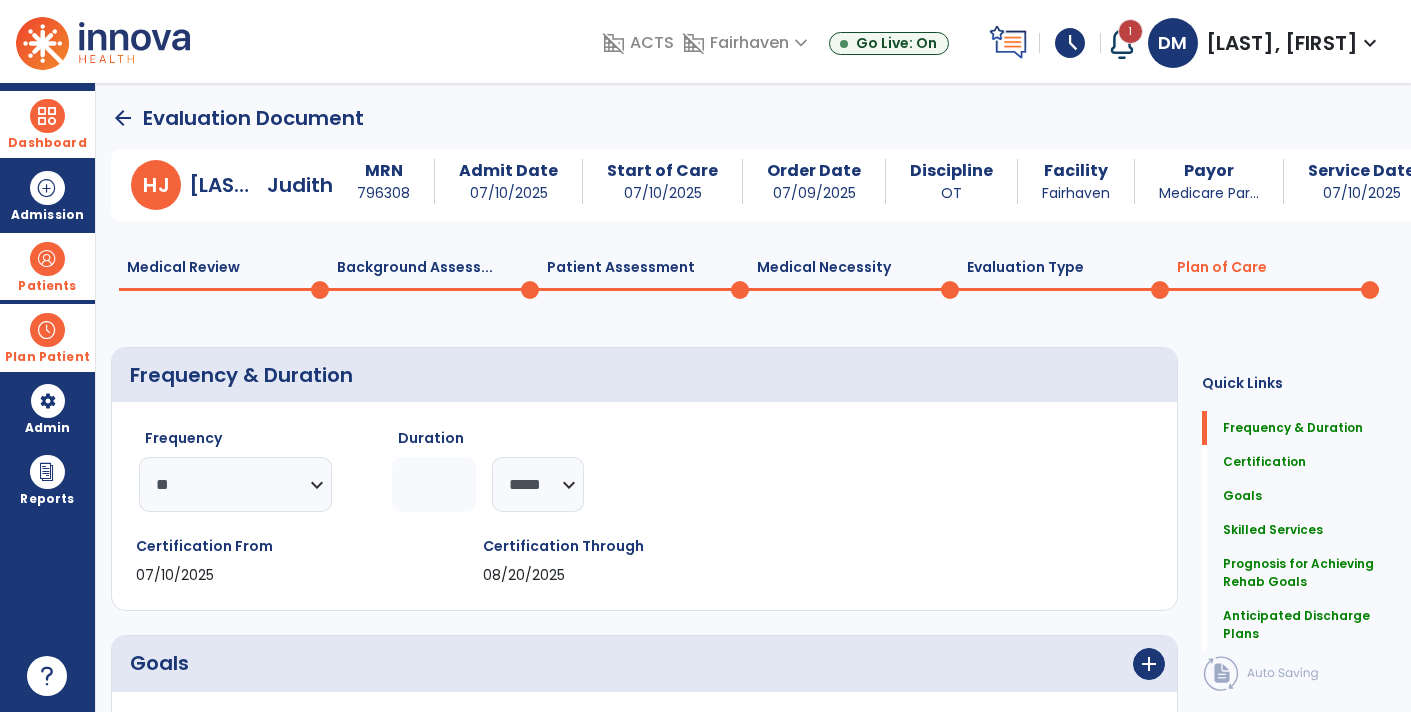 click on "Medical Necessity  0" 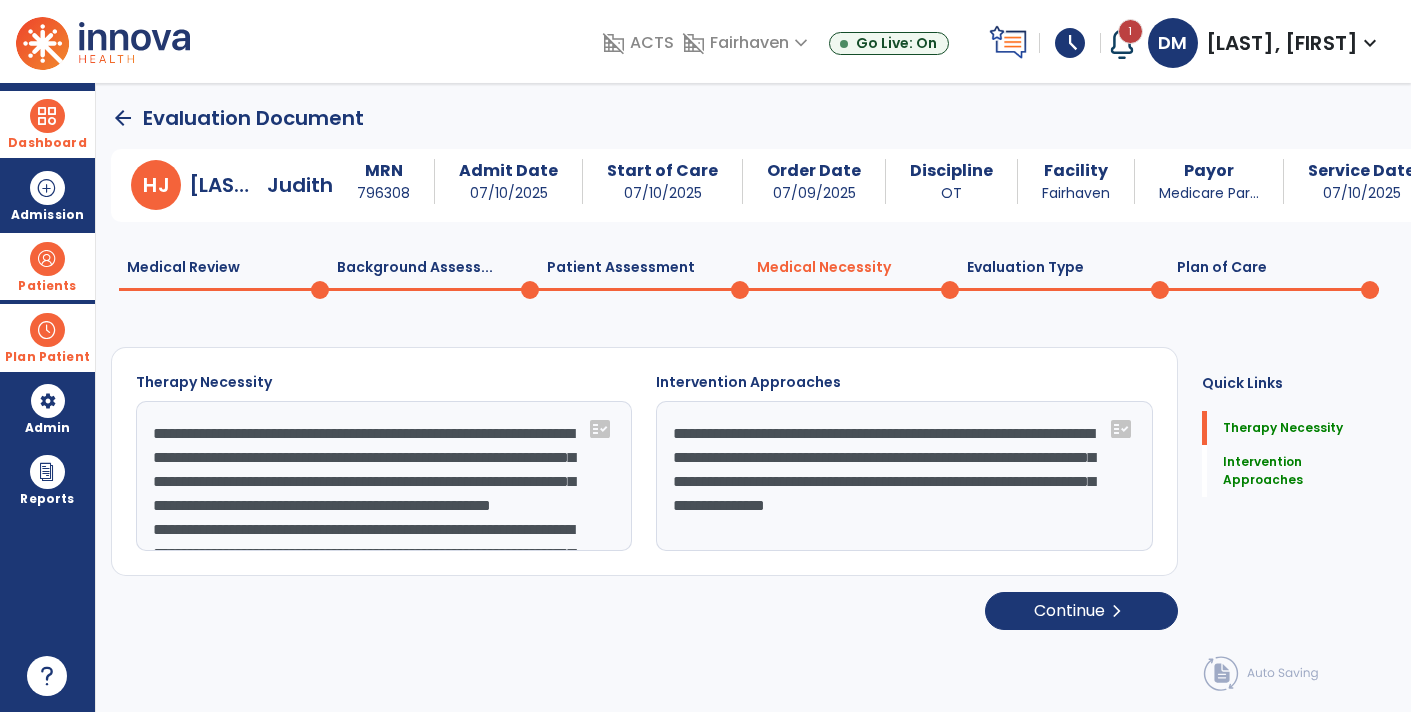 click on "Evaluation Type  0" 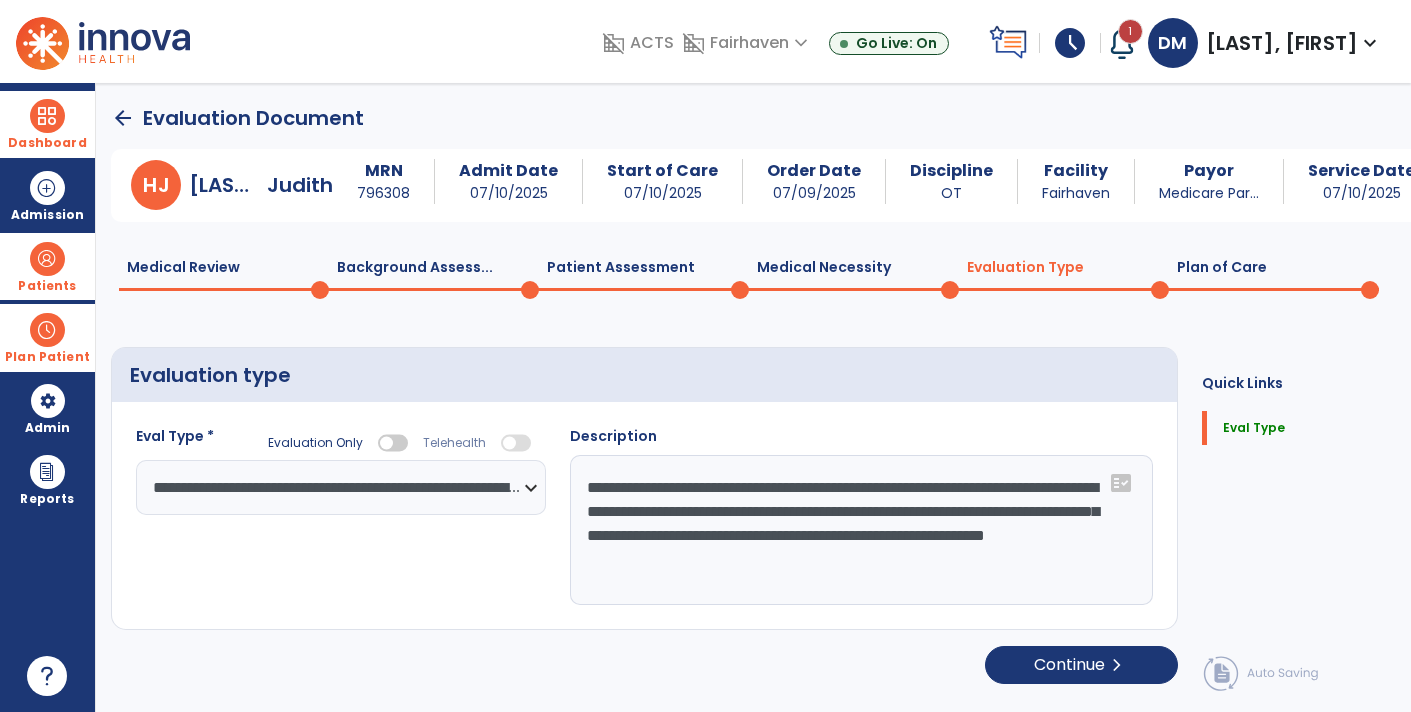 click on "Patient Assessment  0" 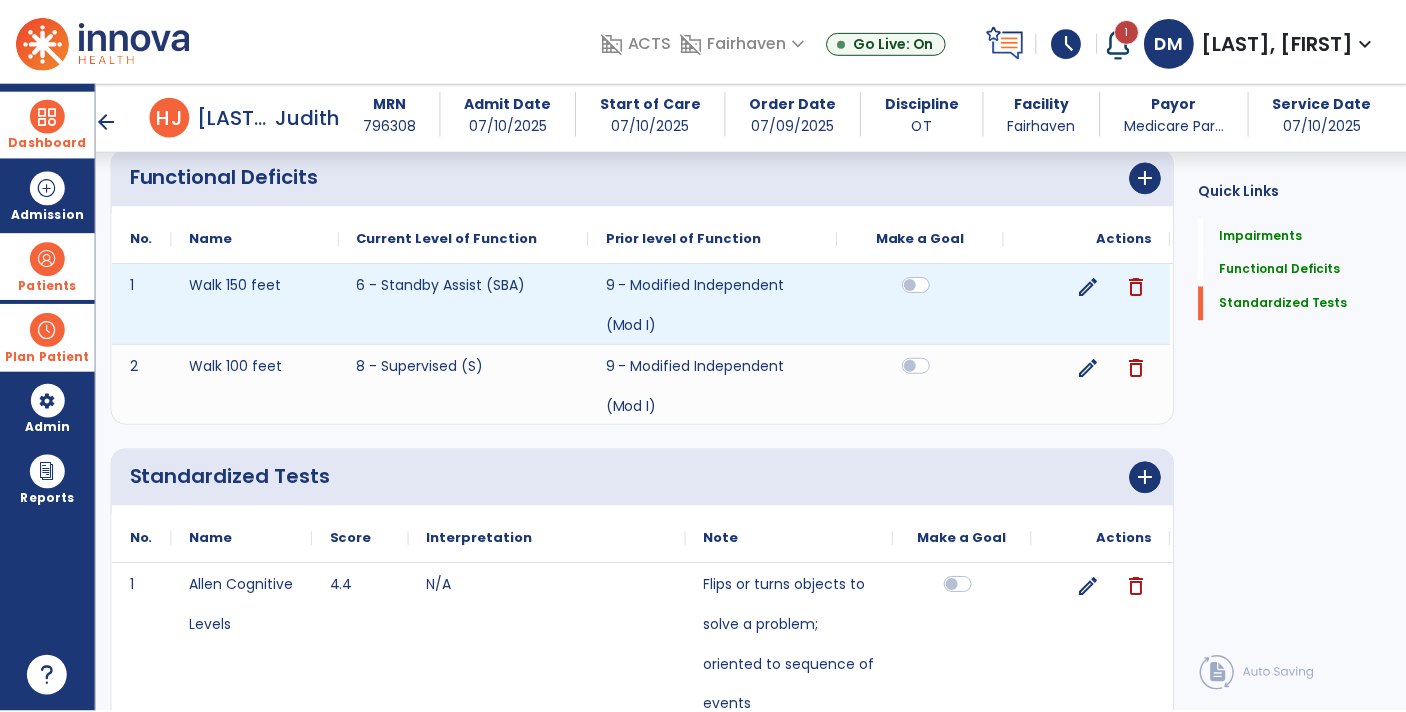 scroll, scrollTop: 599, scrollLeft: 0, axis: vertical 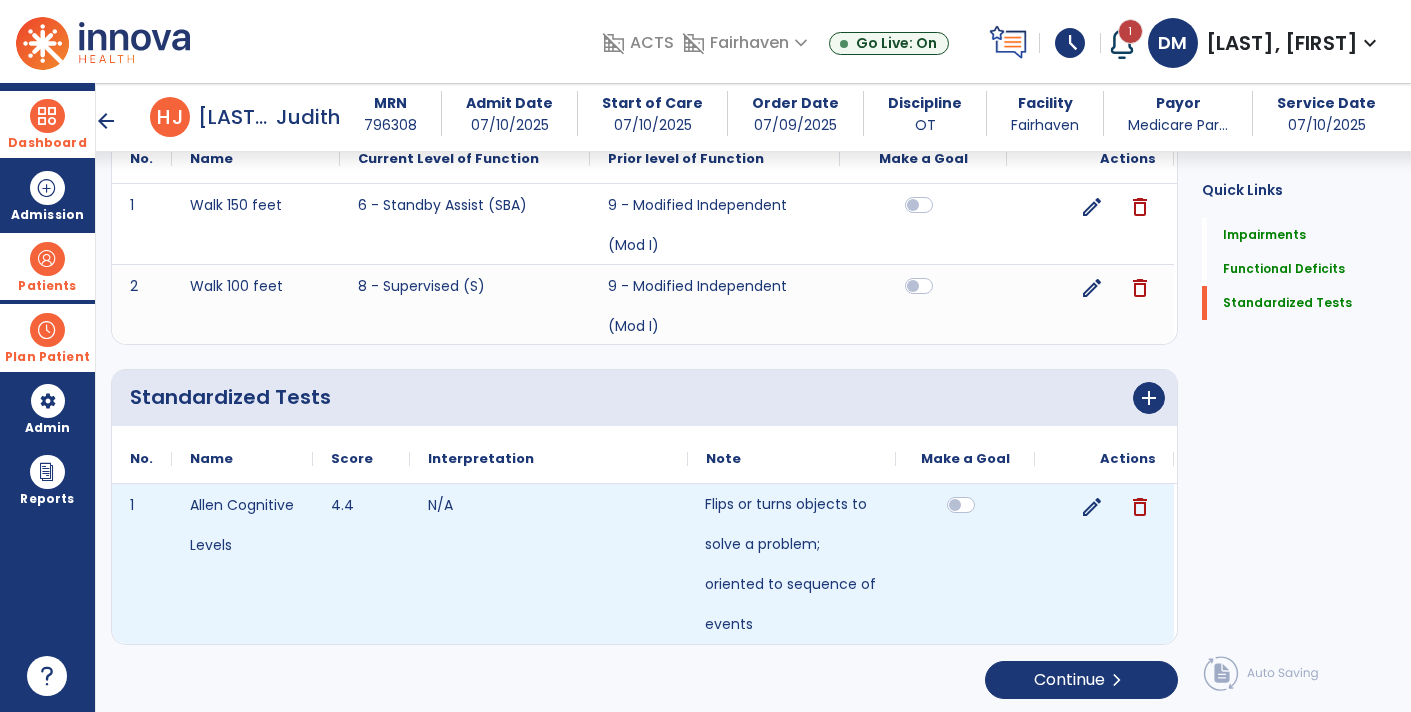 click on "Flips or turns objects to solve a problem; oriented to sequence of events" 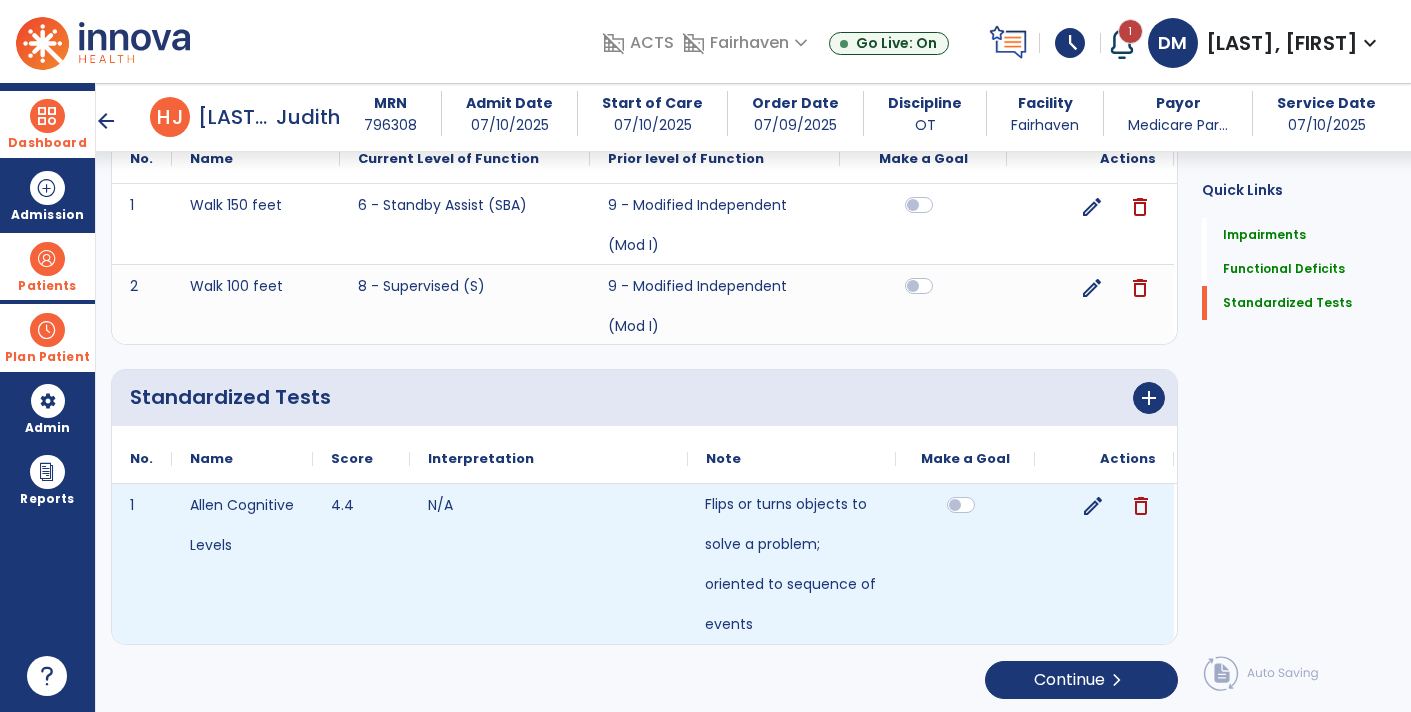 click on "edit" 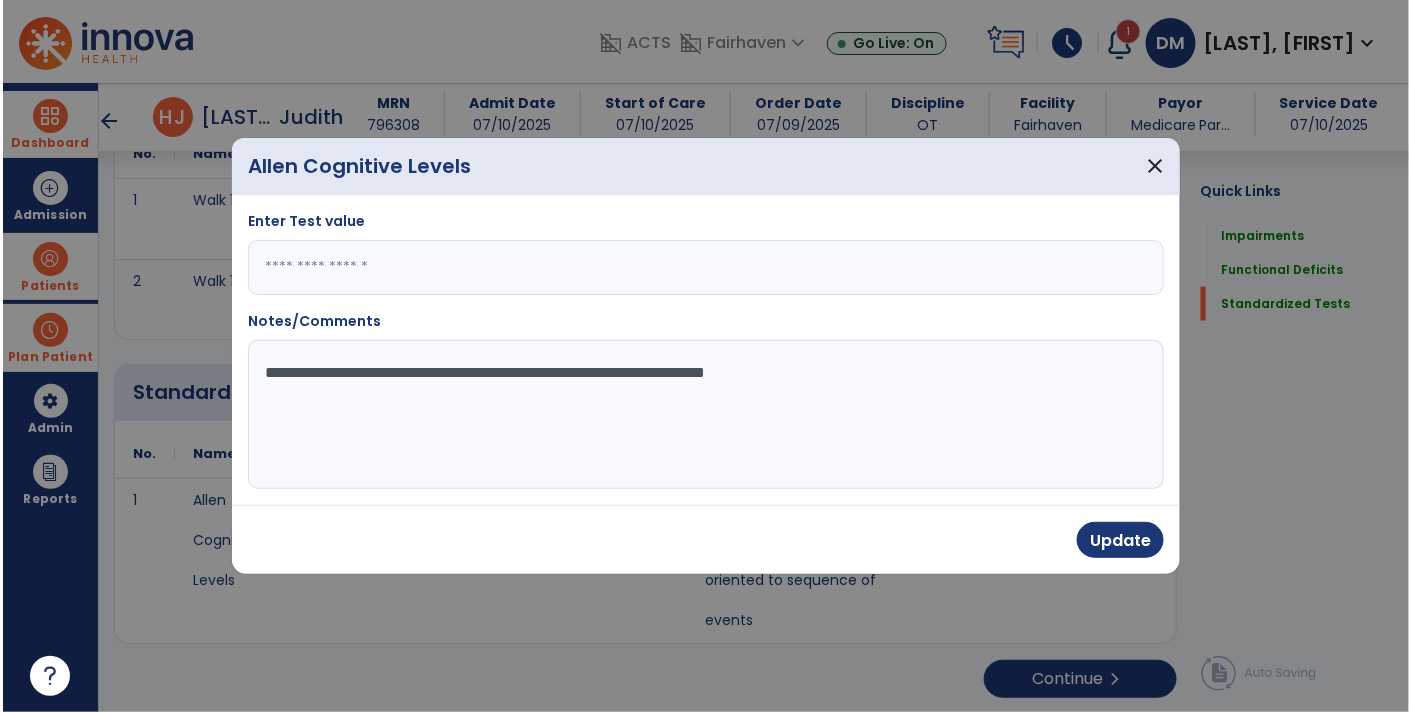 scroll, scrollTop: 599, scrollLeft: 0, axis: vertical 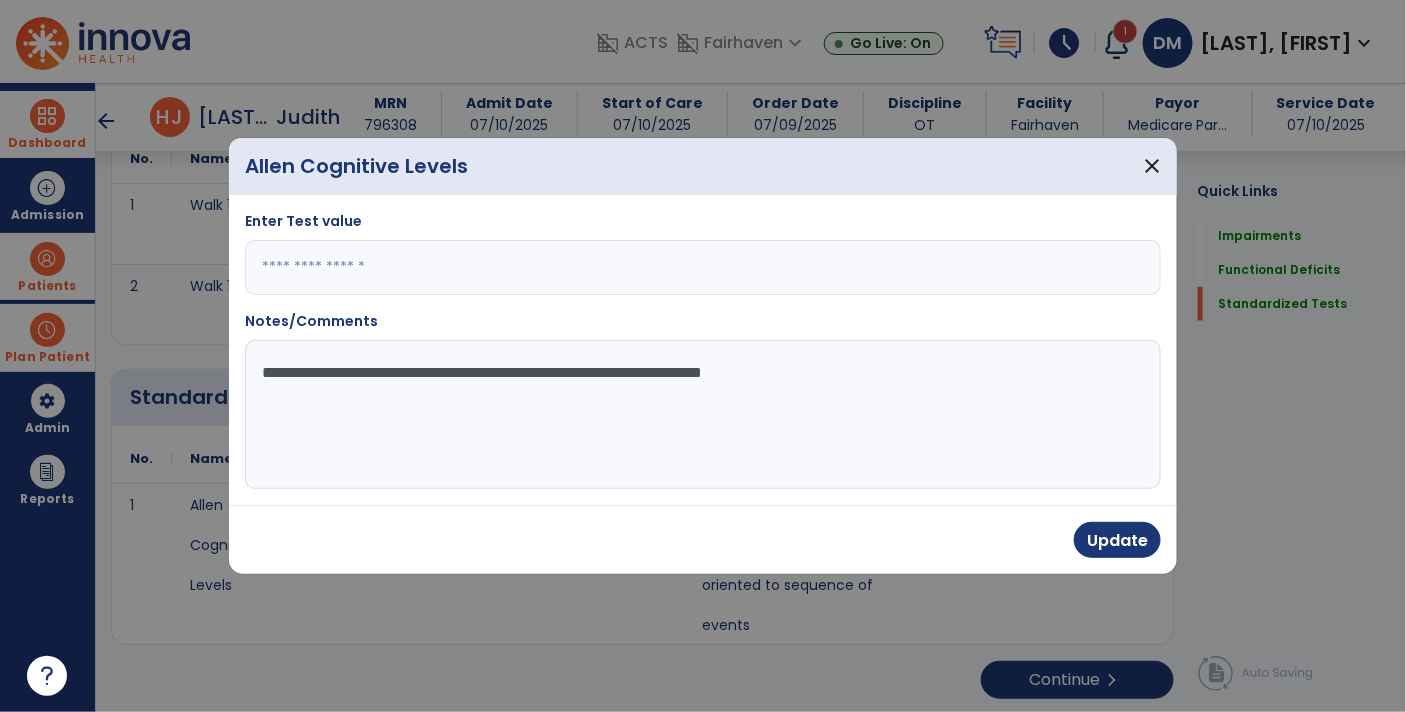 click on "**********" 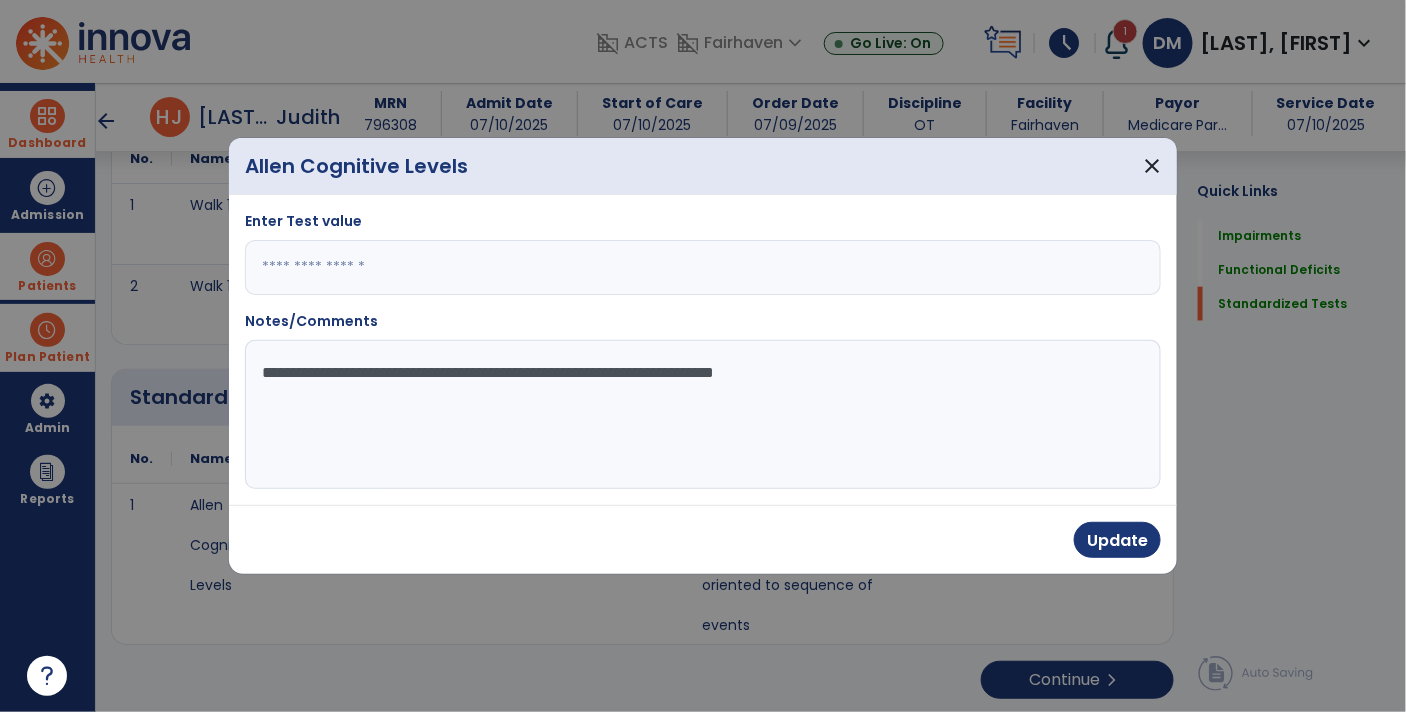 paste on "**********" 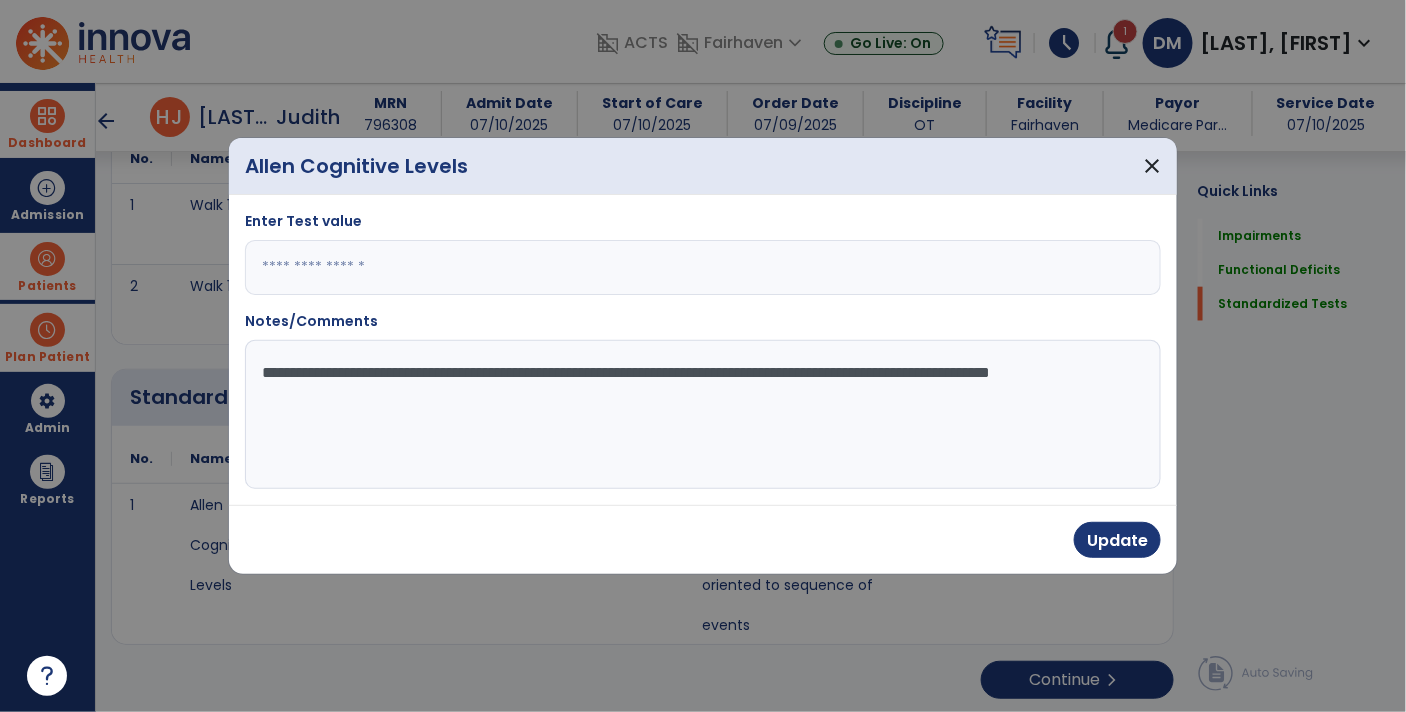 click on "**********" 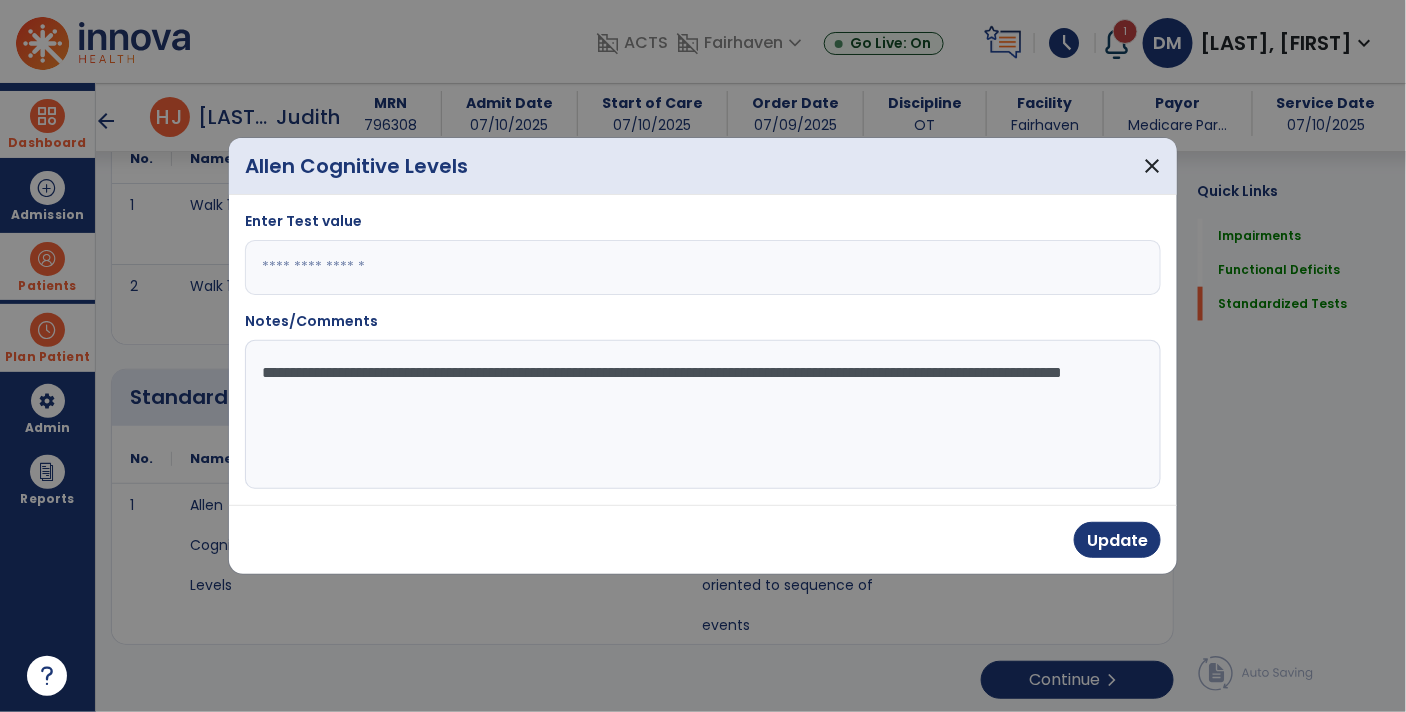 click on "**********" 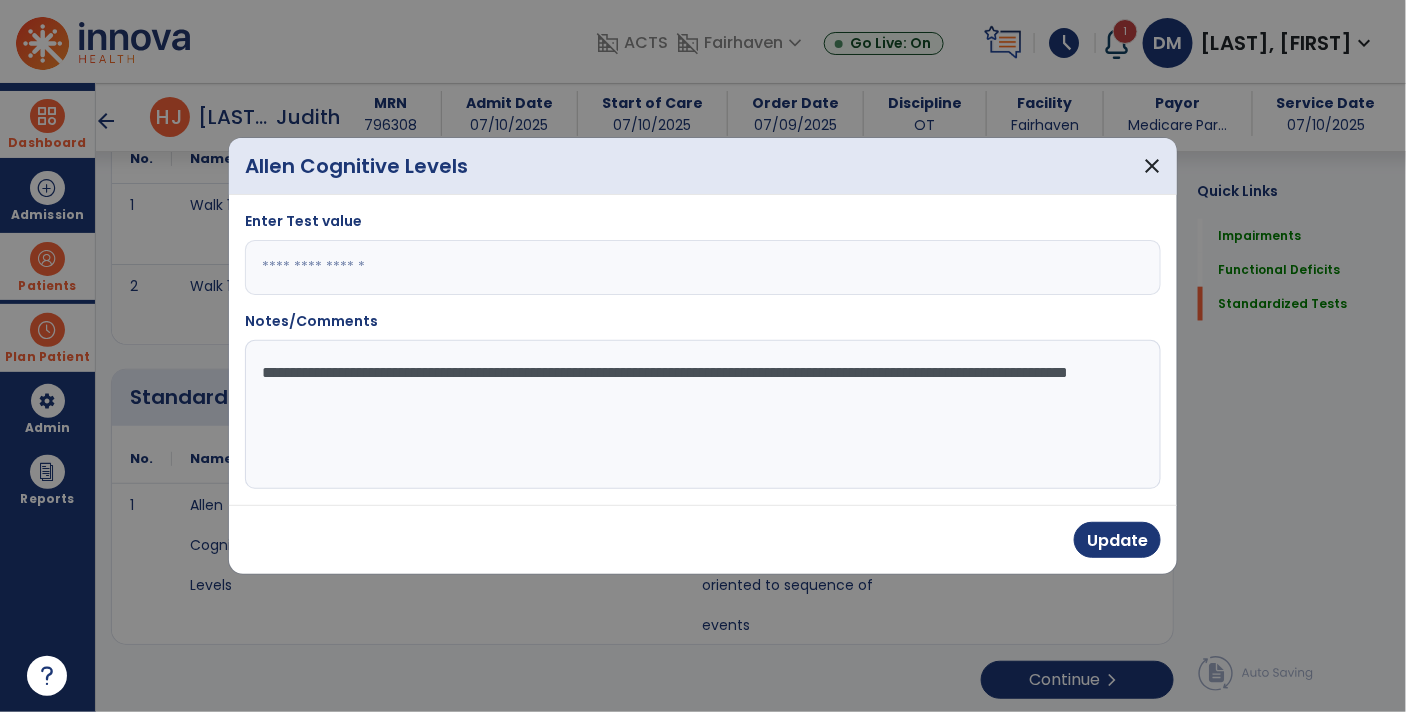 paste on "**********" 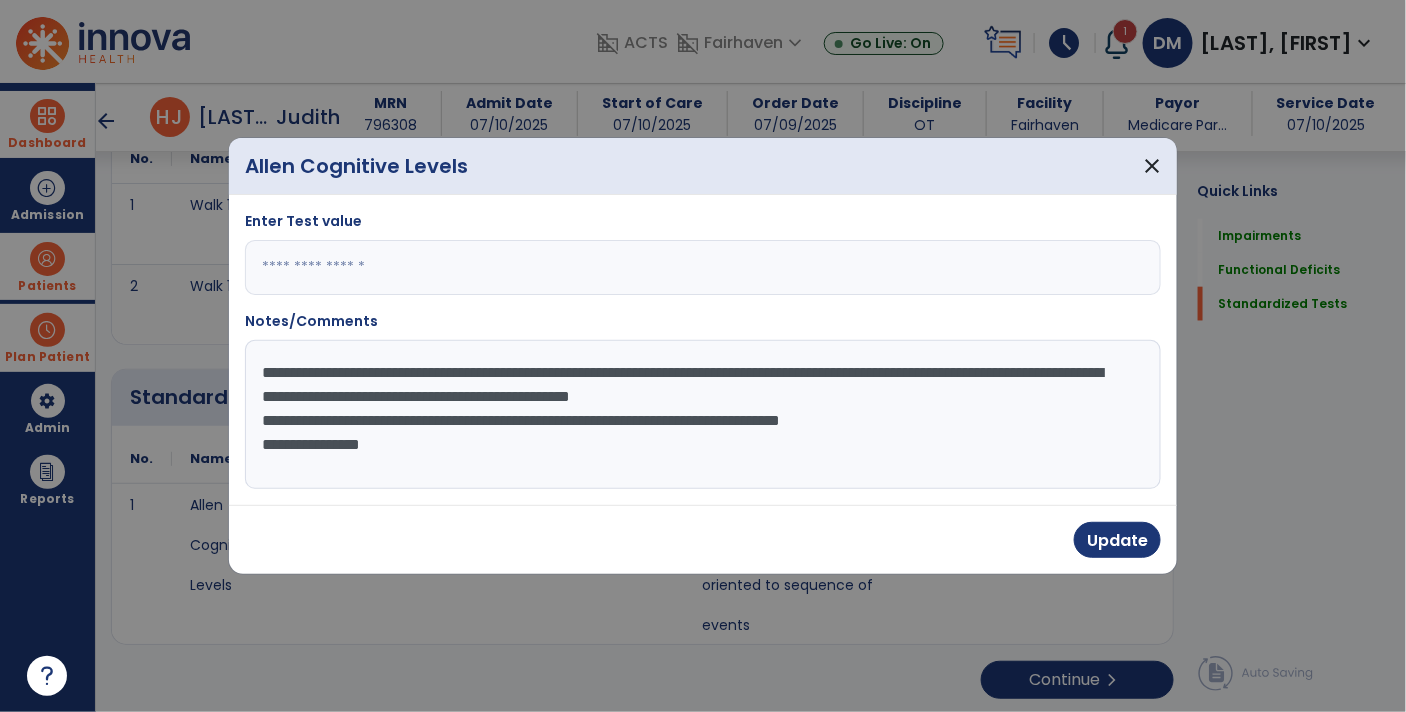 click on "**********" 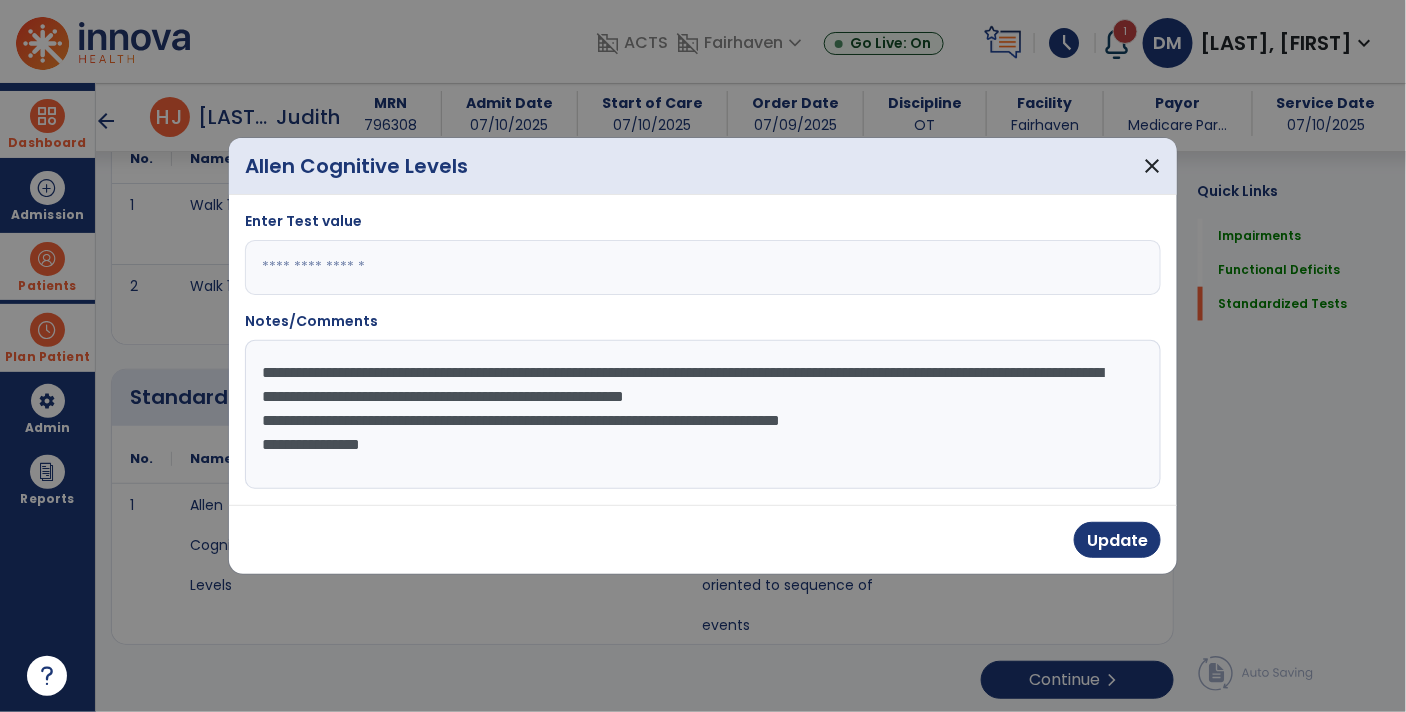 click on "**********" 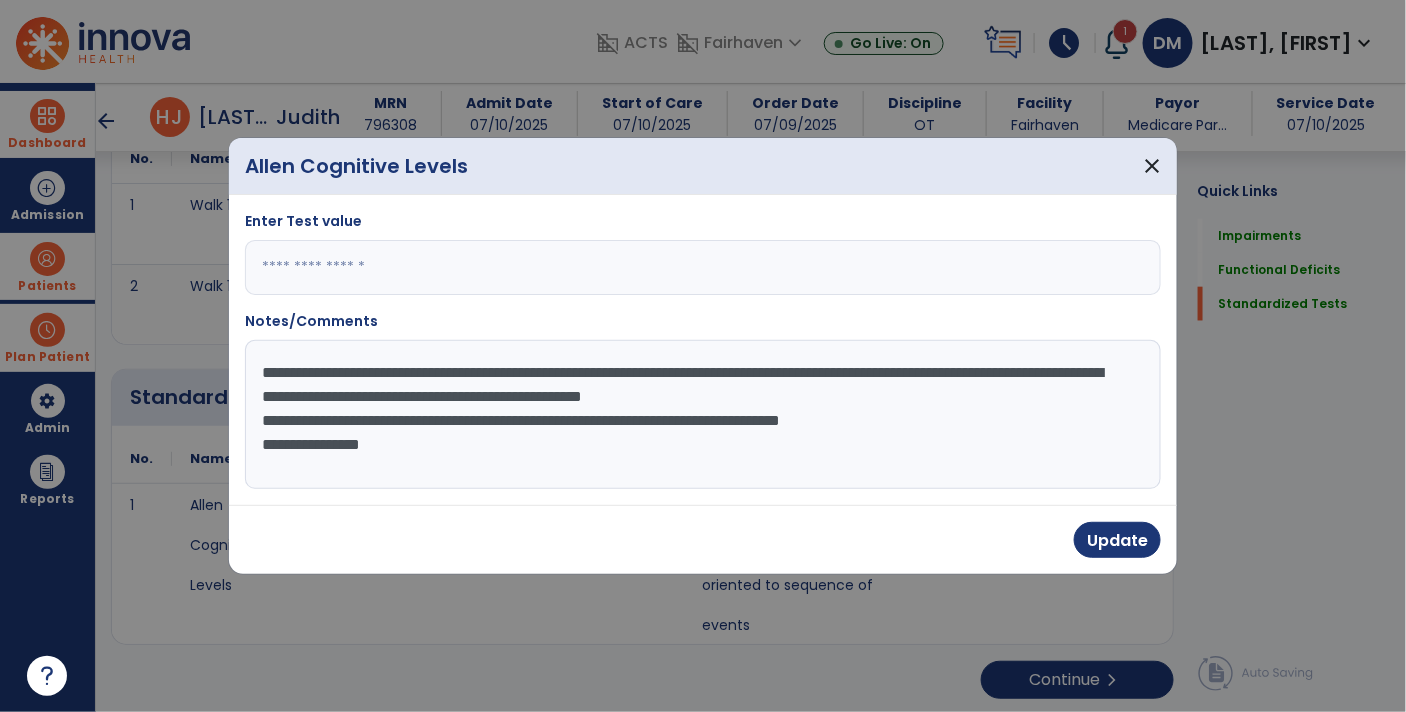 click on "**********" 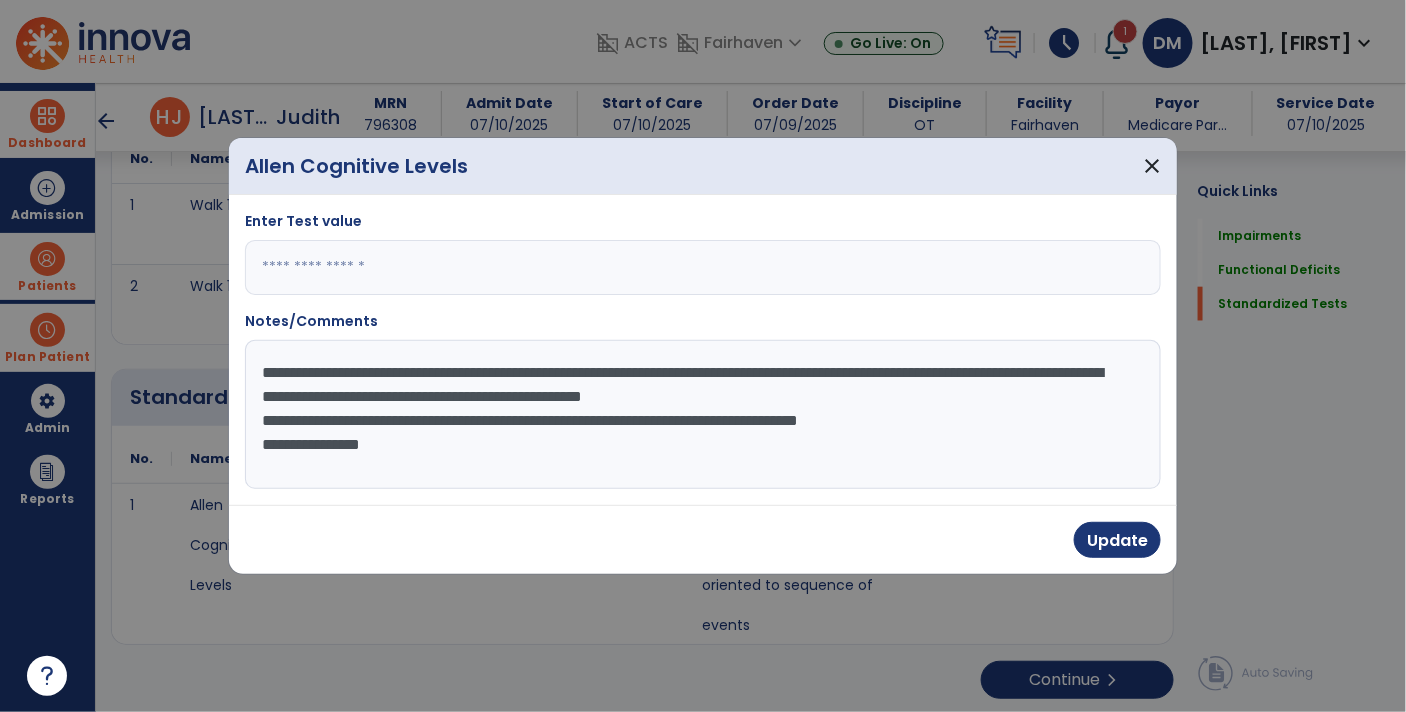 type on "**********" 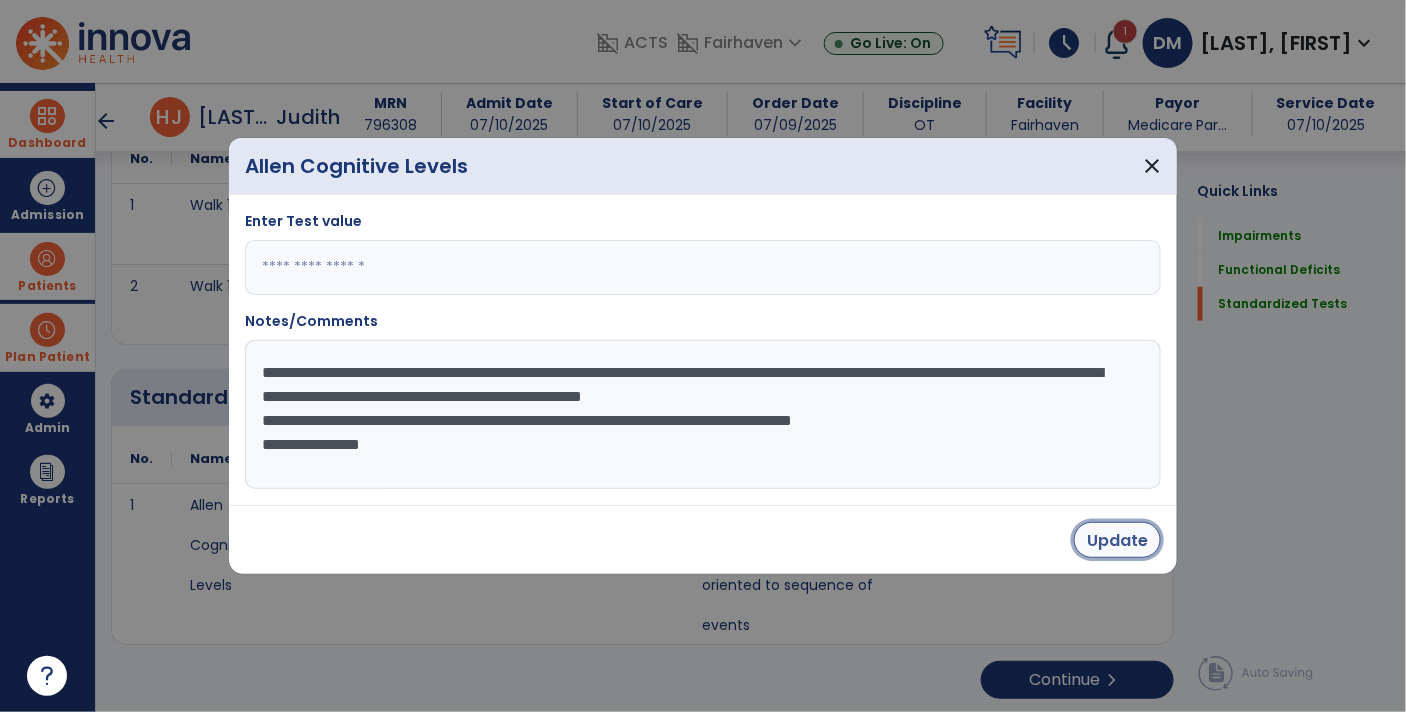 click on "Update" at bounding box center (1117, 540) 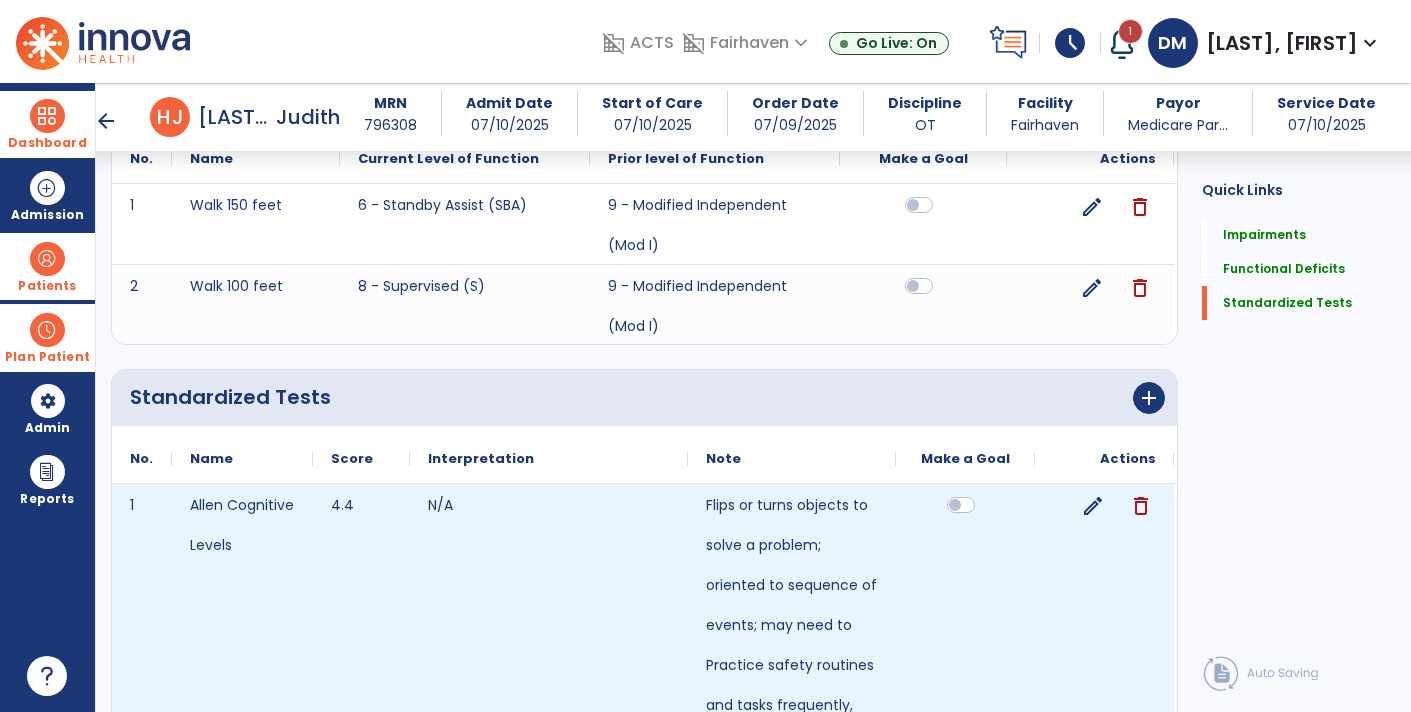 scroll, scrollTop: 1000, scrollLeft: 0, axis: vertical 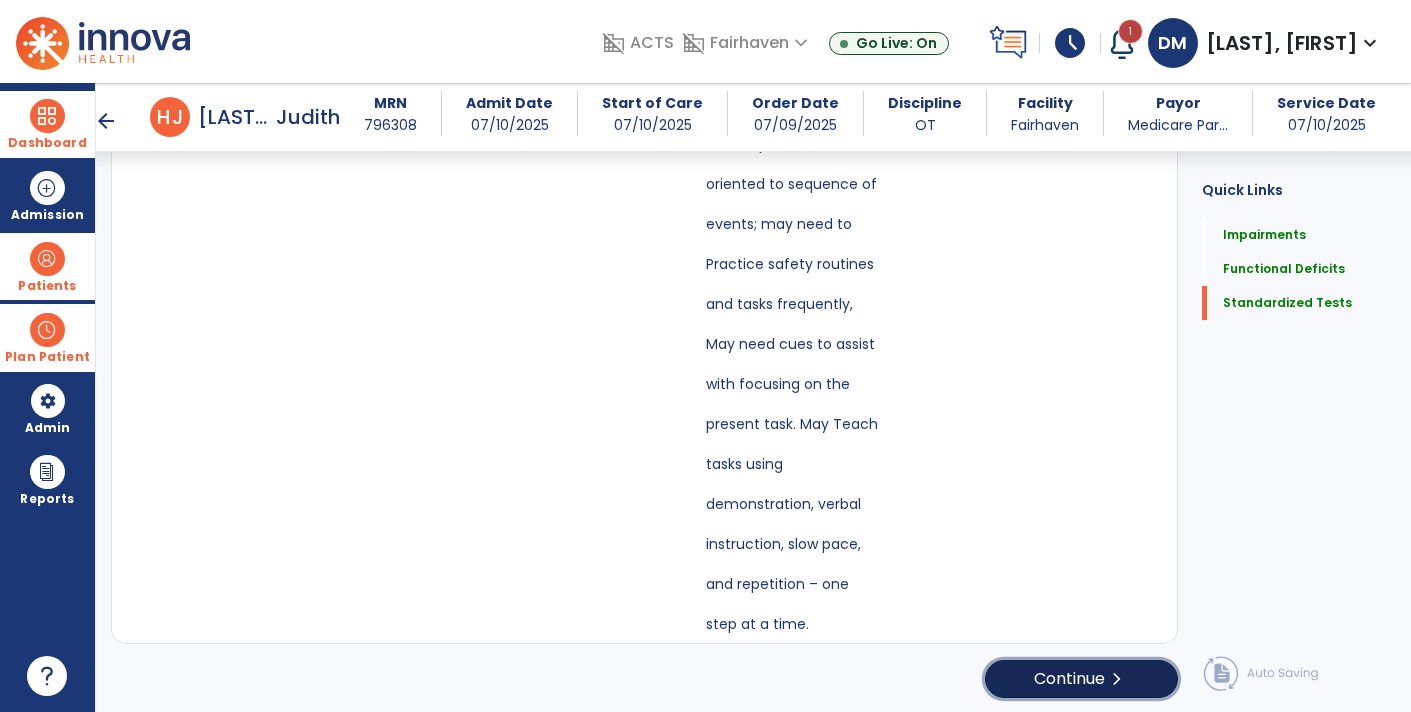 click on "Continue  chevron_right" 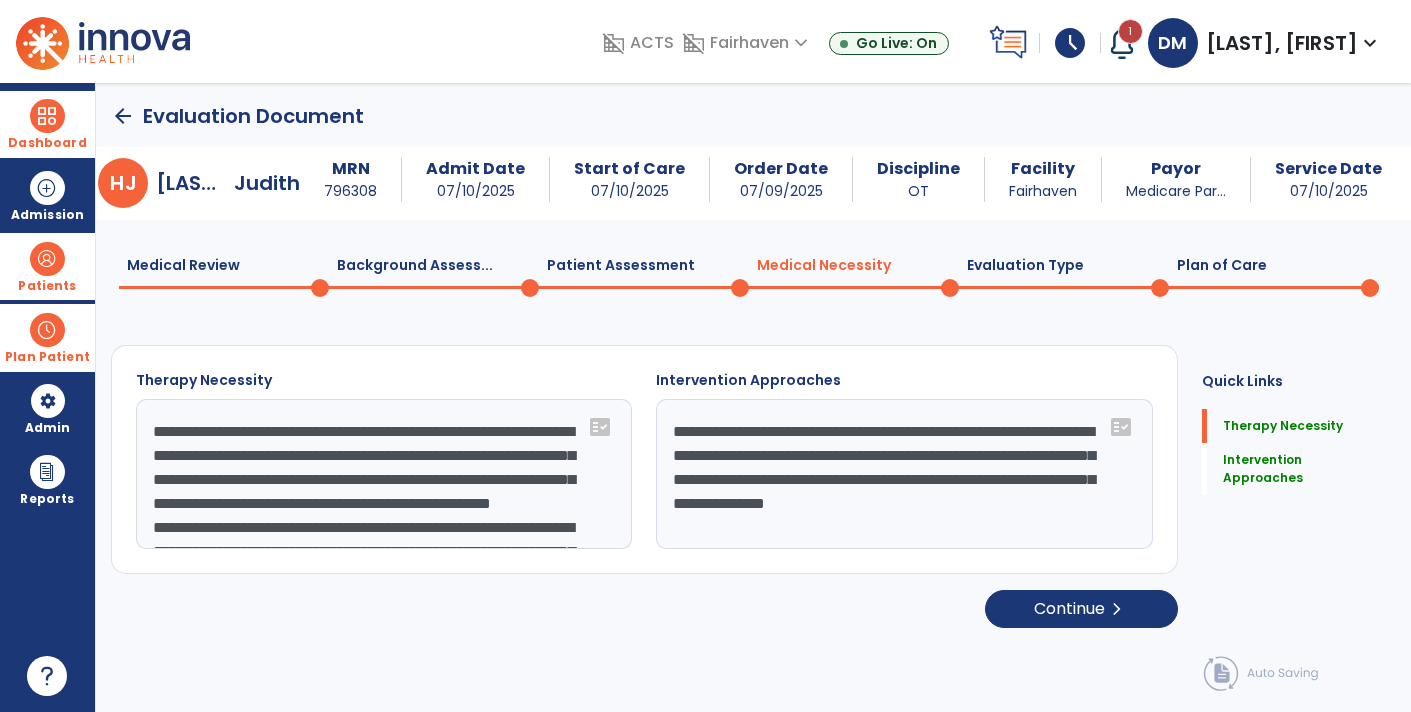 scroll, scrollTop: 0, scrollLeft: 0, axis: both 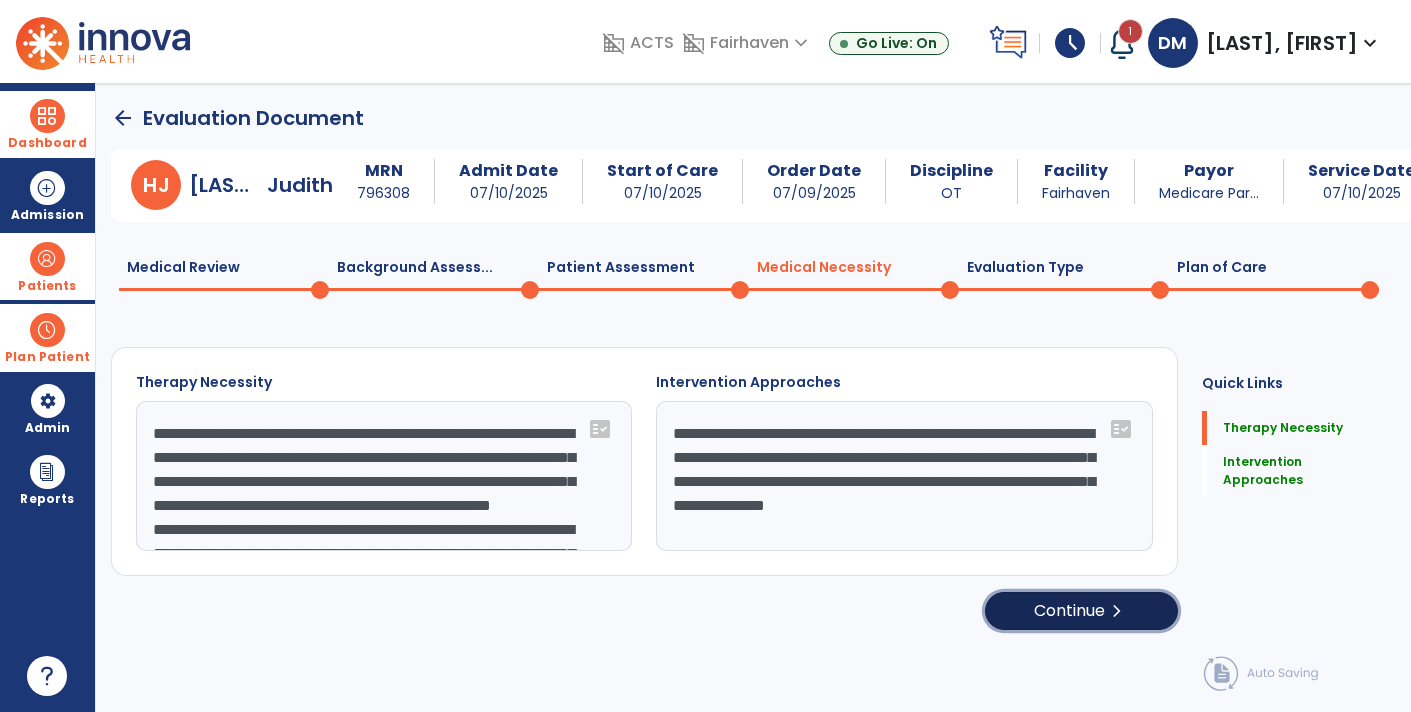 click on "Continue  chevron_right" 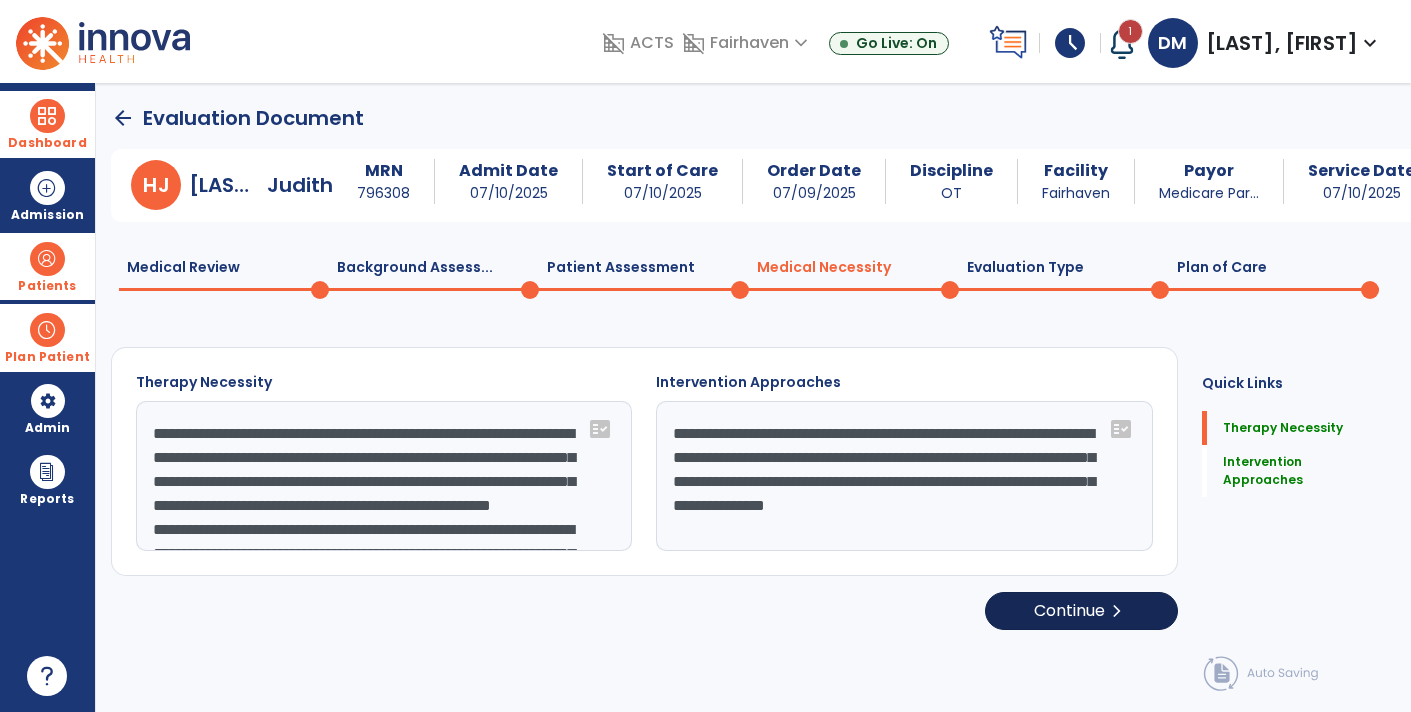 select on "**********" 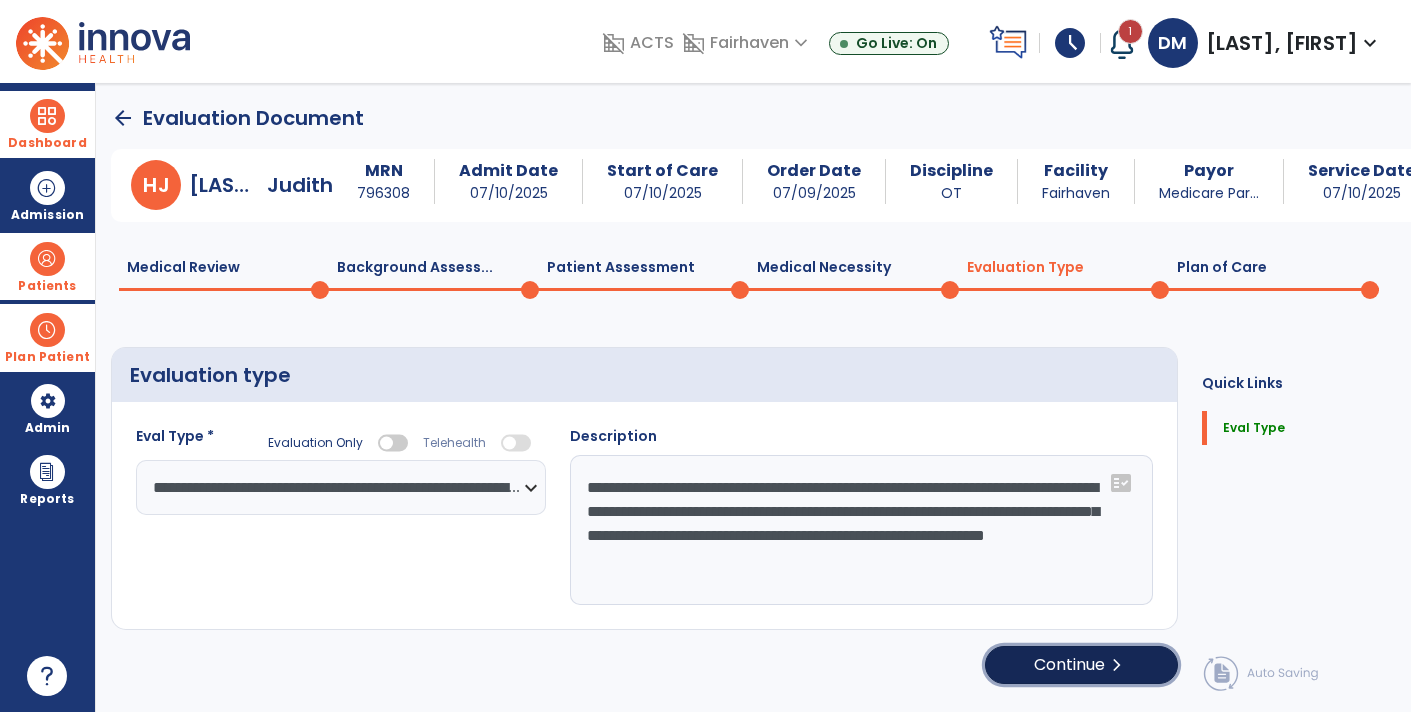 click on "Continue  chevron_right" 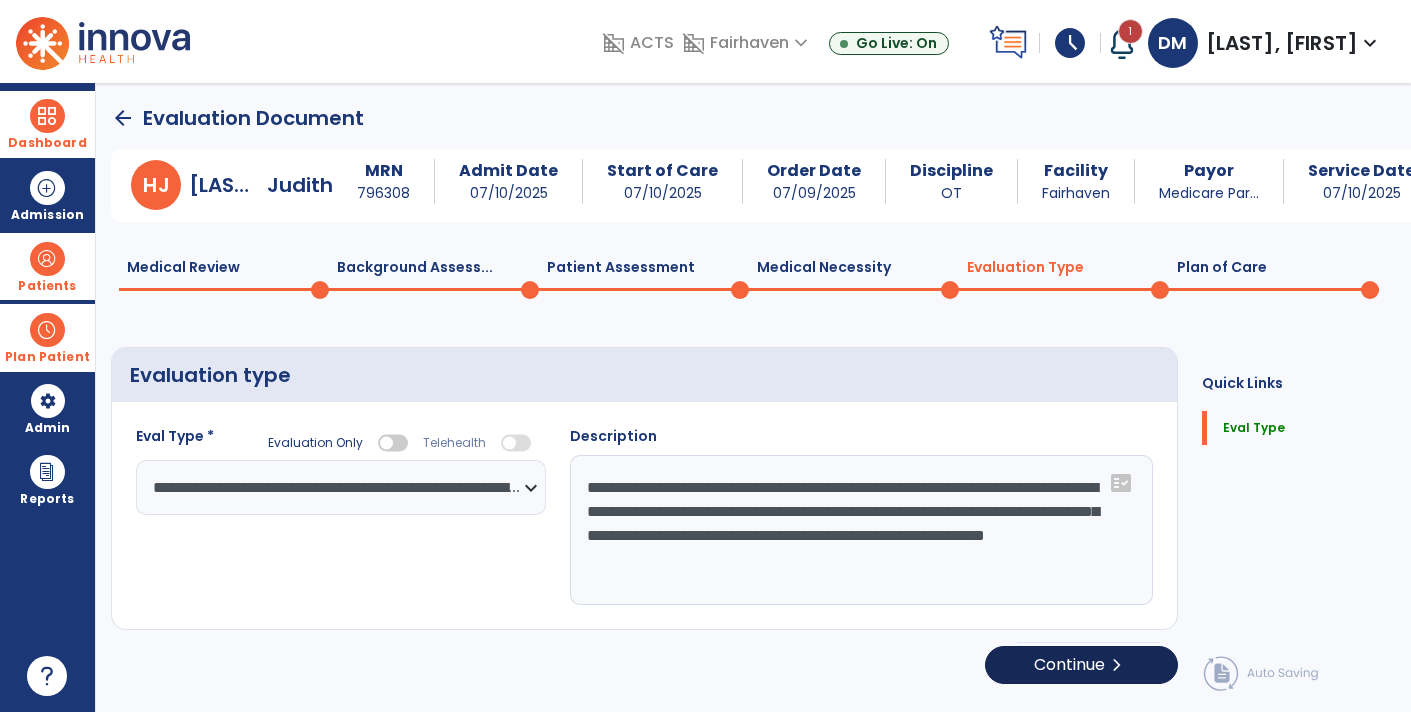 select on "**" 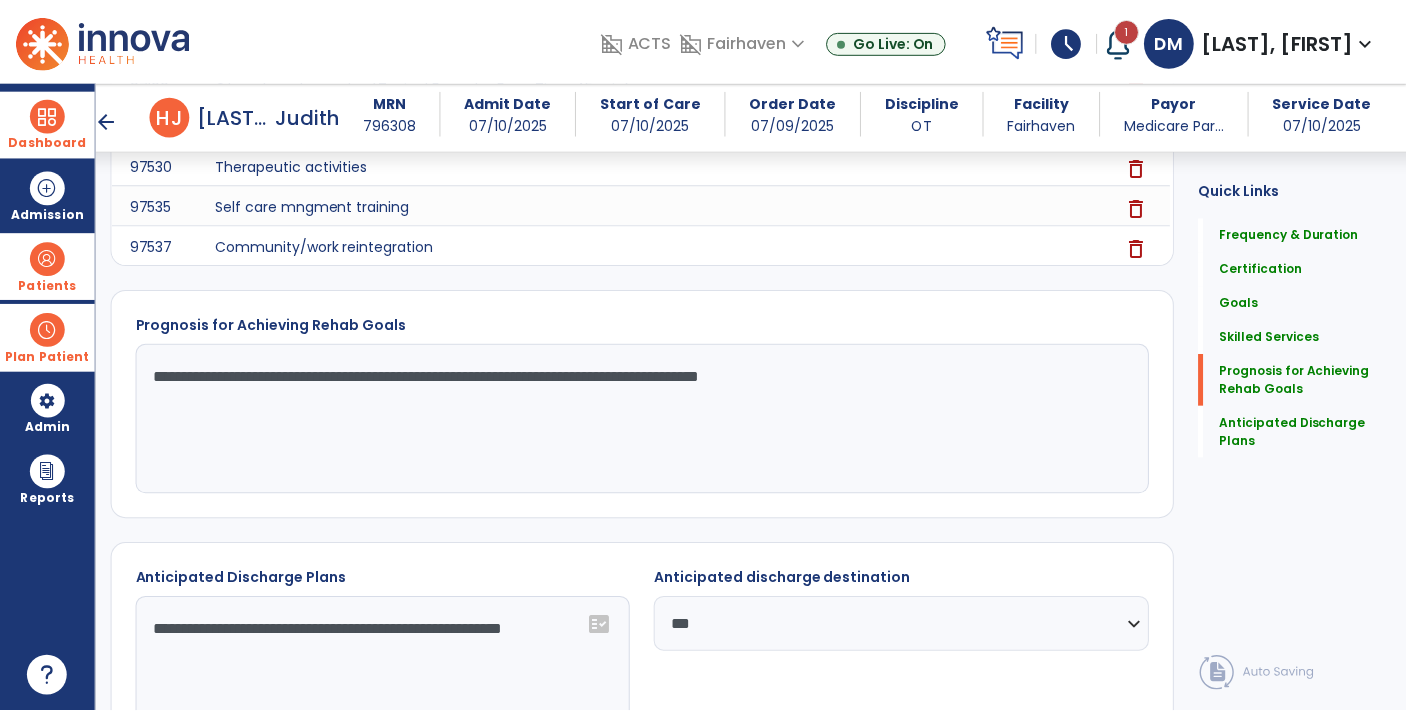 scroll, scrollTop: 1575, scrollLeft: 0, axis: vertical 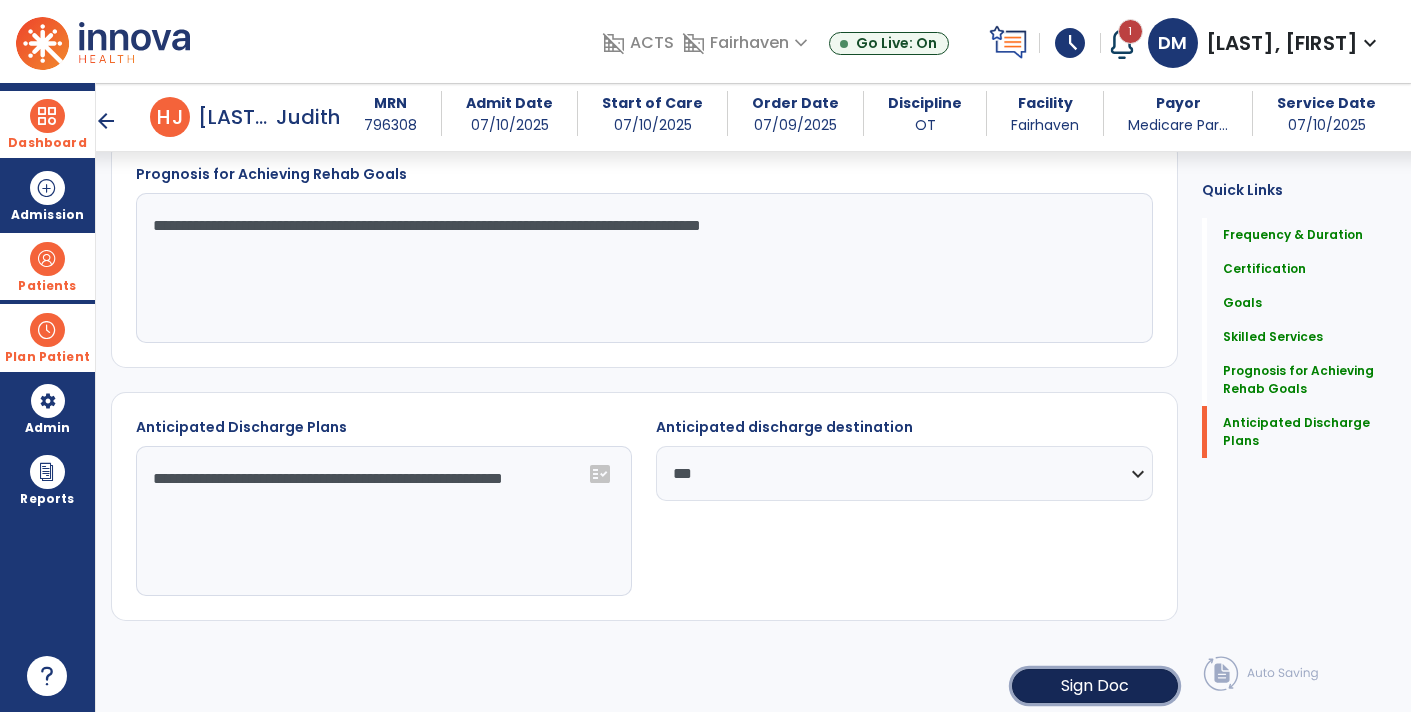 click on "Sign Doc" 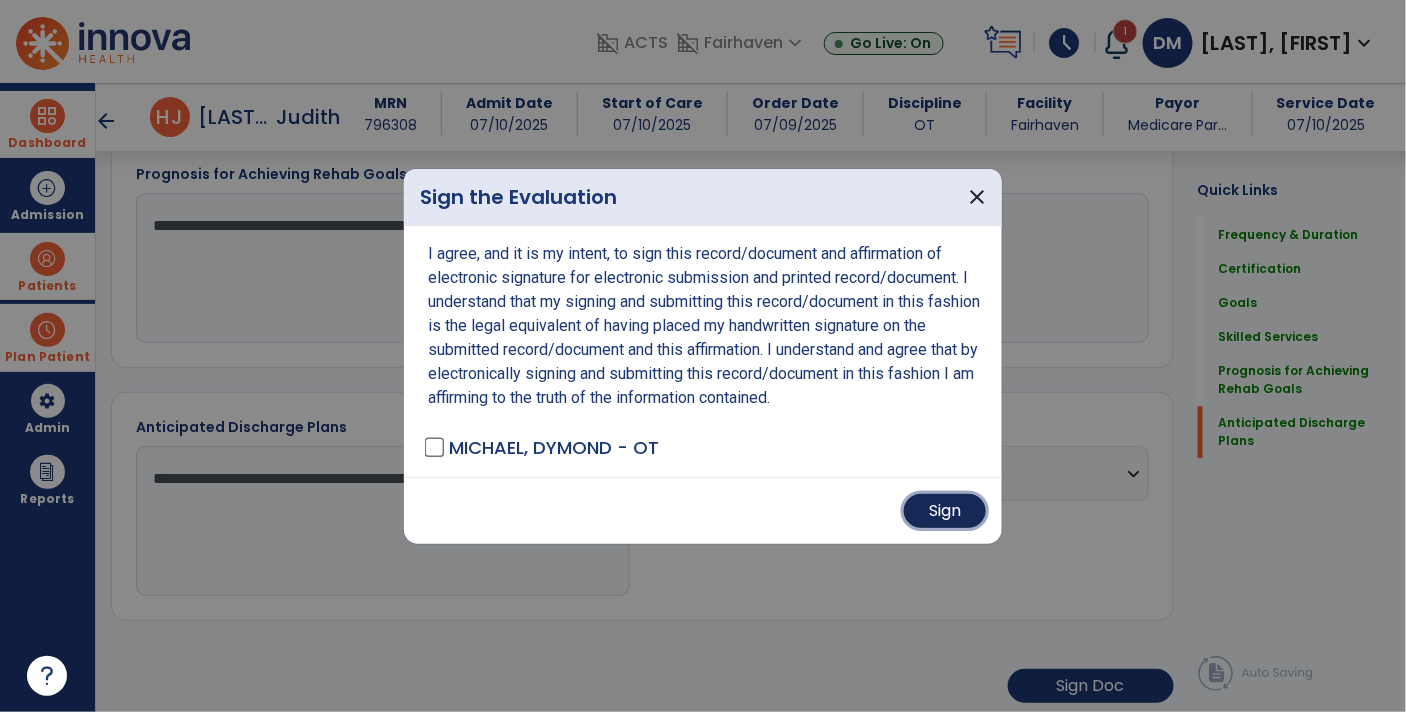 click on "Sign" at bounding box center [945, 511] 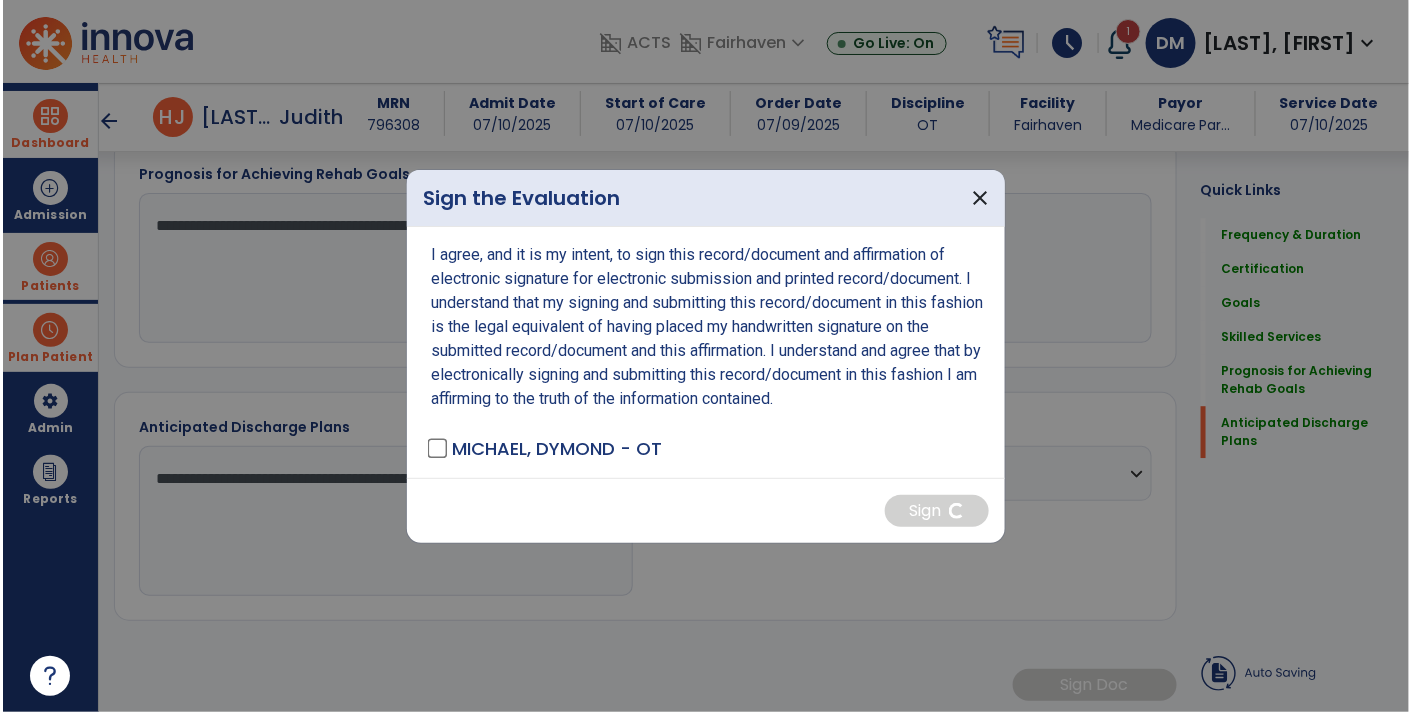 scroll, scrollTop: 1574, scrollLeft: 0, axis: vertical 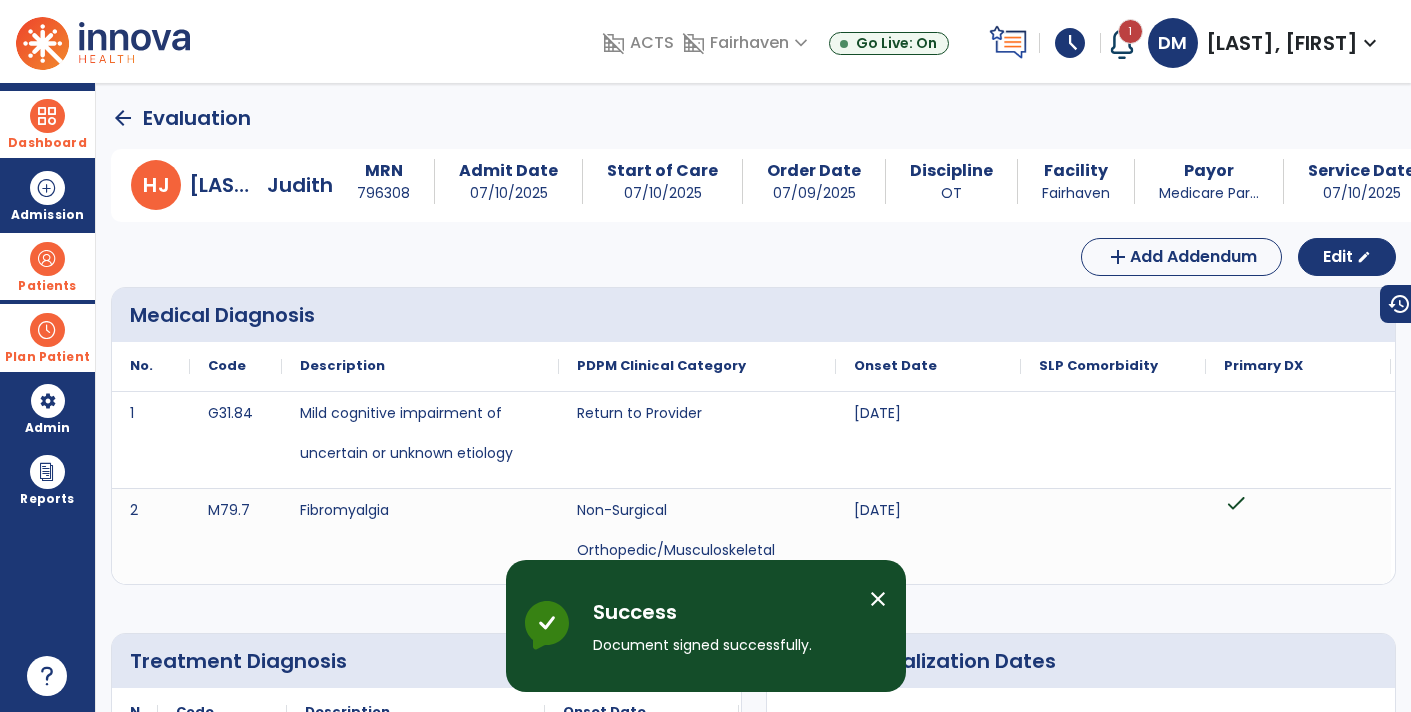 click at bounding box center [47, 259] 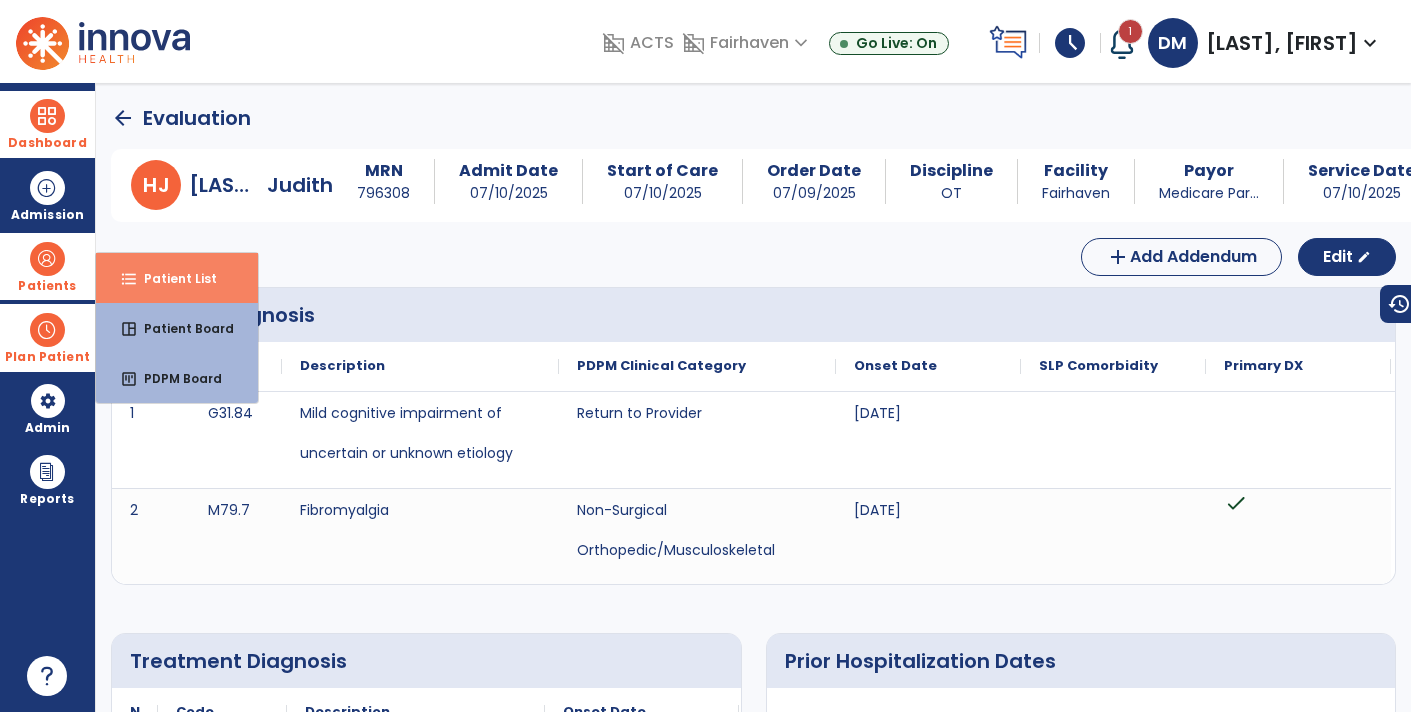 click on "format_list_bulleted  Patient List" at bounding box center (177, 278) 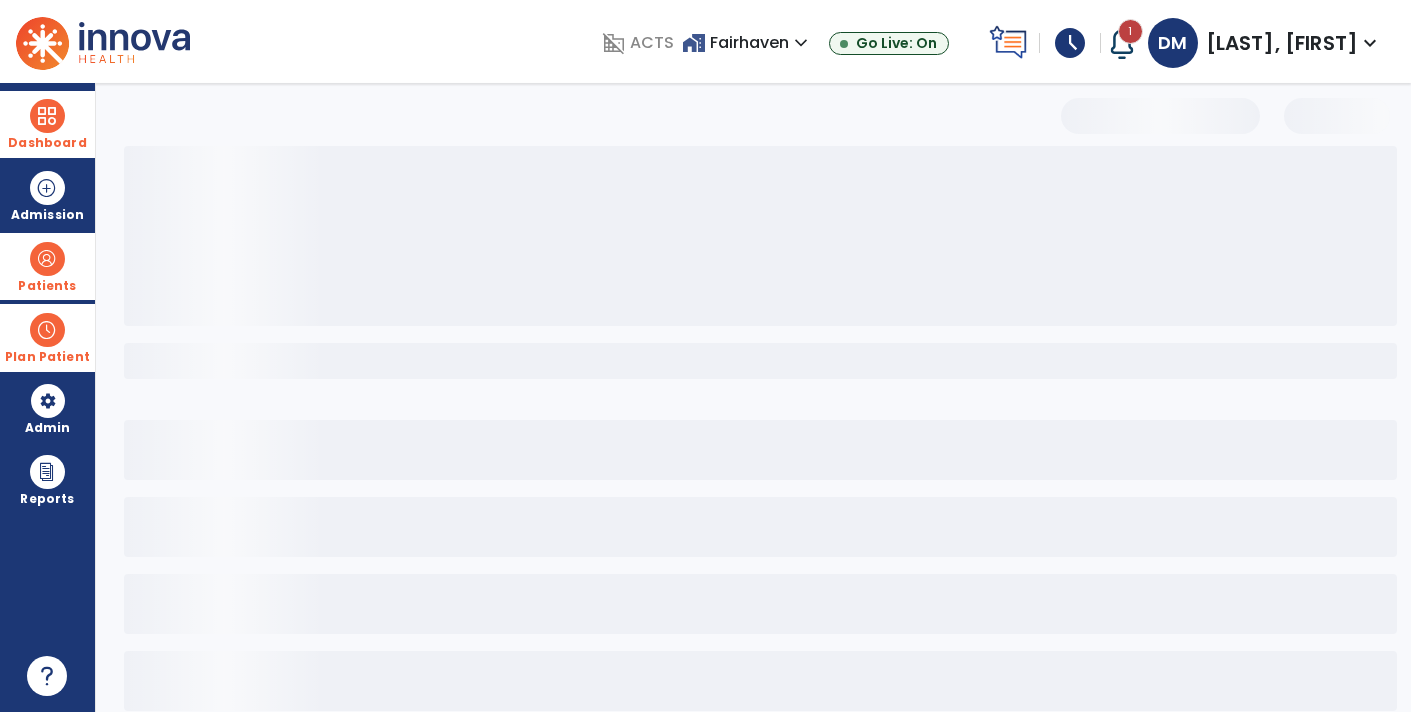 select on "***" 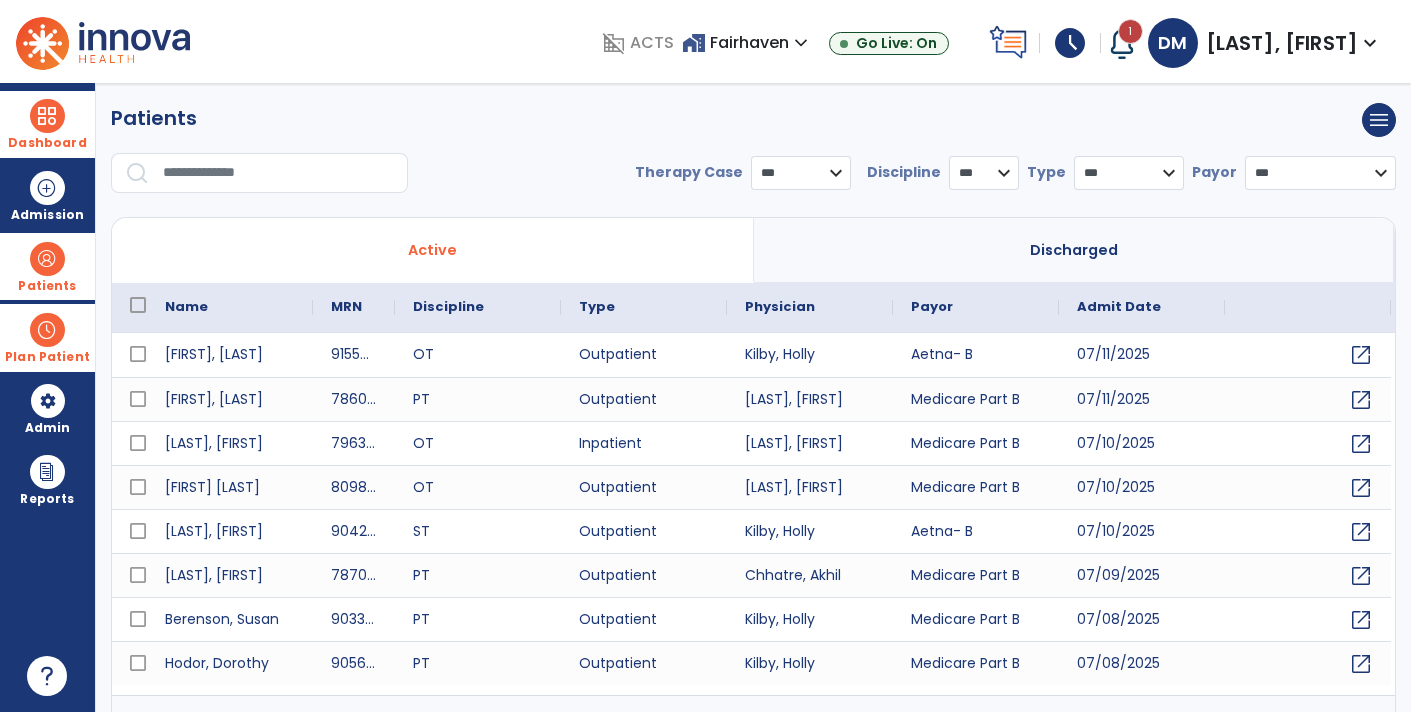 click on "Plan Patient" at bounding box center (47, 286) 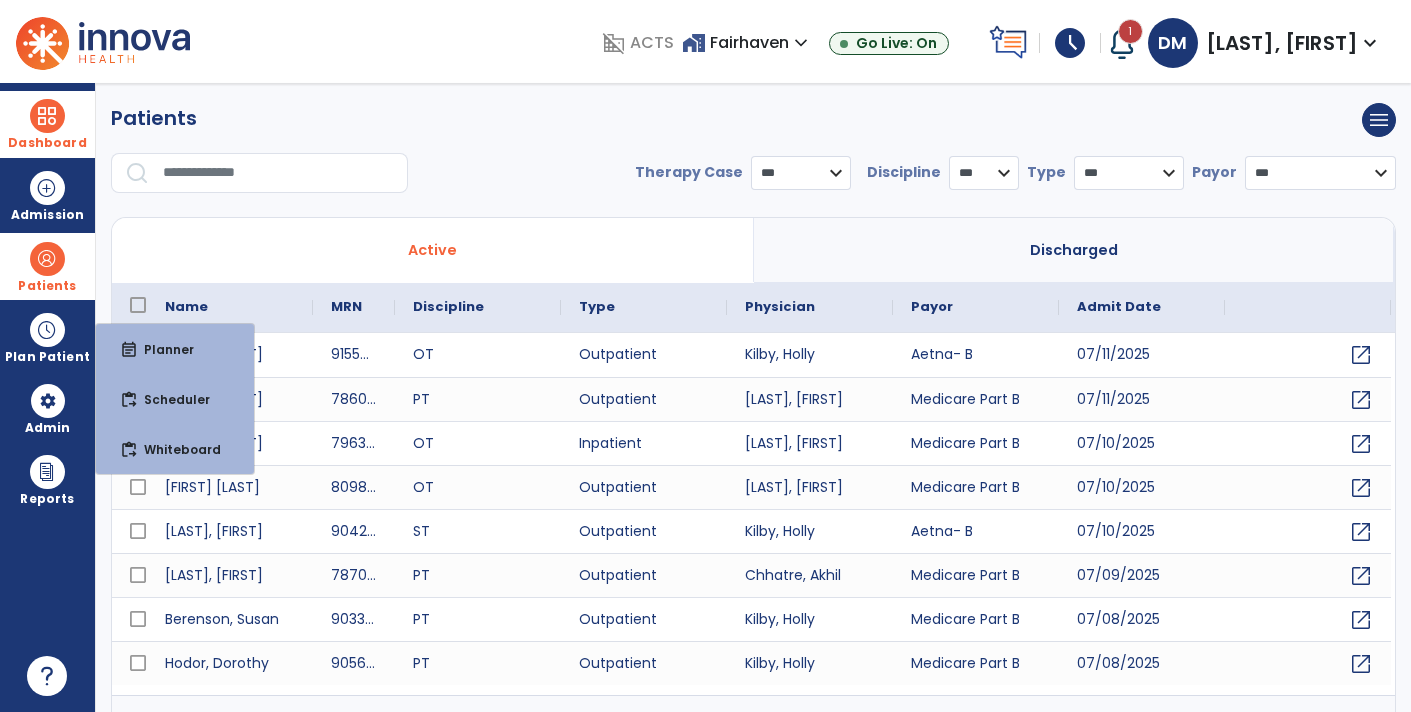 click at bounding box center (47, 116) 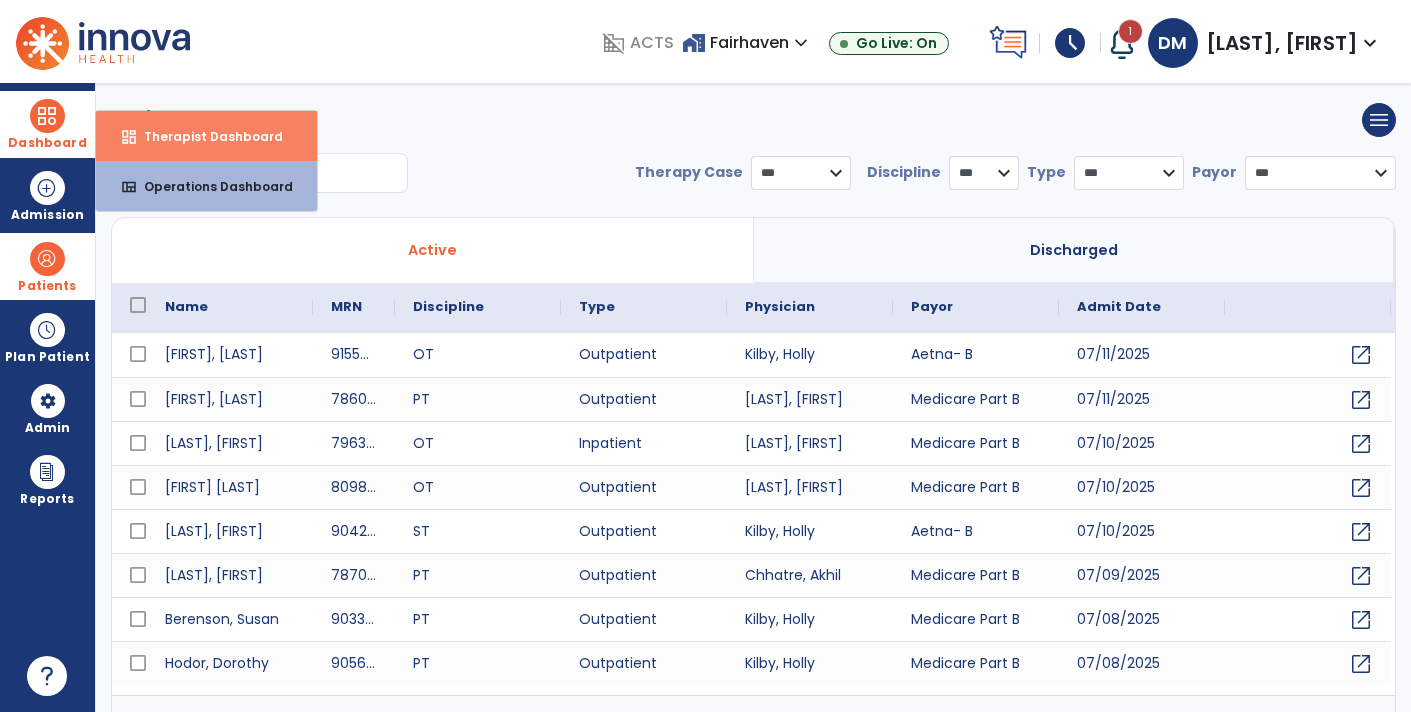 click on "dashboard  Therapist Dashboard" at bounding box center [206, 136] 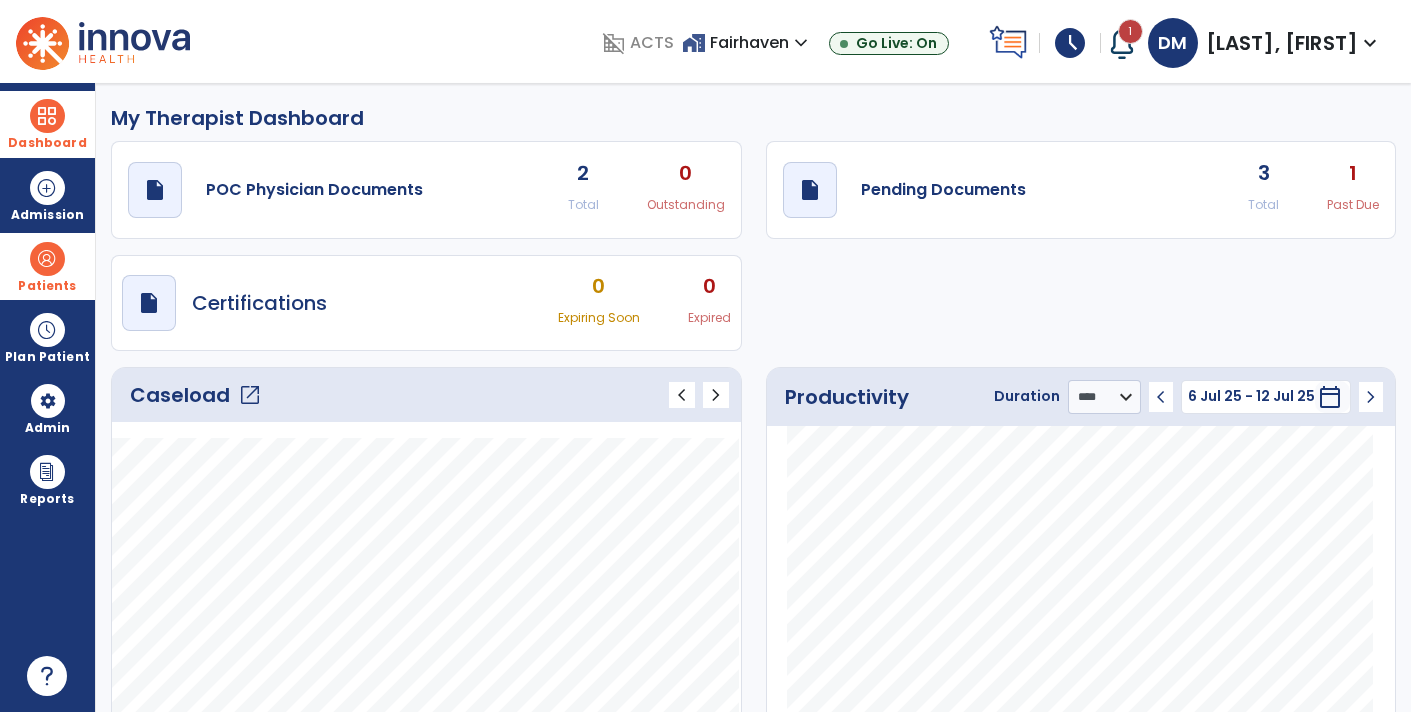 click on "draft   open_in_new  Pending Documents 3 Total 1 Past Due" 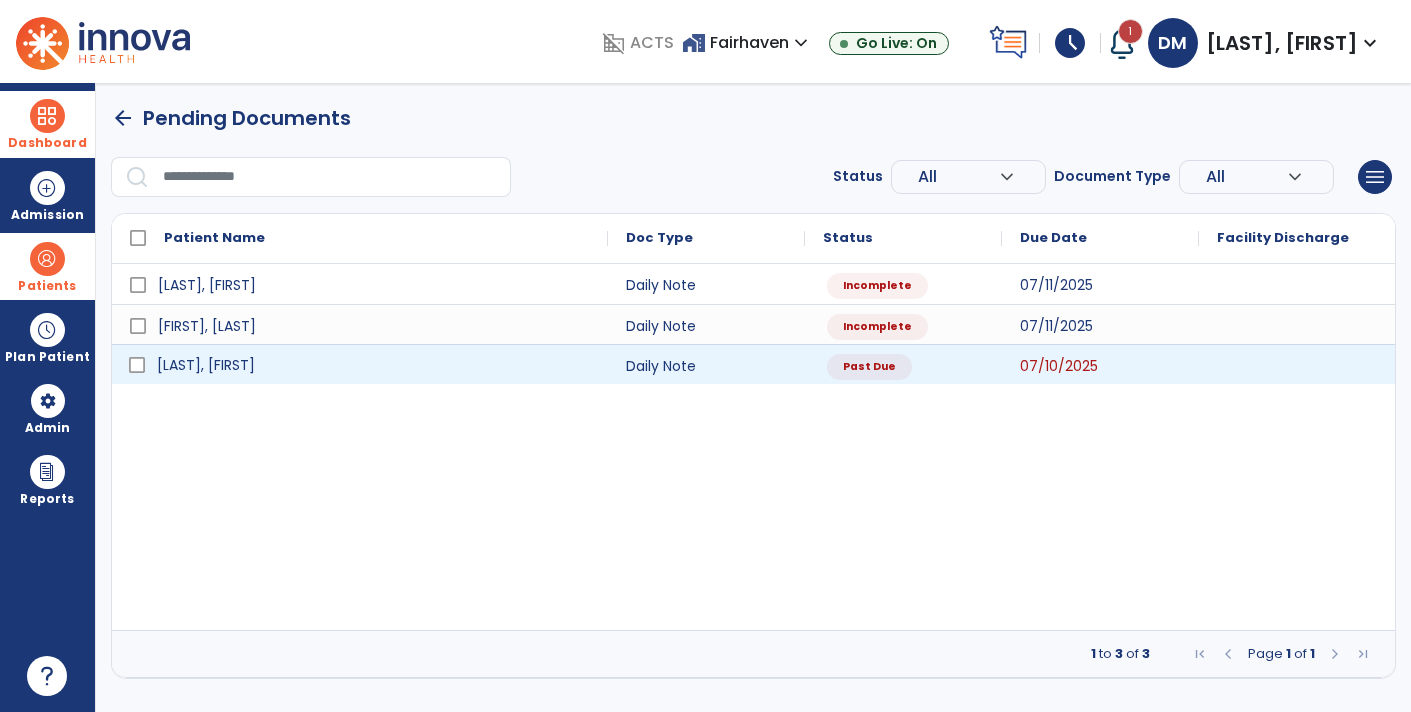 click on "[LAST], [FIRST]" at bounding box center (374, 365) 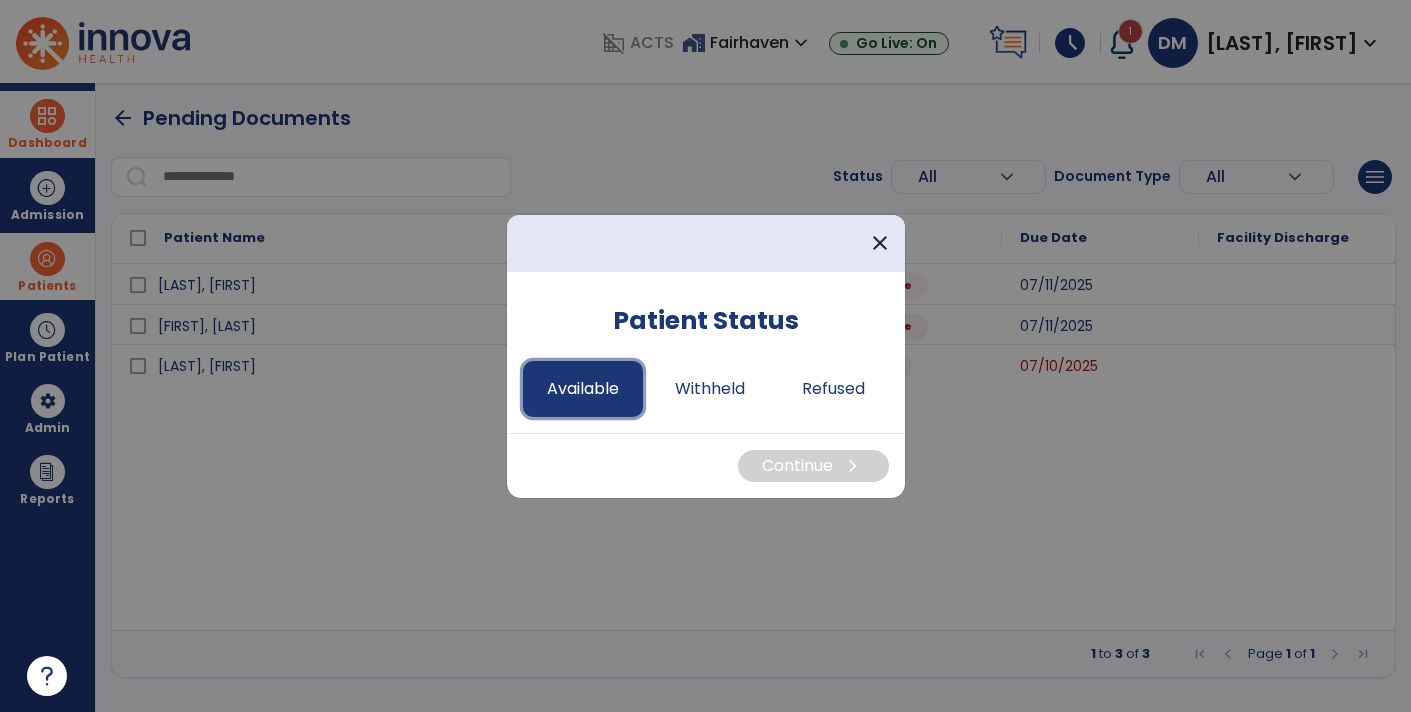 click on "Available" at bounding box center (583, 389) 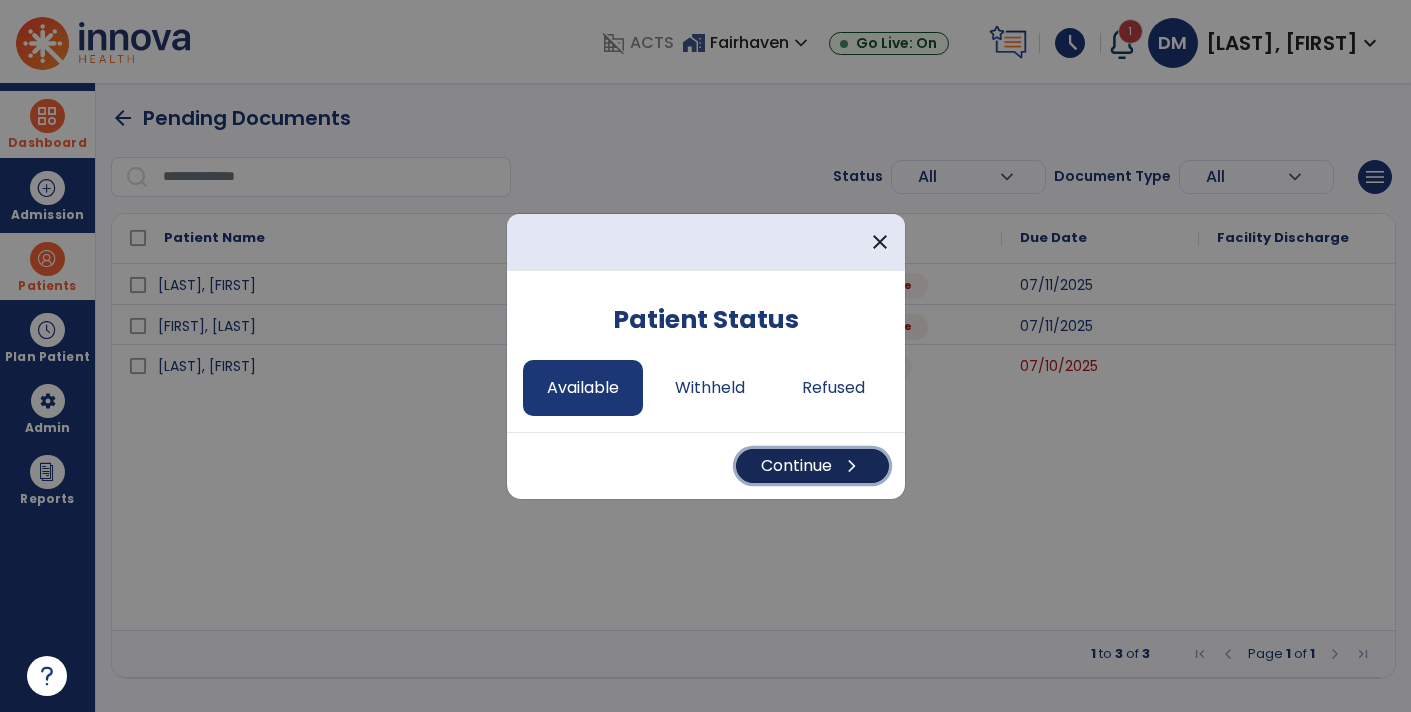 click on "Continue   chevron_right" at bounding box center (812, 466) 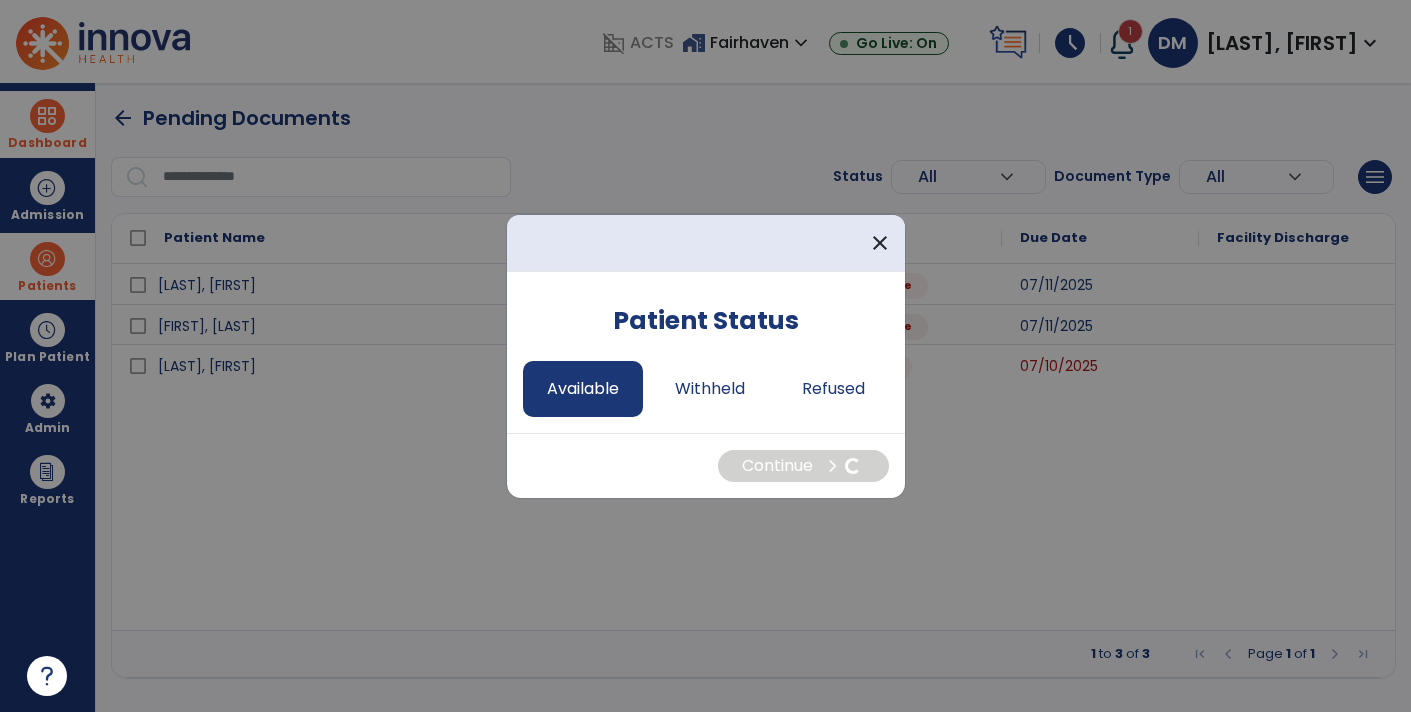 select on "*" 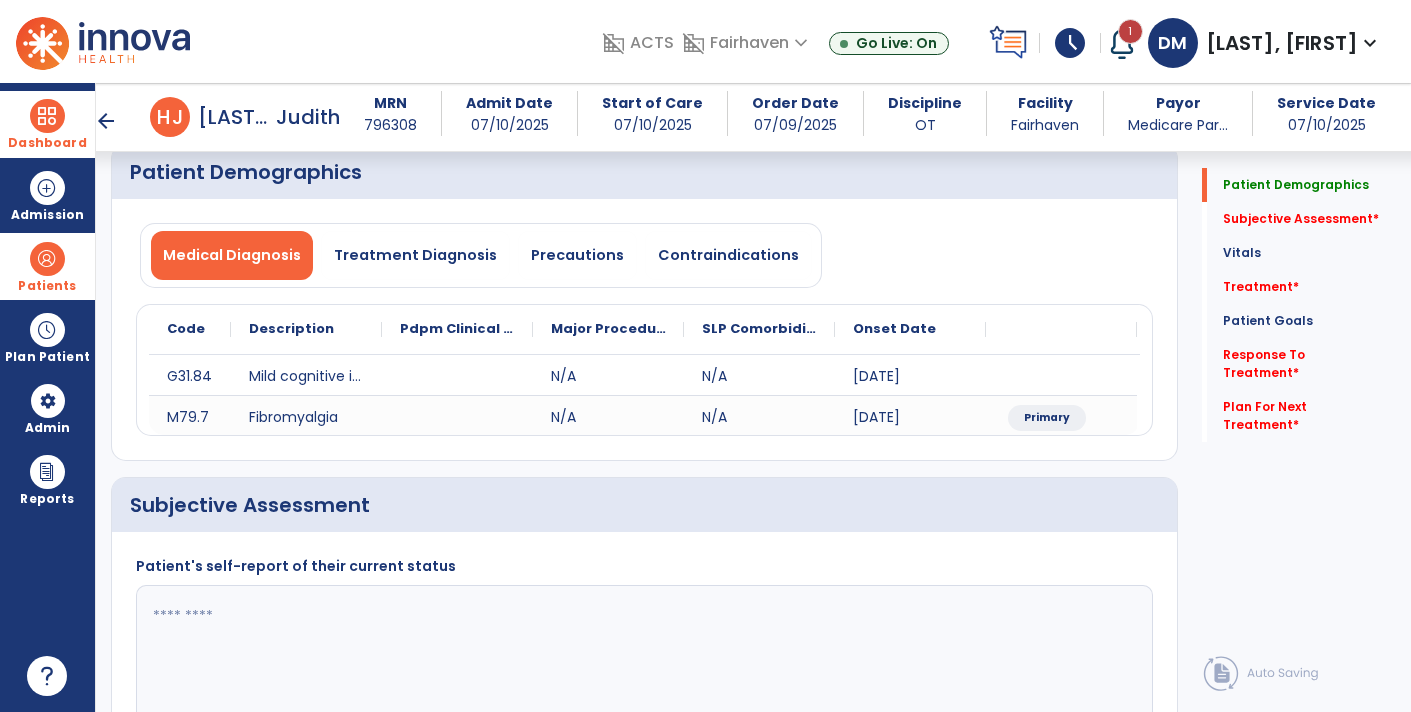 scroll, scrollTop: 94, scrollLeft: 0, axis: vertical 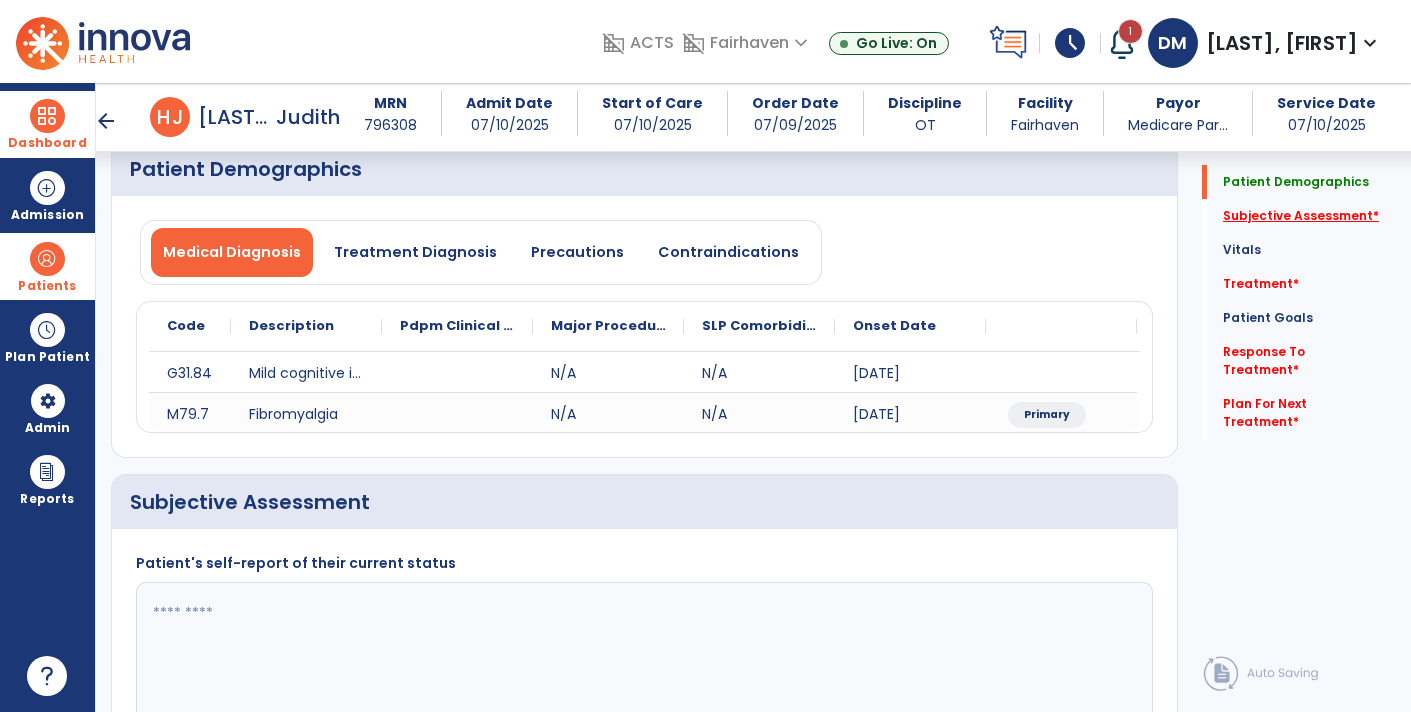 click on "Subjective Assessment   *" 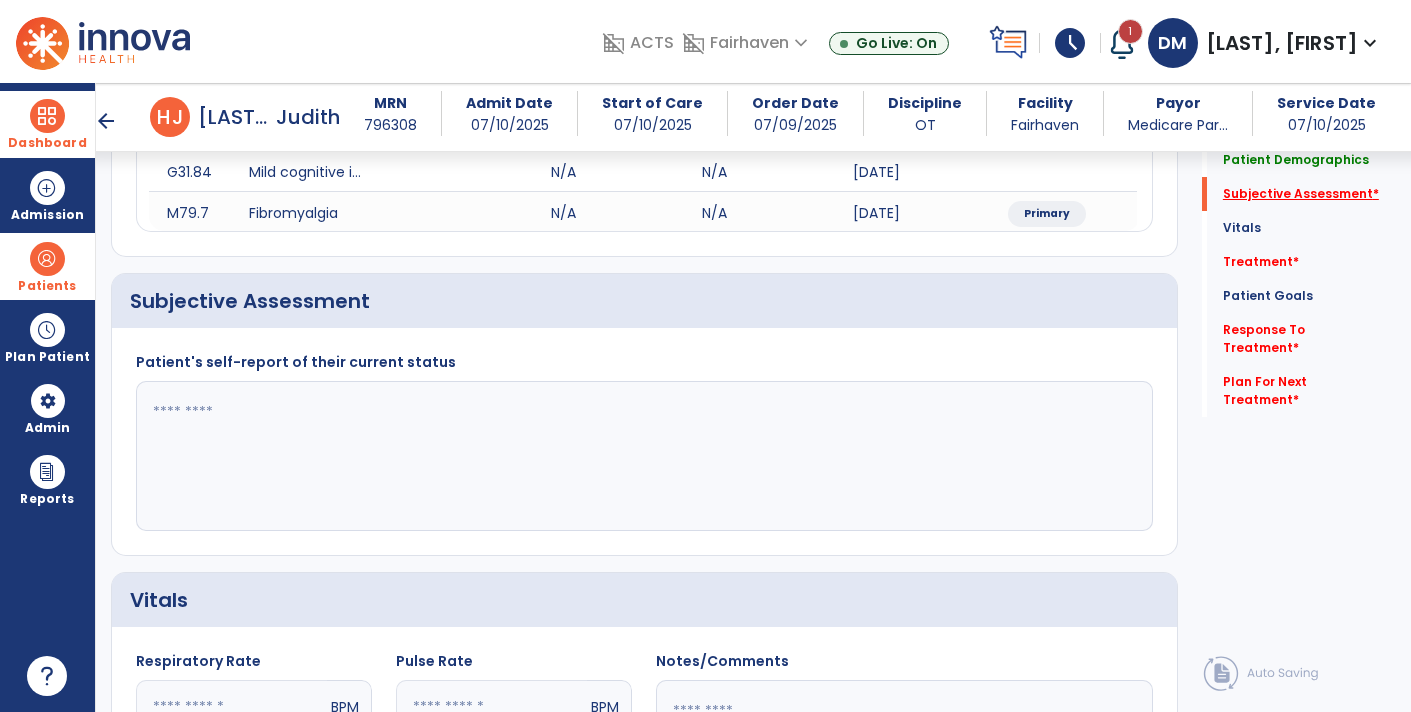 scroll, scrollTop: 310, scrollLeft: 0, axis: vertical 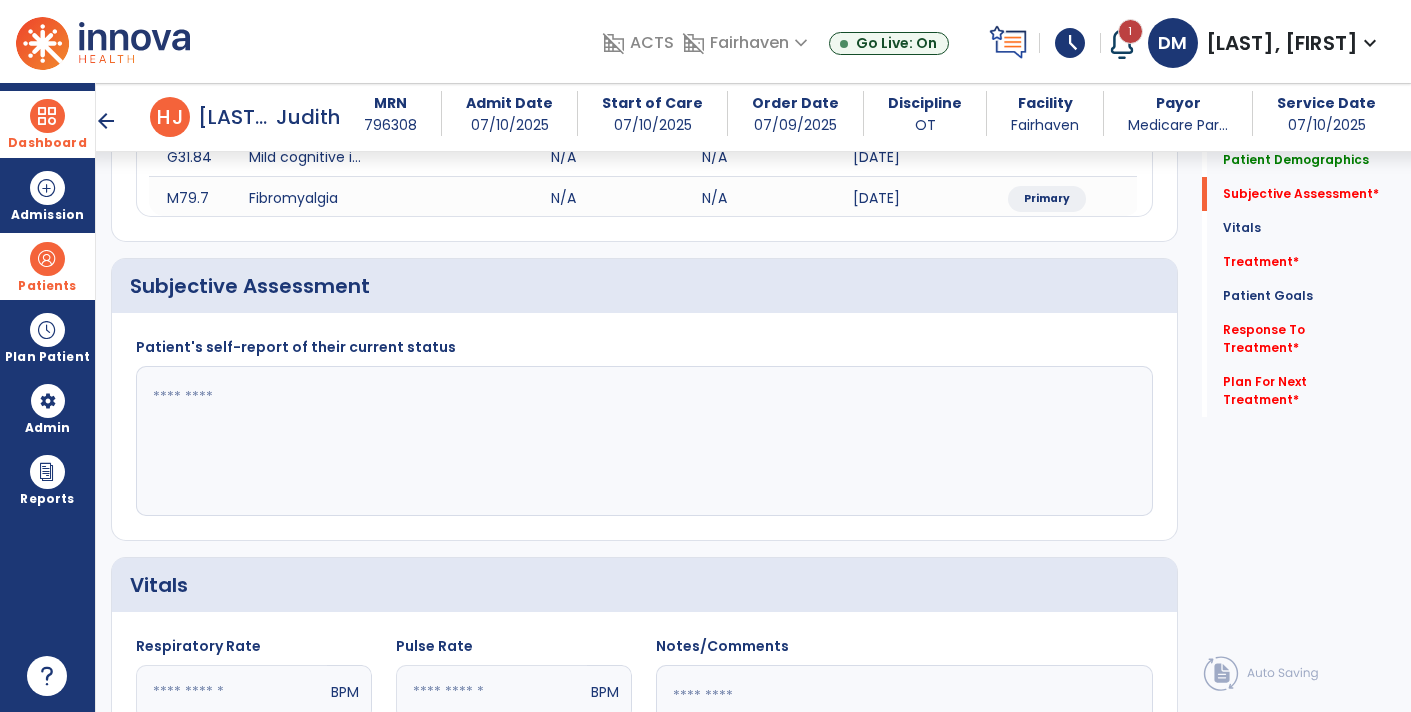 click 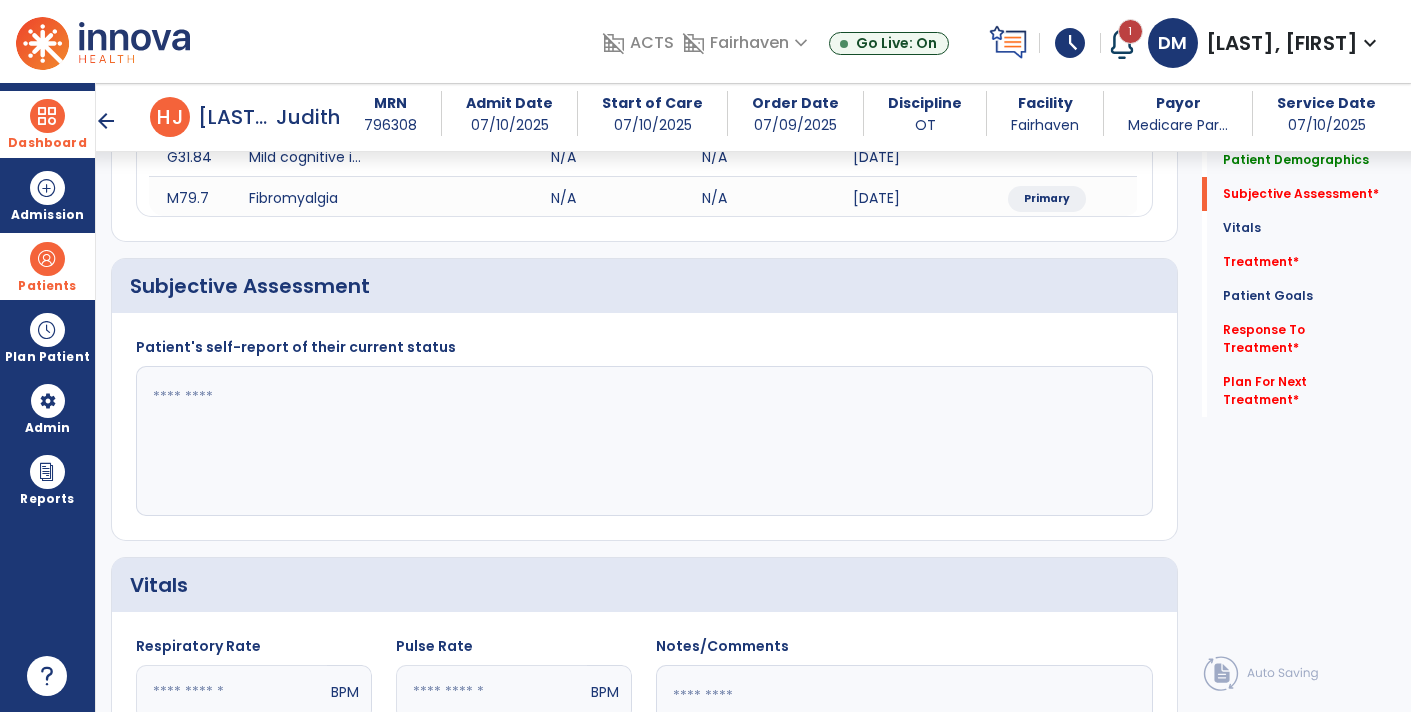 type on "*" 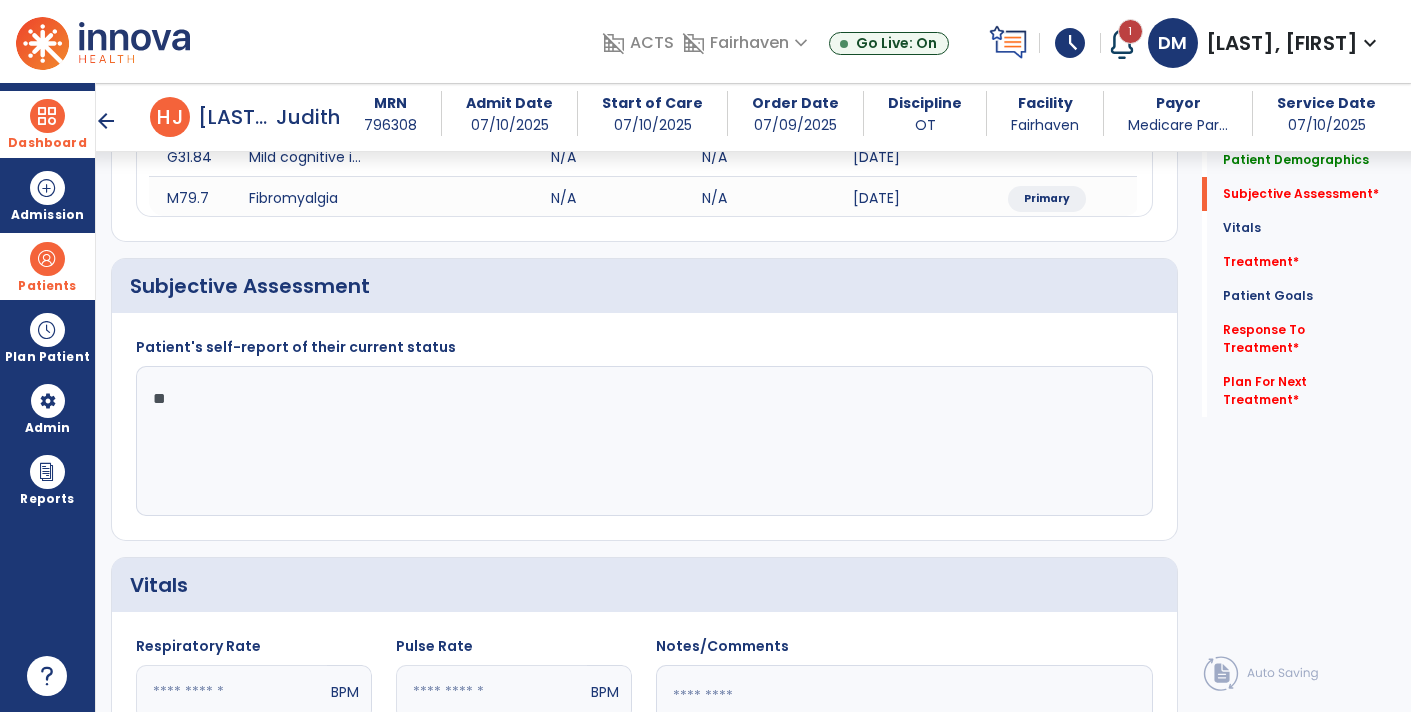 type on "*" 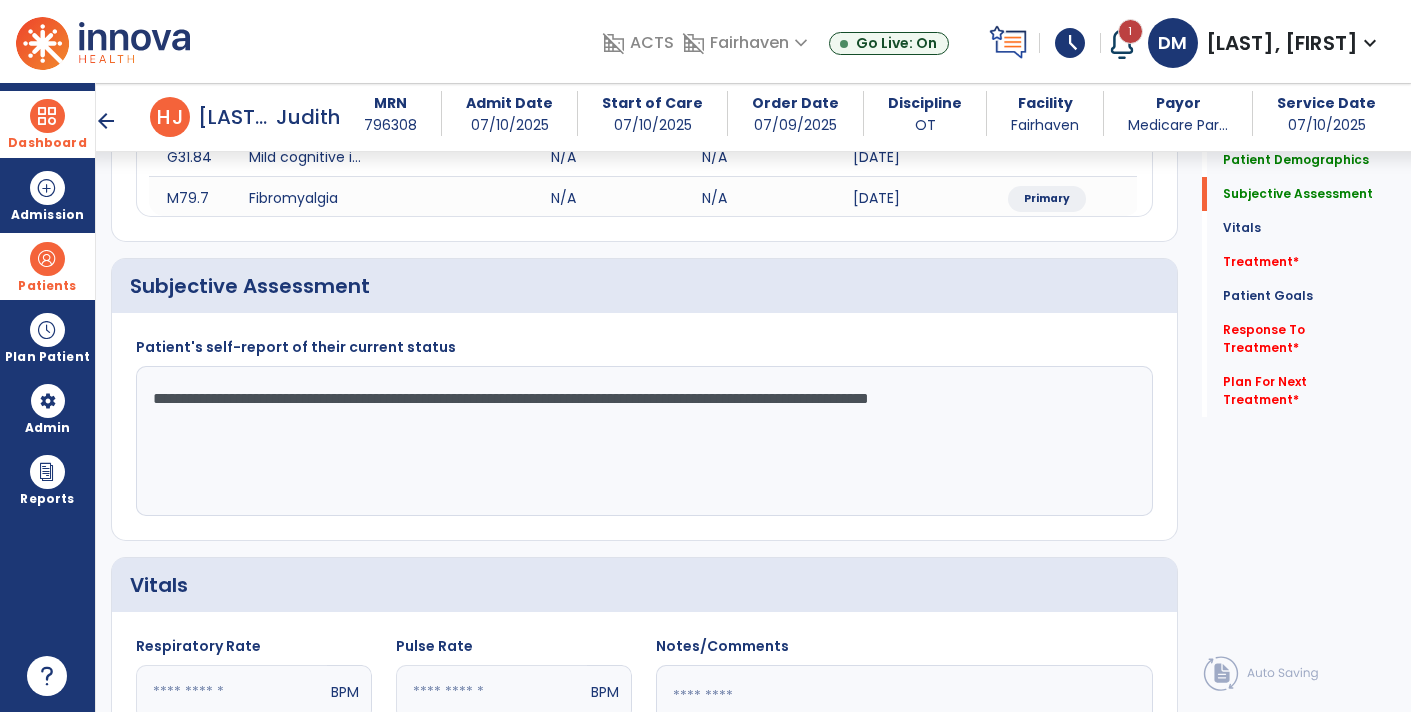 click on "**********" 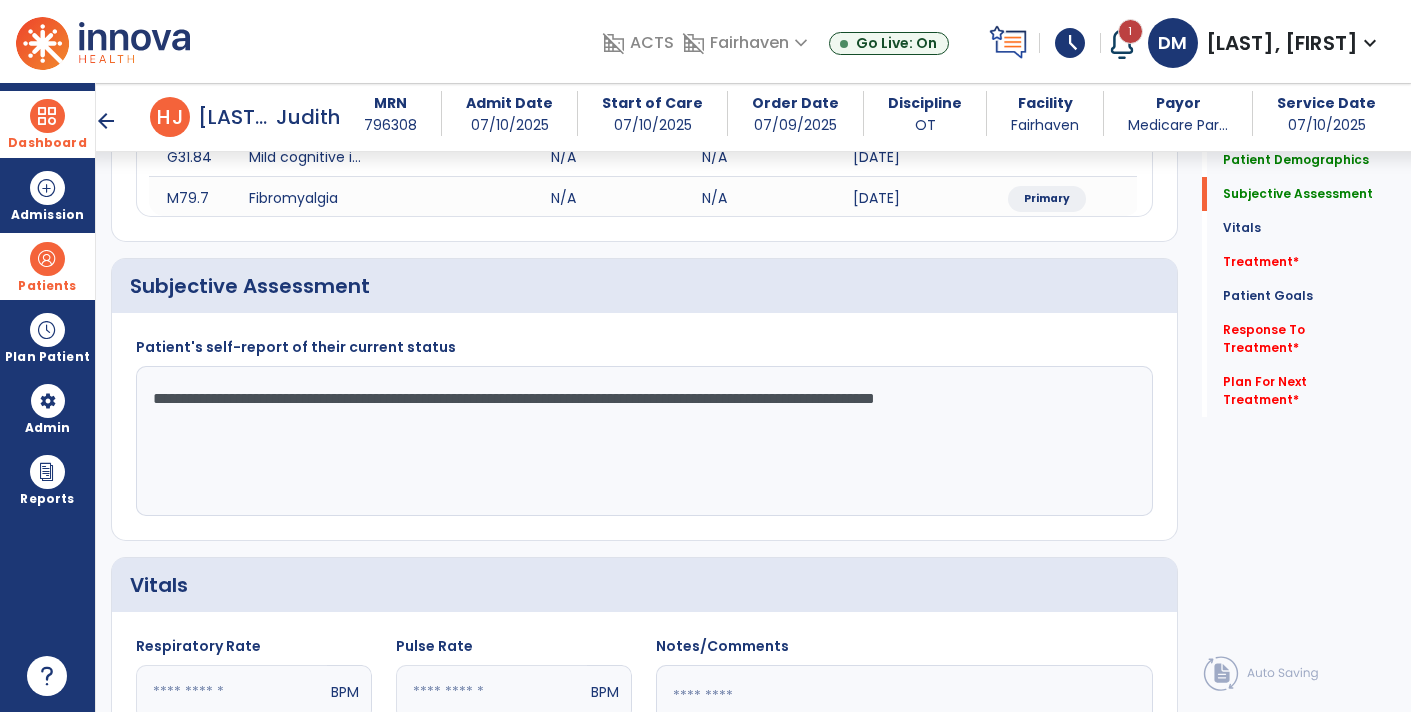 click on "**********" 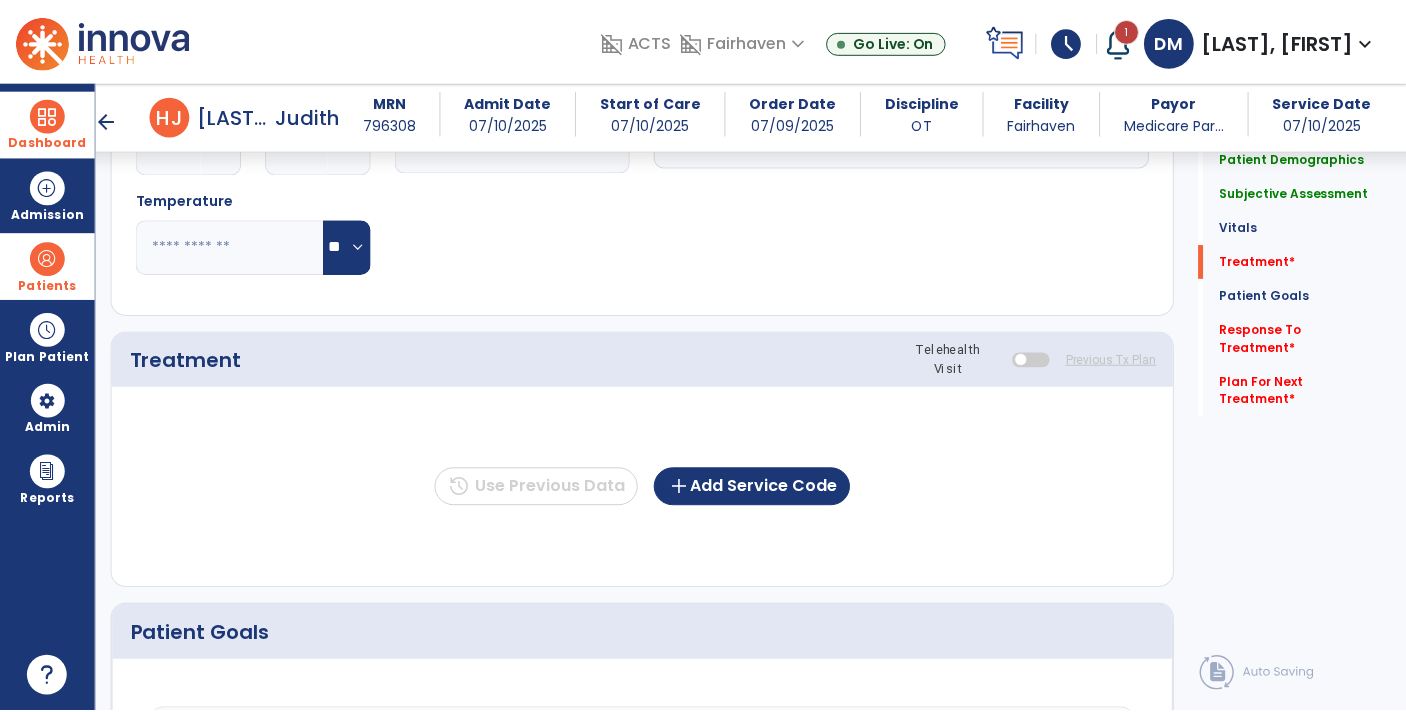 scroll, scrollTop: 958, scrollLeft: 0, axis: vertical 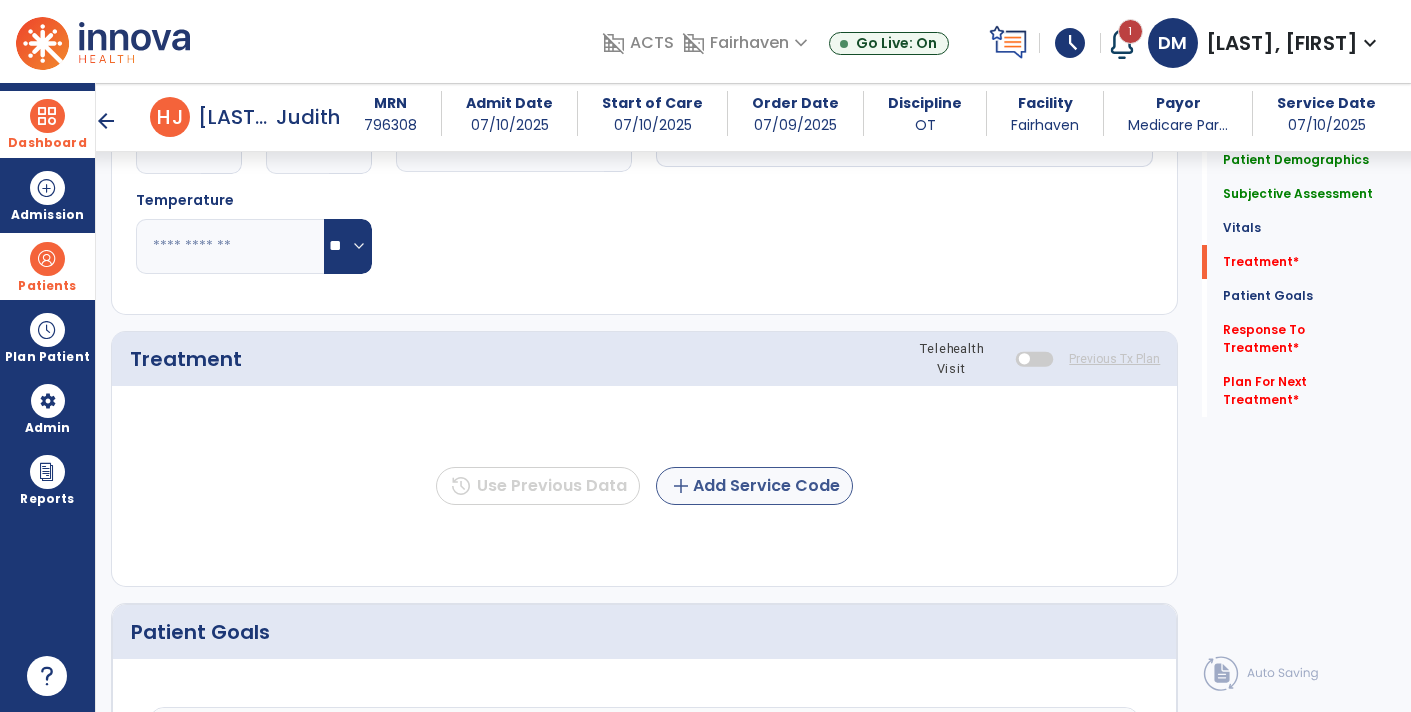 type on "**********" 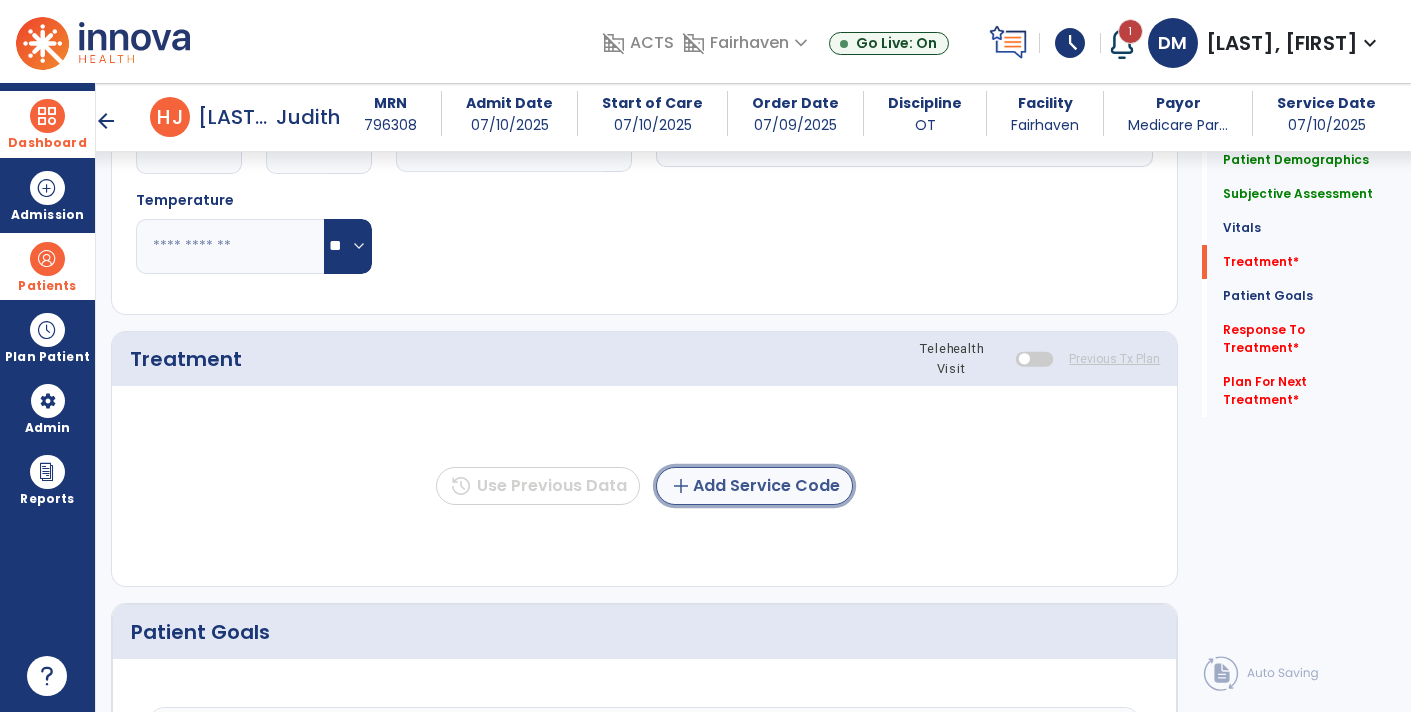 click on "add  Add Service Code" 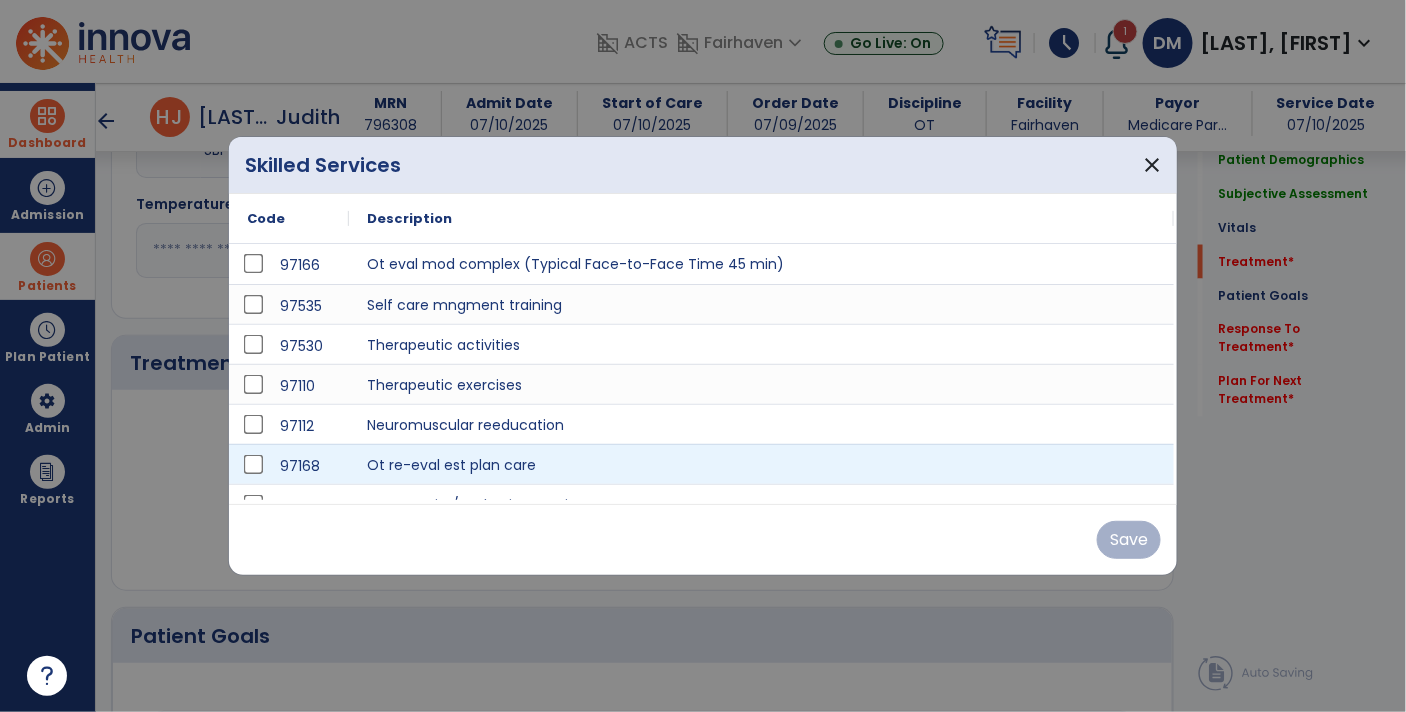 scroll, scrollTop: 958, scrollLeft: 0, axis: vertical 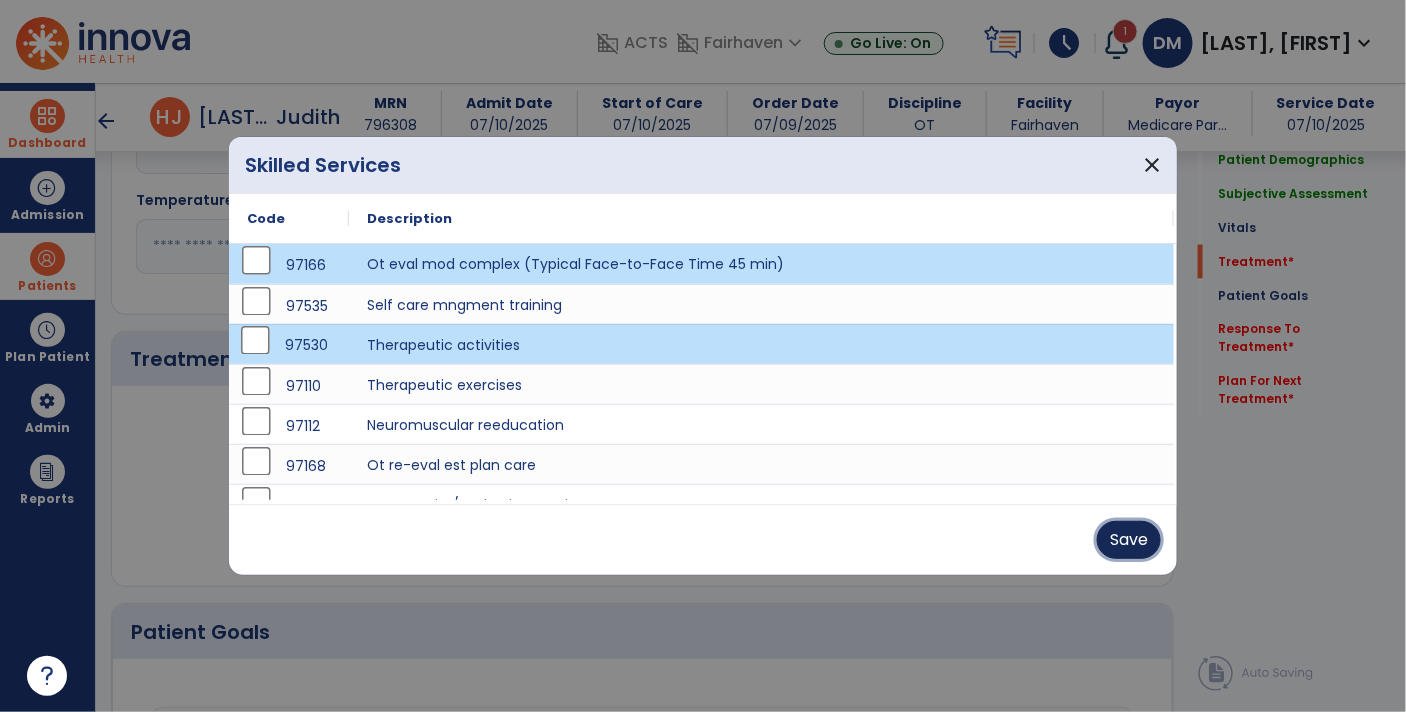 click on "Save" at bounding box center [1129, 540] 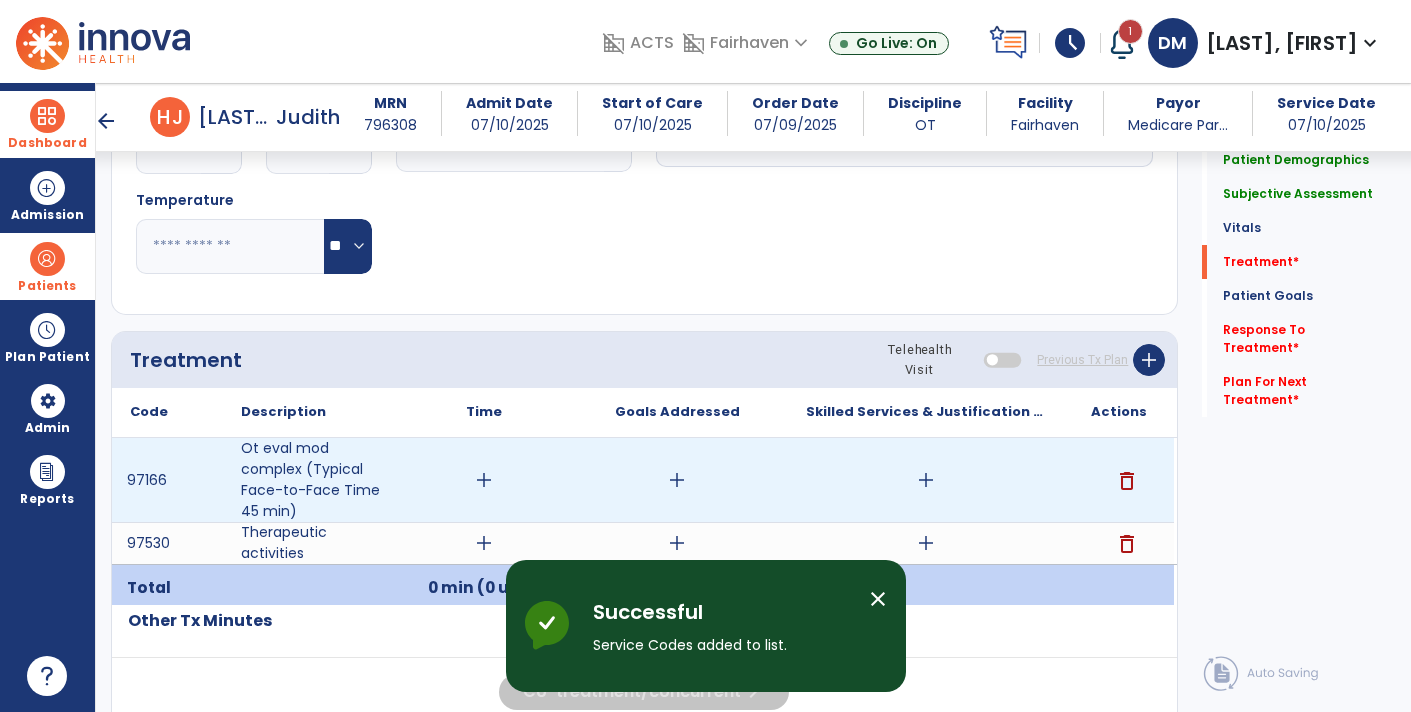click on "add" at bounding box center [926, 480] 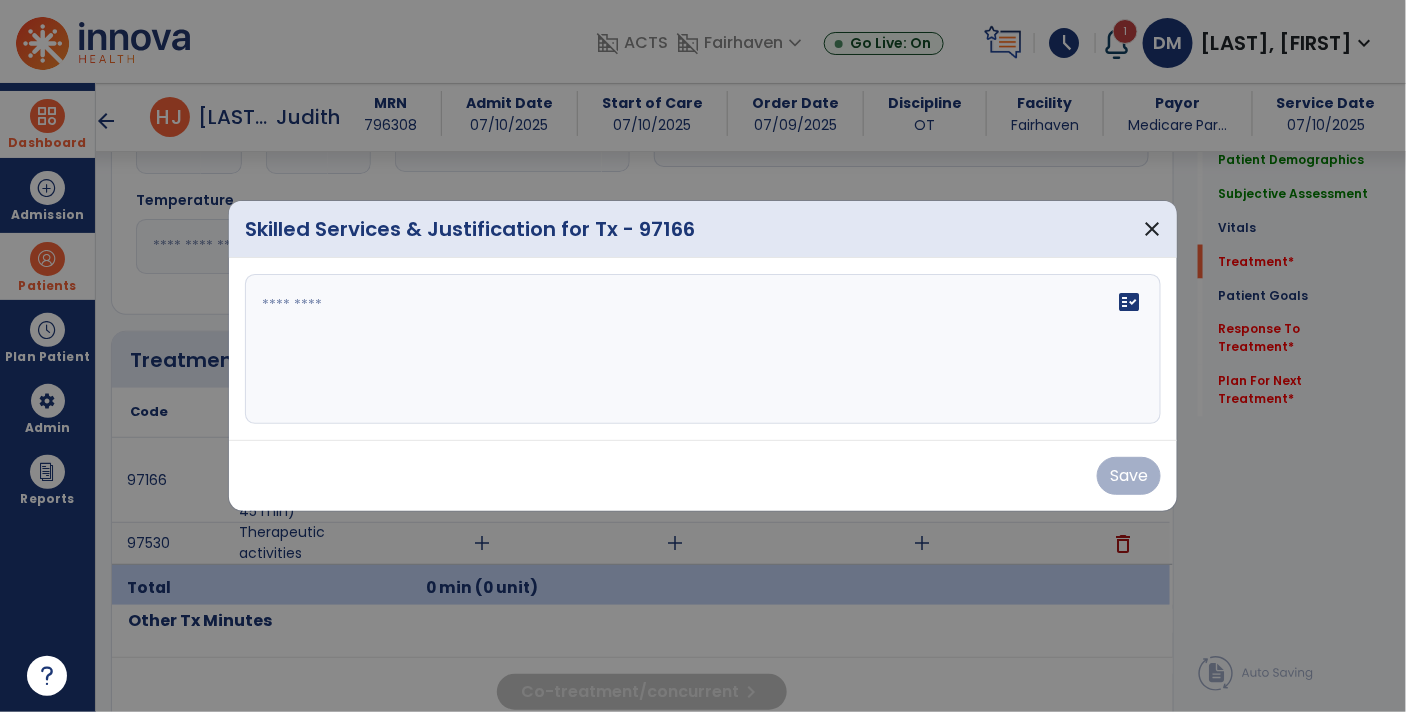 click on "fact_check" at bounding box center [703, 349] 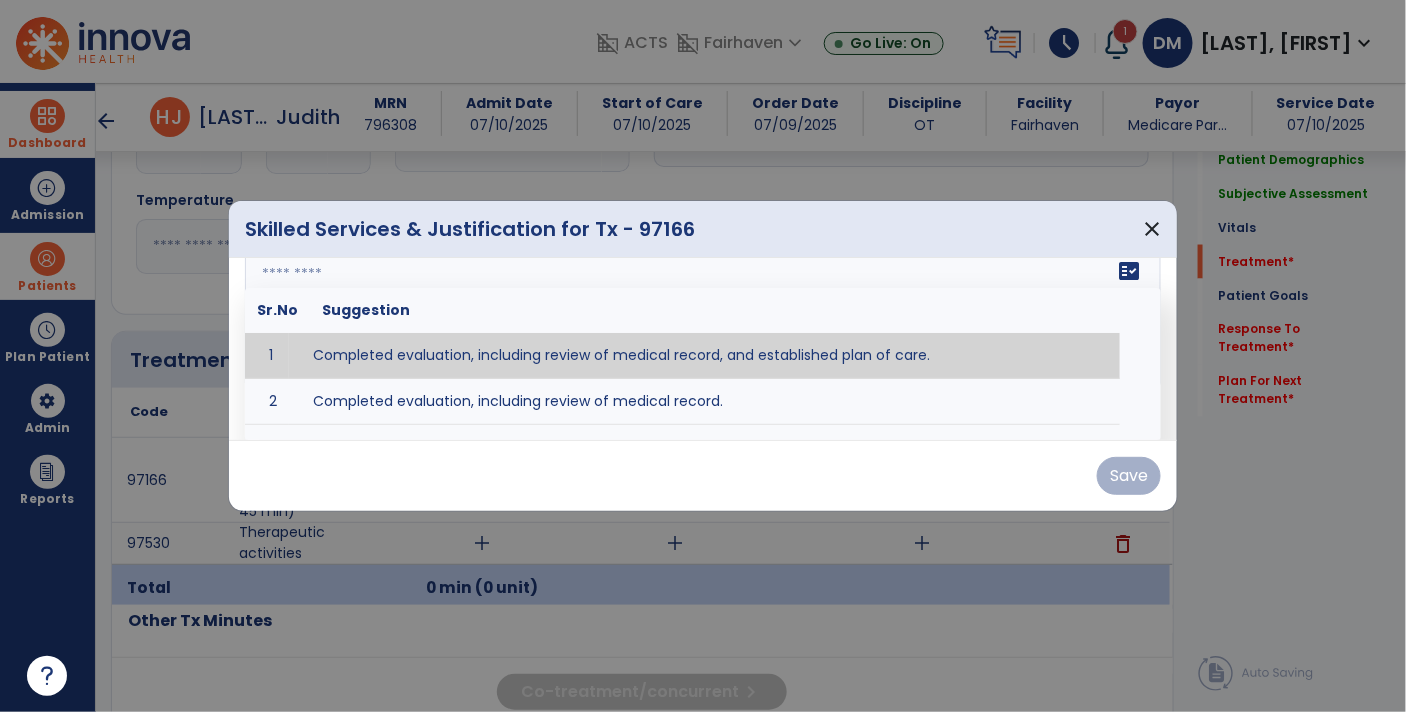 scroll, scrollTop: 0, scrollLeft: 0, axis: both 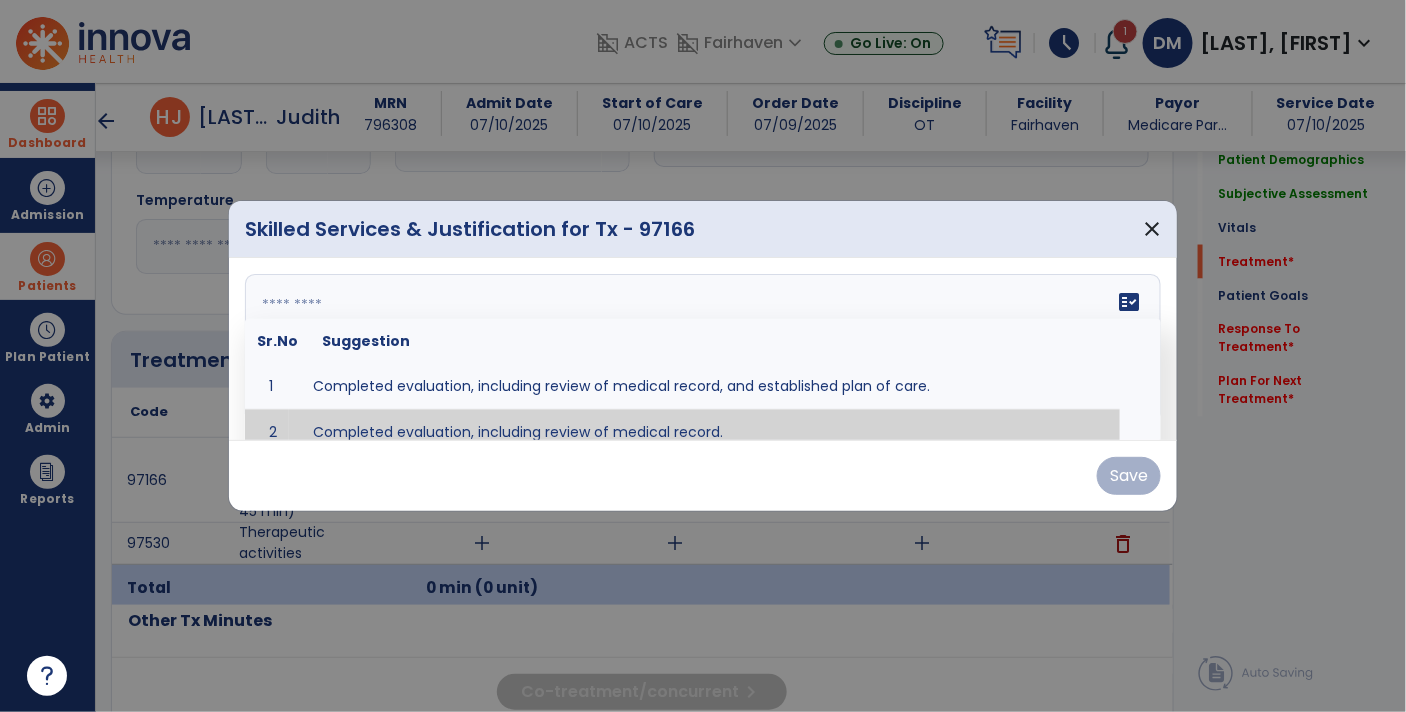 click 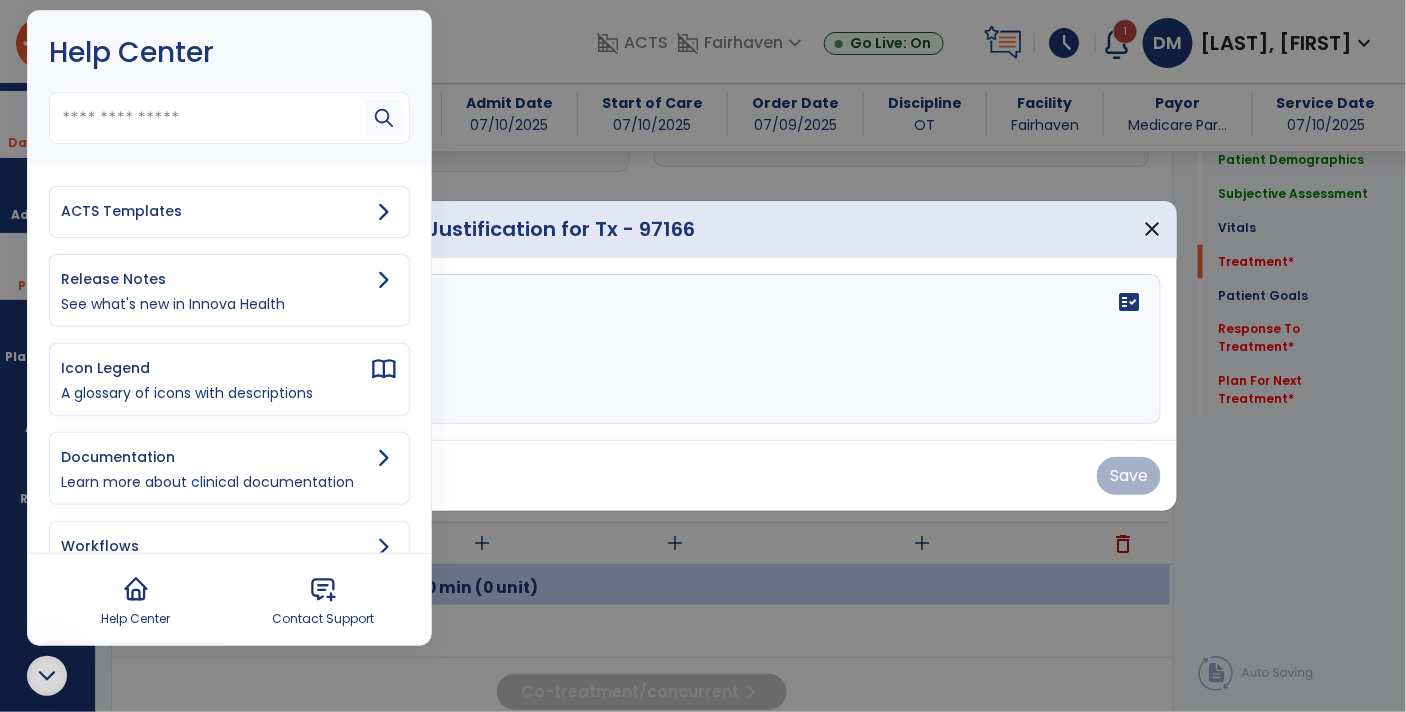 click on "ACTS Templates" at bounding box center (215, 211) 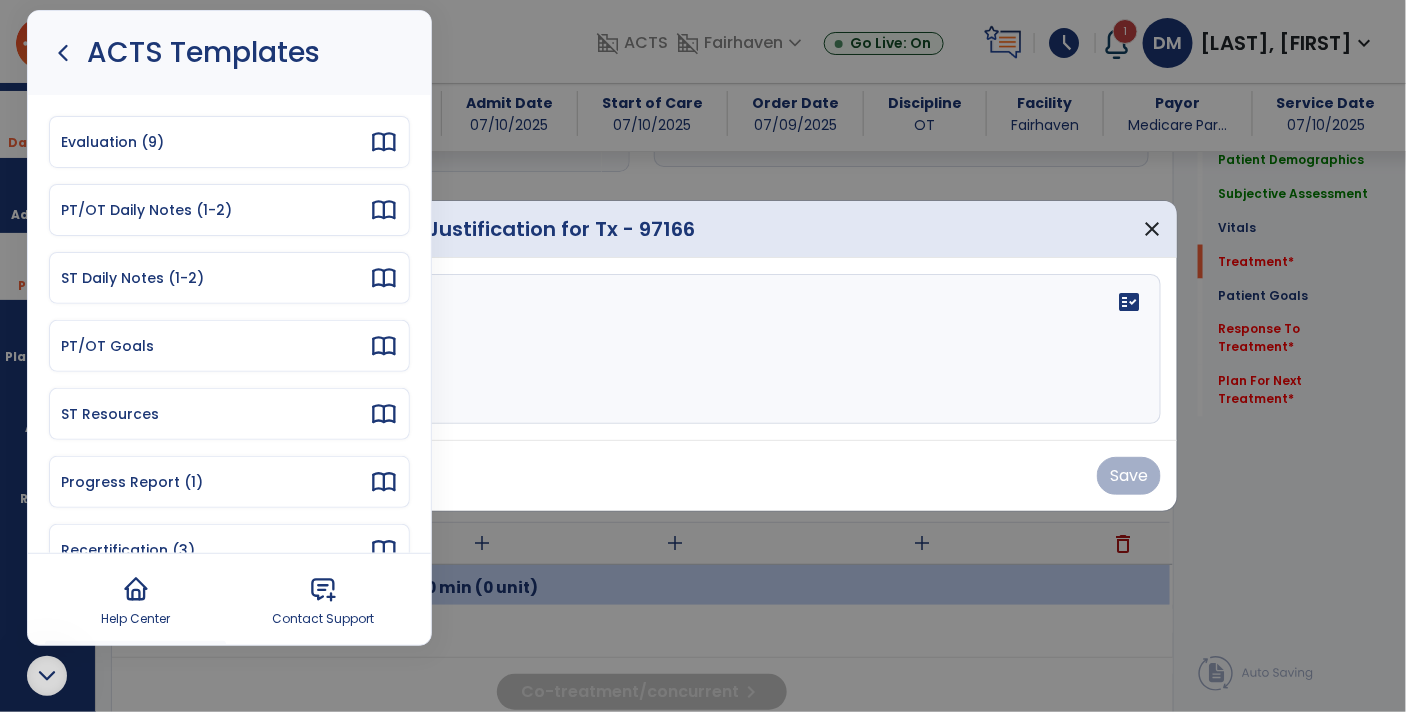 scroll, scrollTop: 0, scrollLeft: 0, axis: both 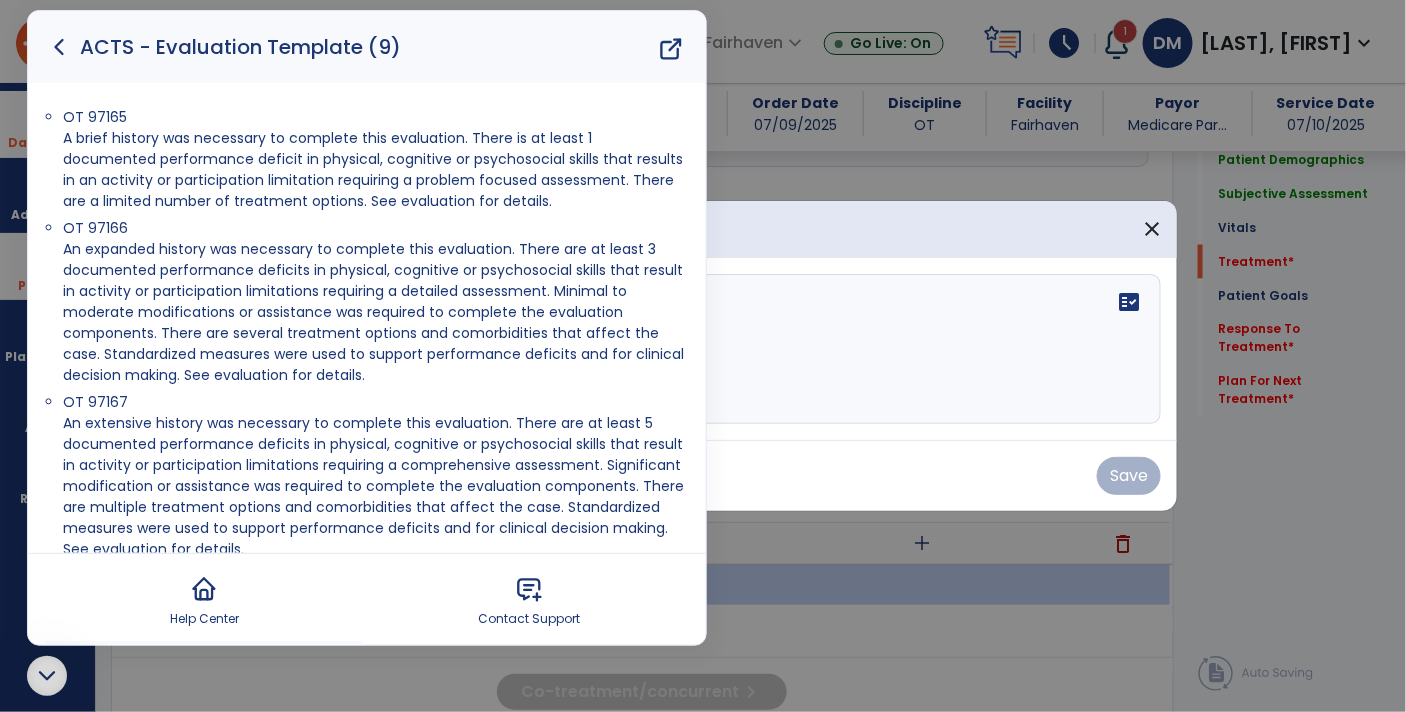 drag, startPoint x: 63, startPoint y: 247, endPoint x: 523, endPoint y: 381, distance: 479.12003 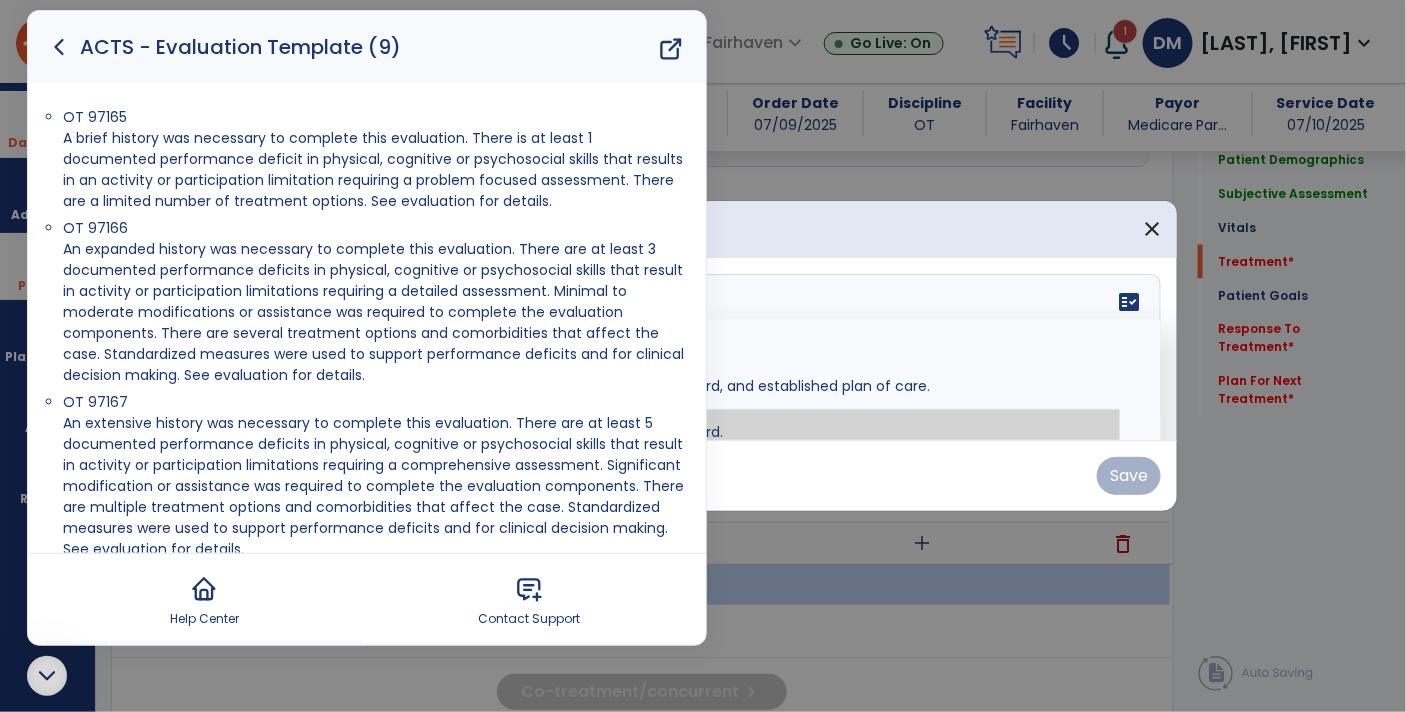 click 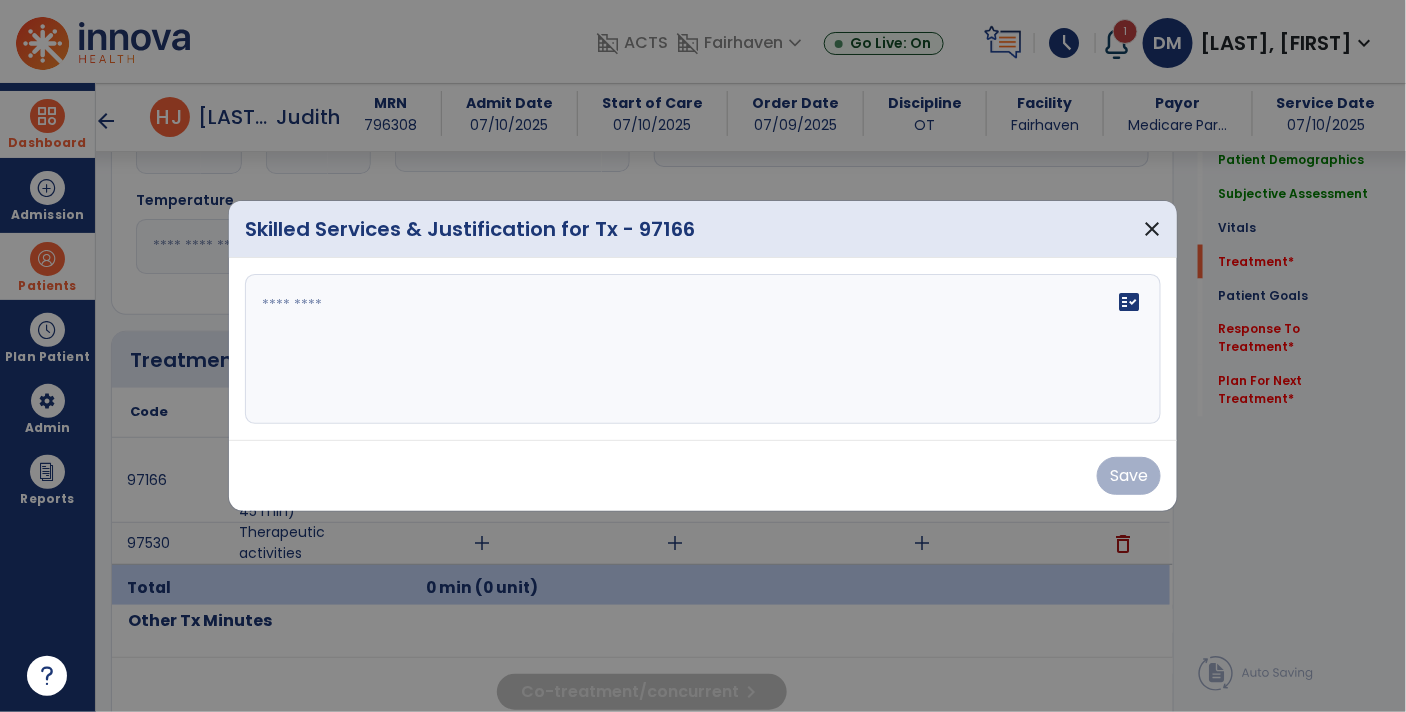 scroll, scrollTop: 0, scrollLeft: 0, axis: both 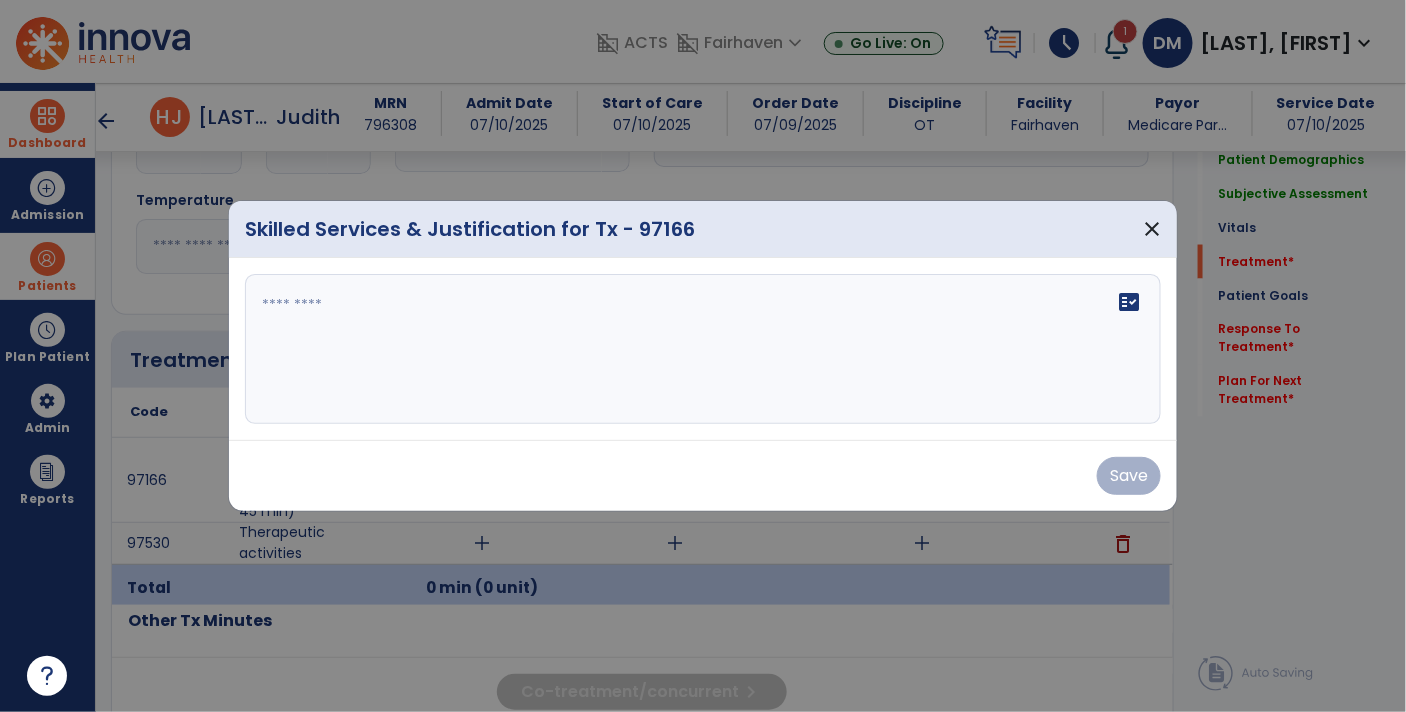 click on "fact_check" at bounding box center [703, 349] 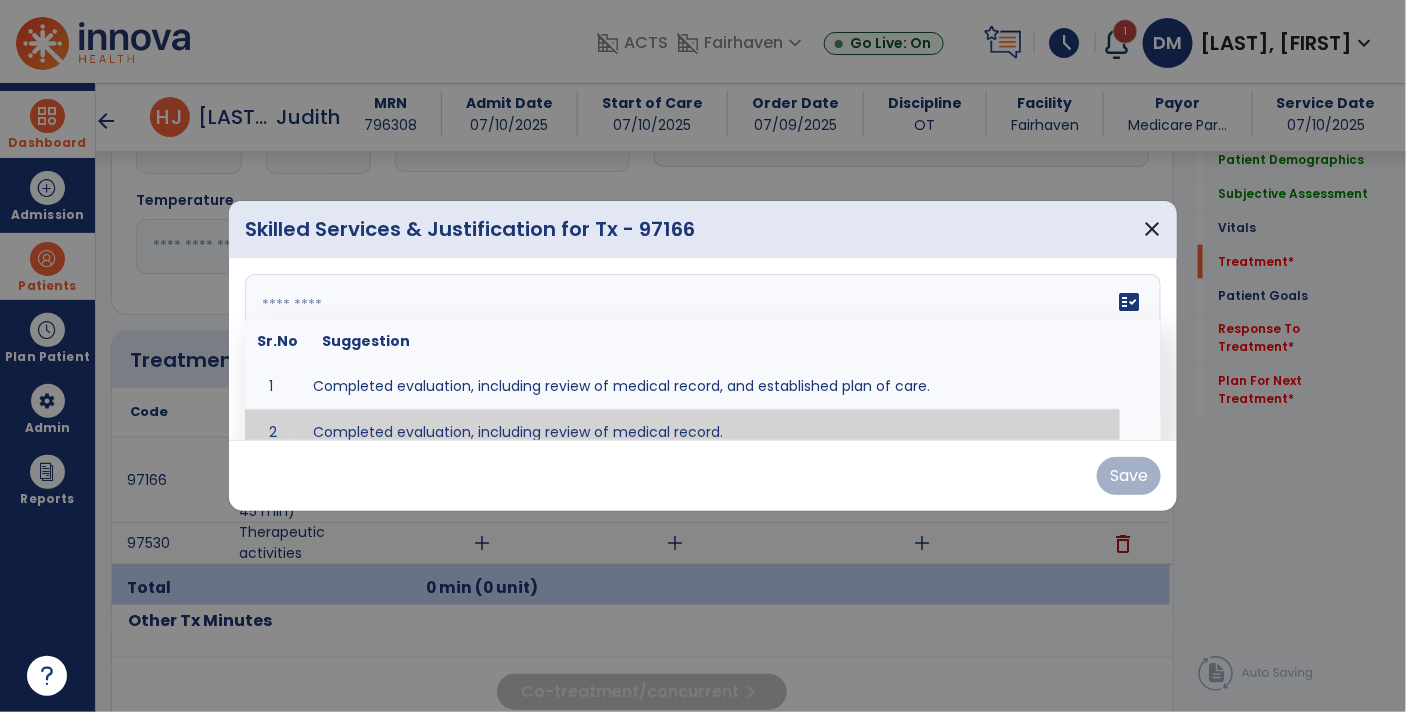 paste on "**********" 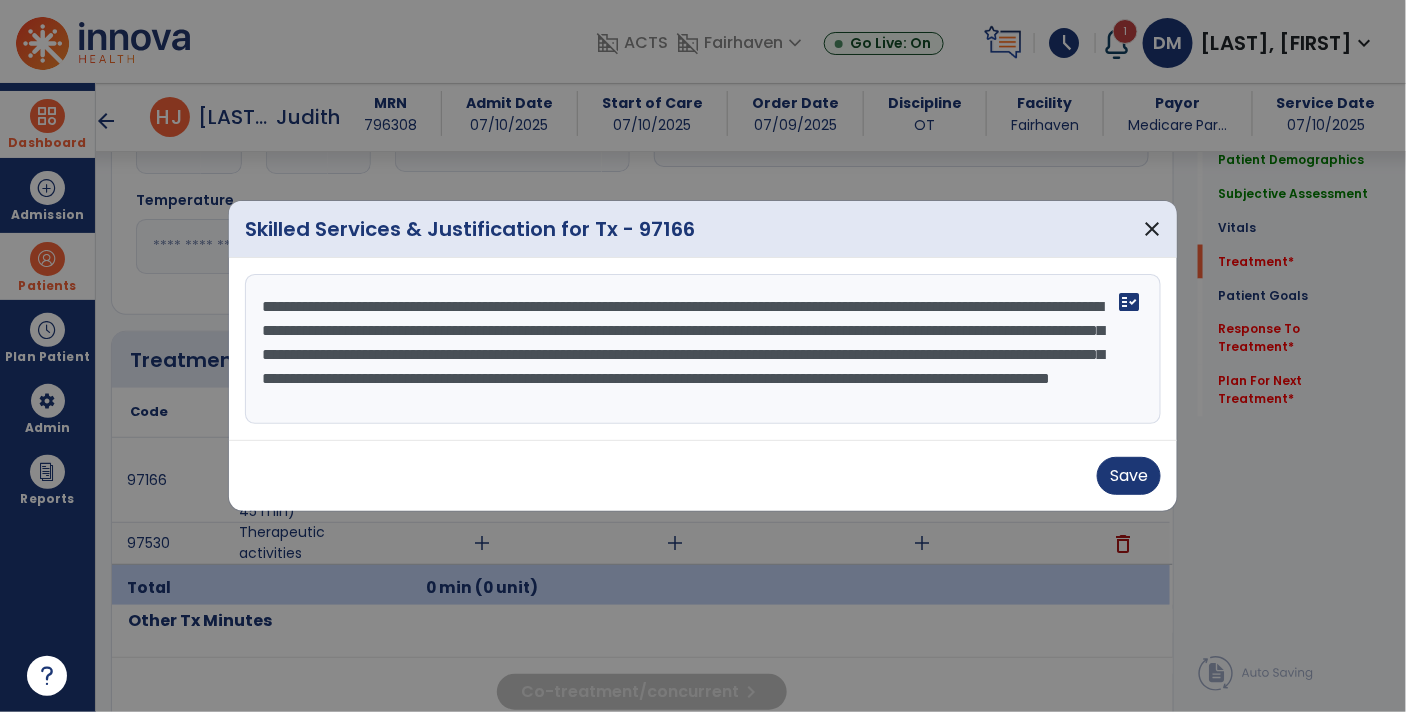 scroll, scrollTop: 0, scrollLeft: 0, axis: both 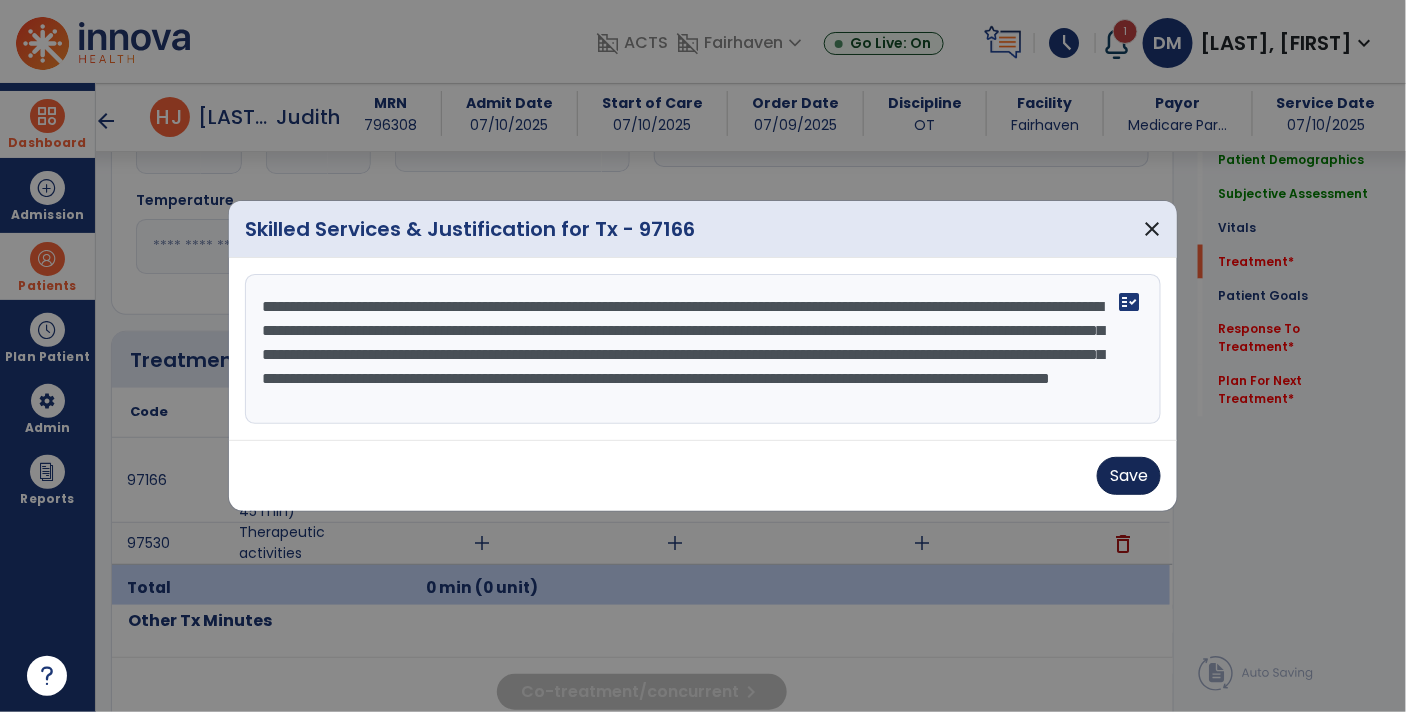 type on "**********" 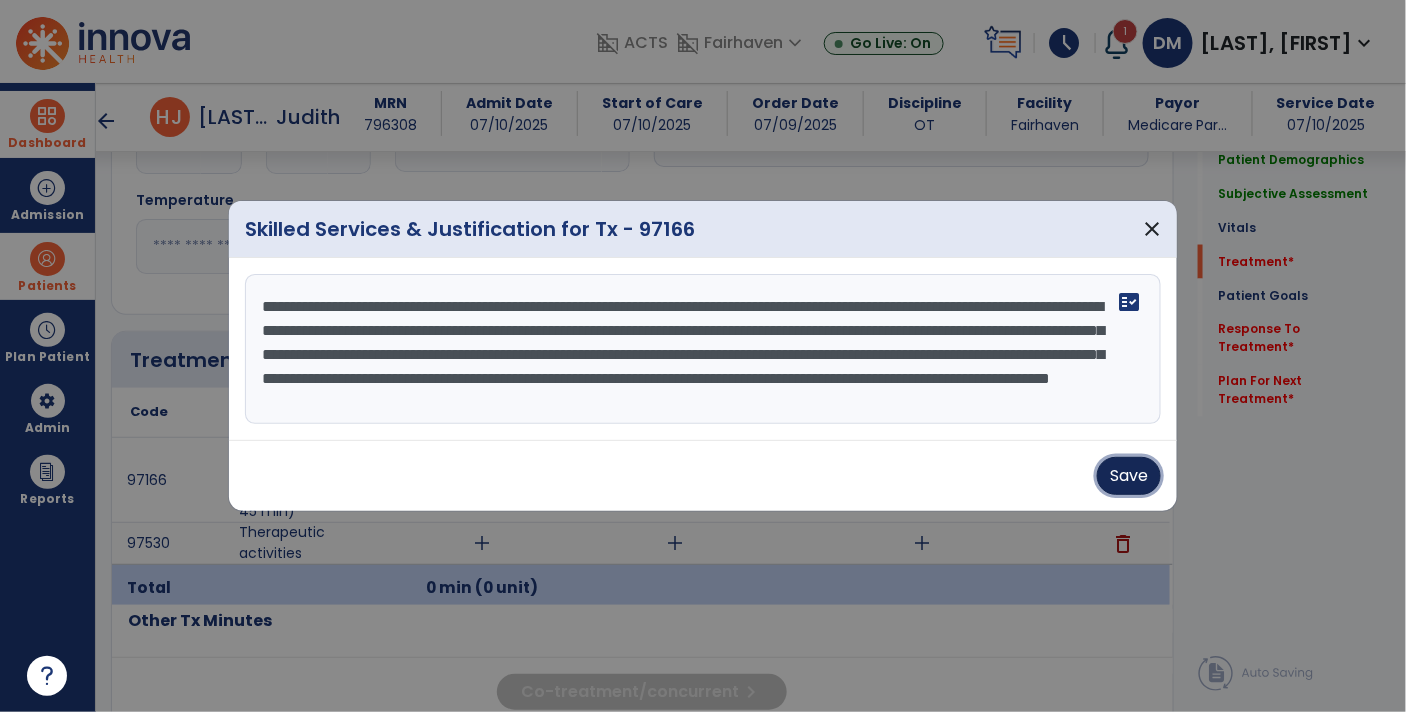 click on "Save" at bounding box center (1129, 476) 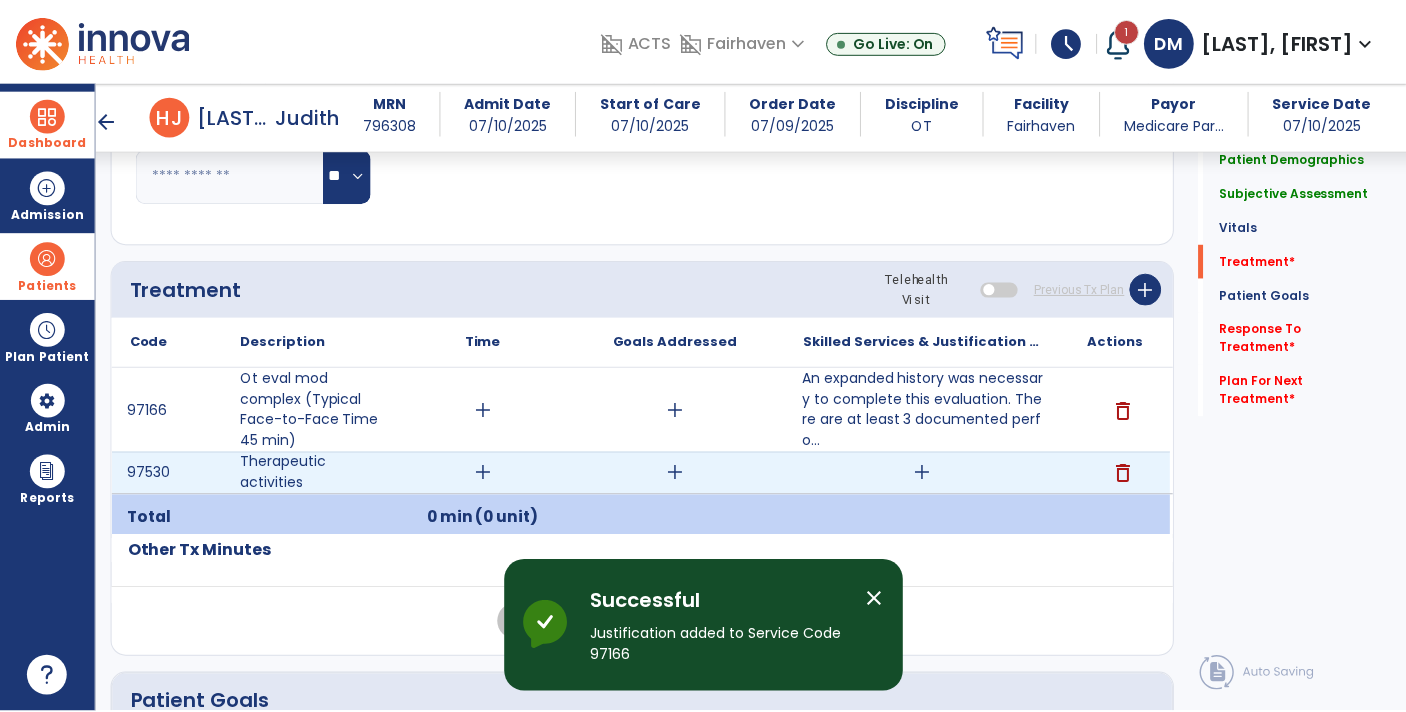 scroll, scrollTop: 1028, scrollLeft: 0, axis: vertical 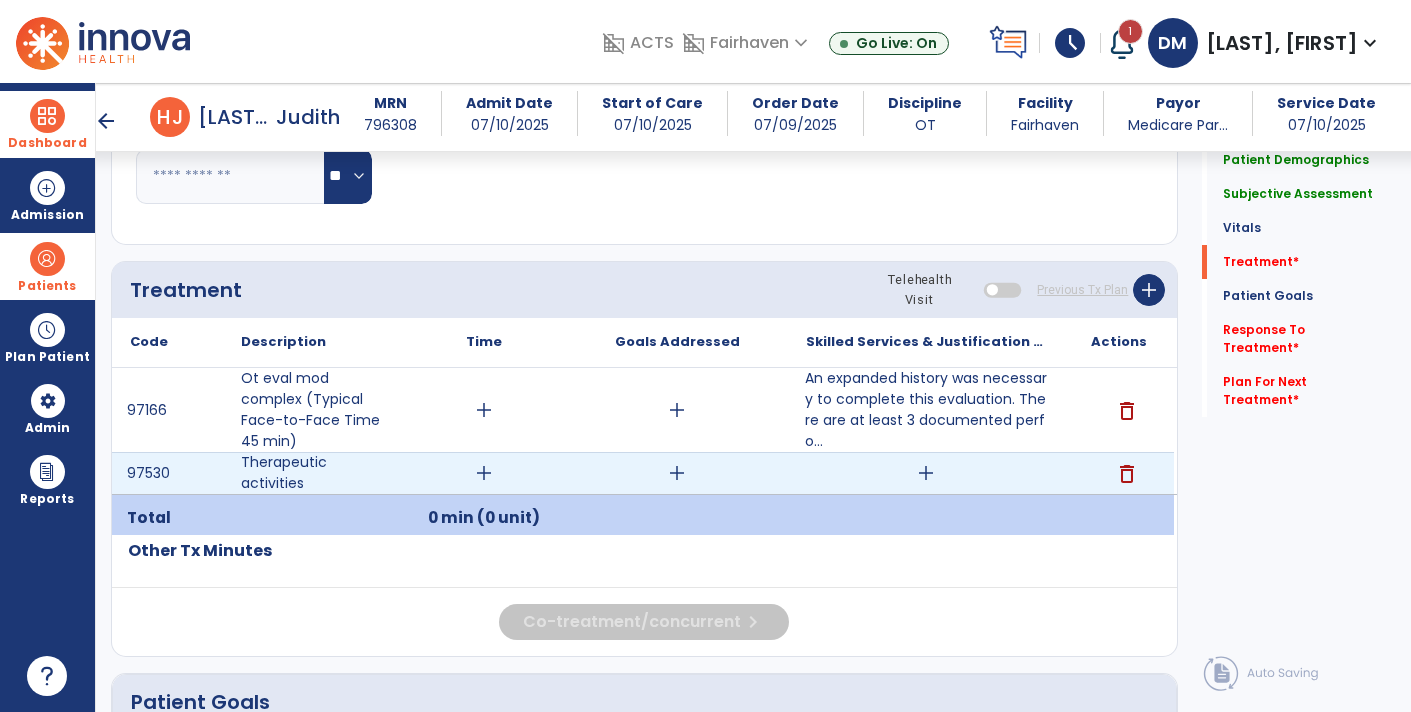 click on "add" at bounding box center [926, 473] 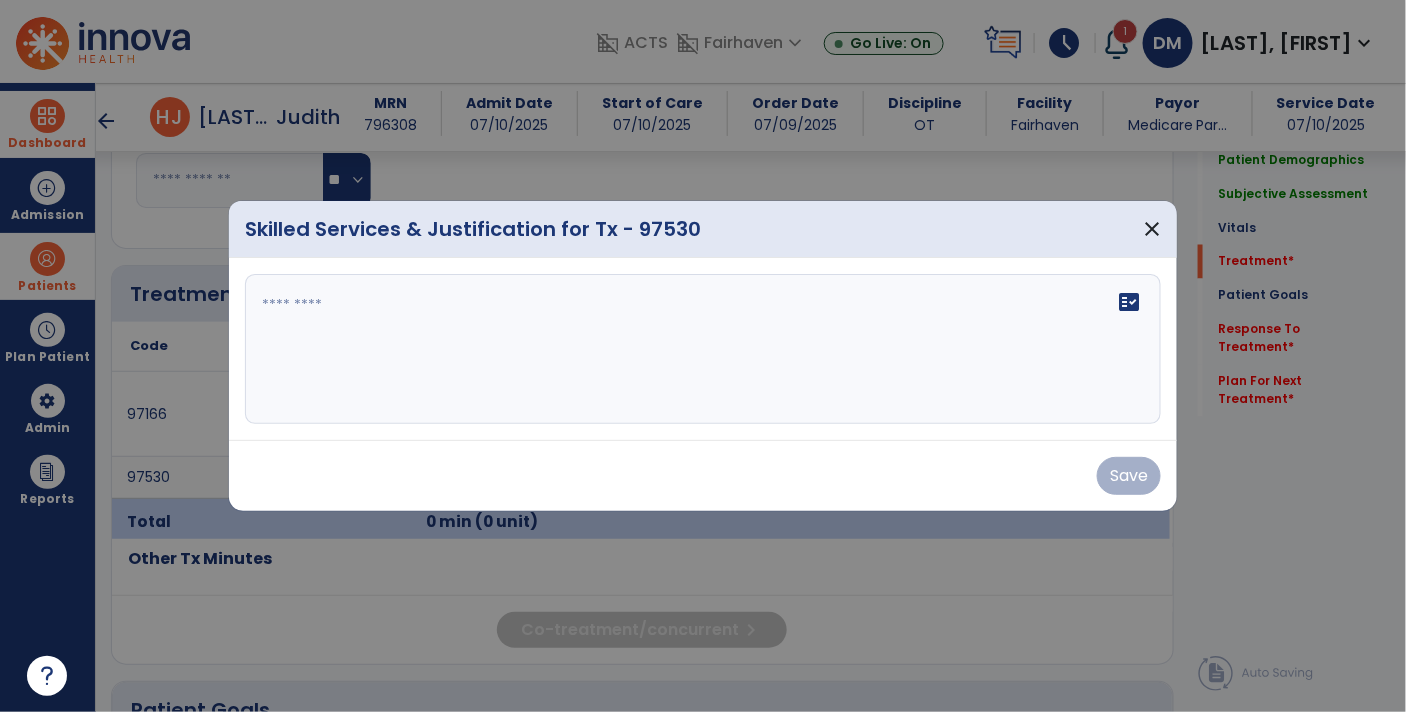 scroll, scrollTop: 1028, scrollLeft: 0, axis: vertical 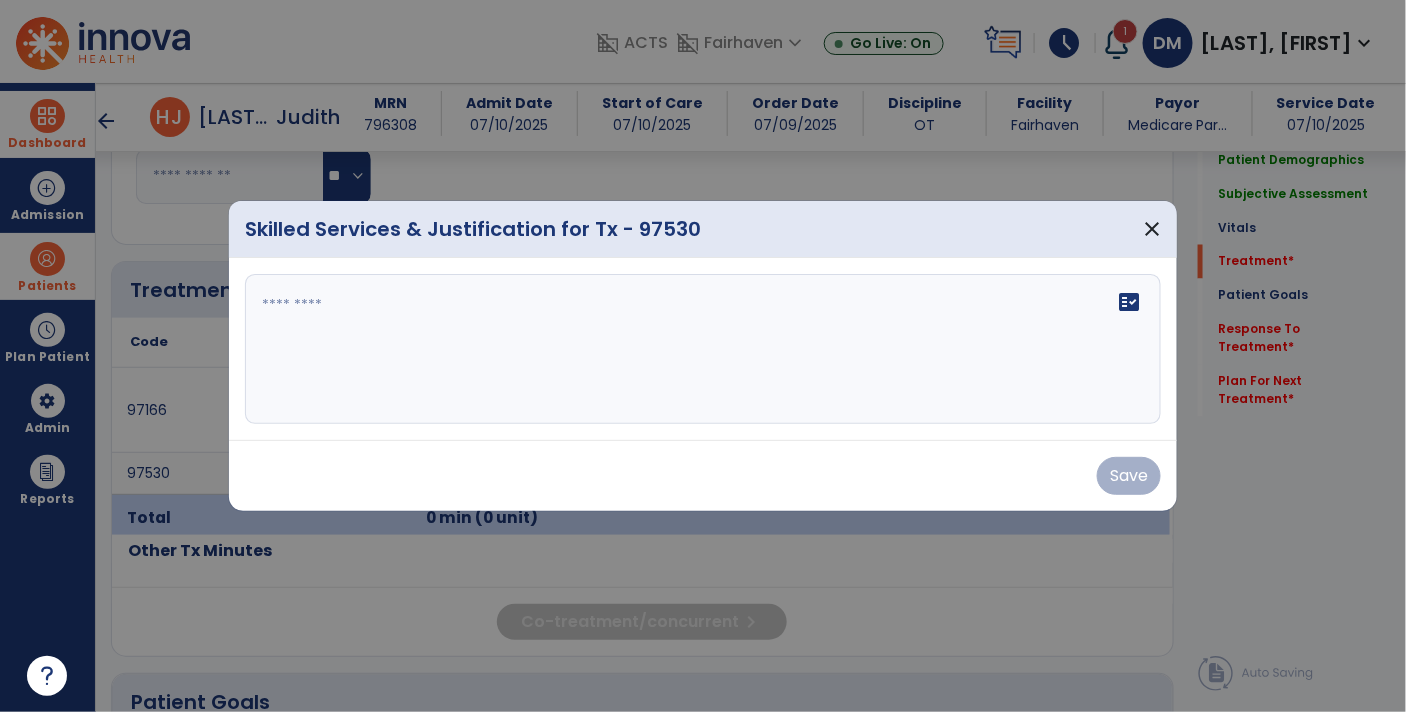 click on "fact_check" at bounding box center (703, 349) 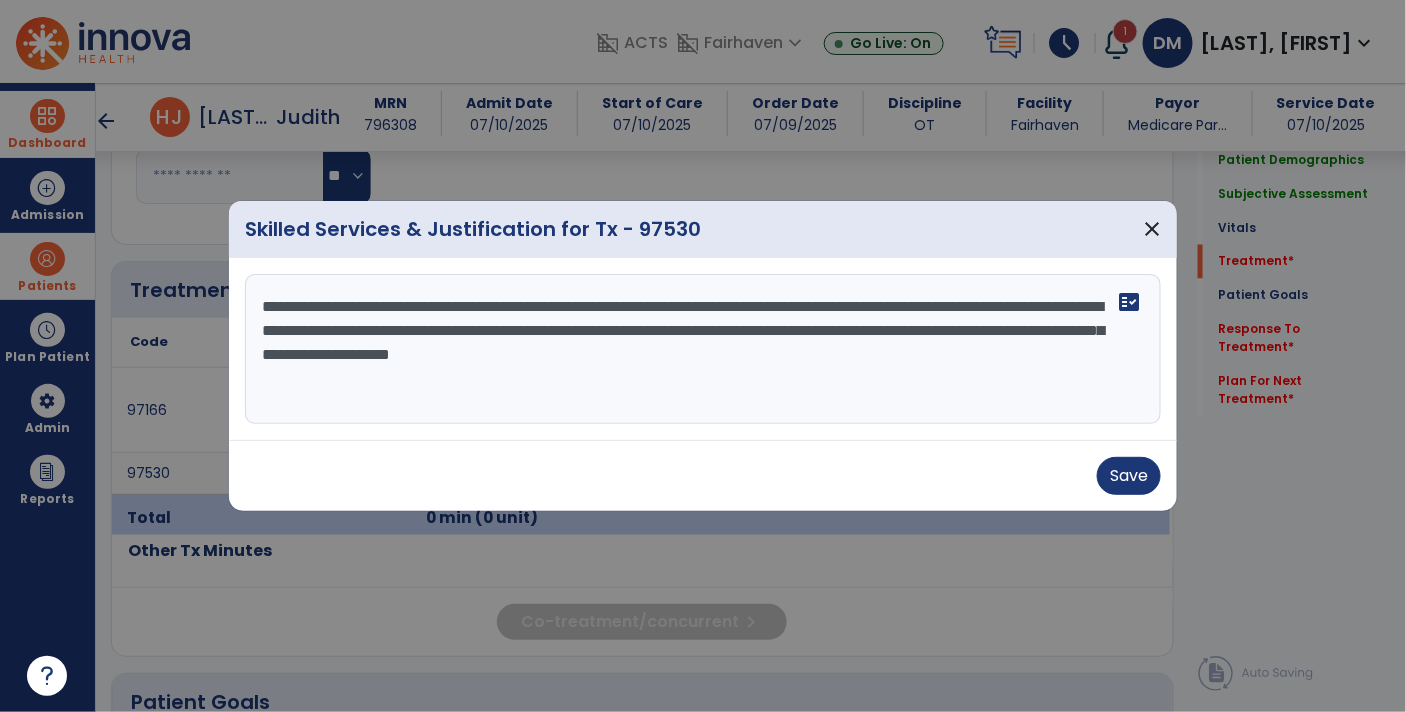 click on "**********" at bounding box center [703, 349] 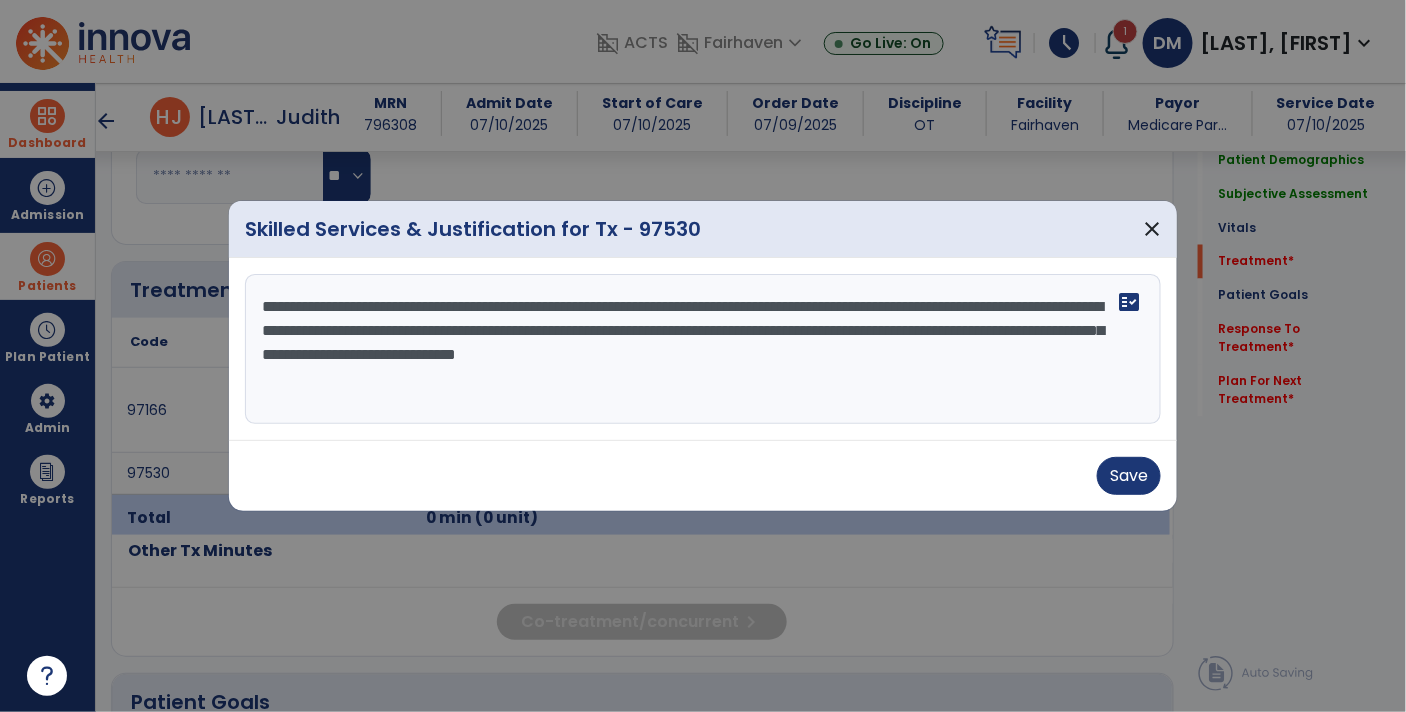 click on "**********" at bounding box center (703, 349) 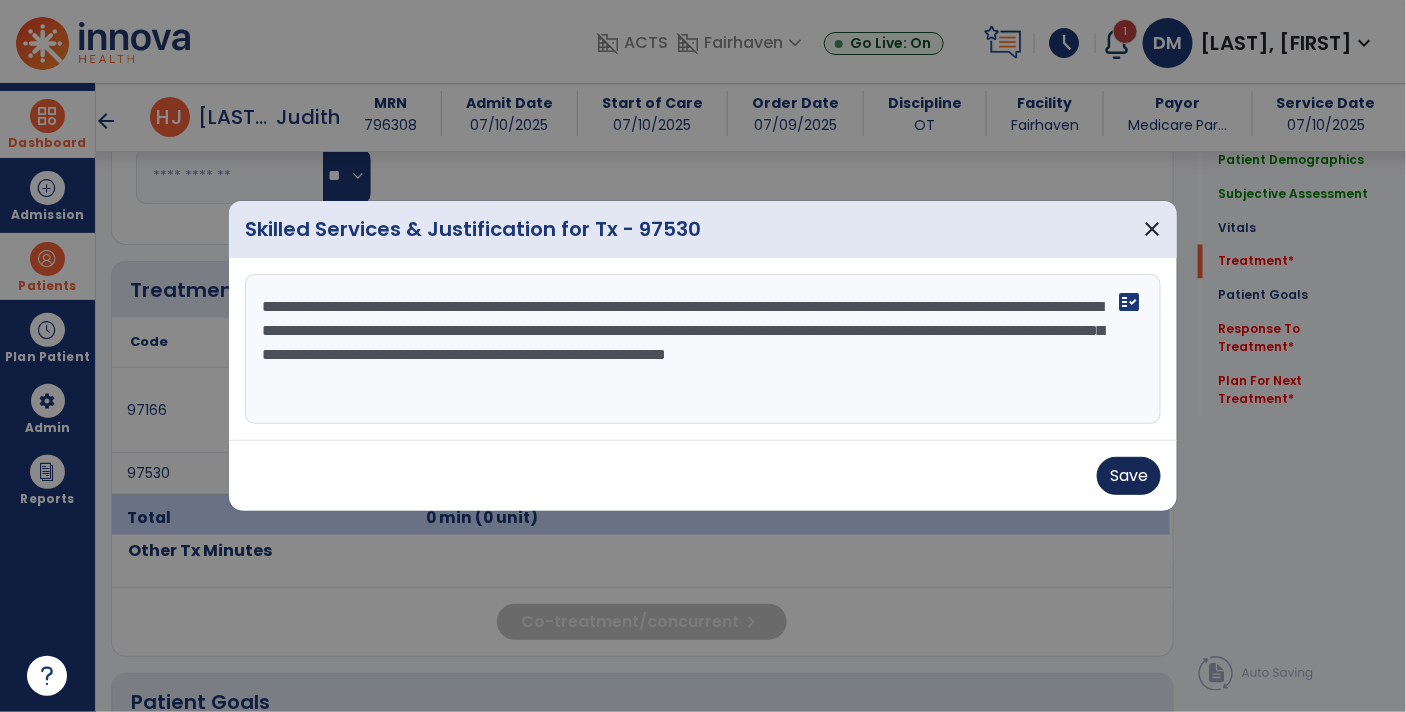 type on "**********" 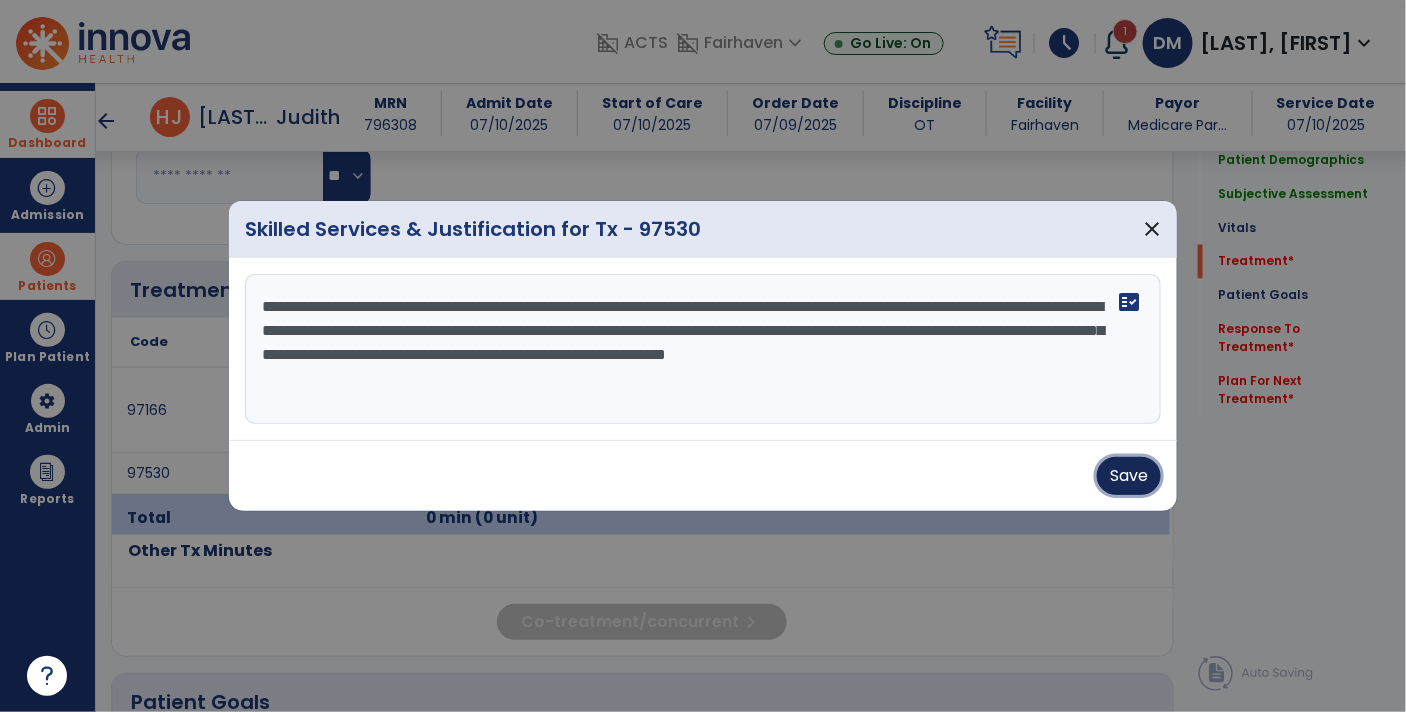 click on "Save" at bounding box center [1129, 476] 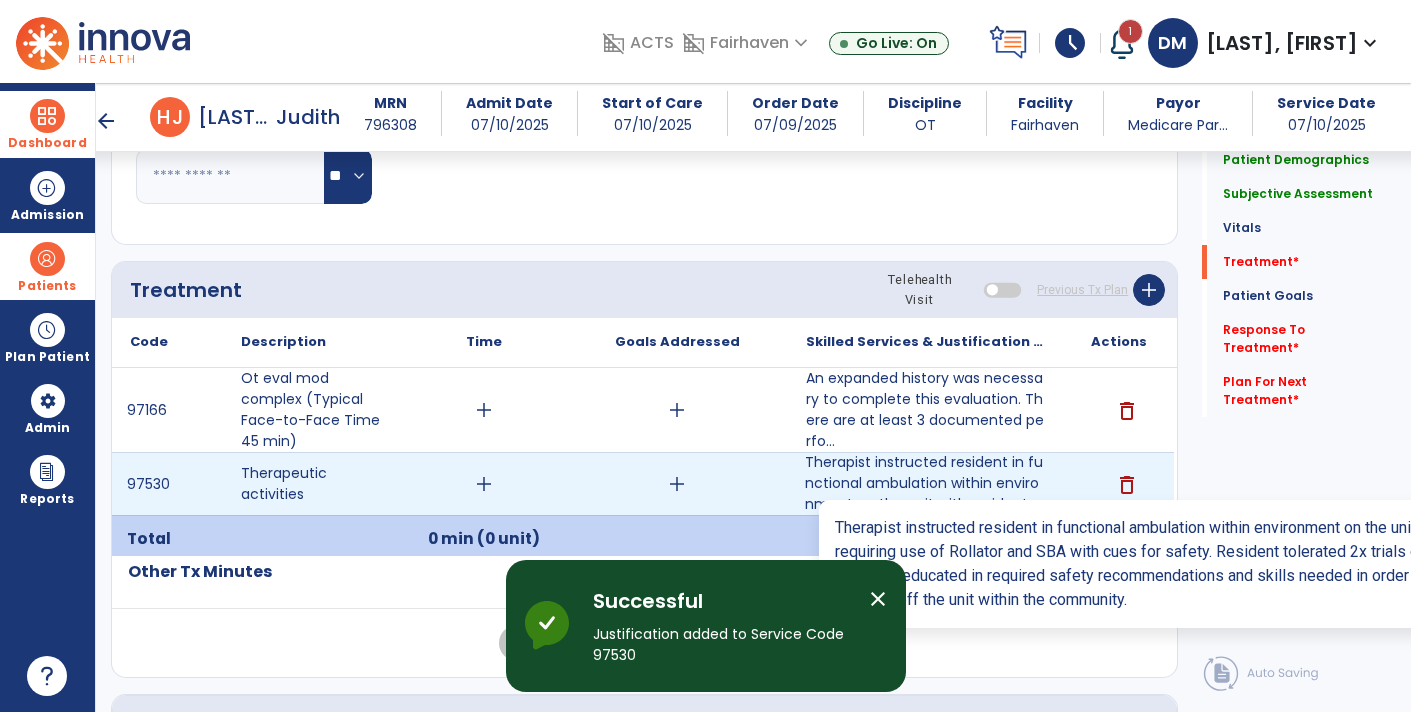click on "Therapist instructed resident in functional ambulation within environment on the unit with resident ..." at bounding box center (926, 483) 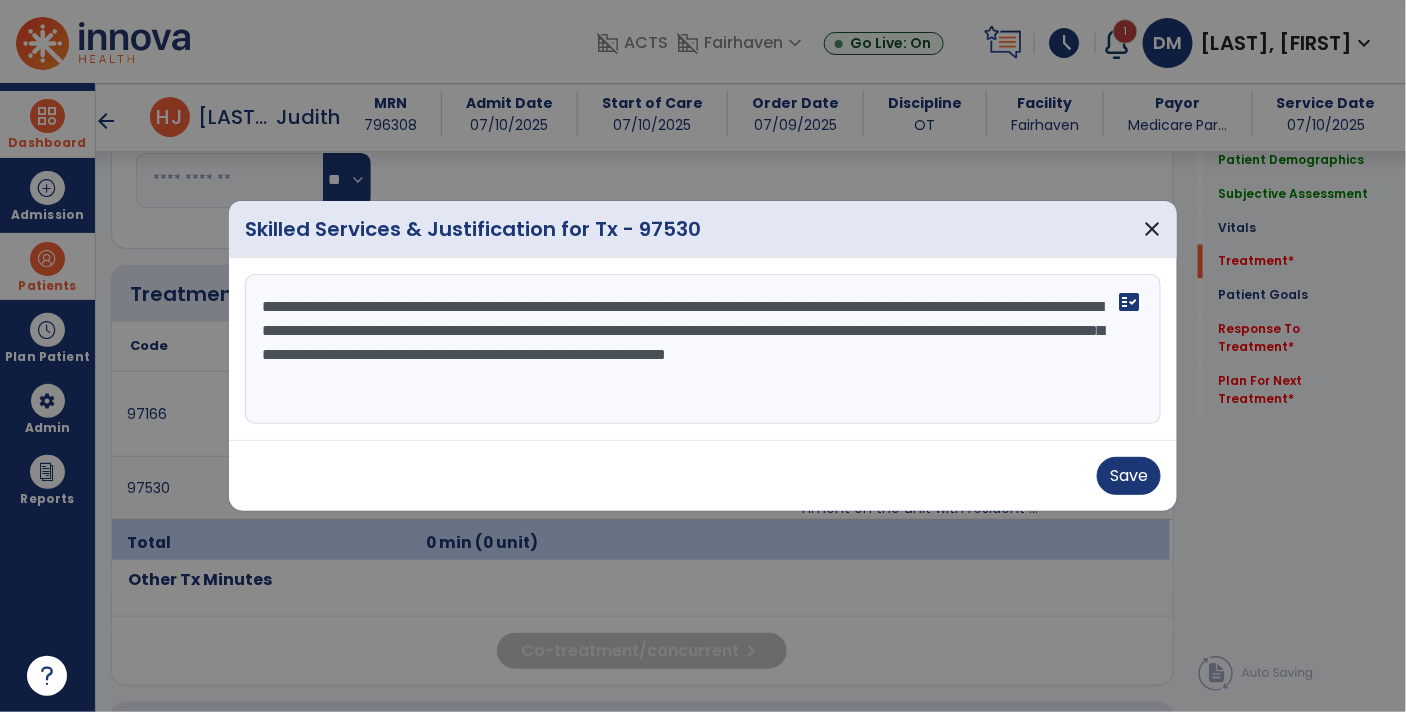 scroll, scrollTop: 1028, scrollLeft: 0, axis: vertical 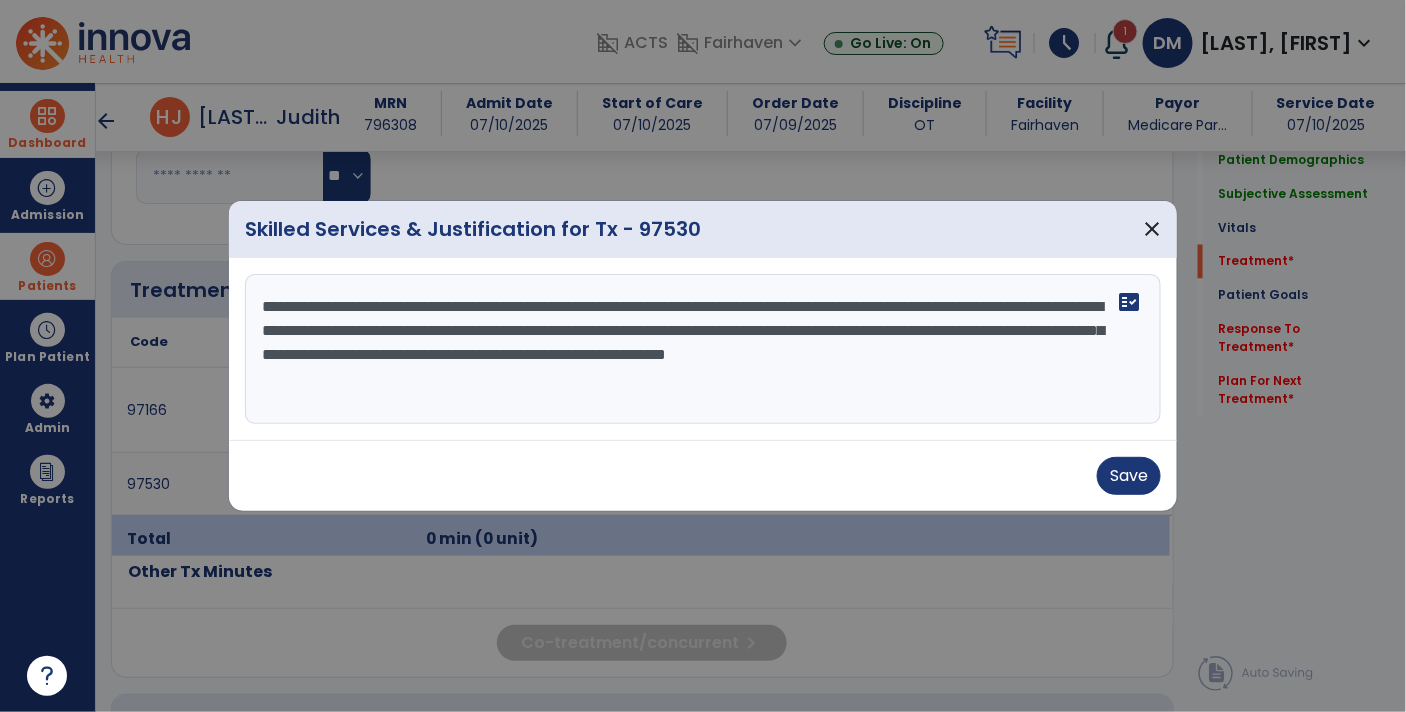 click on "**********" at bounding box center [703, 349] 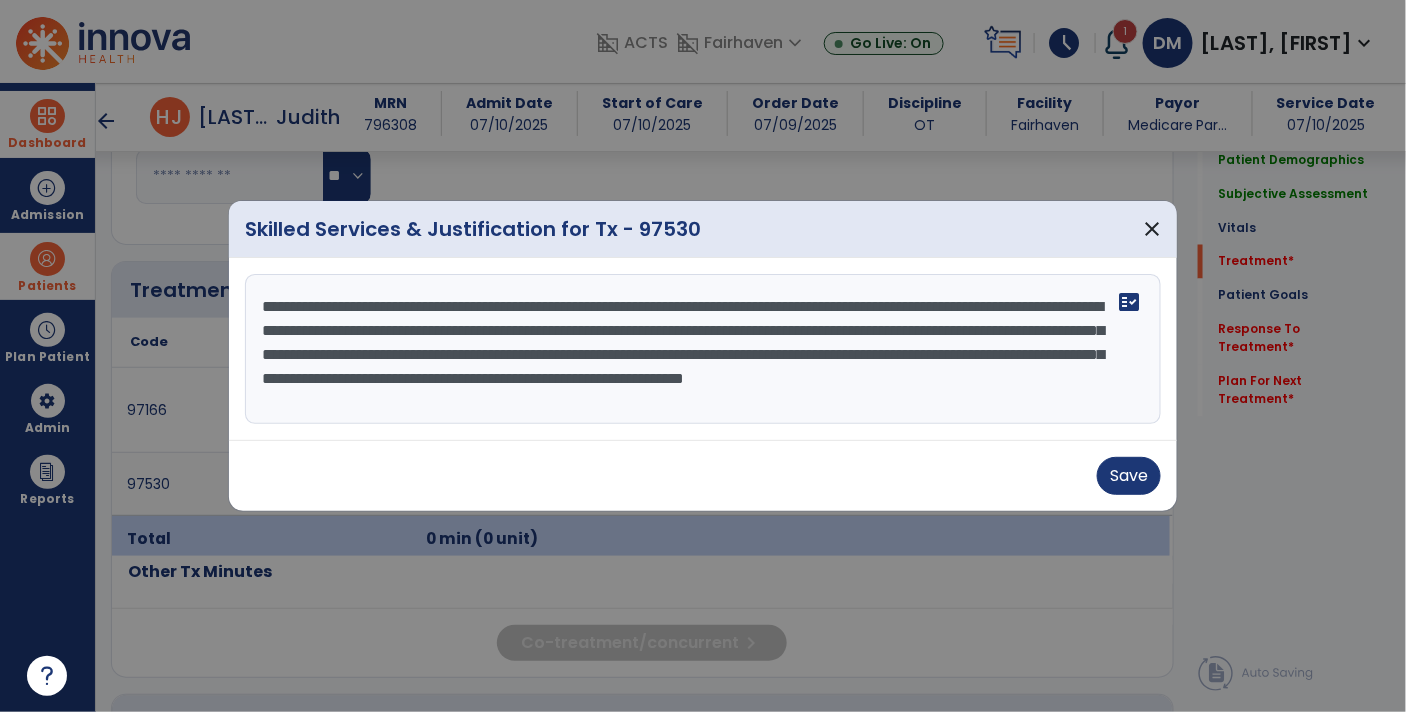 click on "**********" at bounding box center [703, 349] 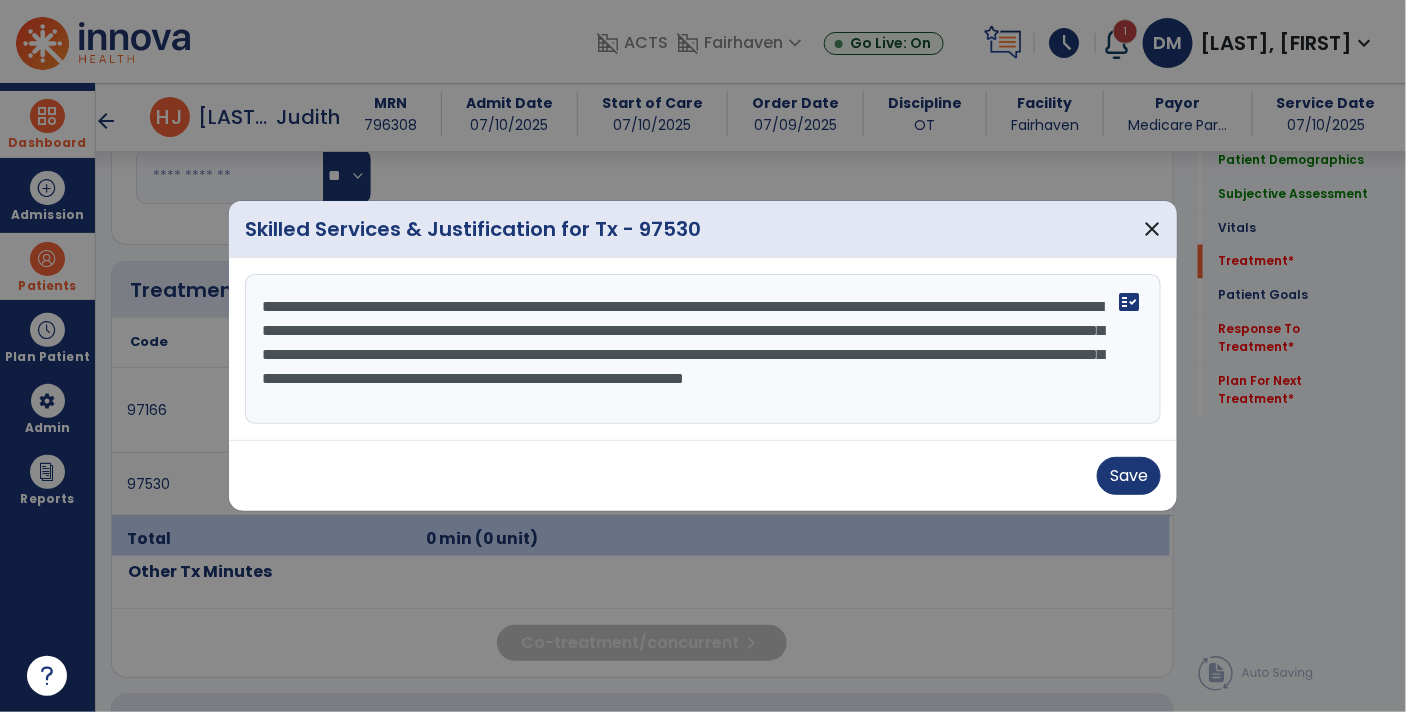 click on "**********" at bounding box center (703, 349) 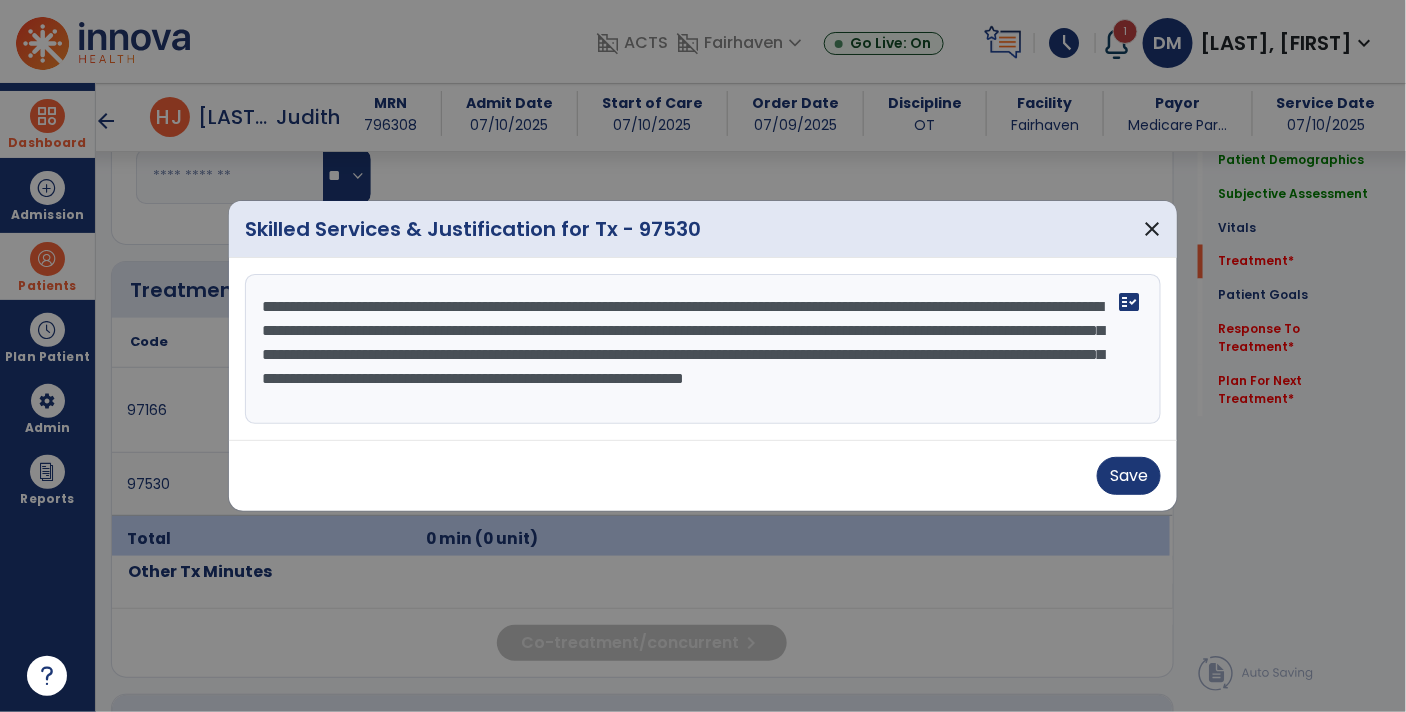 click on "**********" at bounding box center (703, 349) 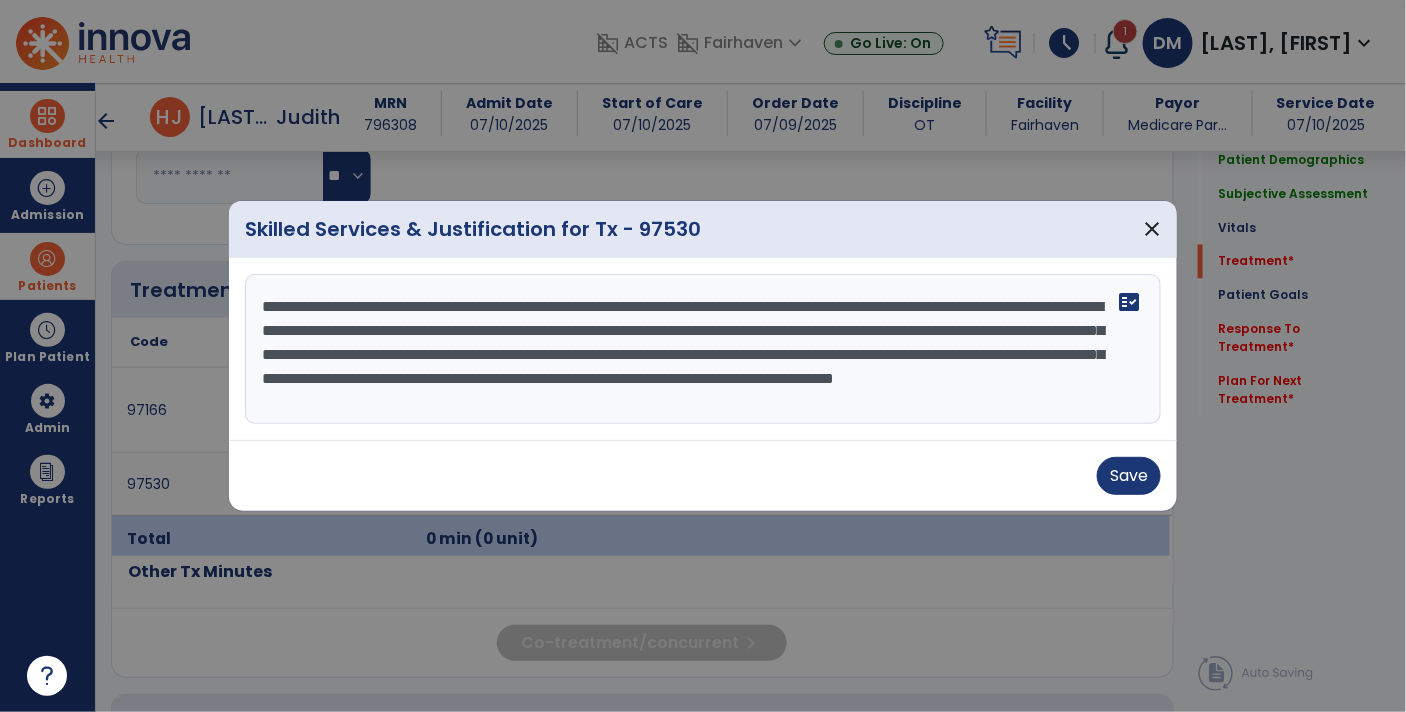 scroll, scrollTop: 15, scrollLeft: 0, axis: vertical 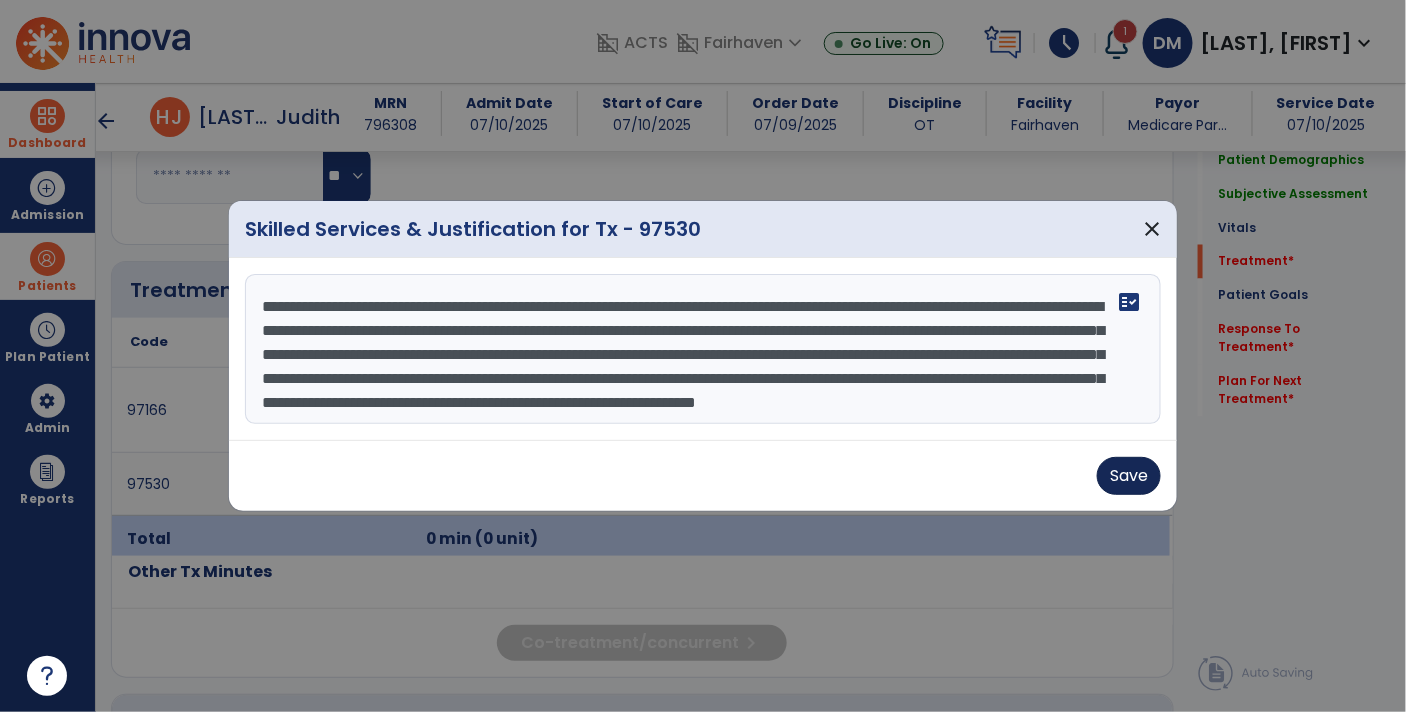 type on "**********" 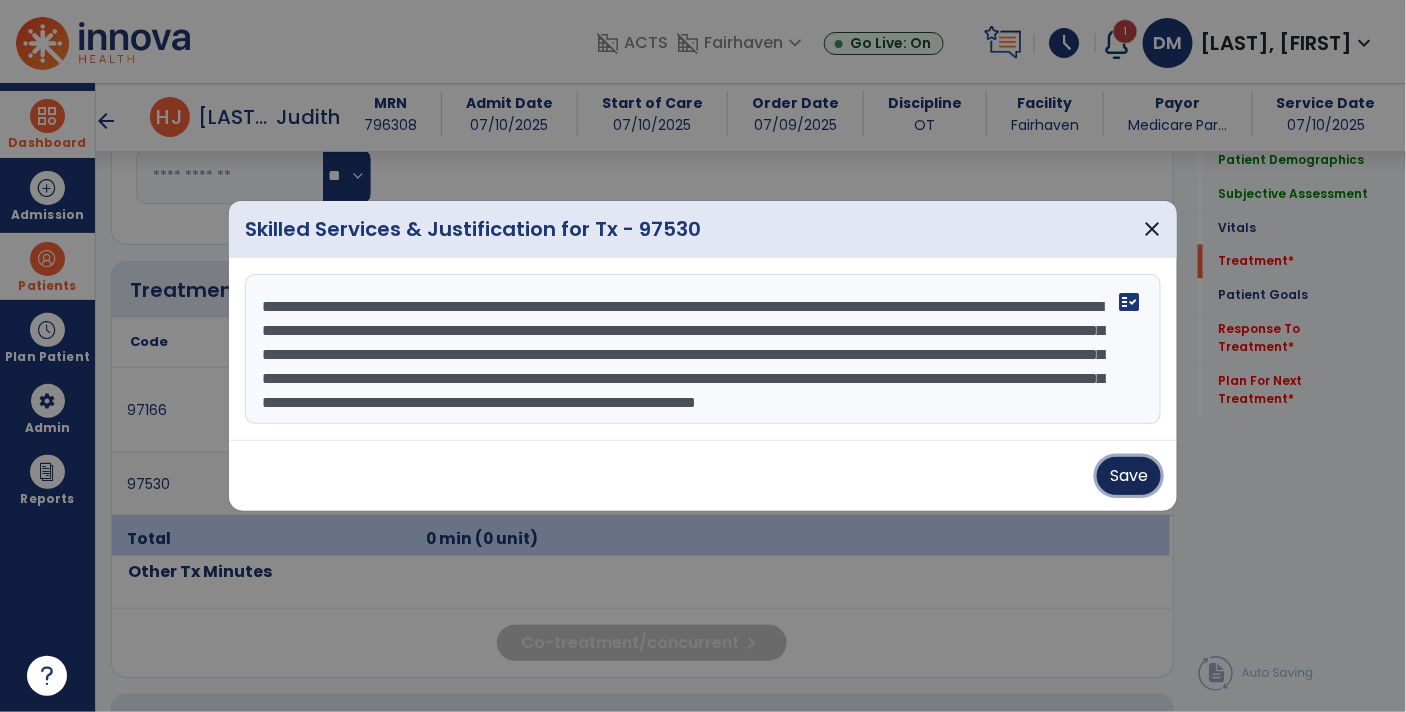 click on "Save" at bounding box center [1129, 476] 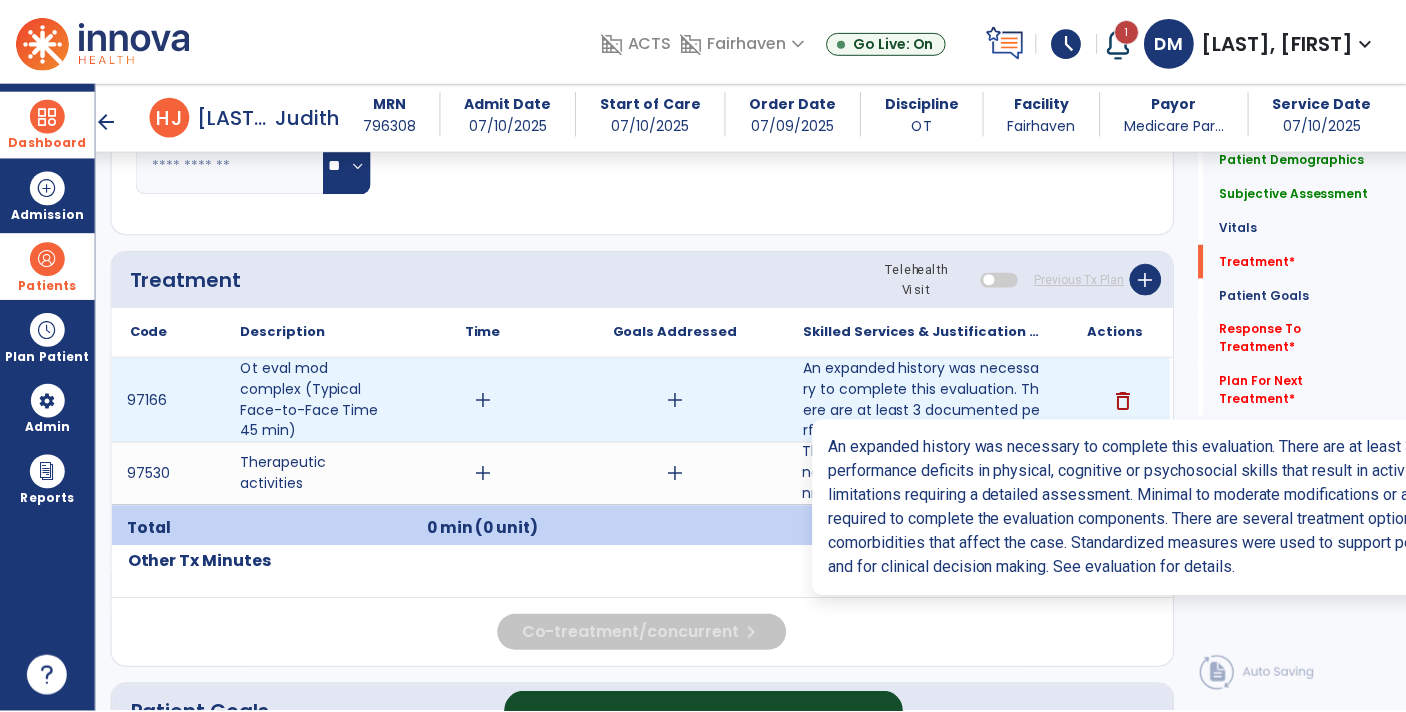 scroll, scrollTop: 1044, scrollLeft: 0, axis: vertical 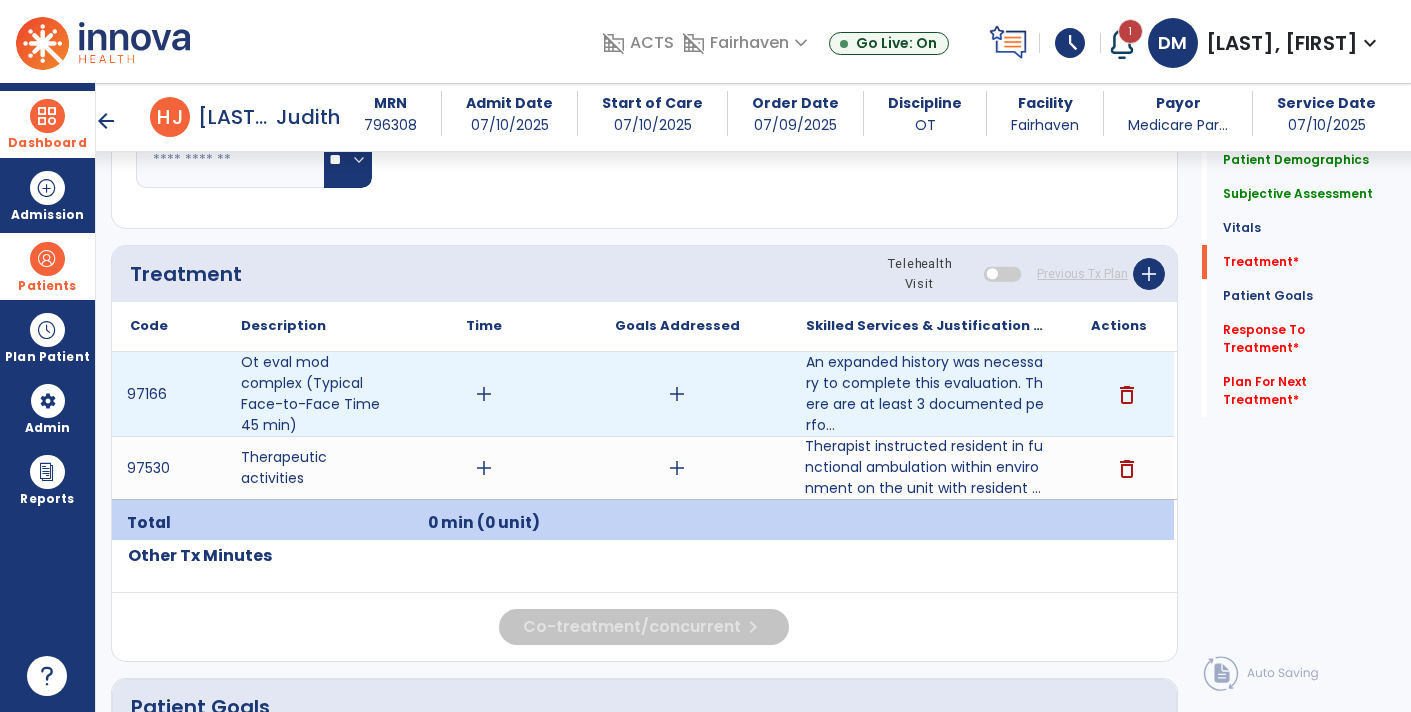 click on "add" at bounding box center [484, 394] 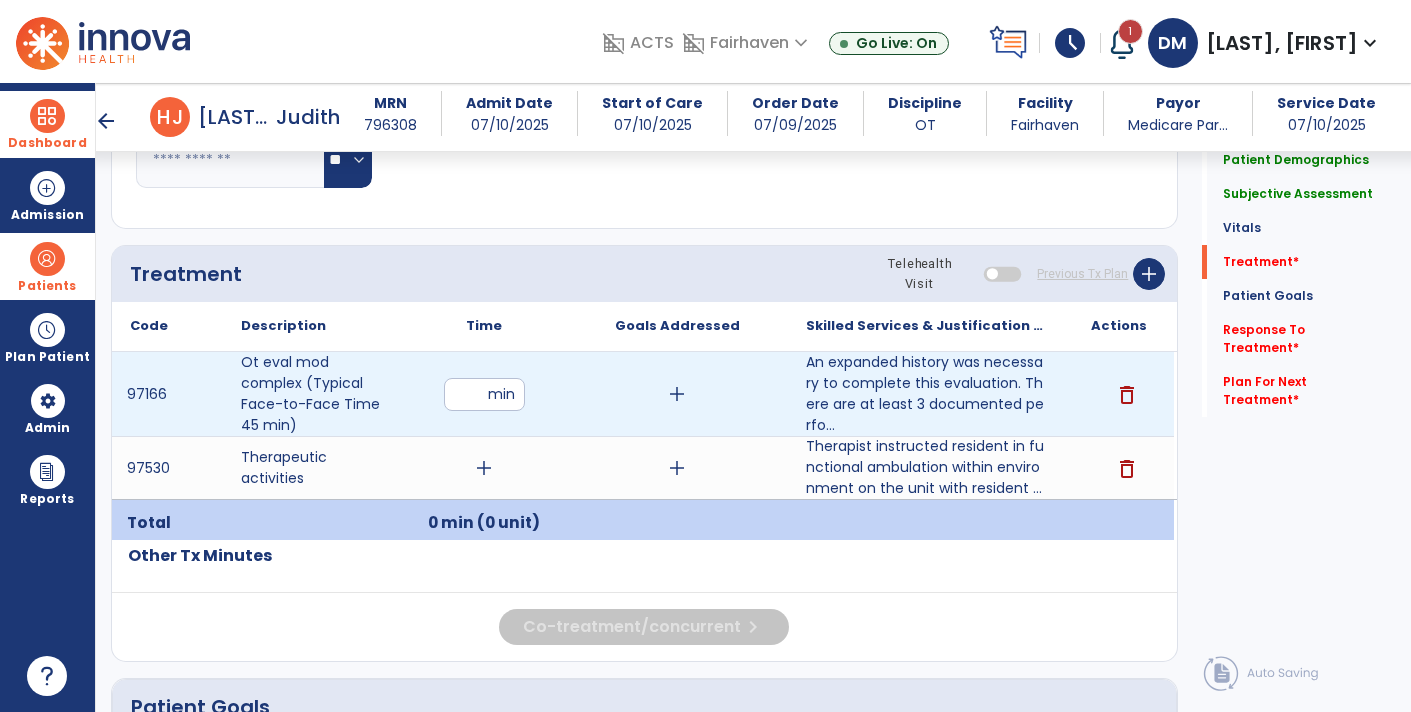 type on "**" 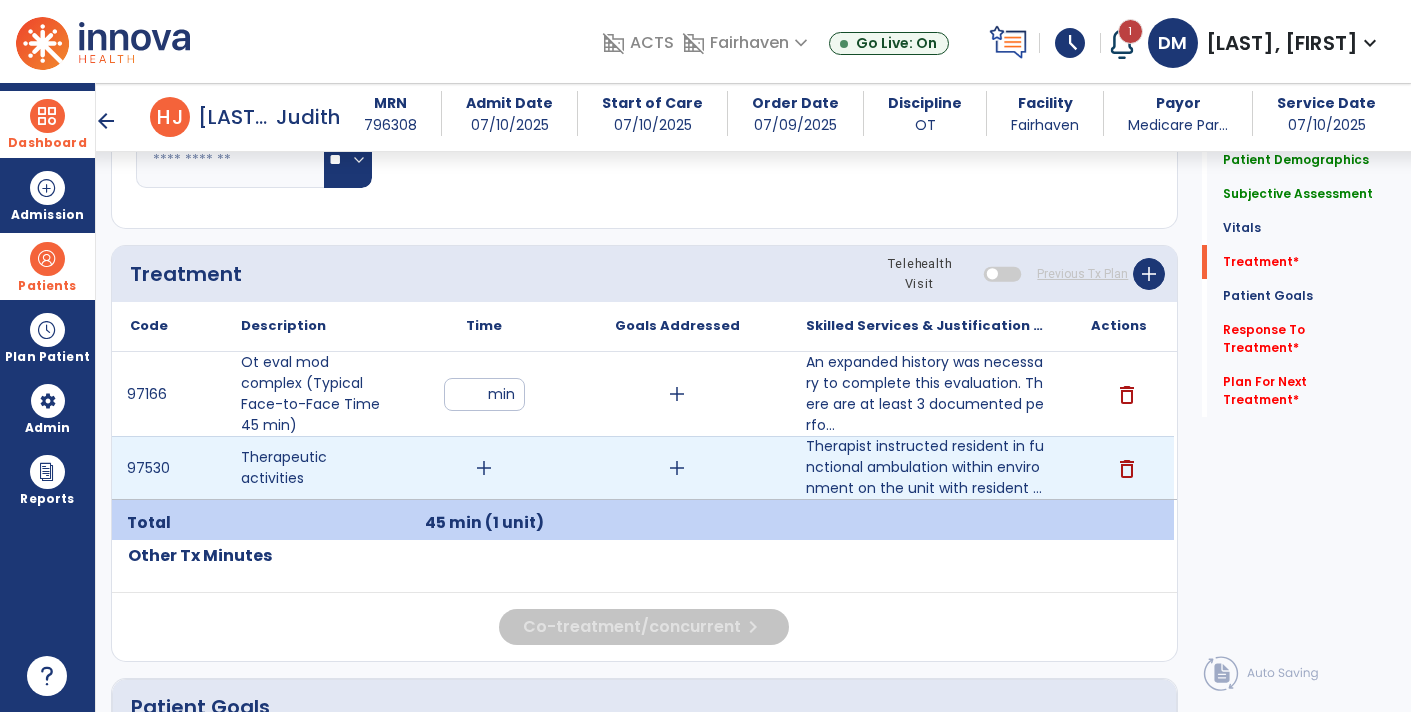 click on "add" at bounding box center [484, 468] 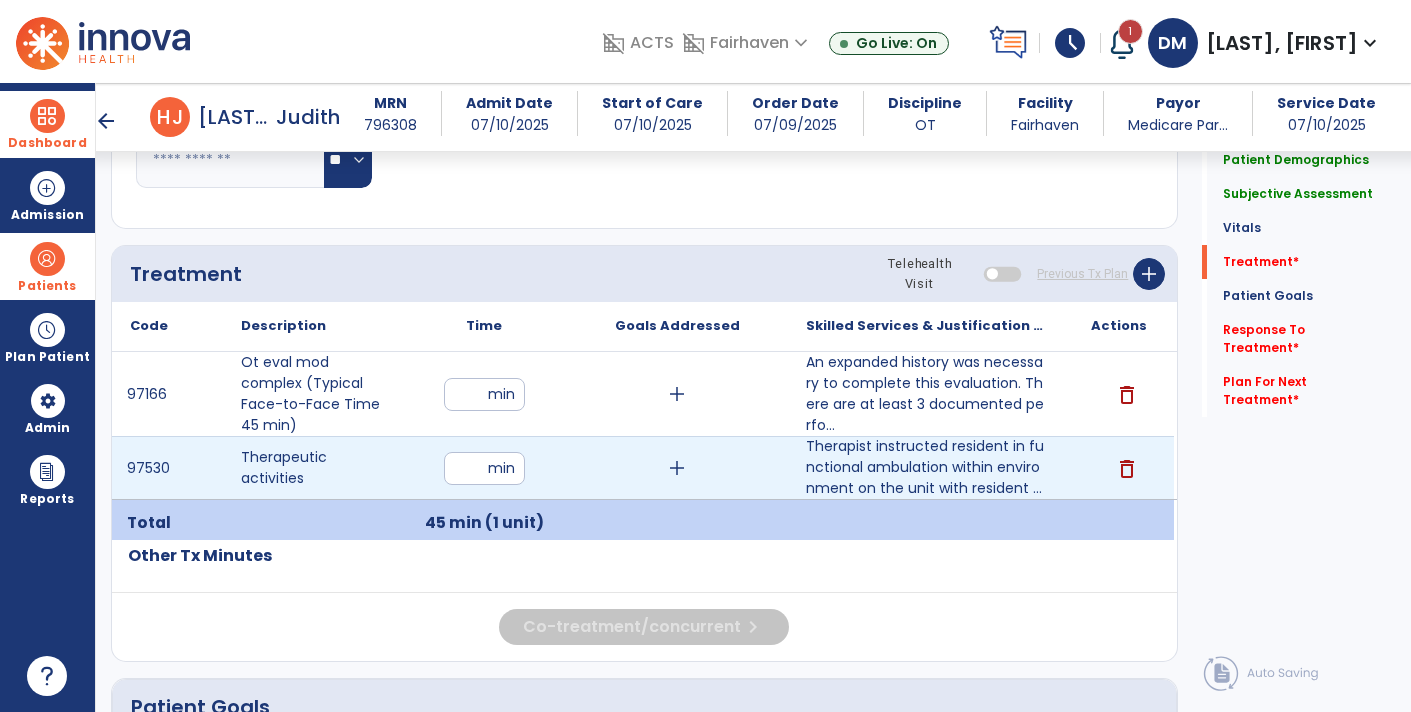 type on "**" 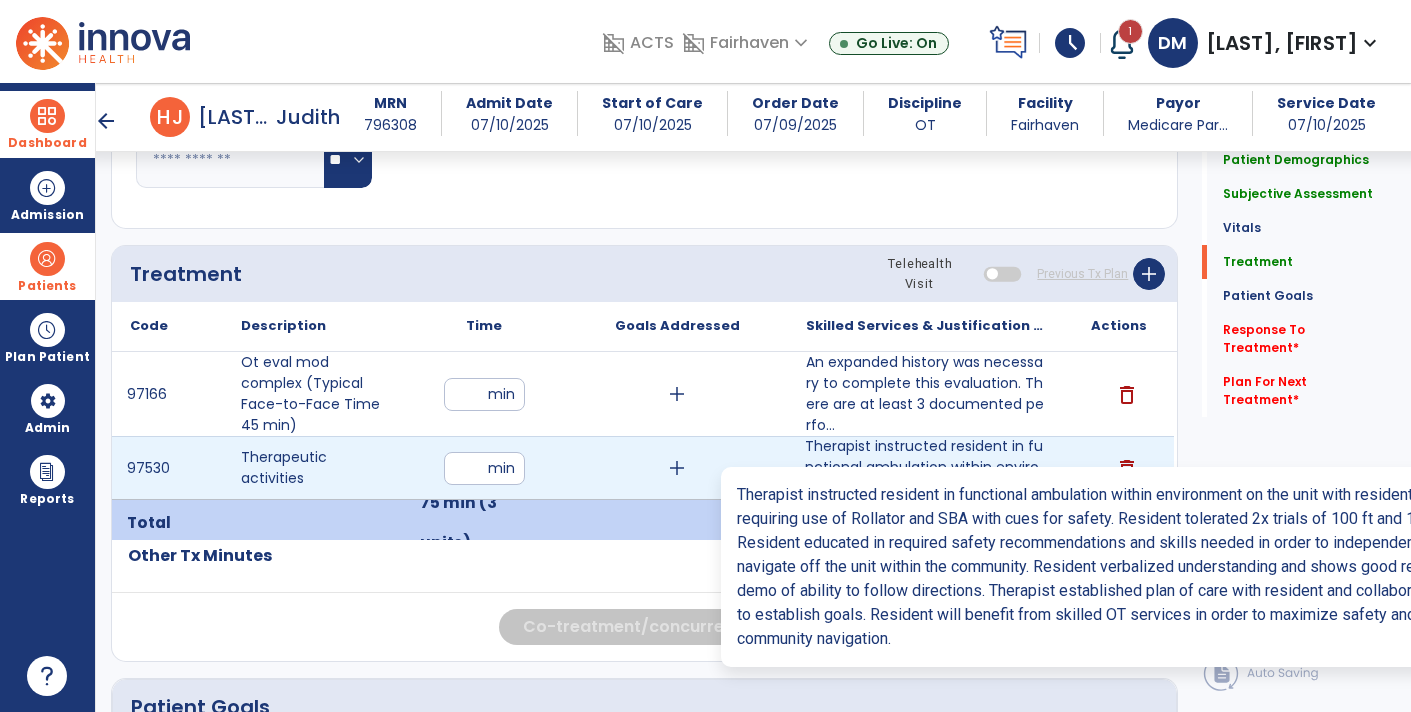 click on "Therapist instructed resident in functional ambulation within environment on the unit with resident ..." at bounding box center [926, 467] 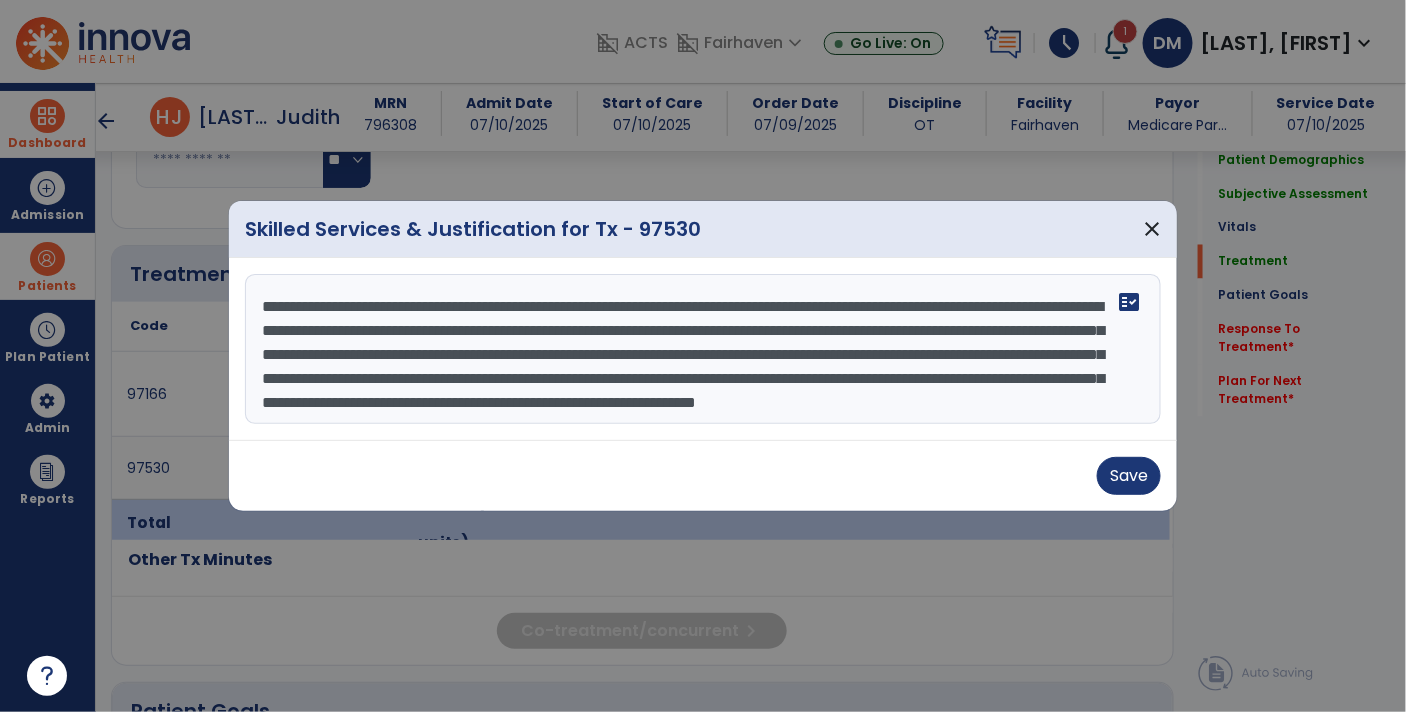 scroll, scrollTop: 1044, scrollLeft: 0, axis: vertical 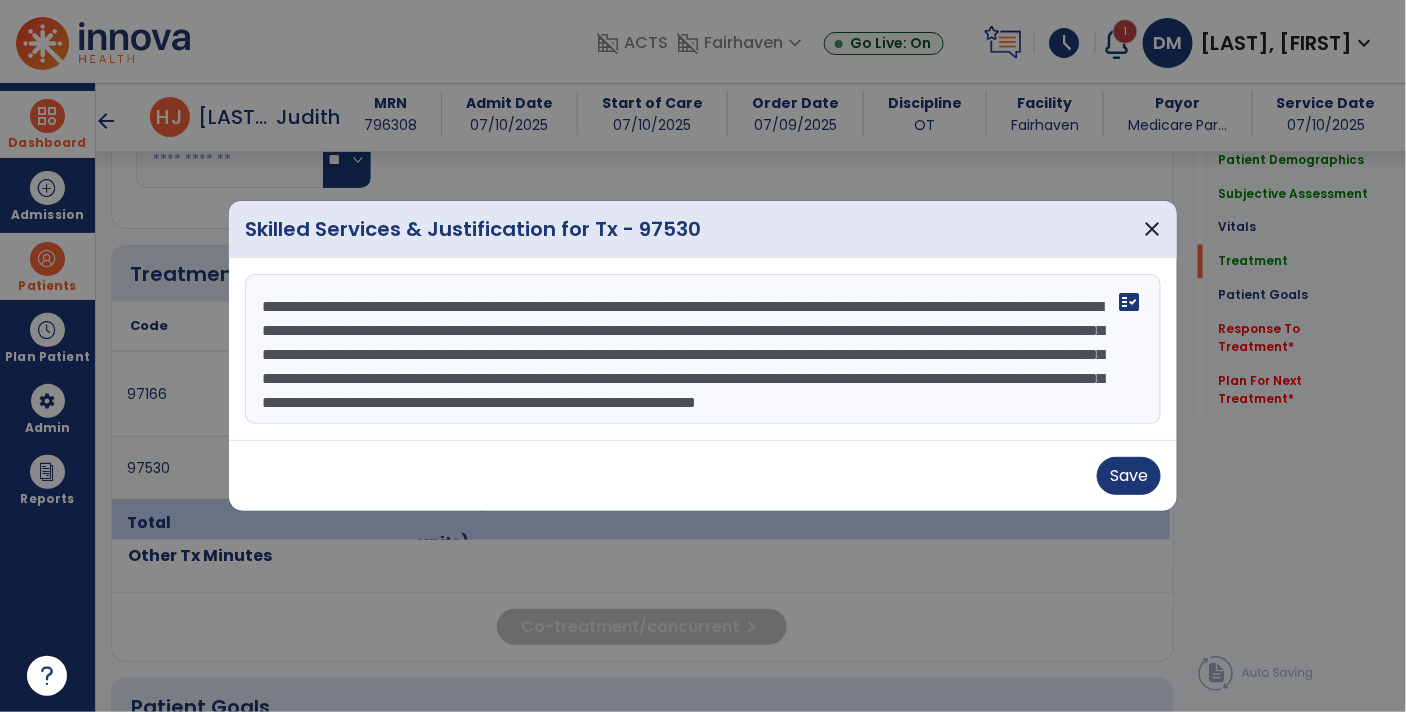 click on "**********" at bounding box center (703, 349) 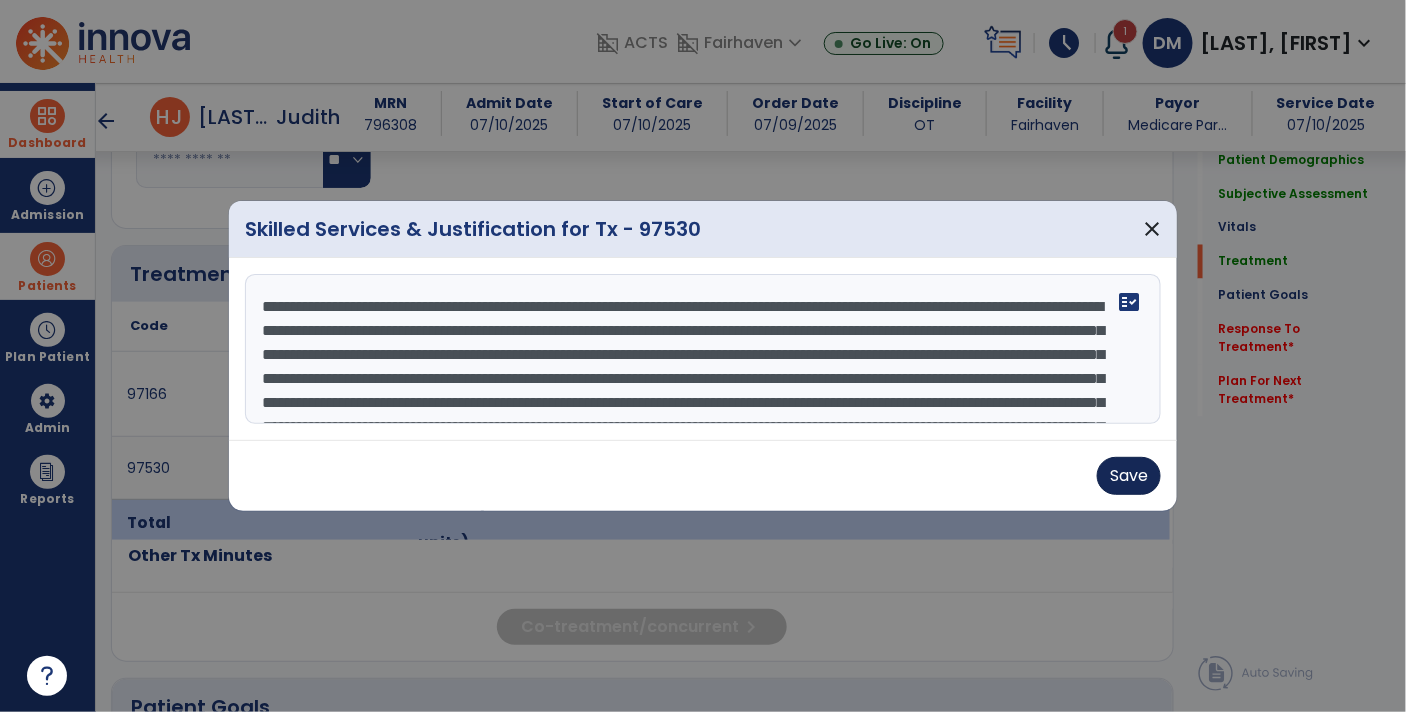 type on "**********" 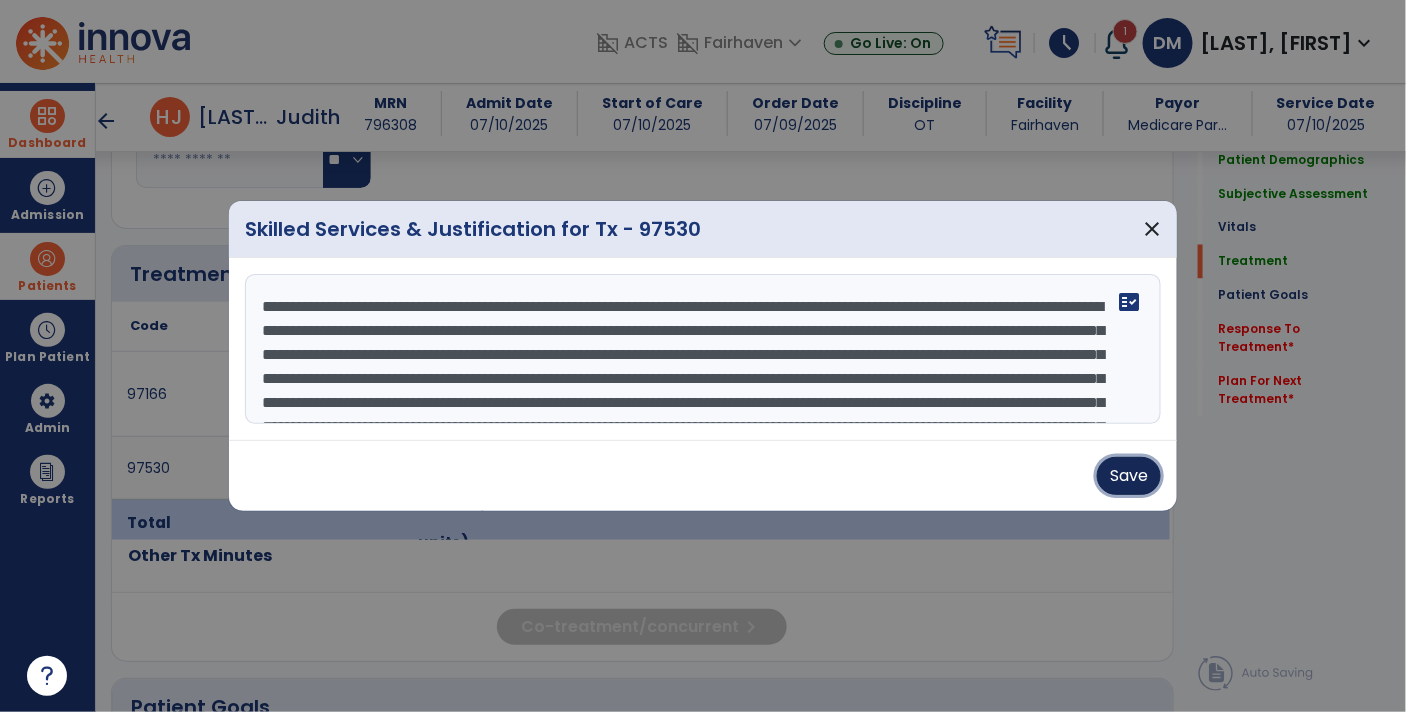 click on "Save" at bounding box center [1129, 476] 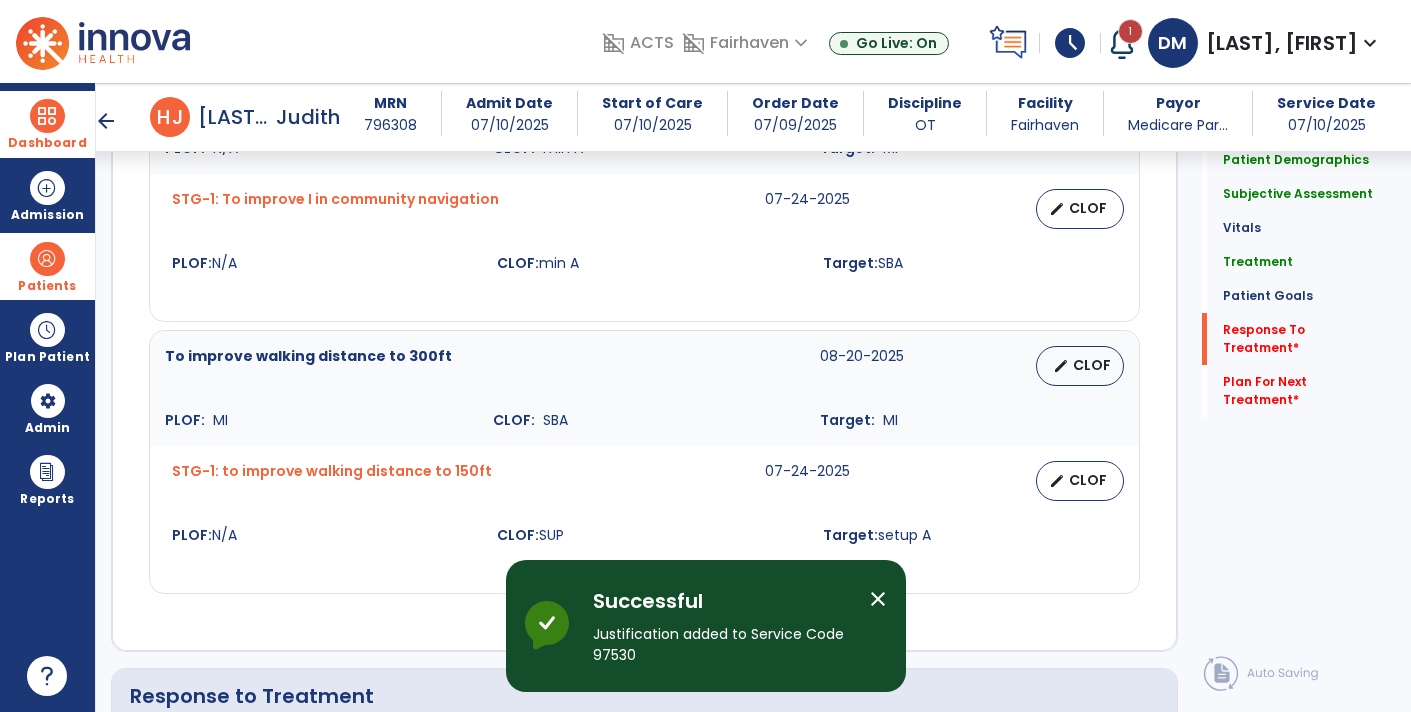 scroll, scrollTop: 2305, scrollLeft: 0, axis: vertical 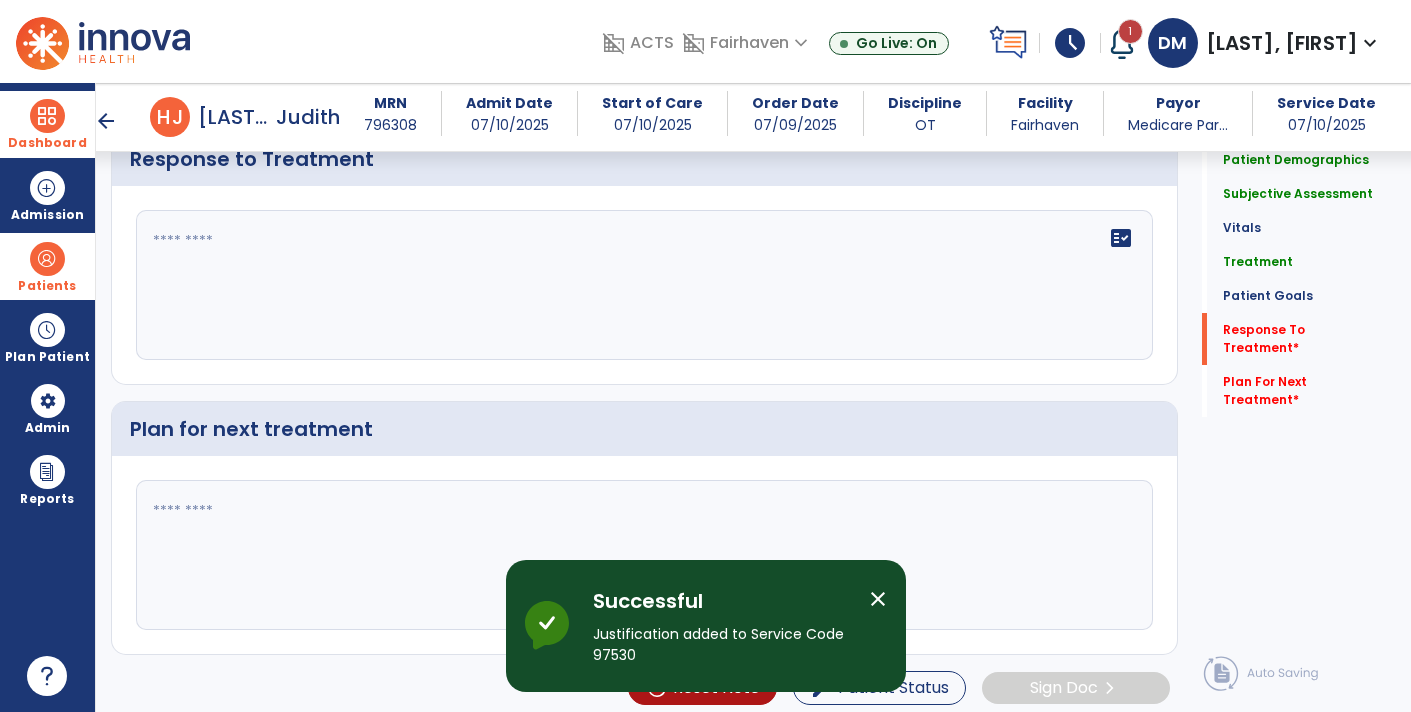 click 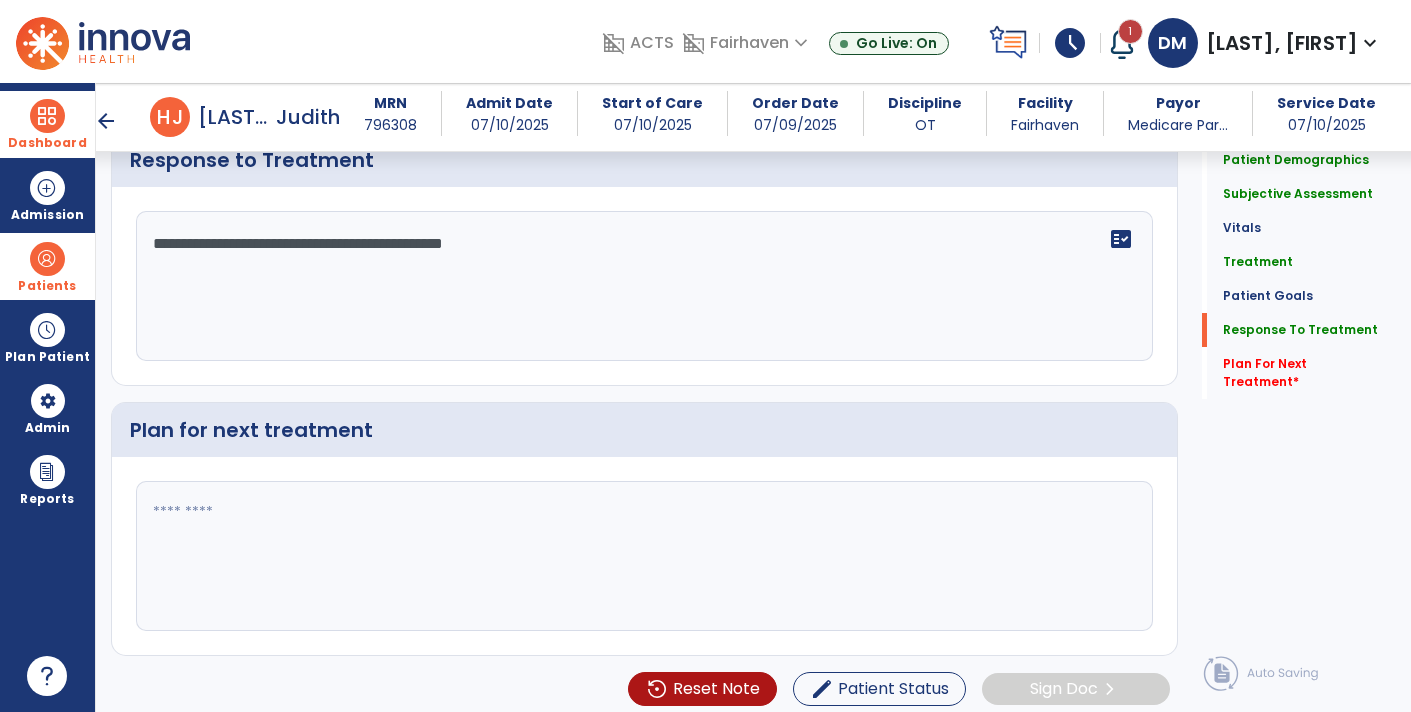scroll, scrollTop: 2305, scrollLeft: 0, axis: vertical 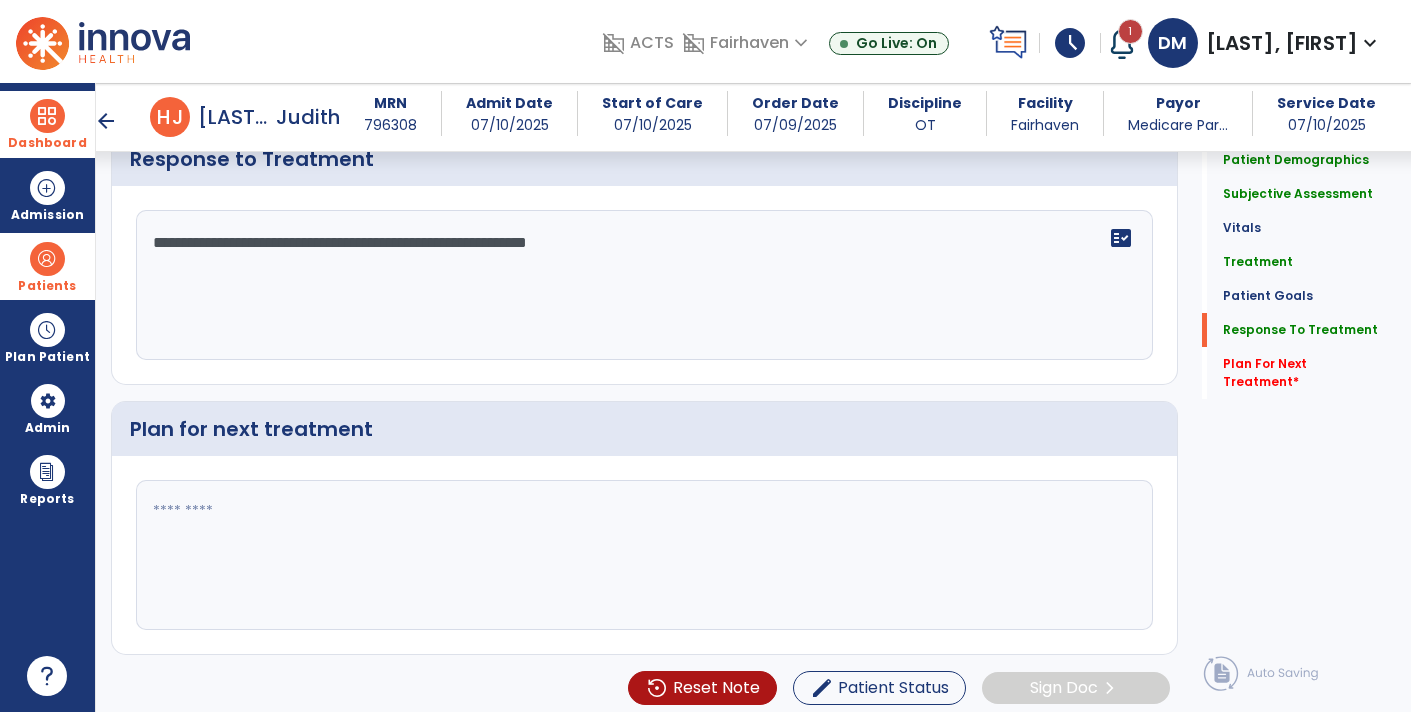 type on "**********" 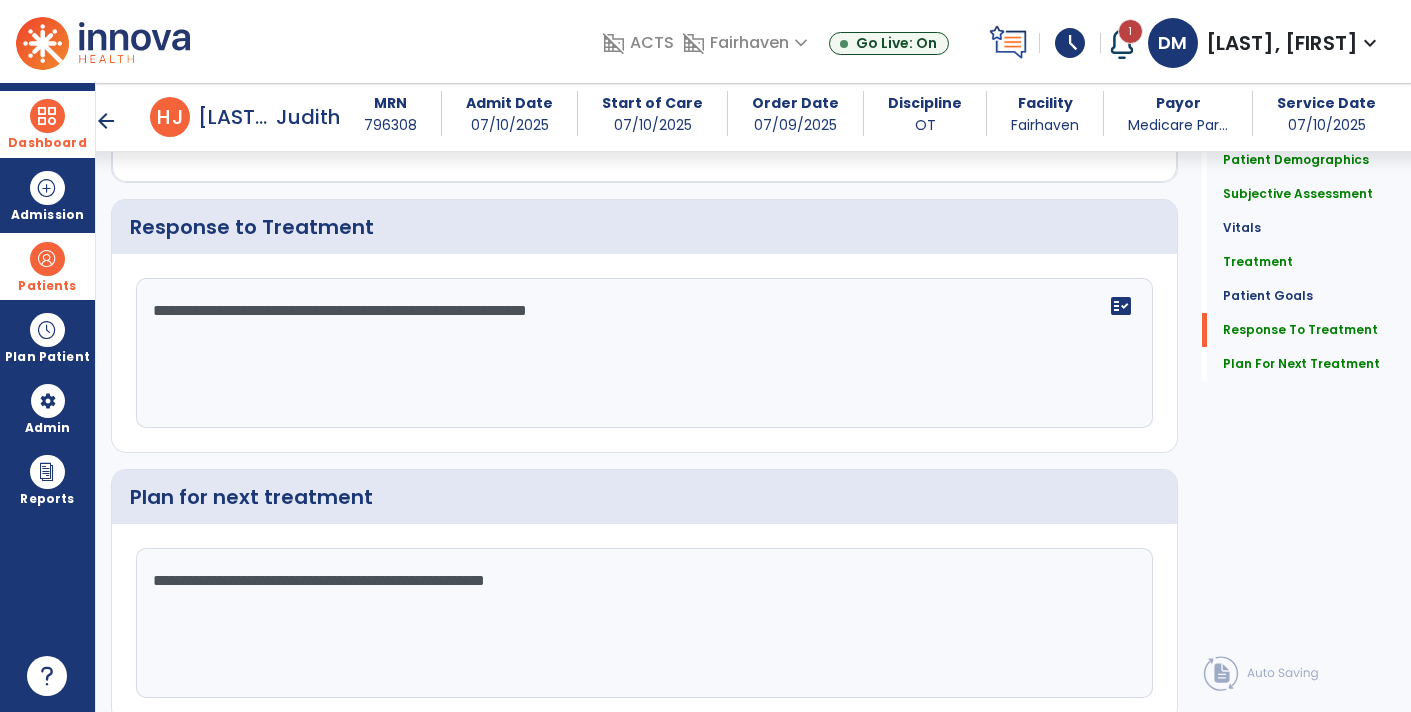 scroll, scrollTop: 2305, scrollLeft: 0, axis: vertical 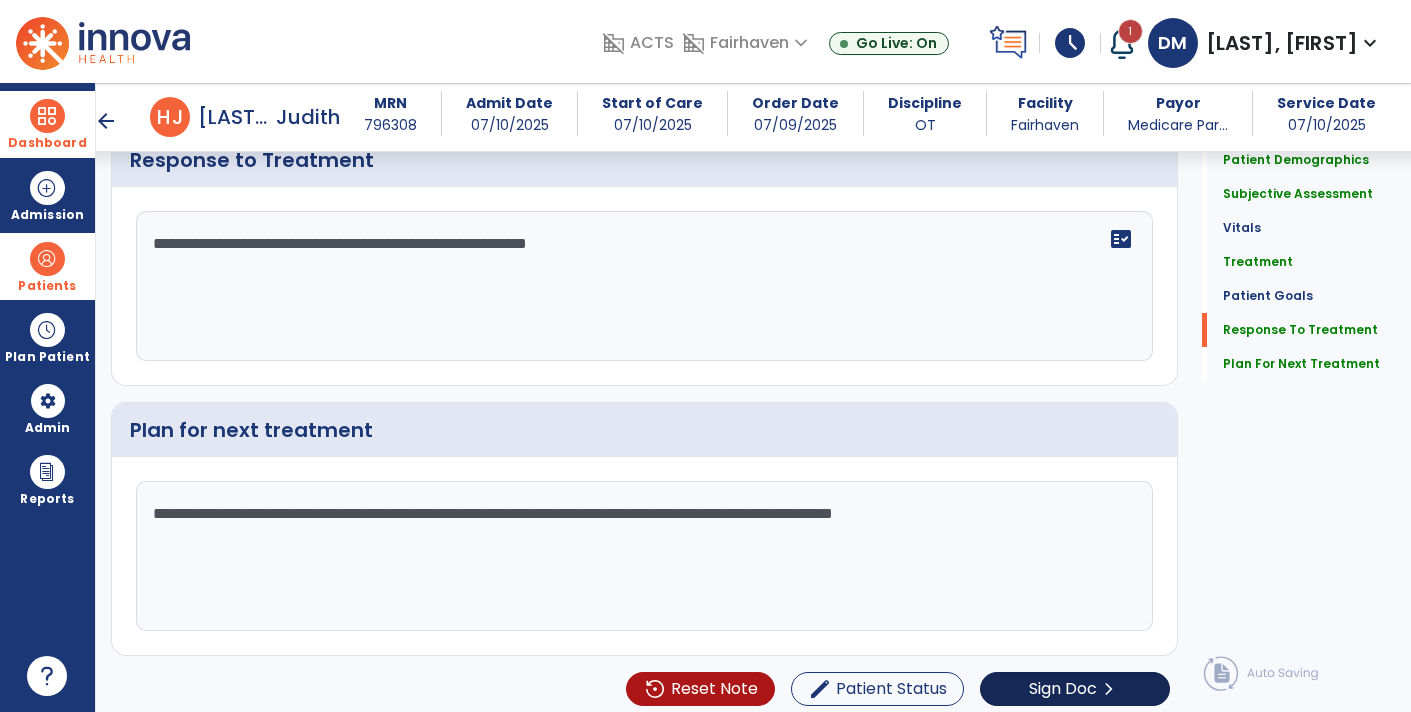 type on "**********" 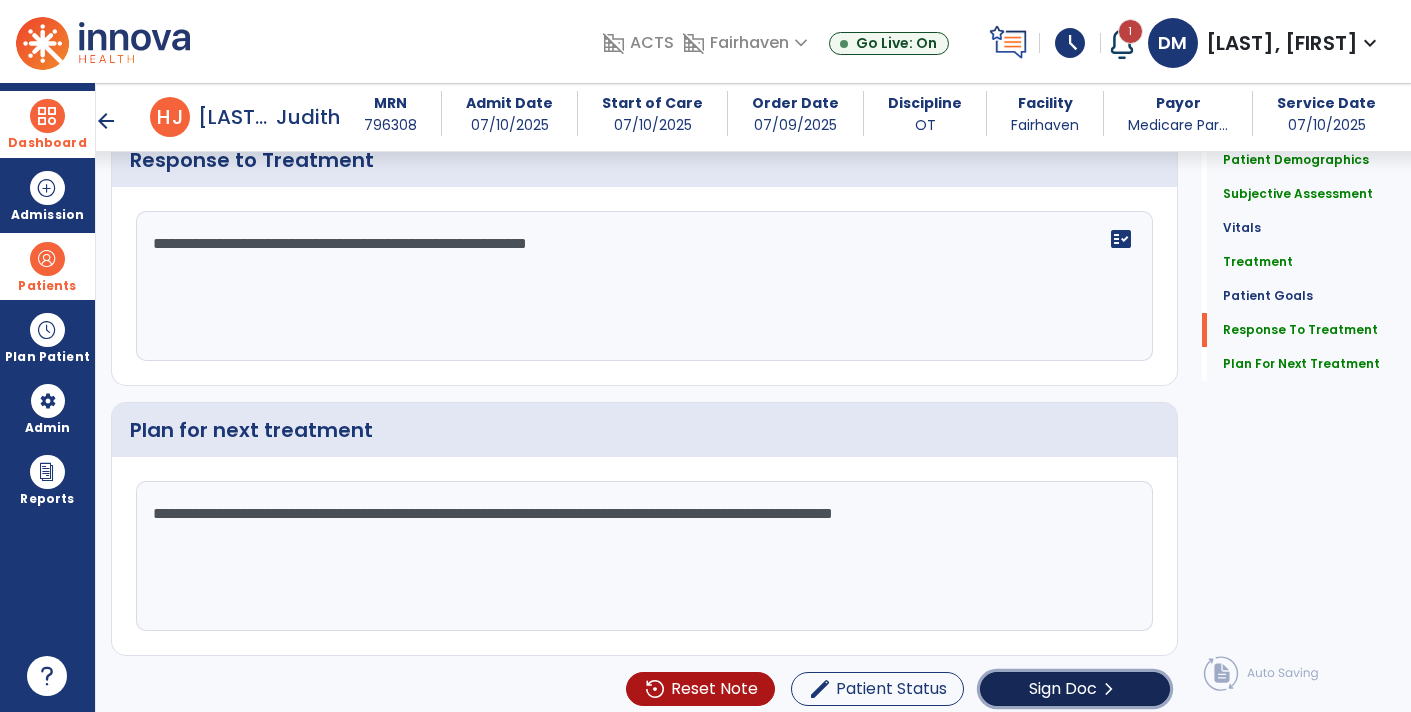 click on "Sign Doc  chevron_right" 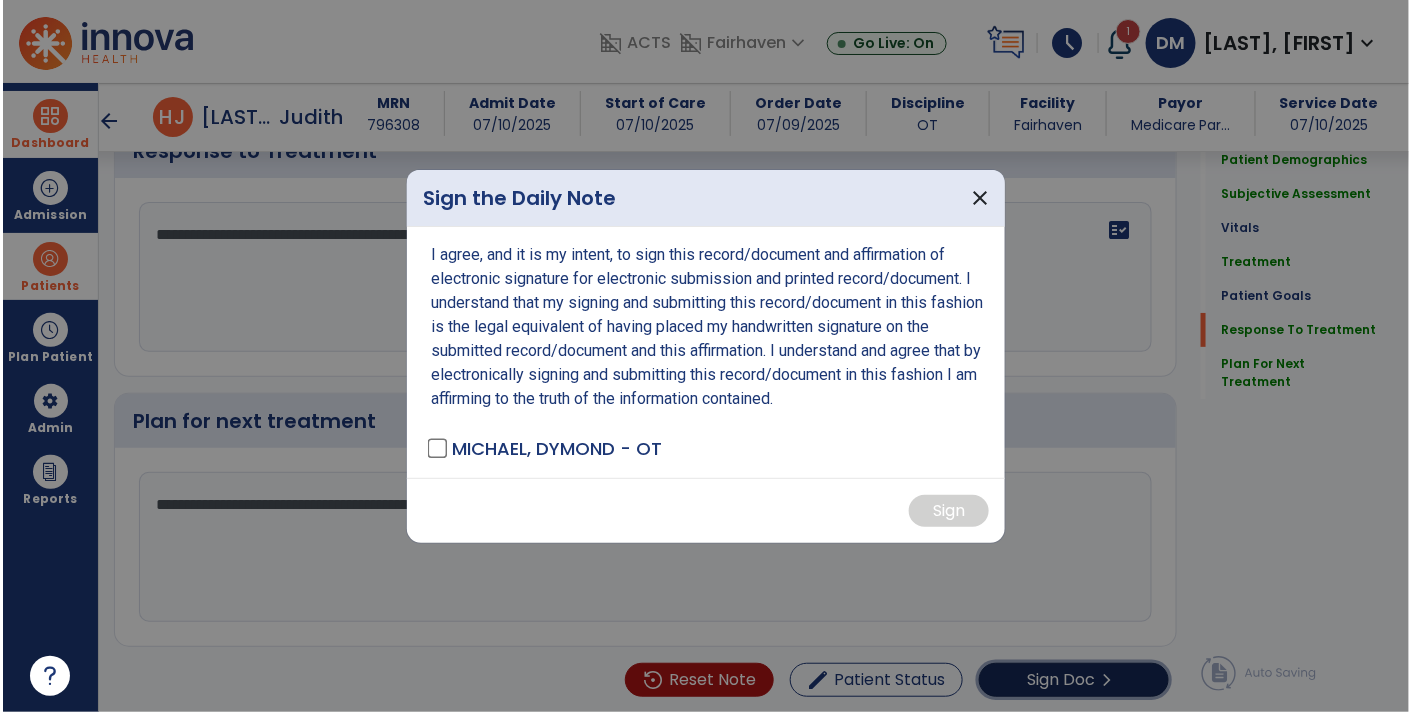 scroll, scrollTop: 2305, scrollLeft: 0, axis: vertical 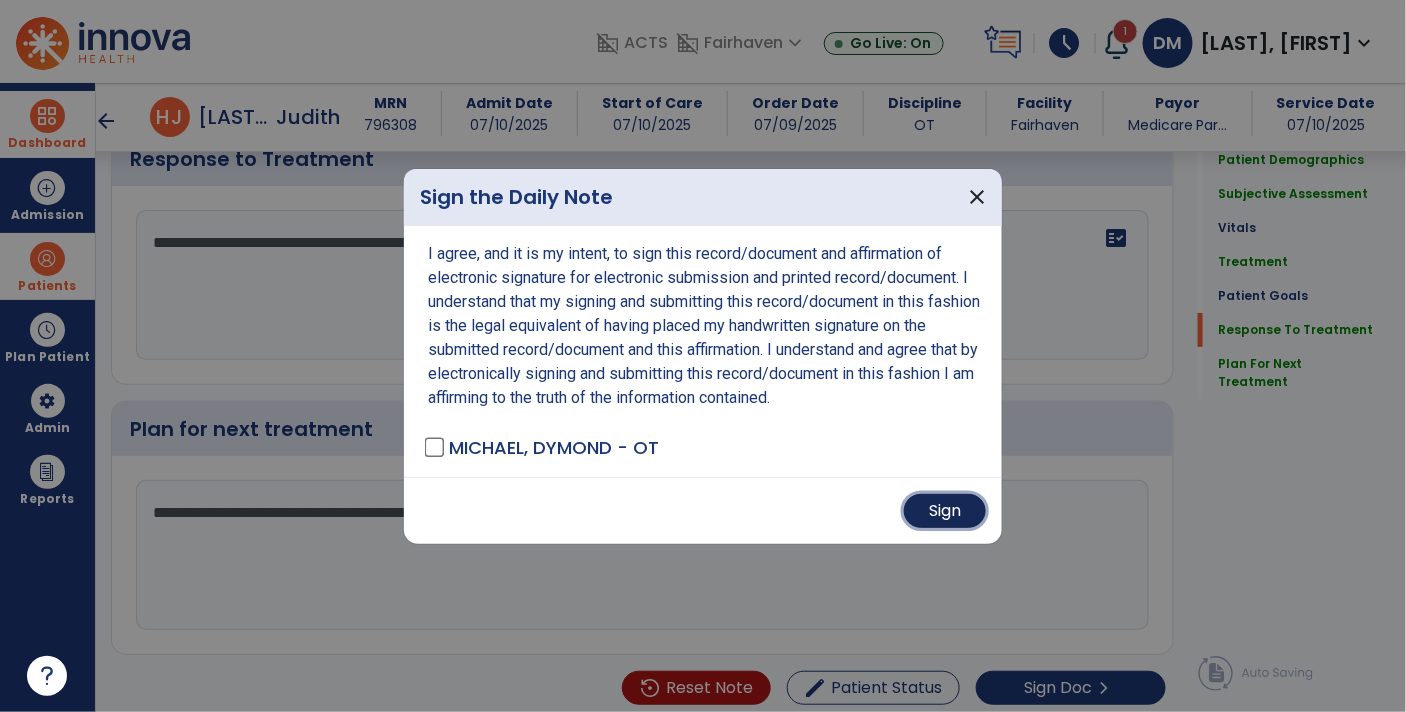 click on "Sign" at bounding box center (945, 511) 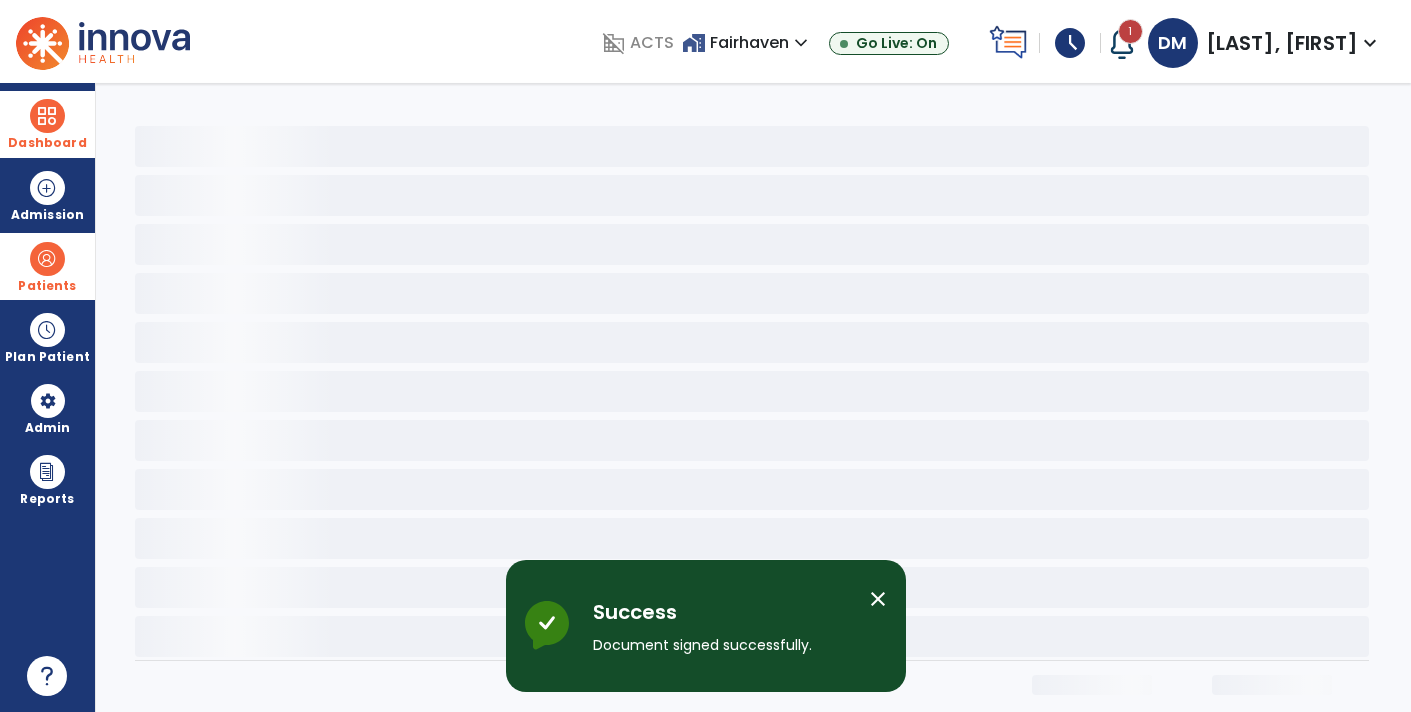 scroll, scrollTop: 0, scrollLeft: 0, axis: both 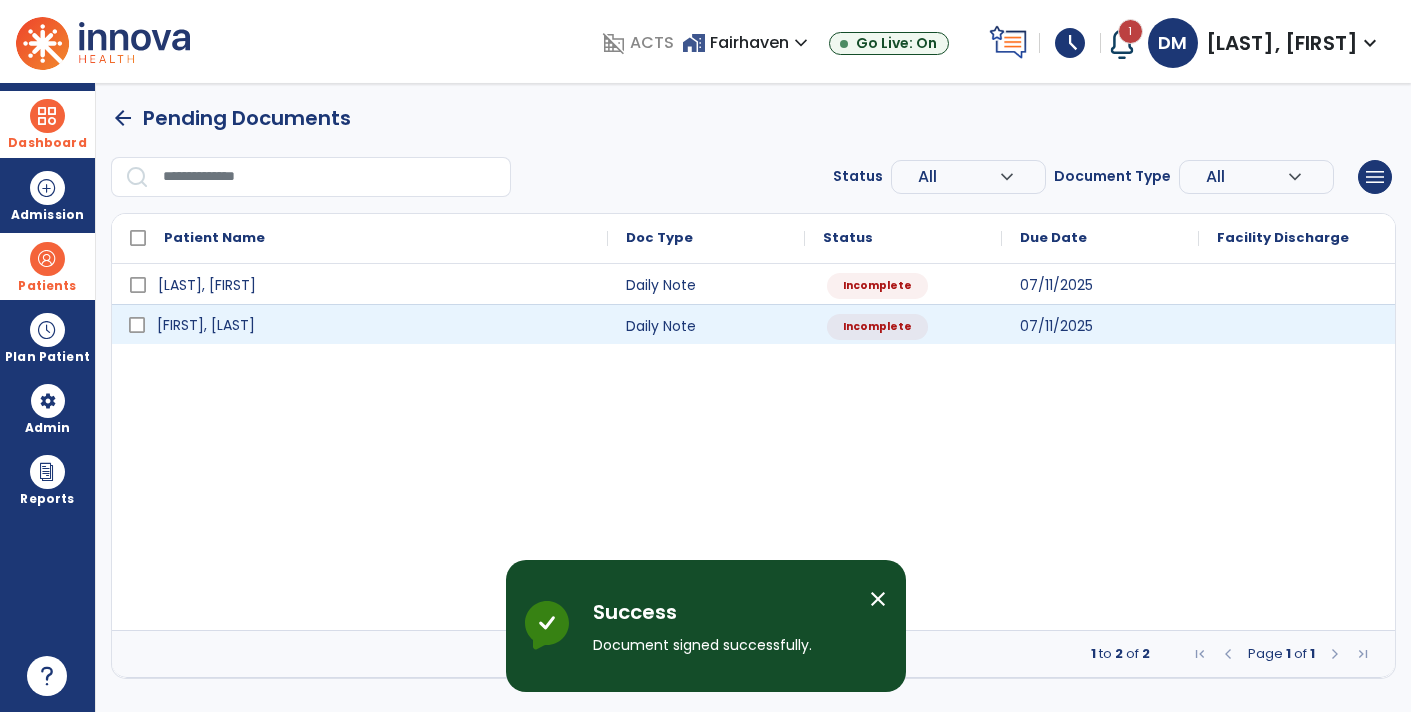 click on "[FIRST], [LAST]" at bounding box center [374, 325] 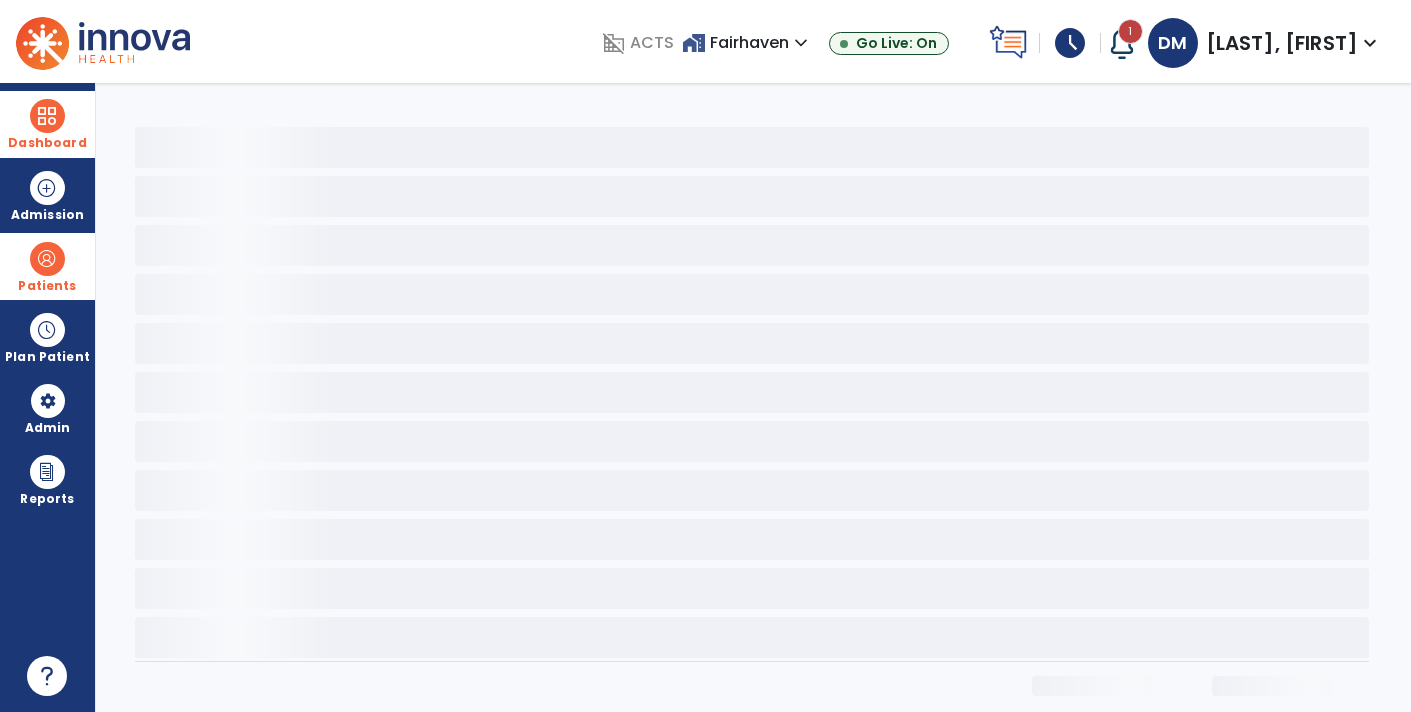 select on "*" 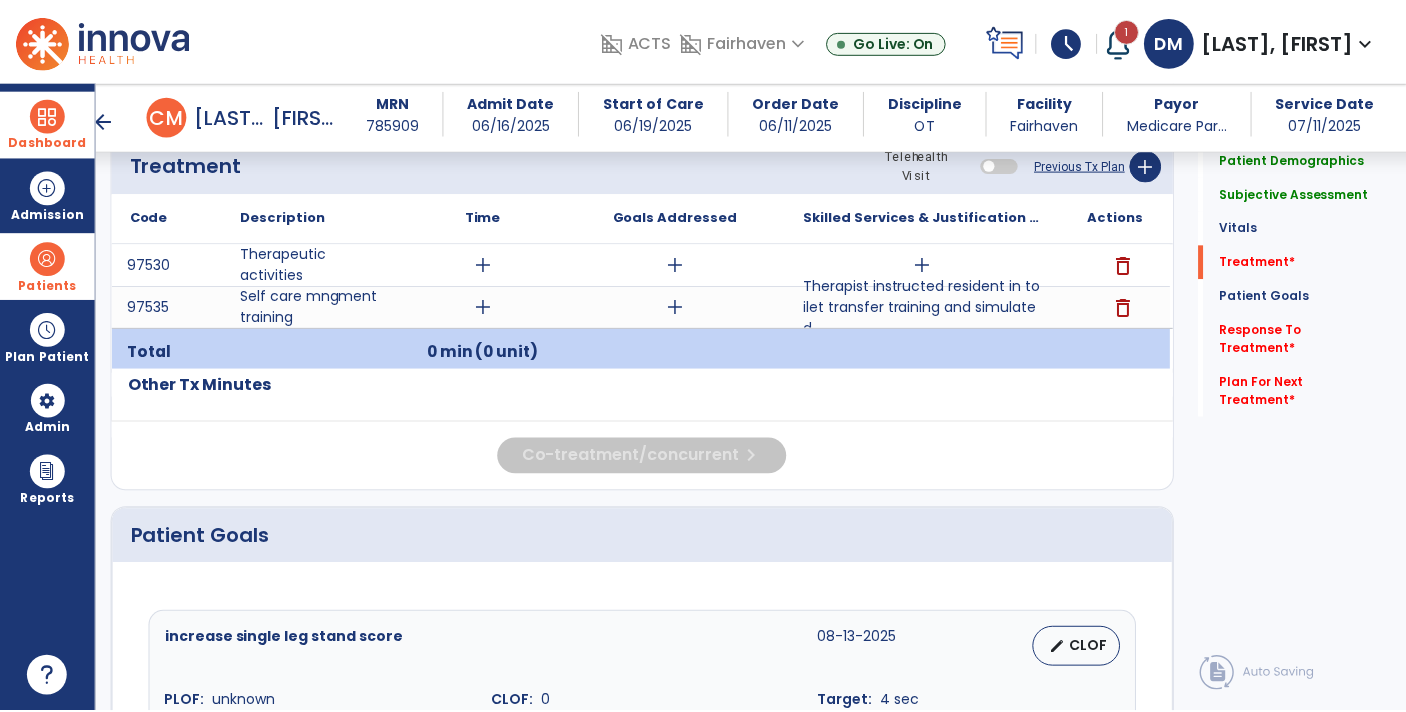 scroll, scrollTop: 1126, scrollLeft: 0, axis: vertical 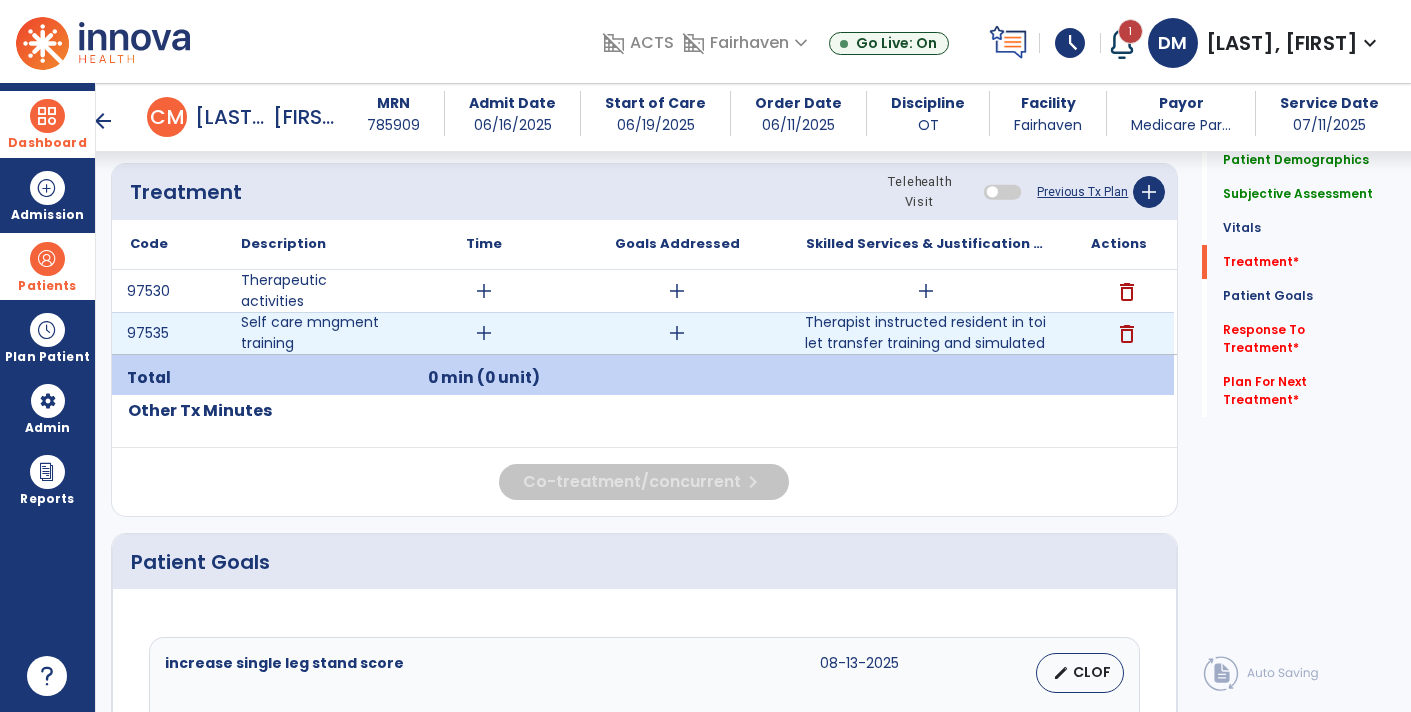 click on "Therapist instructed resident in toilet transfer training and simulated" at bounding box center [926, 333] 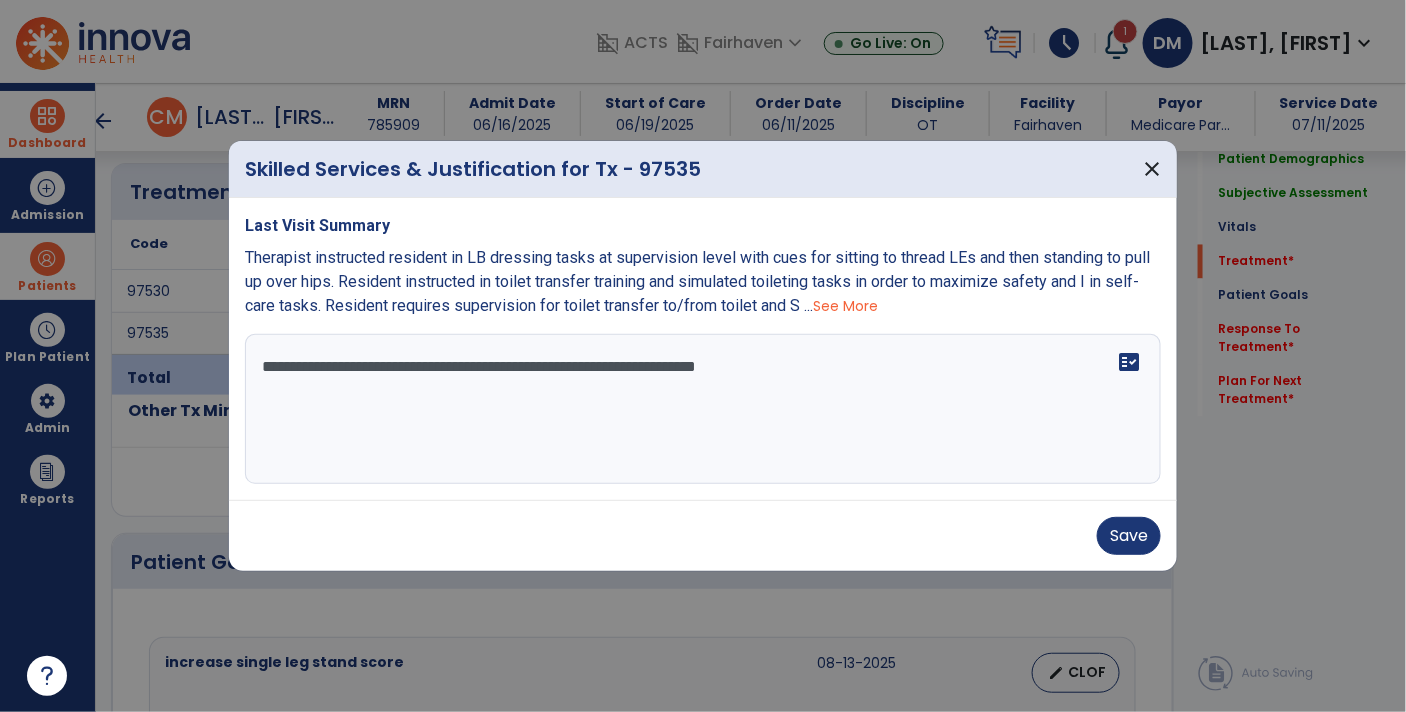 scroll, scrollTop: 1126, scrollLeft: 0, axis: vertical 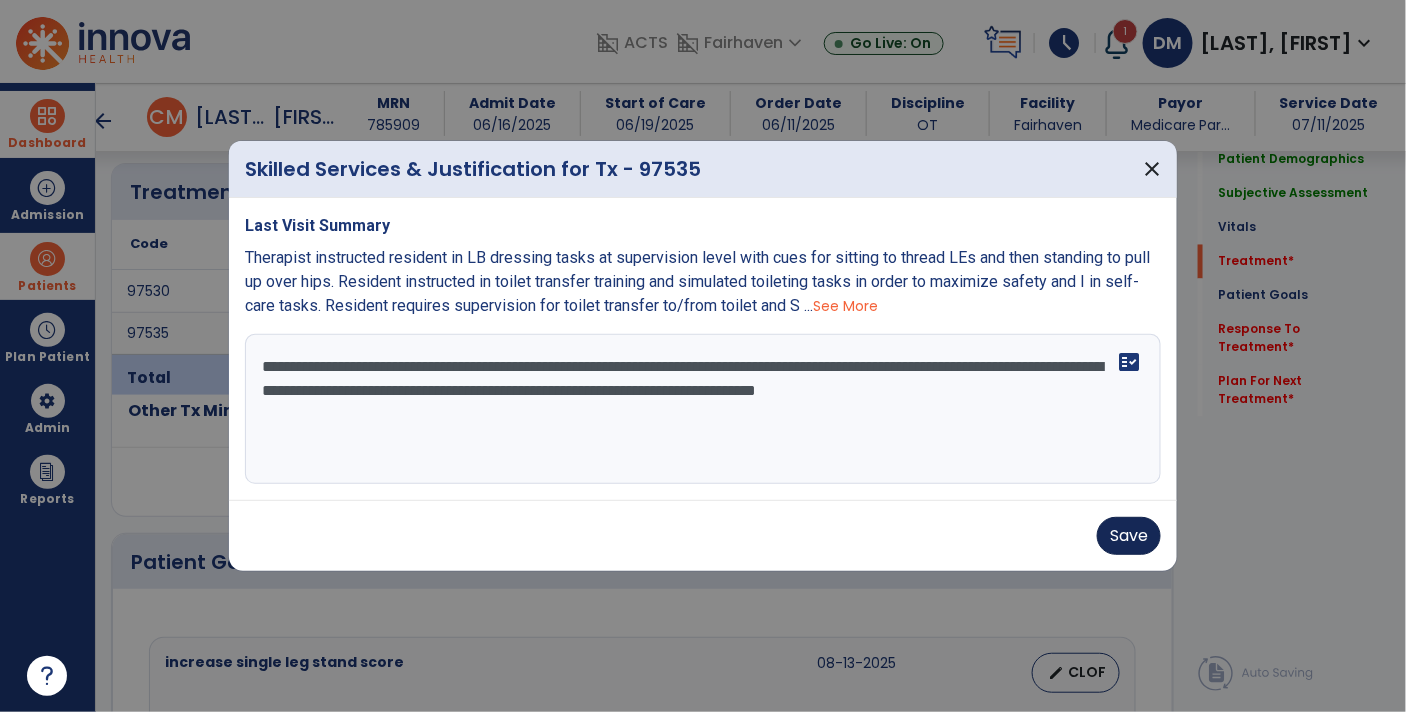 type on "**********" 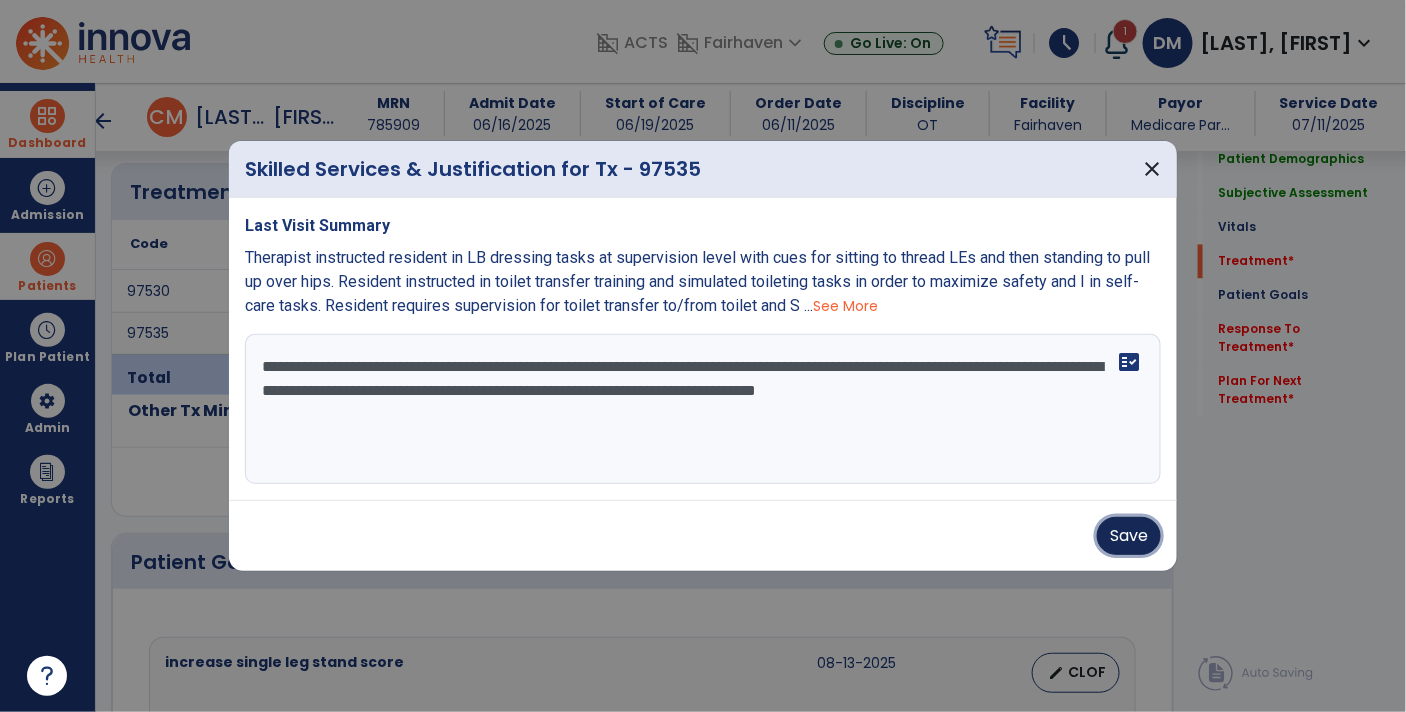 click on "Save" at bounding box center (1129, 536) 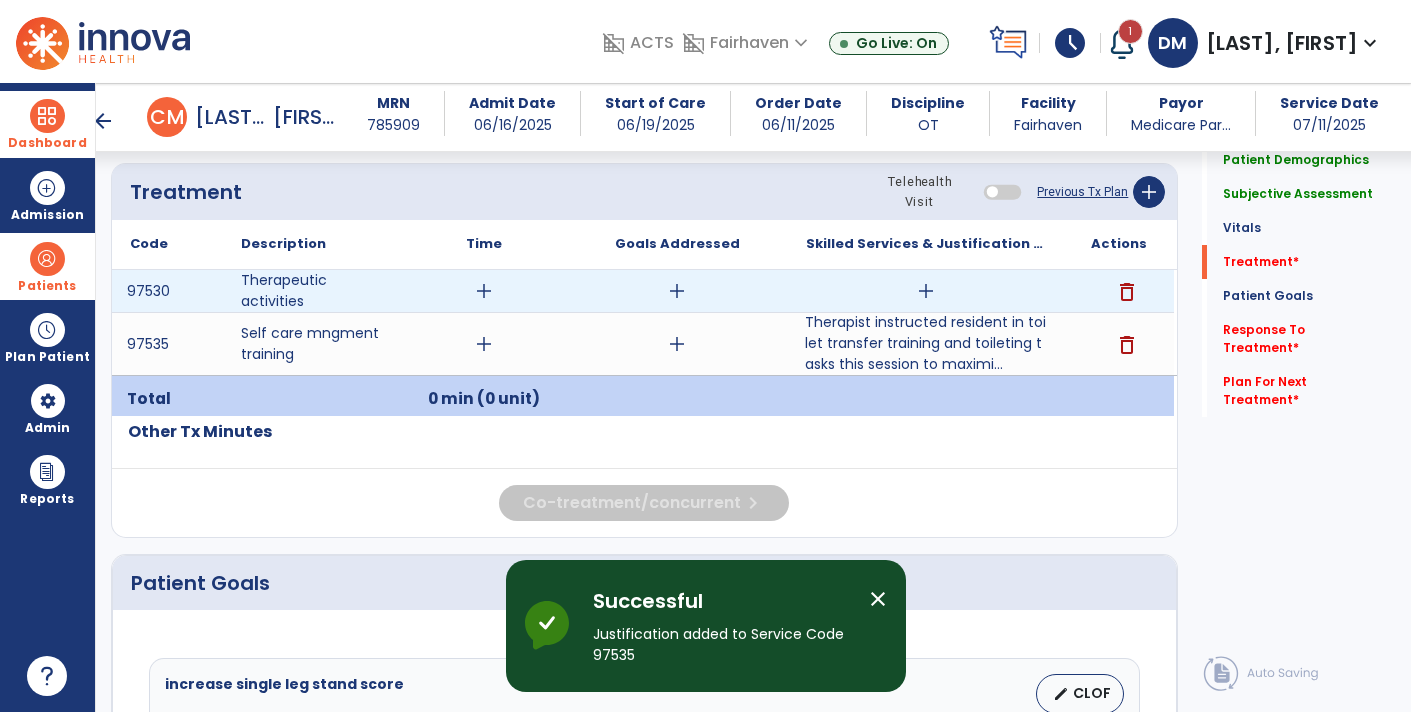 click on "add" at bounding box center [926, 291] 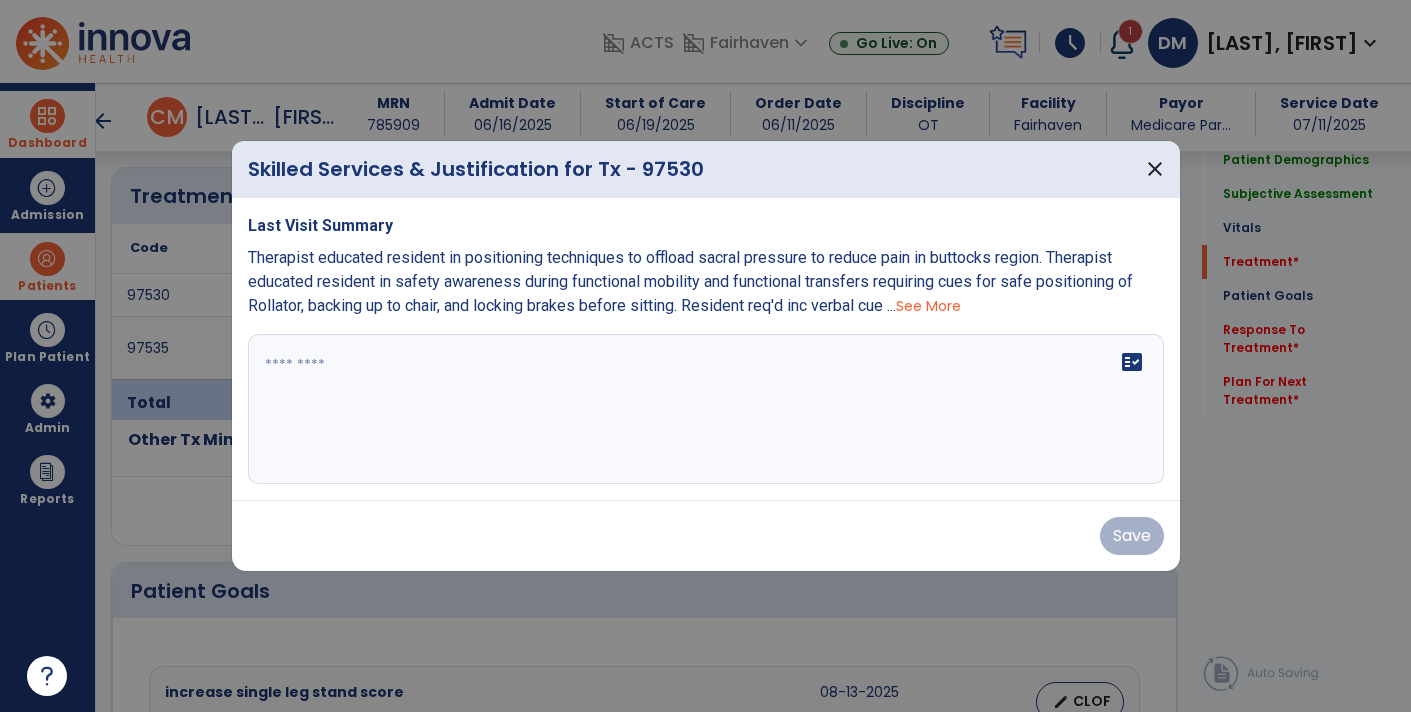 scroll, scrollTop: 1126, scrollLeft: 0, axis: vertical 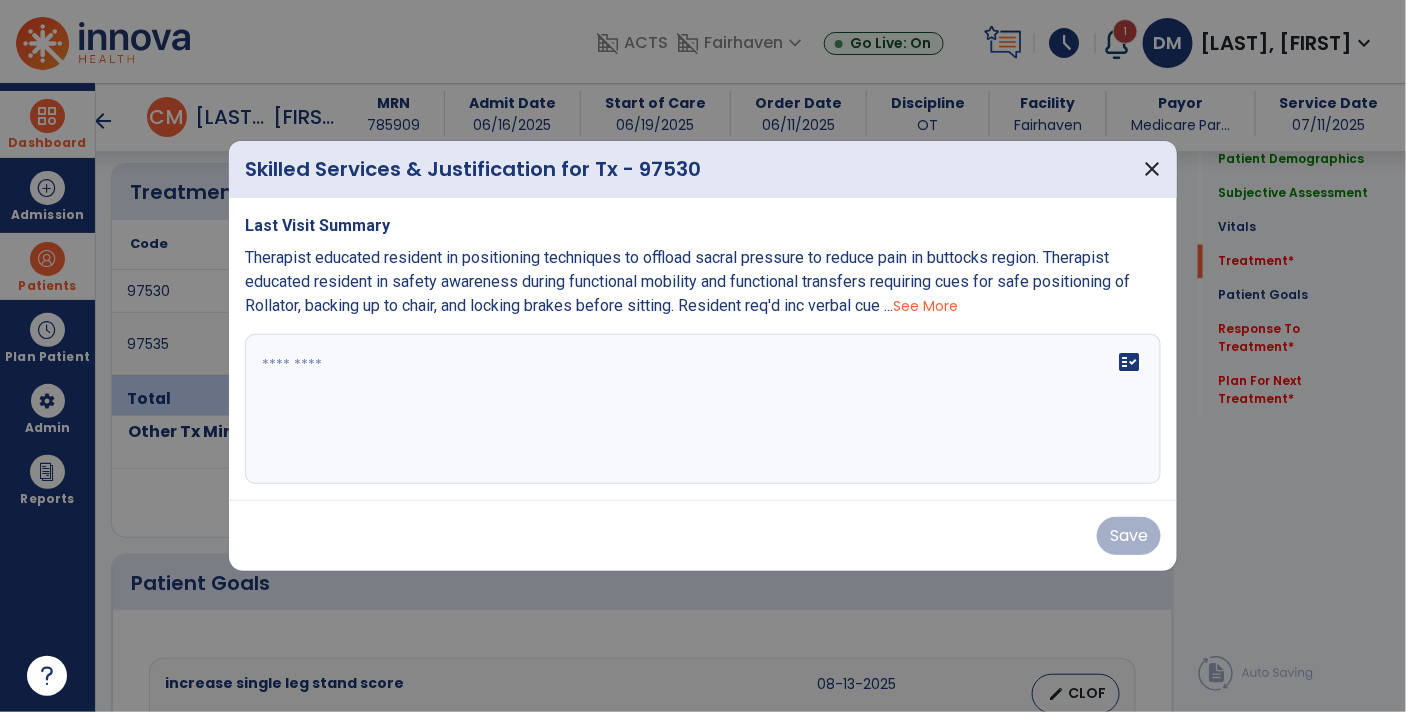 click at bounding box center (703, 409) 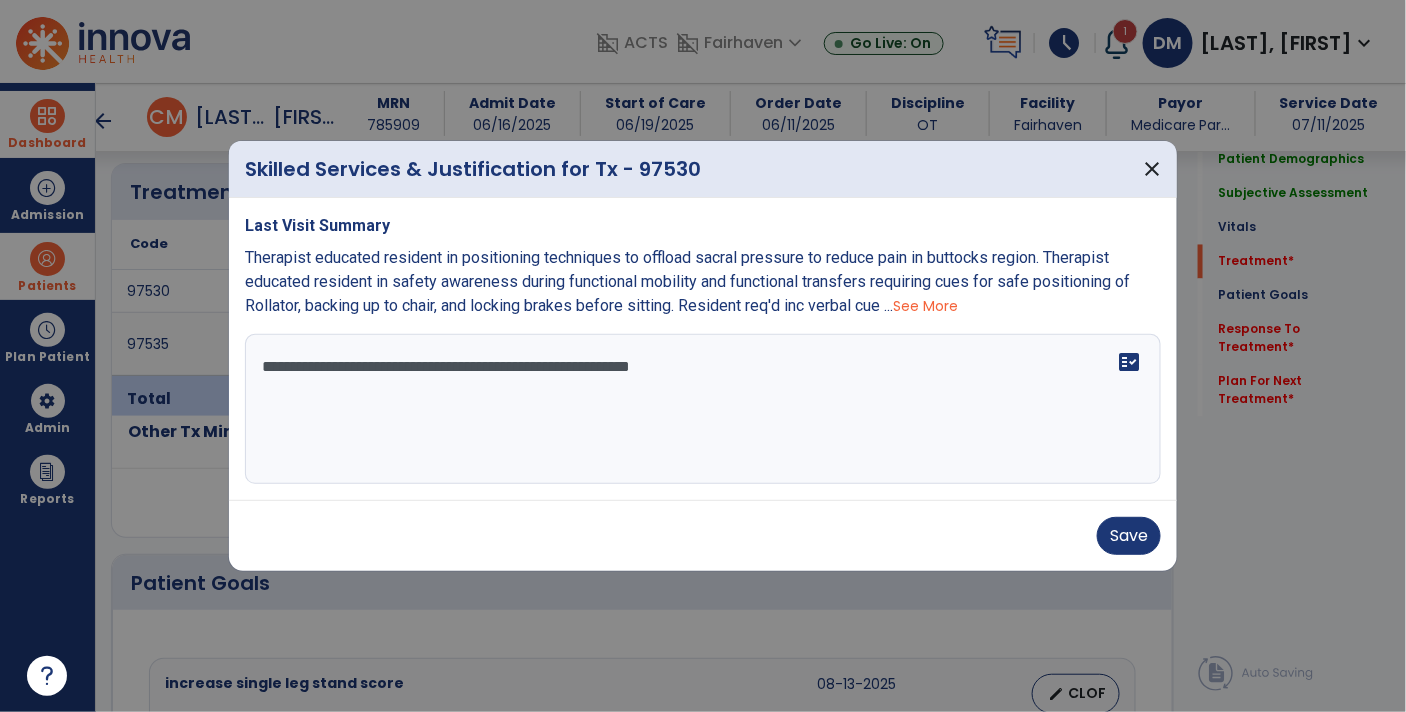 click on "**********" at bounding box center [703, 409] 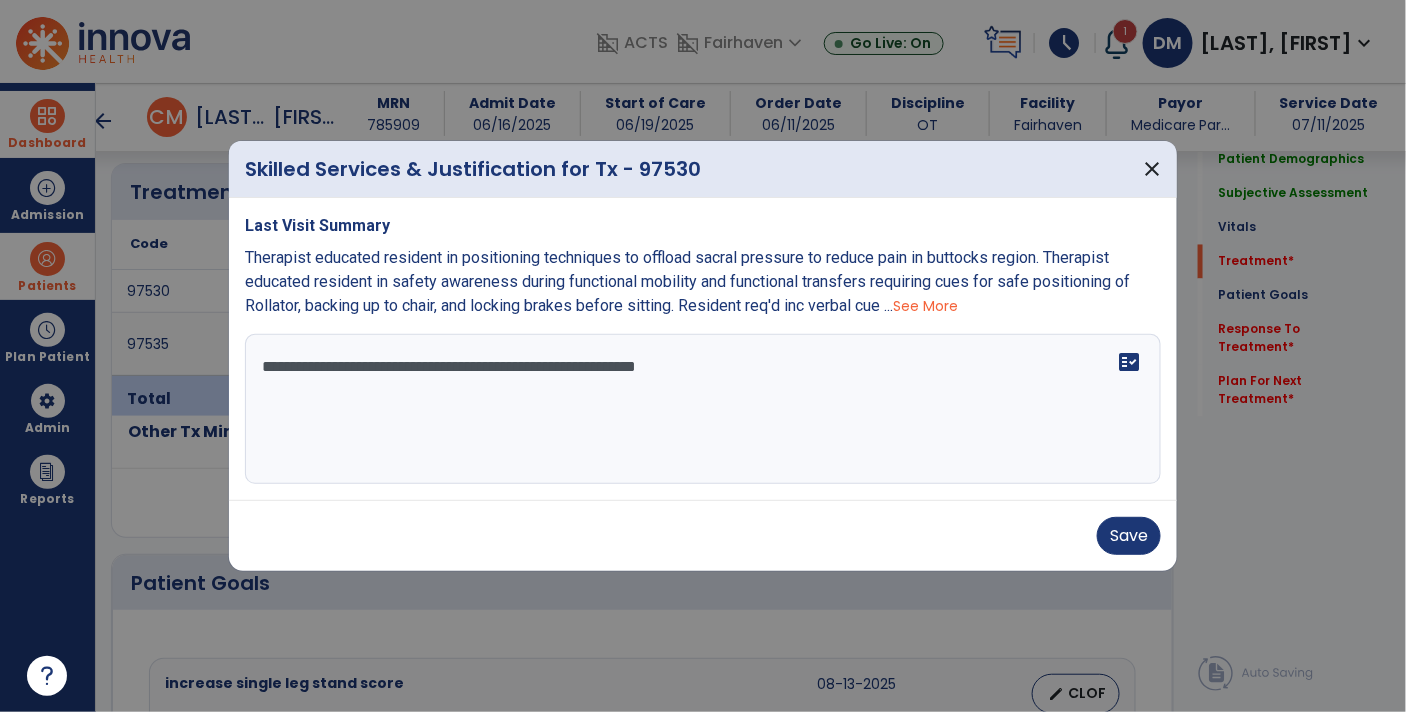 click on "**********" at bounding box center (703, 409) 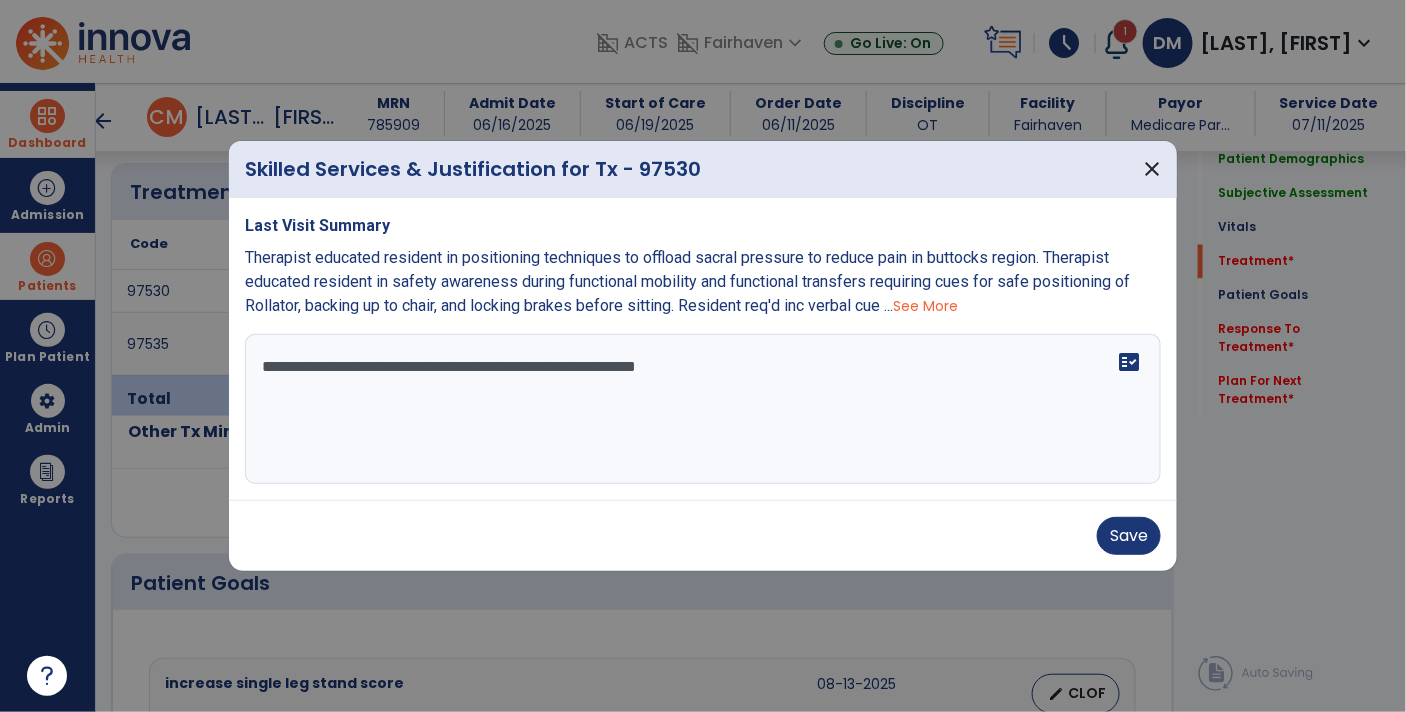 click on "**********" at bounding box center (703, 409) 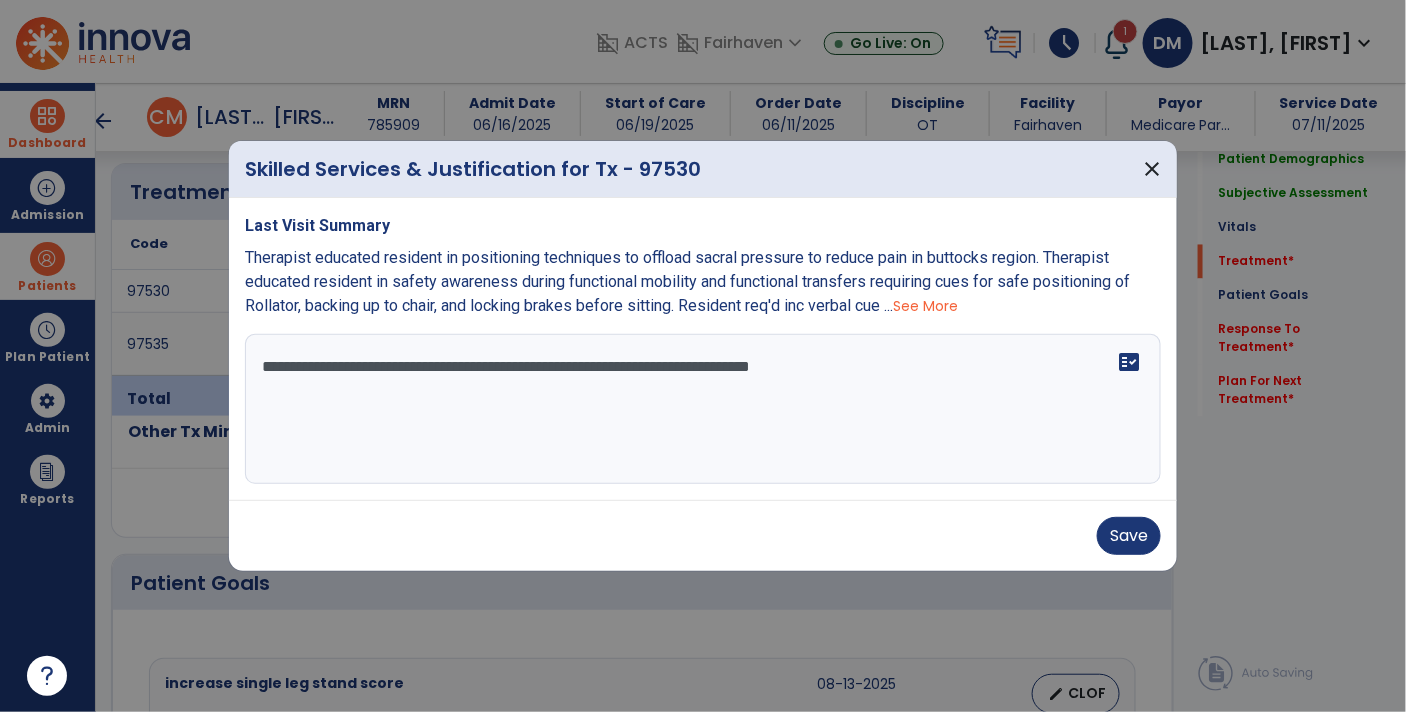 click on "**********" at bounding box center [703, 409] 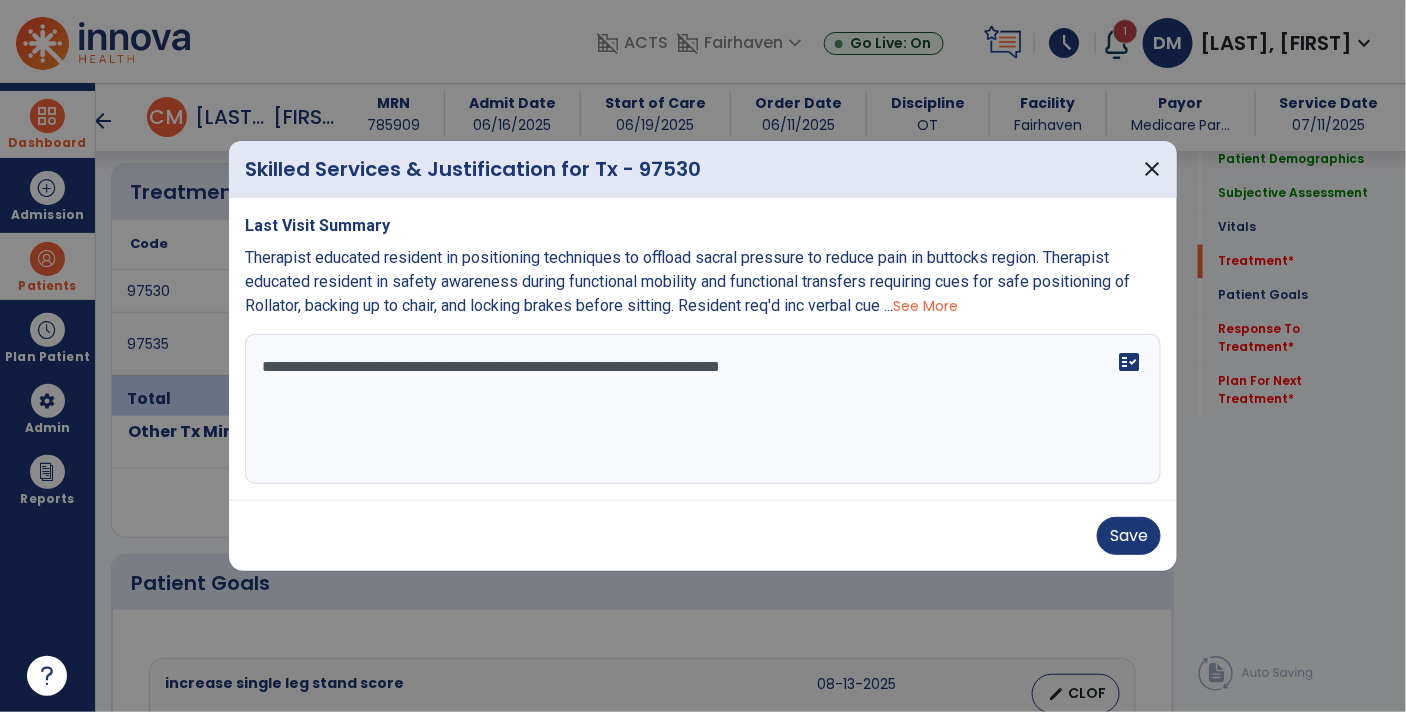 click on "**********" at bounding box center (703, 409) 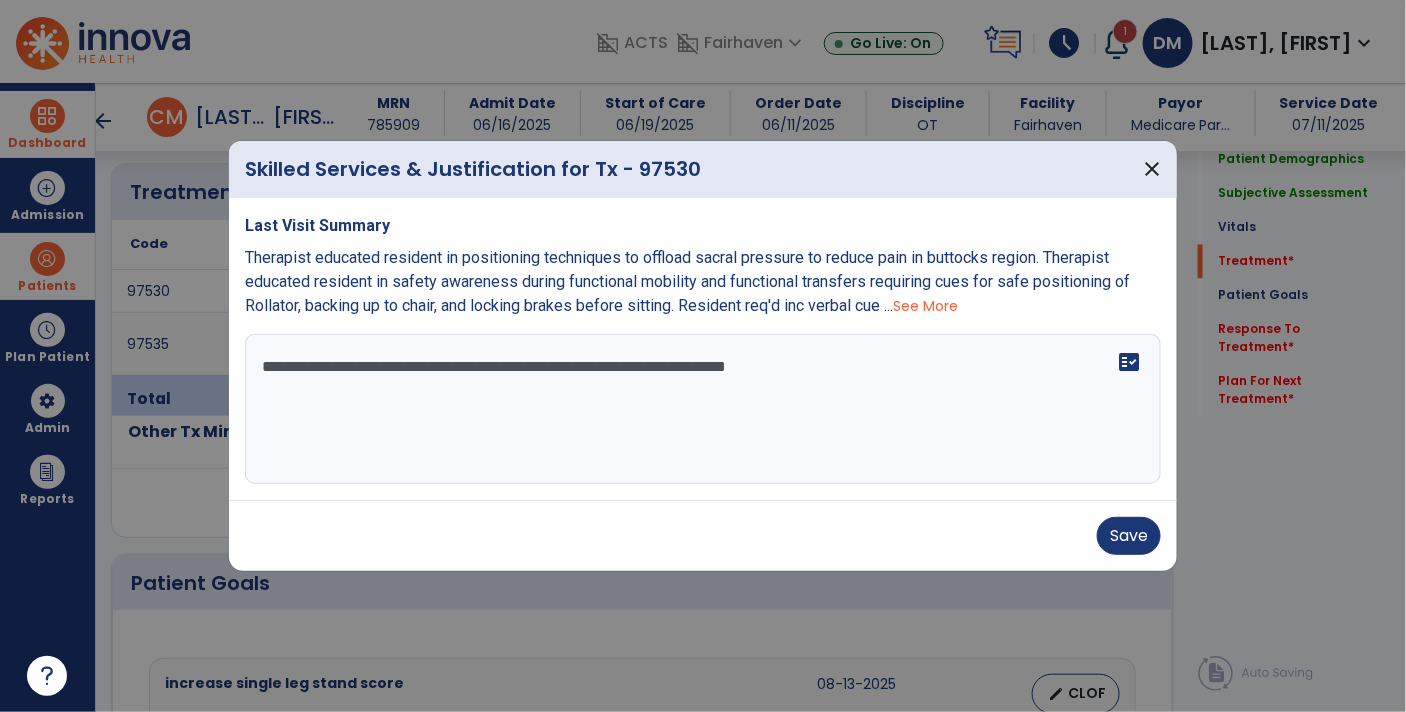 click on "**********" at bounding box center (703, 409) 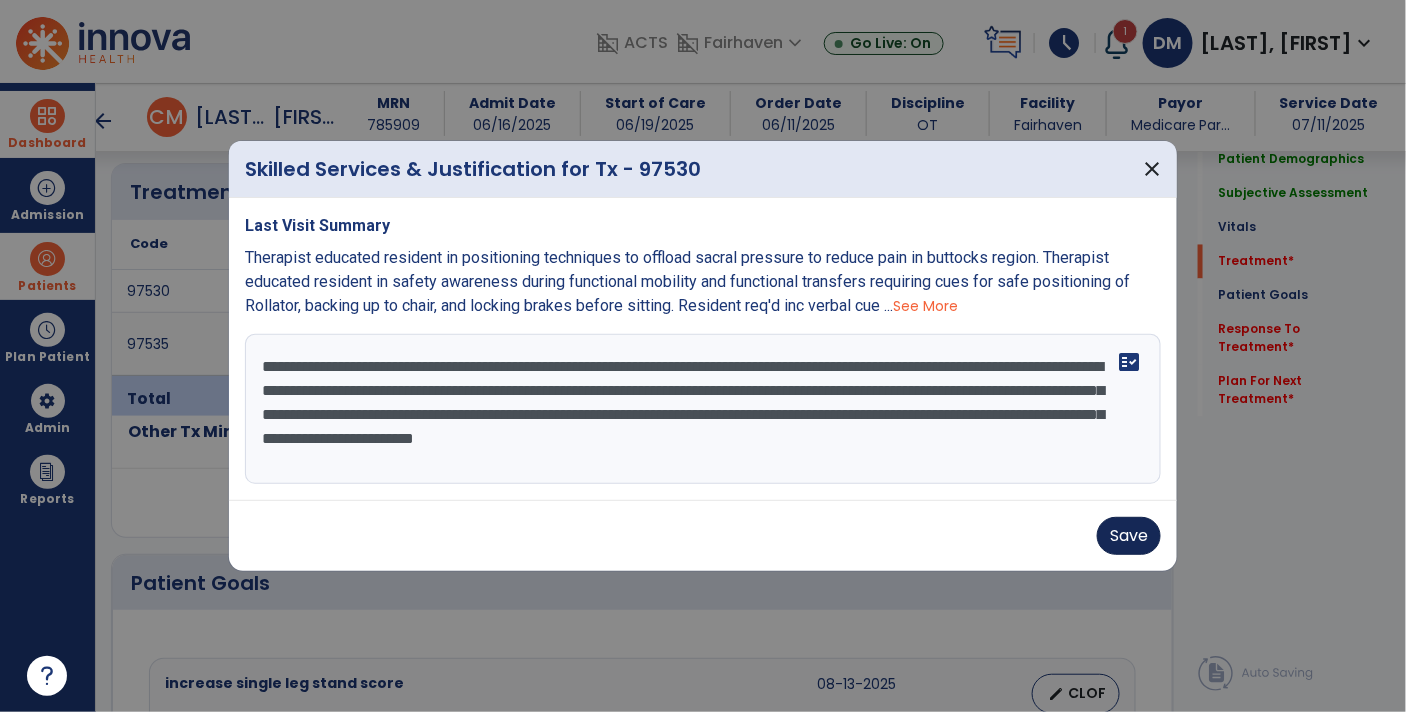 type on "**********" 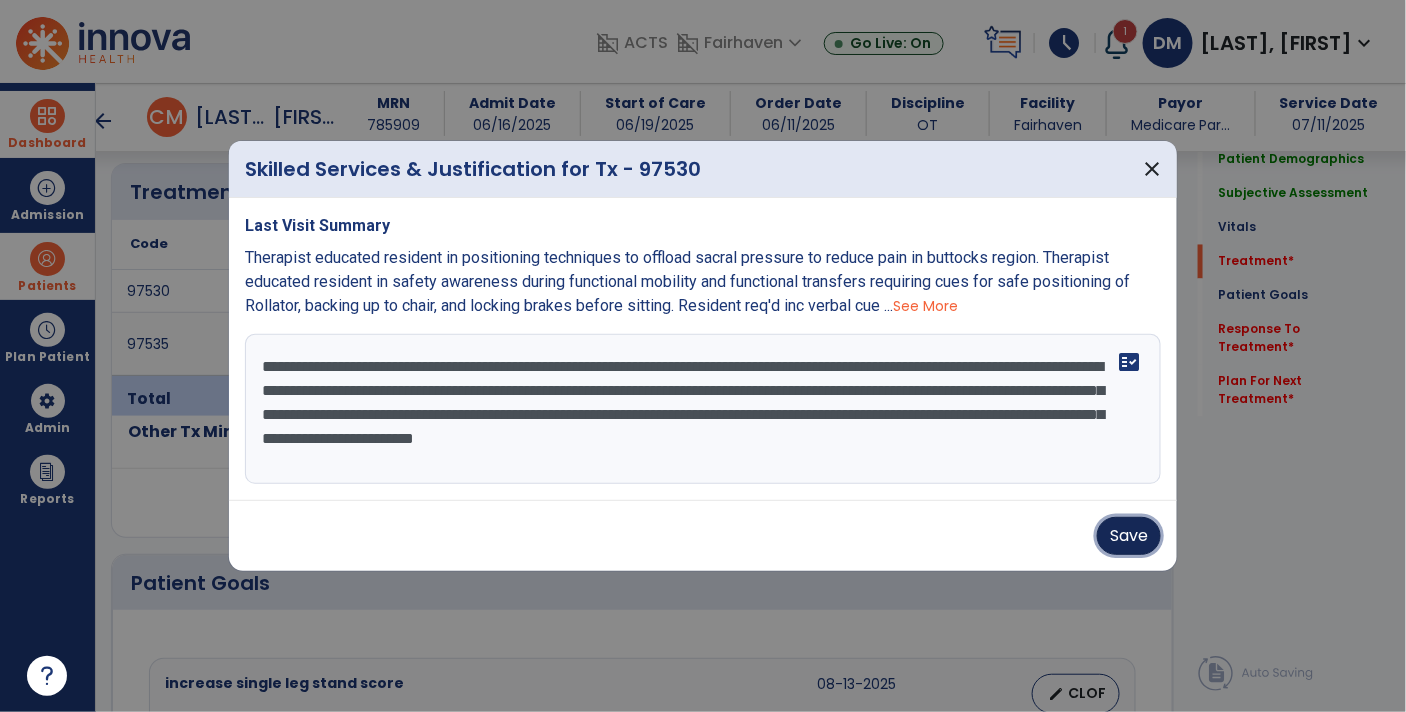 click on "Save" at bounding box center [1129, 536] 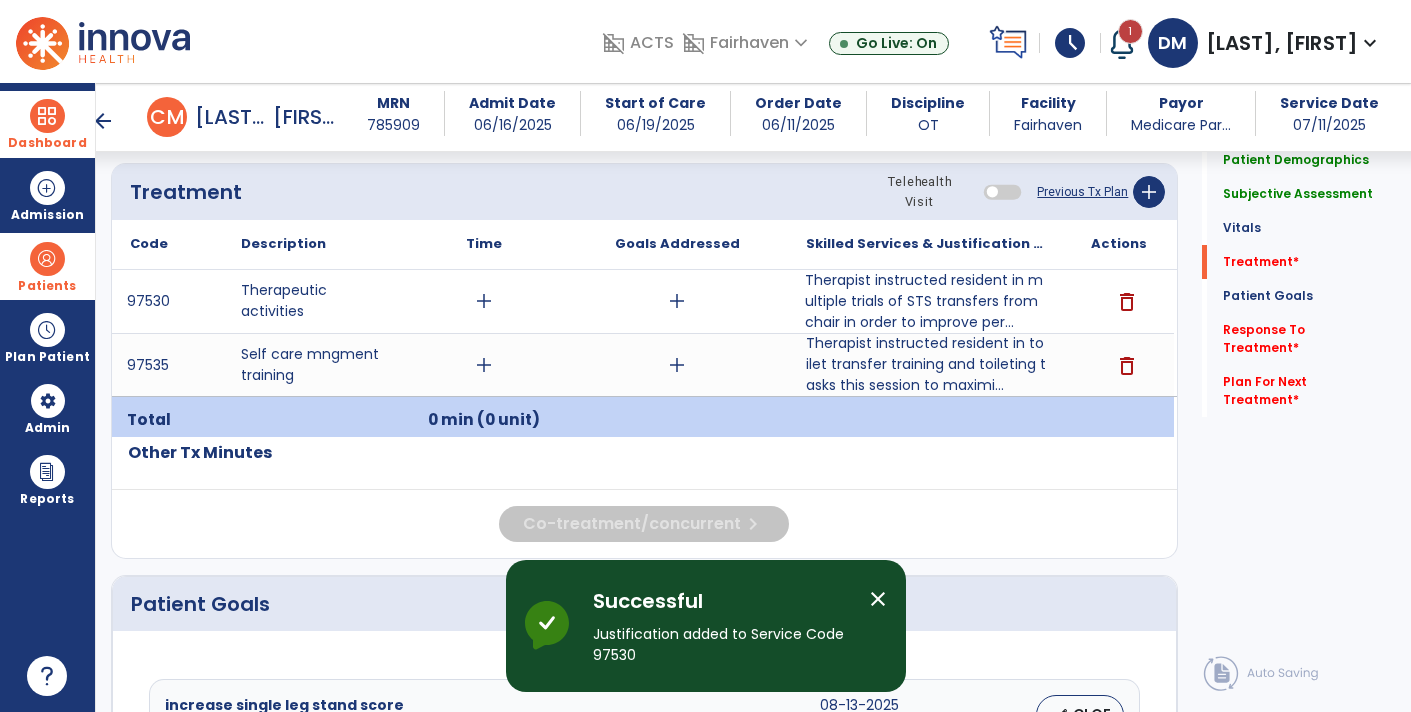 scroll, scrollTop: 1126, scrollLeft: 0, axis: vertical 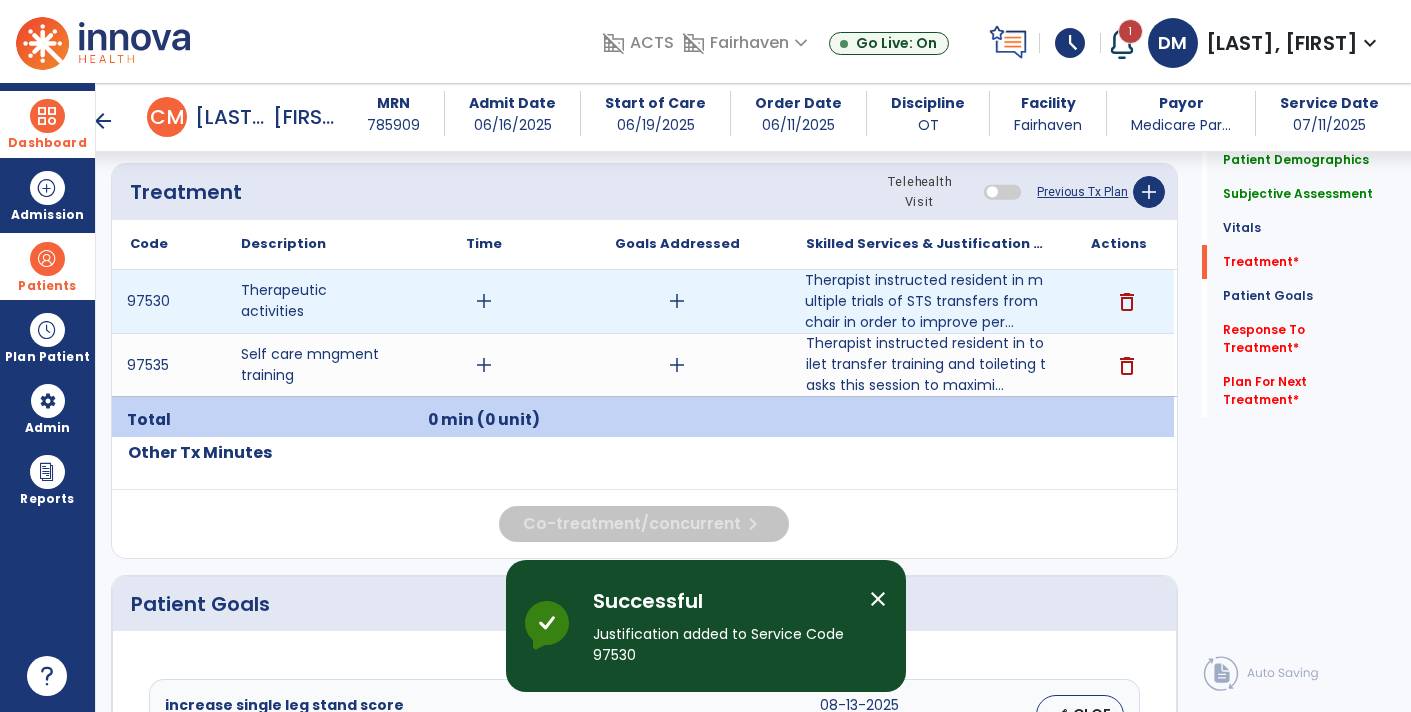 click on "add" at bounding box center (484, 301) 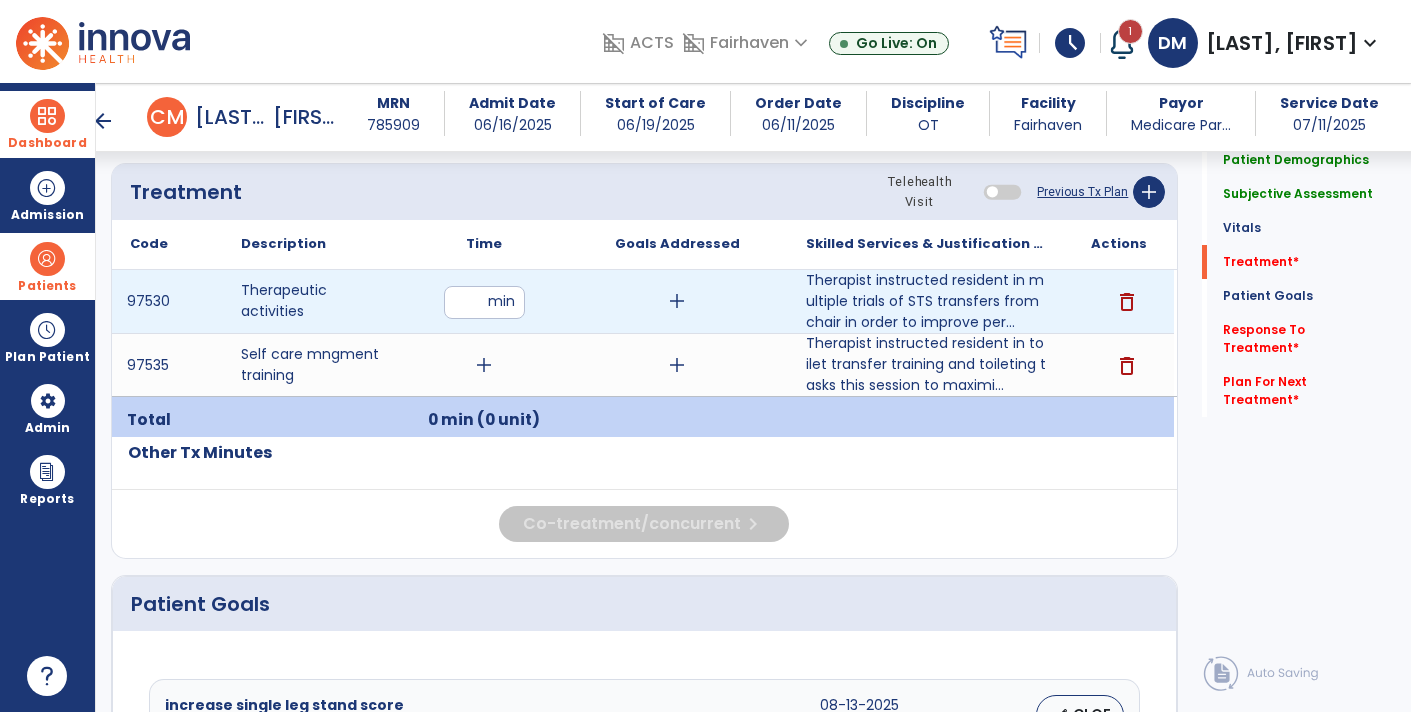 type on "**" 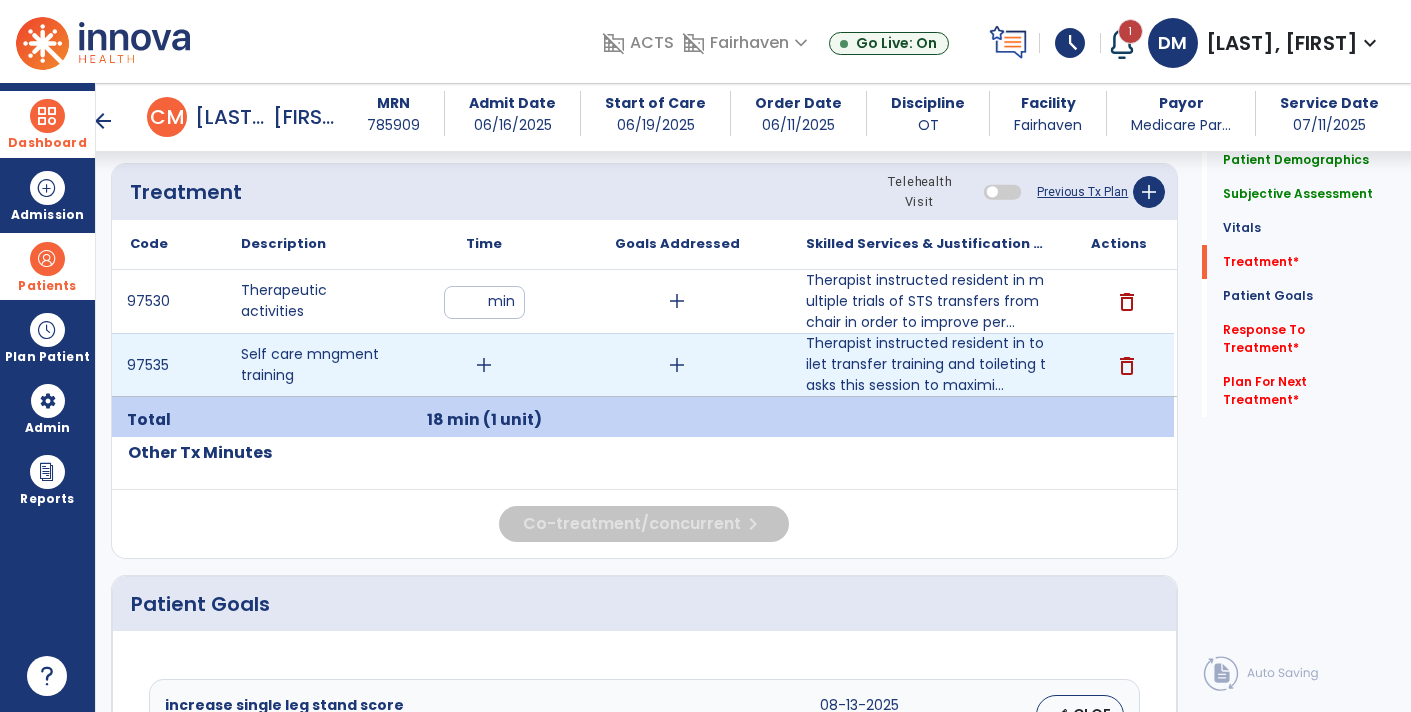 click on "add" at bounding box center (484, 365) 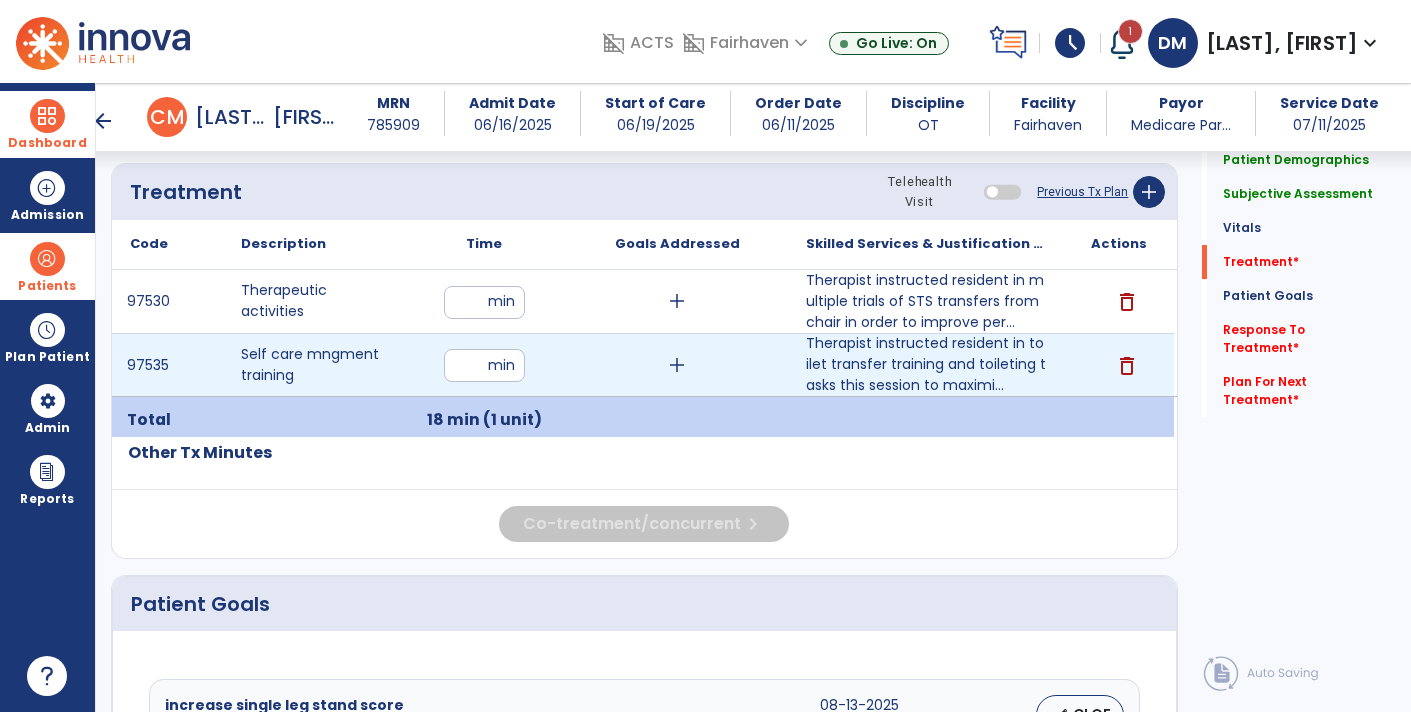 type on "*" 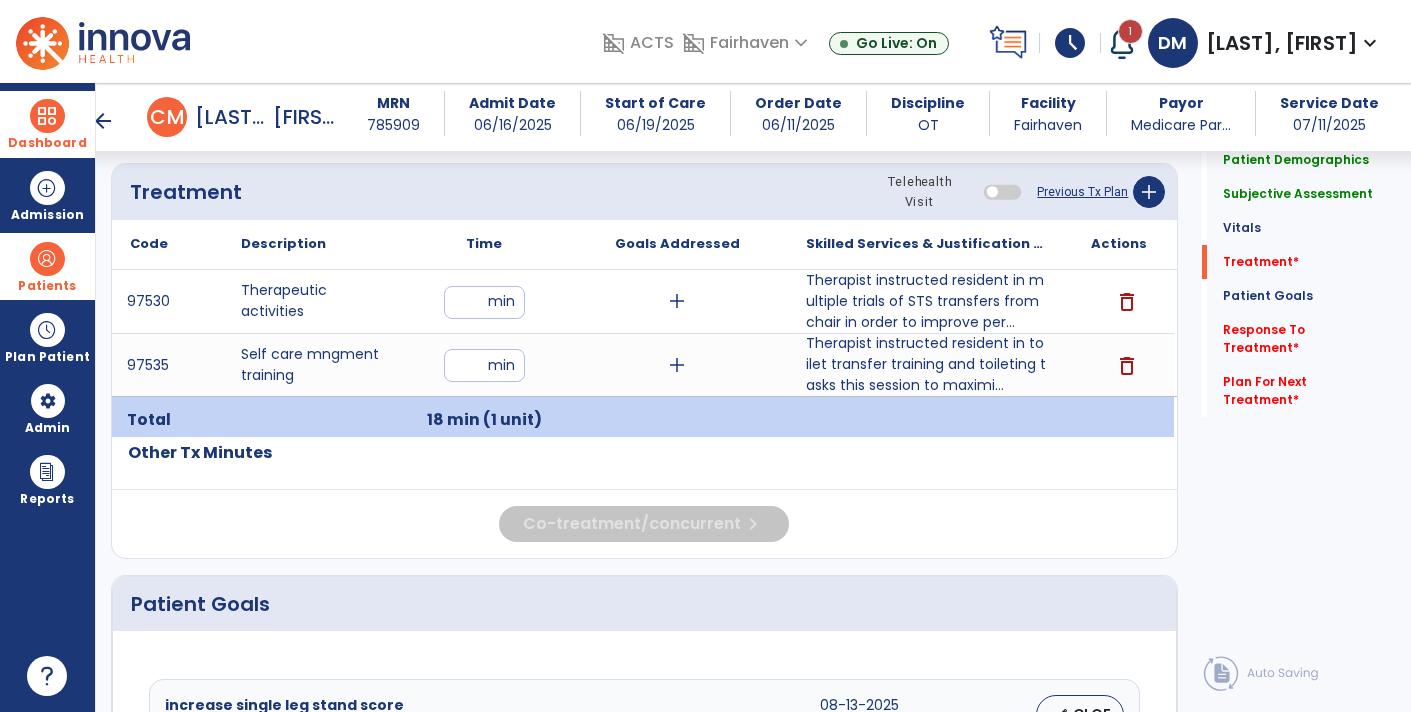 click on "Code
Description
Time" 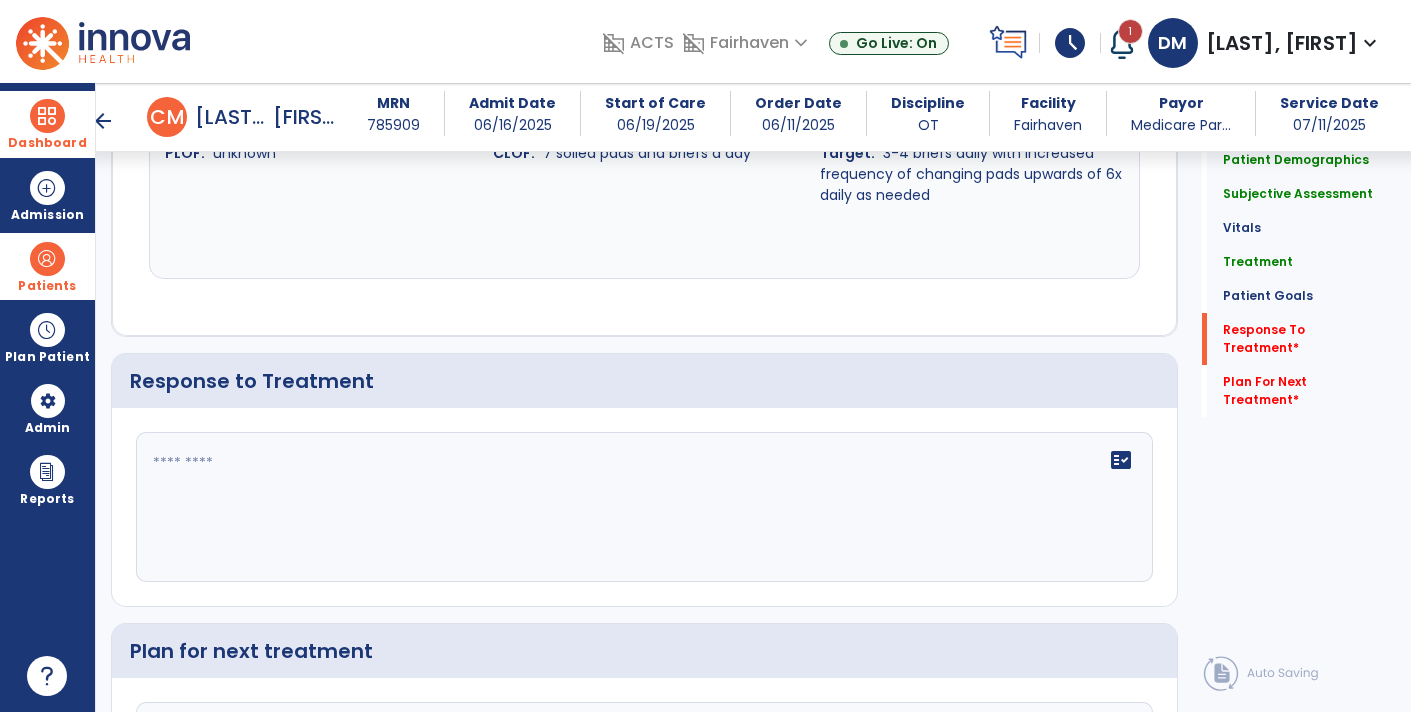 scroll, scrollTop: 2871, scrollLeft: 0, axis: vertical 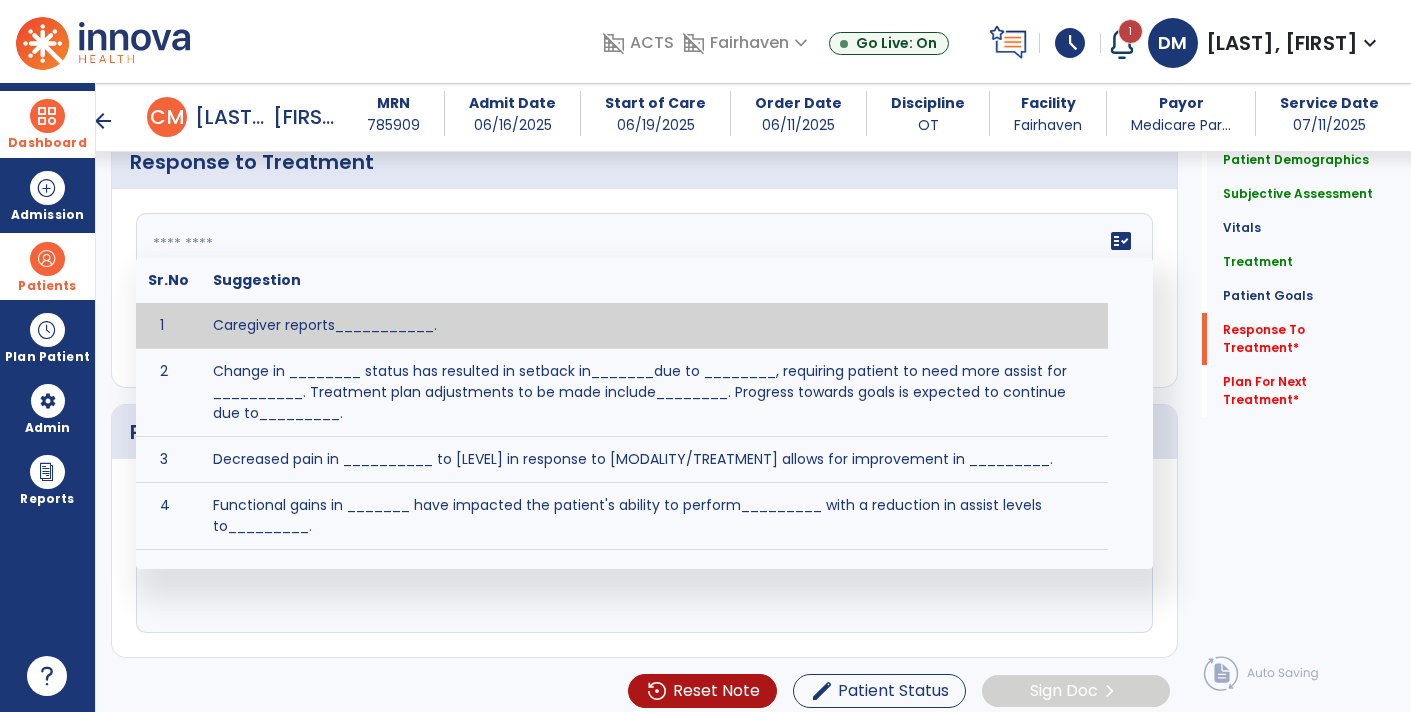 click on "fact_check  Sr.No Suggestion 1 Caregiver reports___________. 2 Change in ________ status has resulted in setback in_______due to ________, requiring patient to need more assist for __________.   Treatment plan adjustments to be made include________.  Progress towards goals is expected to continue due to_________. 3 Decreased pain in __________ to [LEVEL] in response to [MODALITY/TREATMENT] allows for improvement in _________. 4 Functional gains in _______ have impacted the patient's ability to perform_________ with a reduction in assist levels to_________. 5 Functional progress this week has been significant due to__________. 6 Gains in ________ have improved the patient's ability to perform ______with decreased levels of assist to___________. 7 Improvement in ________allows patient to tolerate higher levels of challenges in_________. 8 Pain in [AREA] has decreased to [LEVEL] in response to [TREATMENT/MODALITY], allowing fore ease in completing__________. 9 10 11 12 13 14 15 16 17 18 19 20 21" 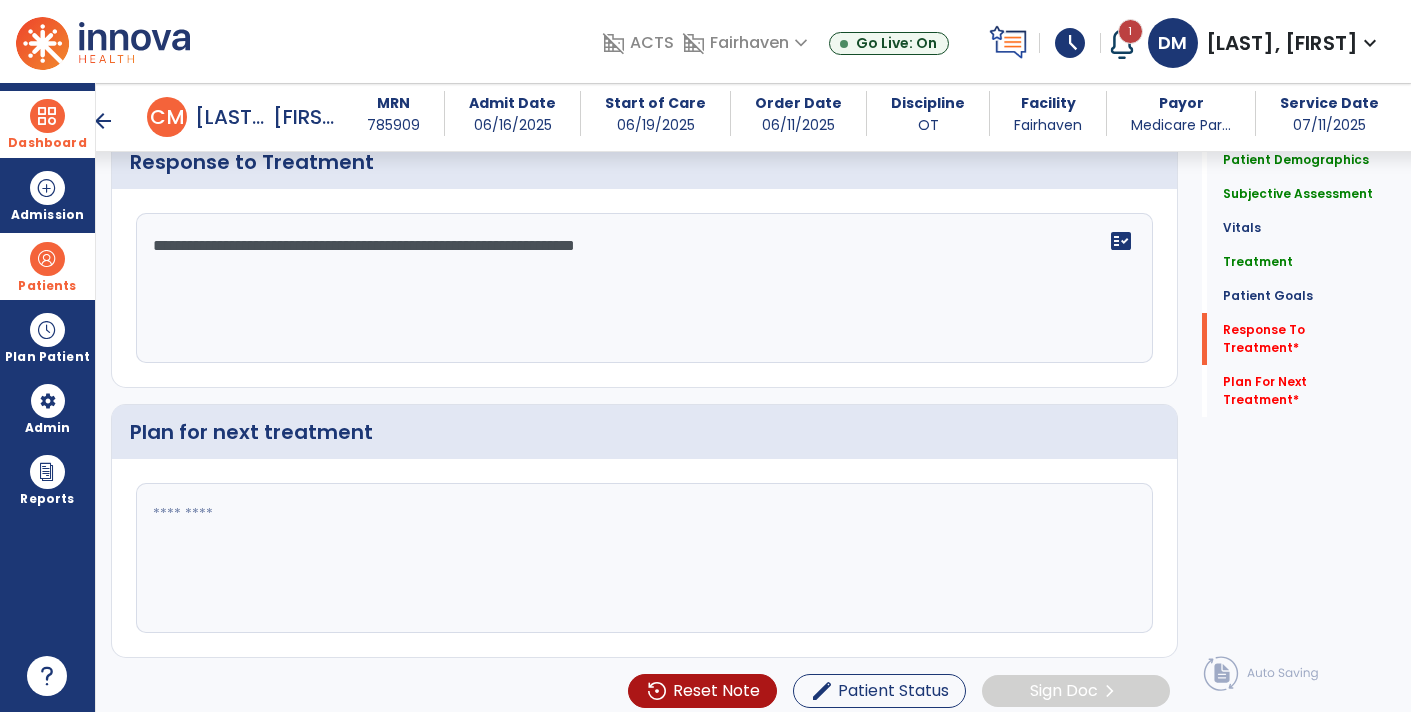 click 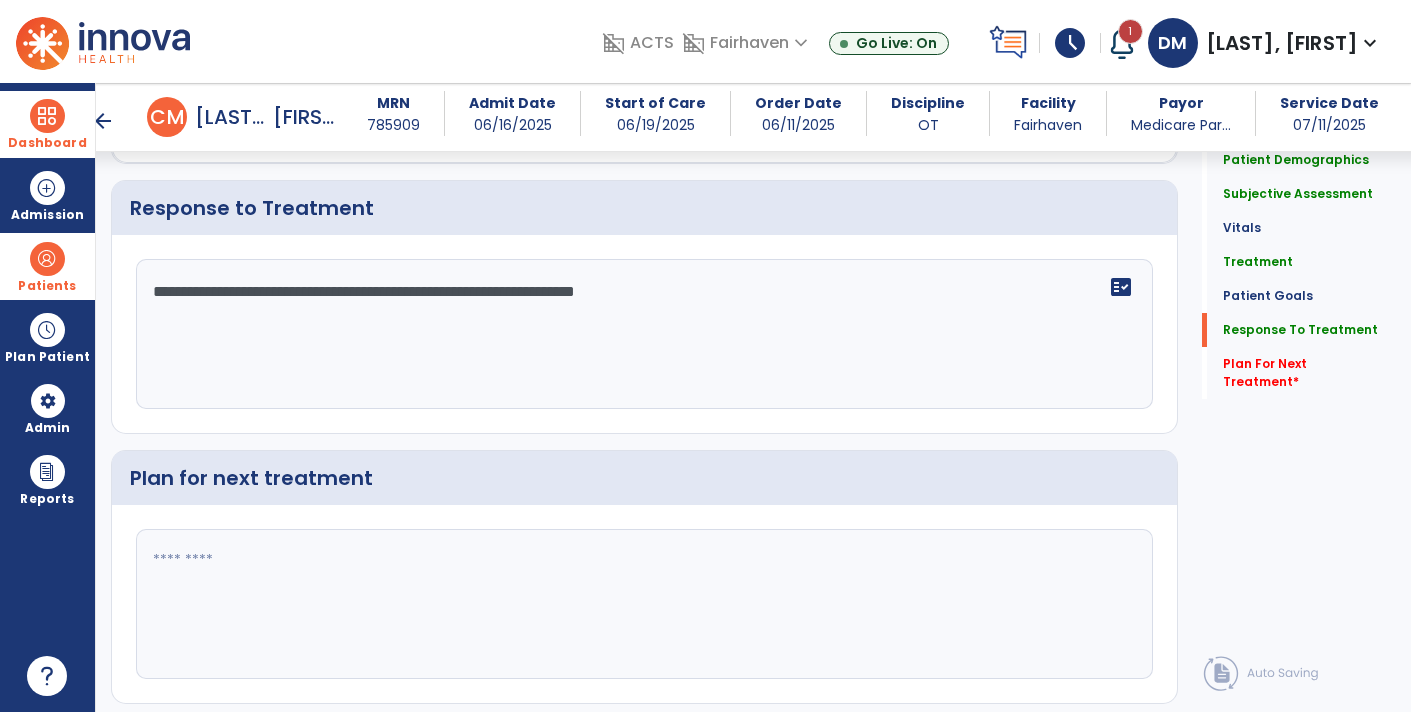 scroll, scrollTop: 2871, scrollLeft: 0, axis: vertical 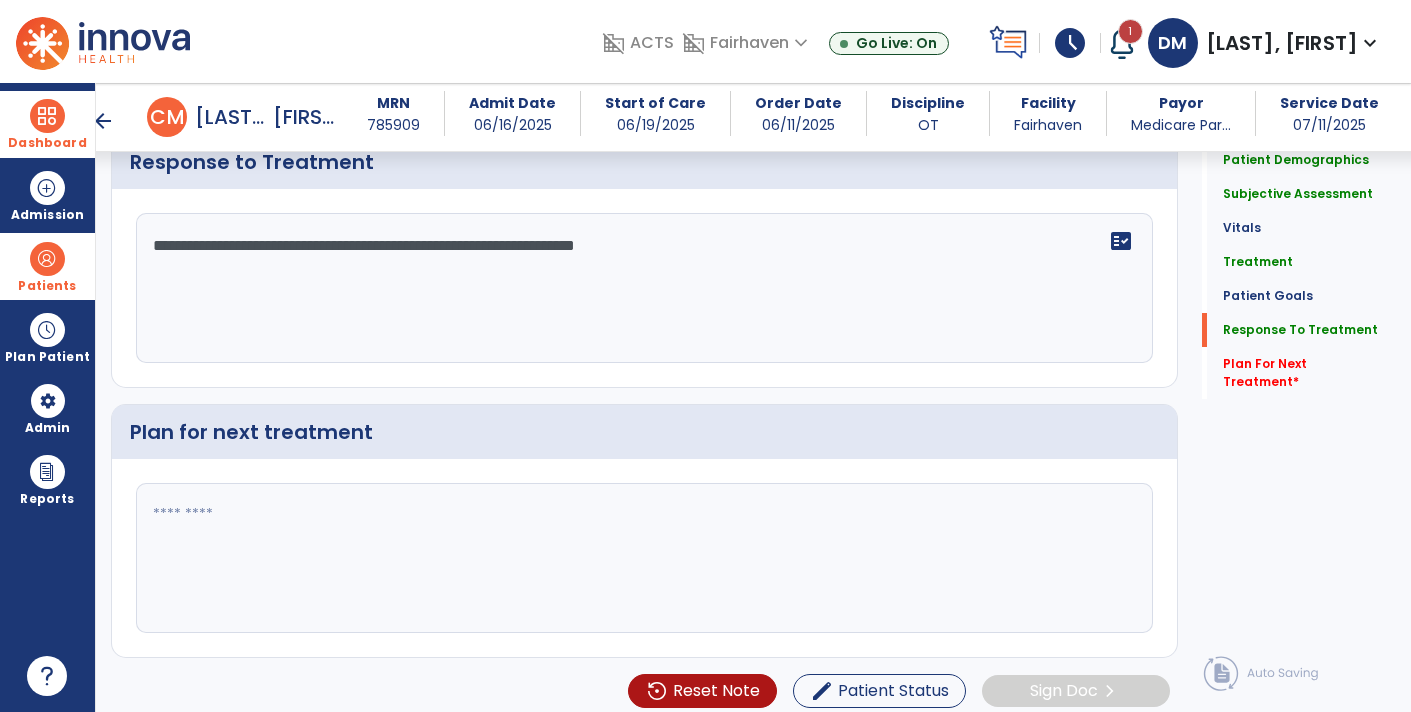click on "**********" 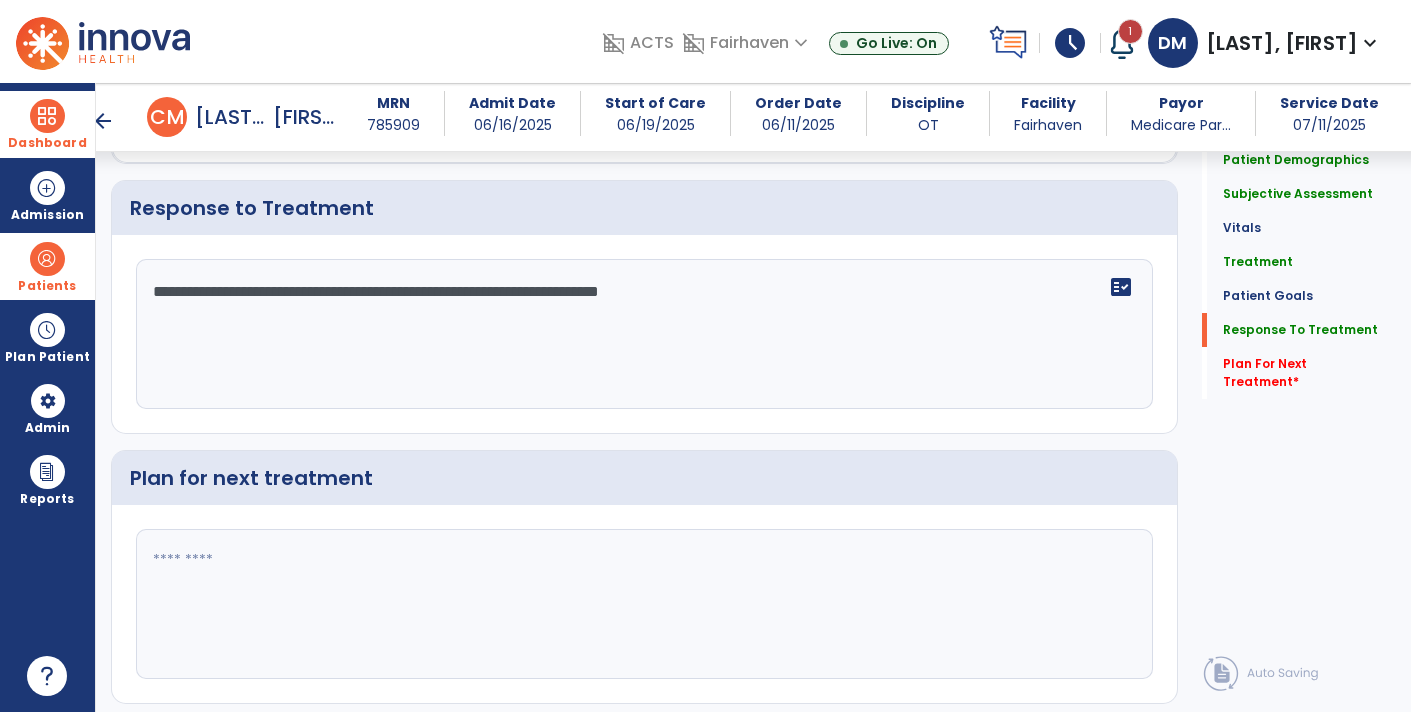 scroll, scrollTop: 2871, scrollLeft: 0, axis: vertical 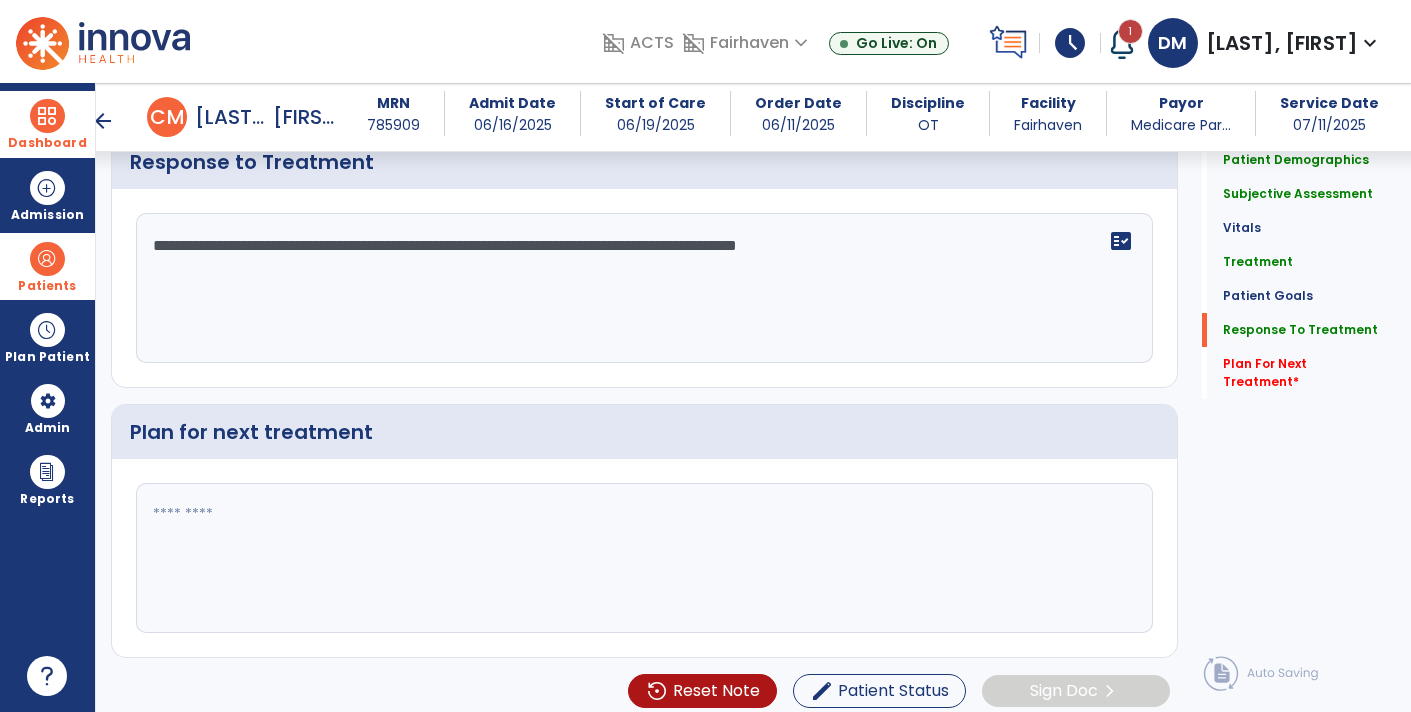 type on "**********" 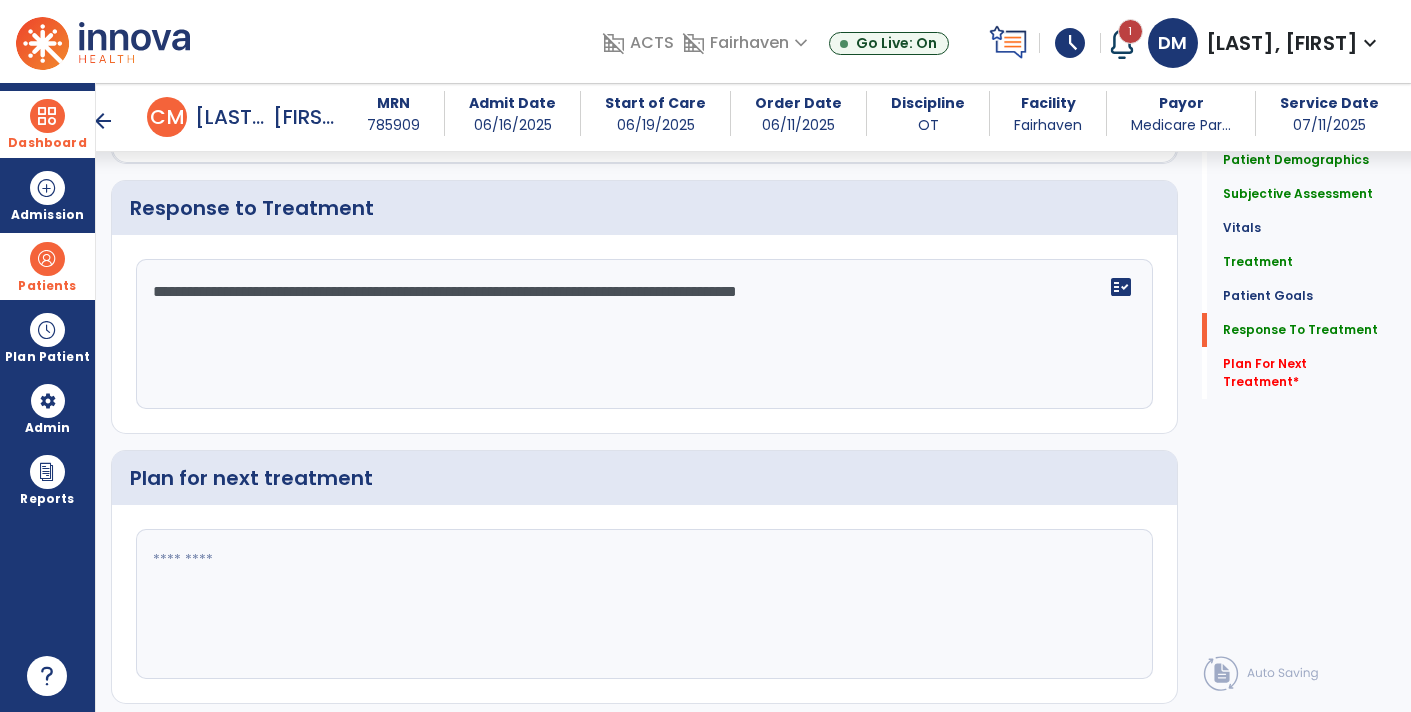 scroll, scrollTop: 2871, scrollLeft: 0, axis: vertical 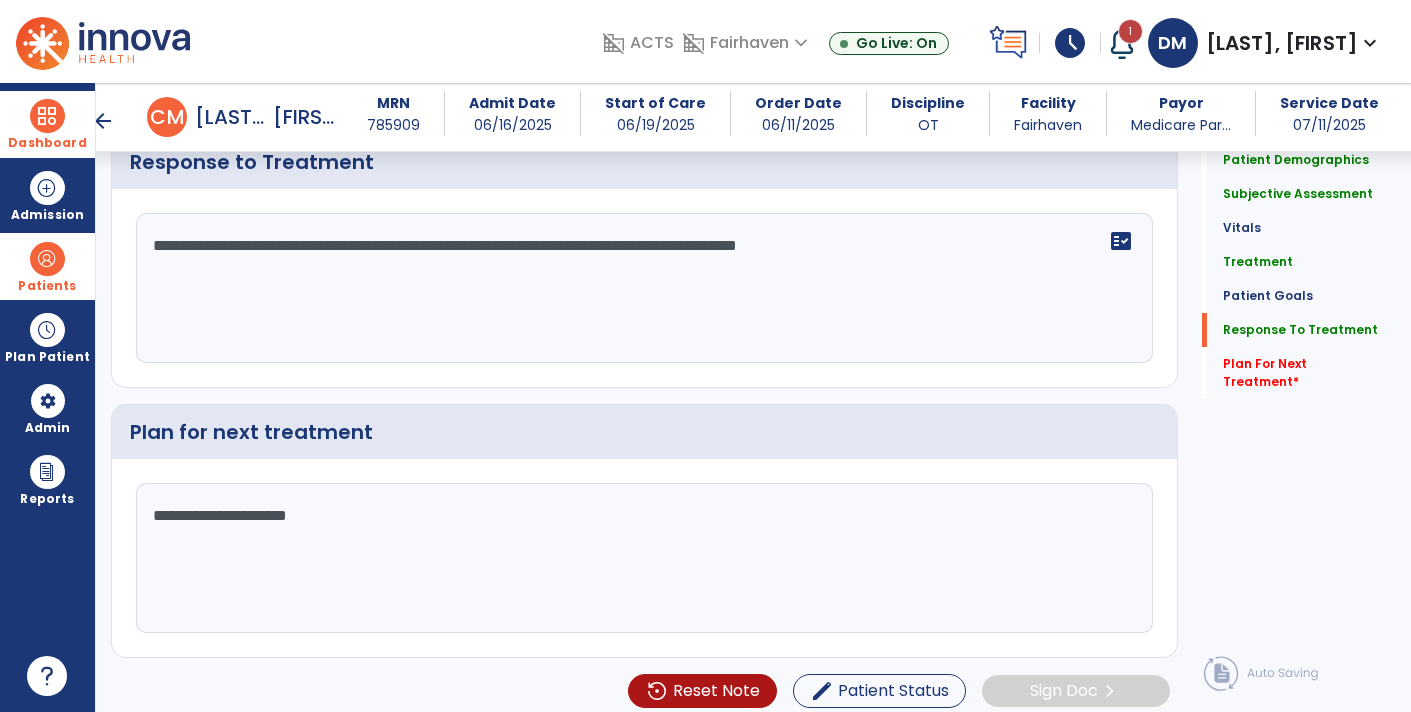 type on "**********" 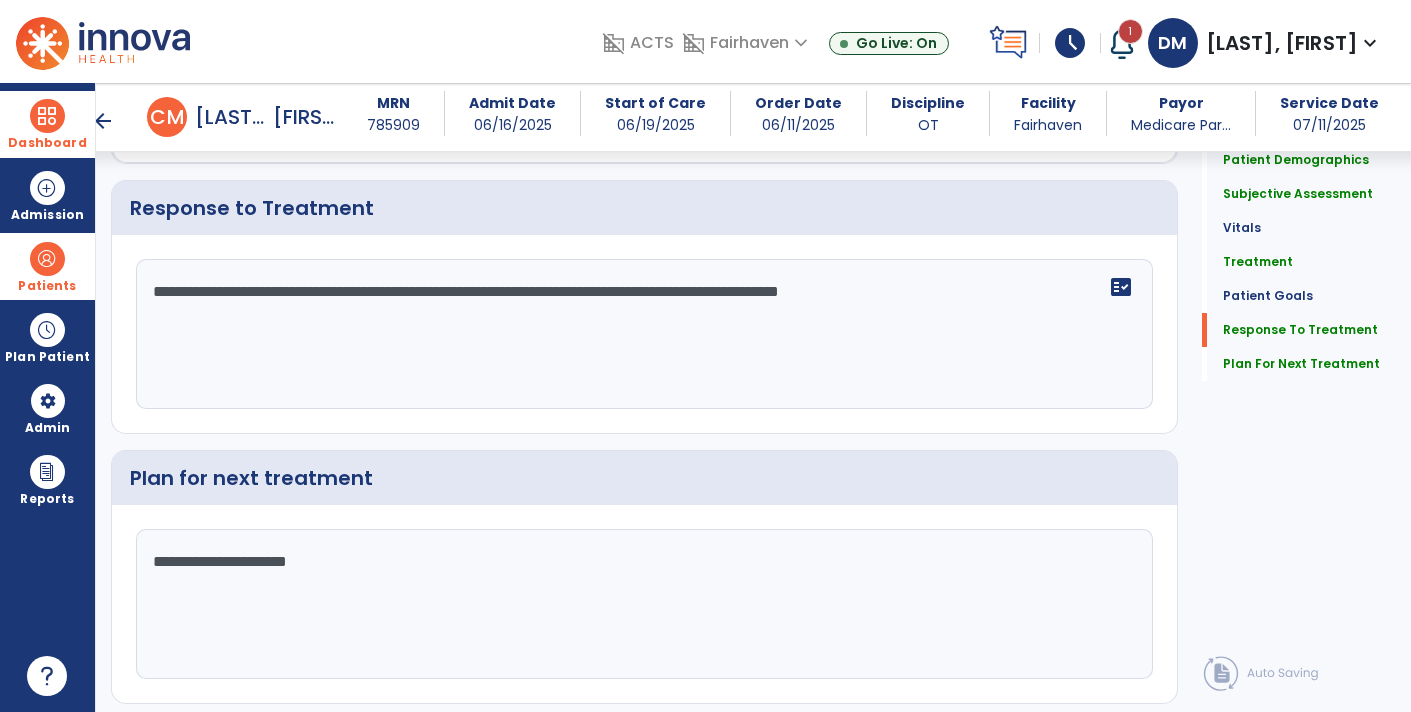 scroll, scrollTop: 2871, scrollLeft: 0, axis: vertical 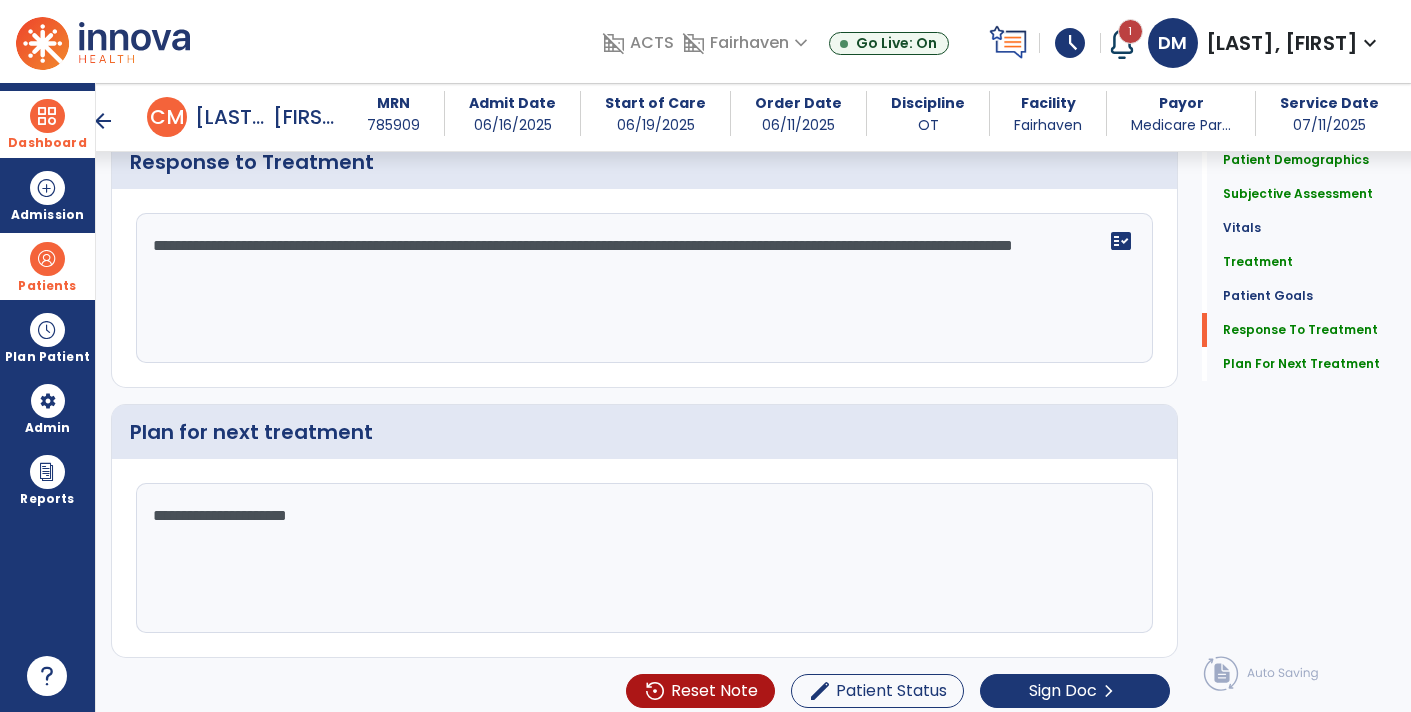 type on "**********" 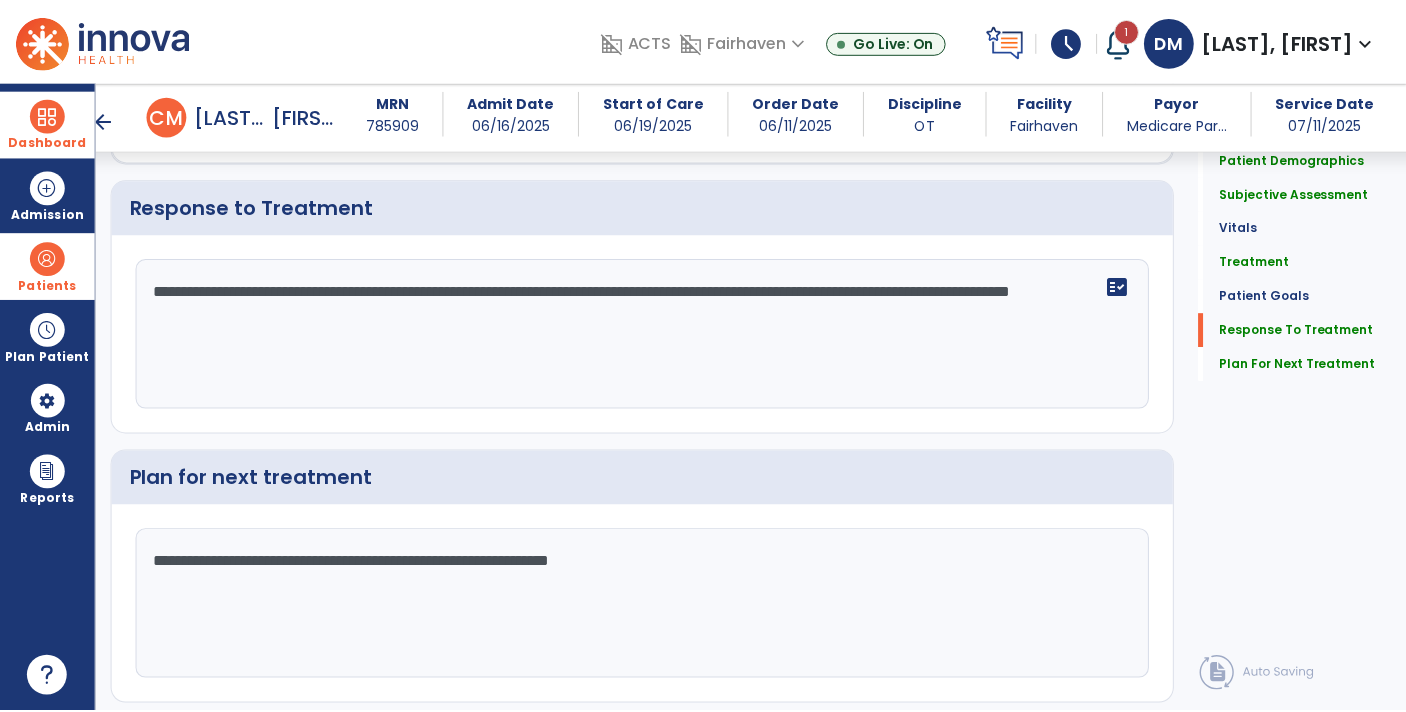 scroll, scrollTop: 2871, scrollLeft: 0, axis: vertical 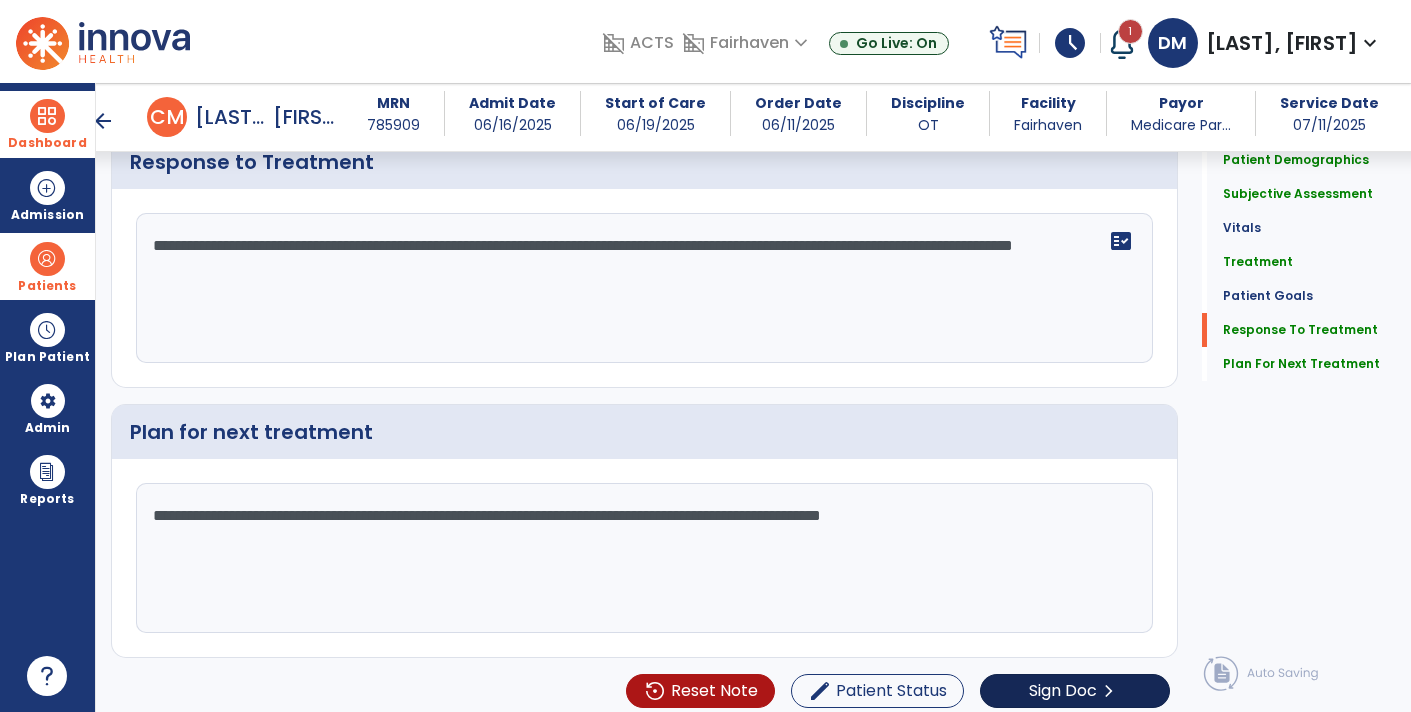 type on "**********" 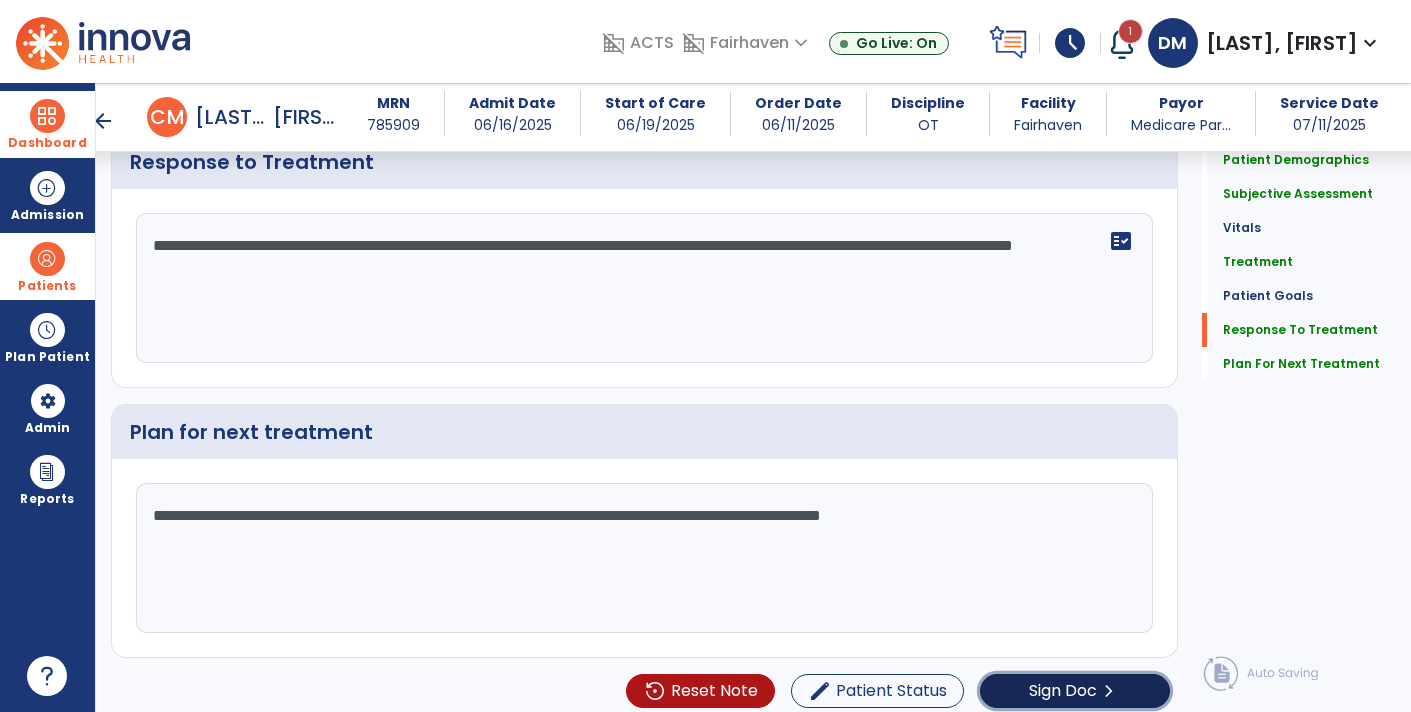 click on "Sign Doc  chevron_right" 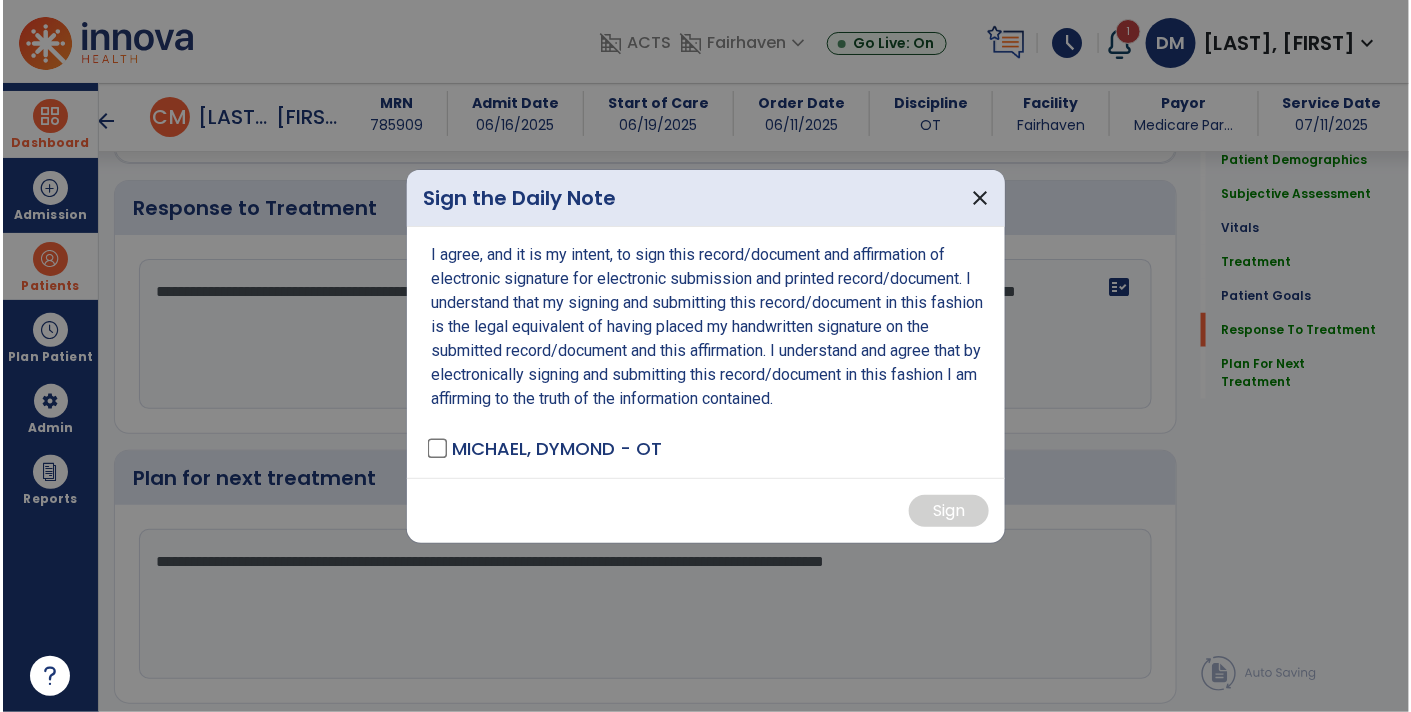 scroll, scrollTop: 2871, scrollLeft: 0, axis: vertical 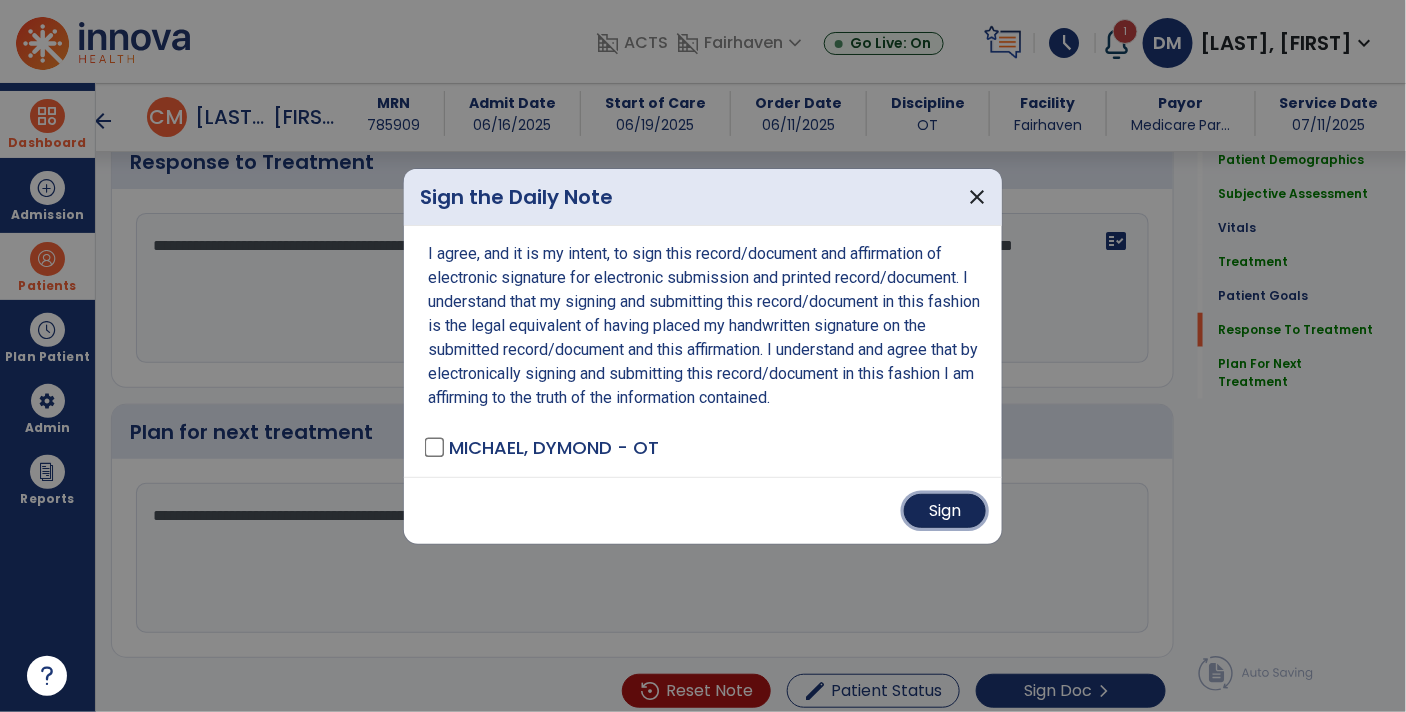 click on "Sign" at bounding box center [945, 511] 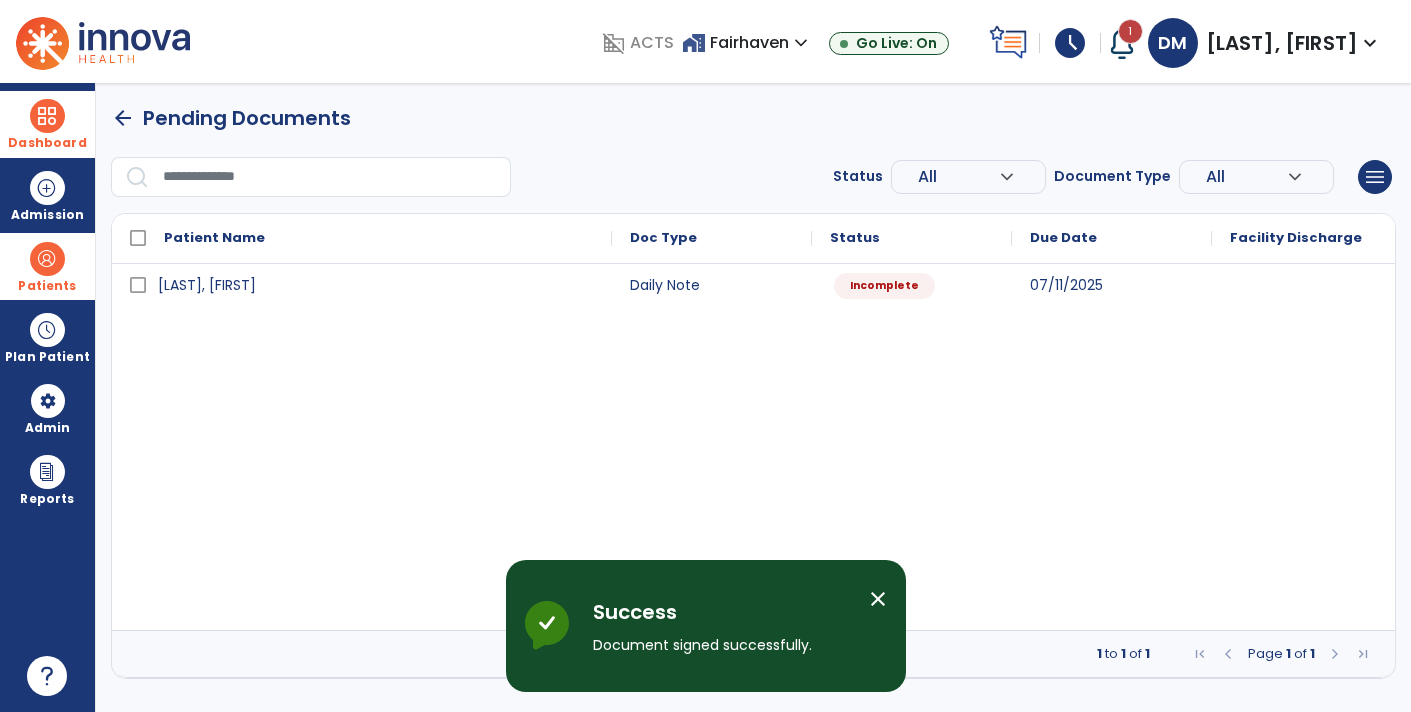 scroll, scrollTop: 0, scrollLeft: 0, axis: both 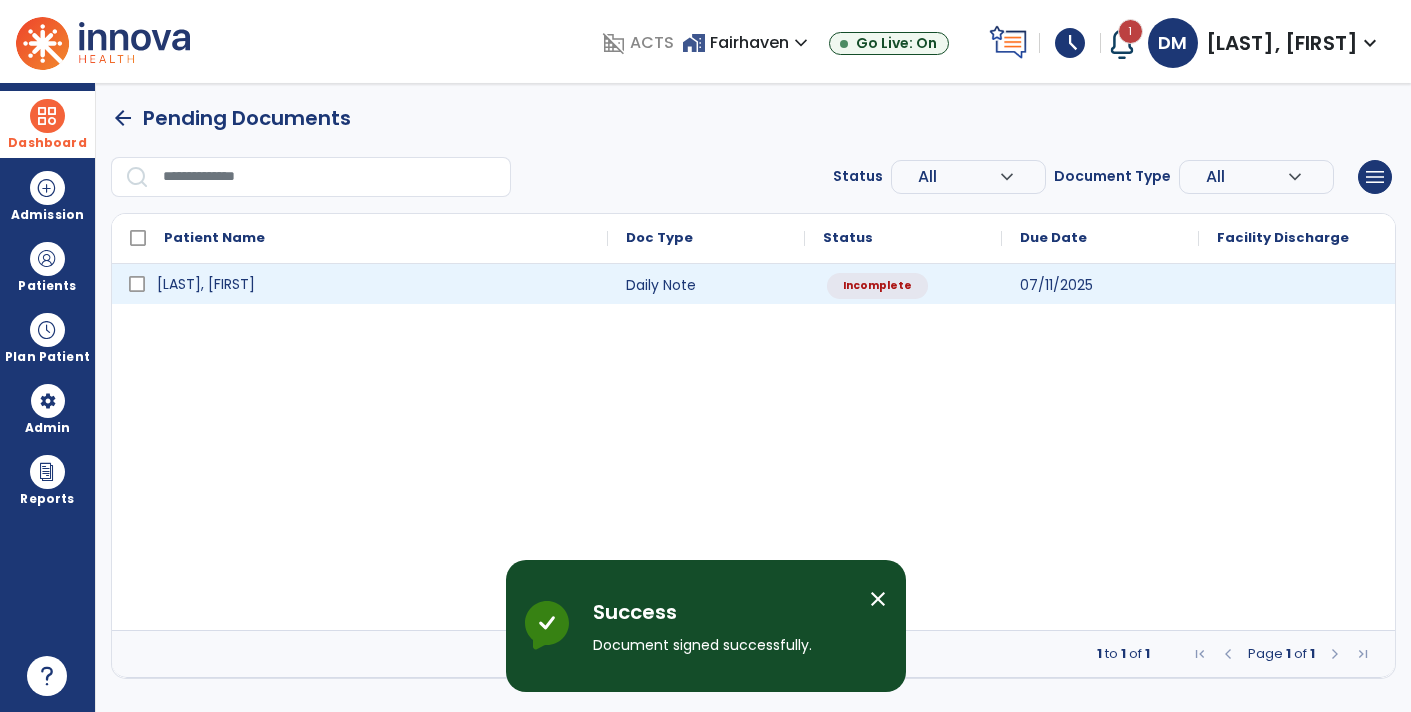 click on "[LAST], [FIRST]" at bounding box center (374, 284) 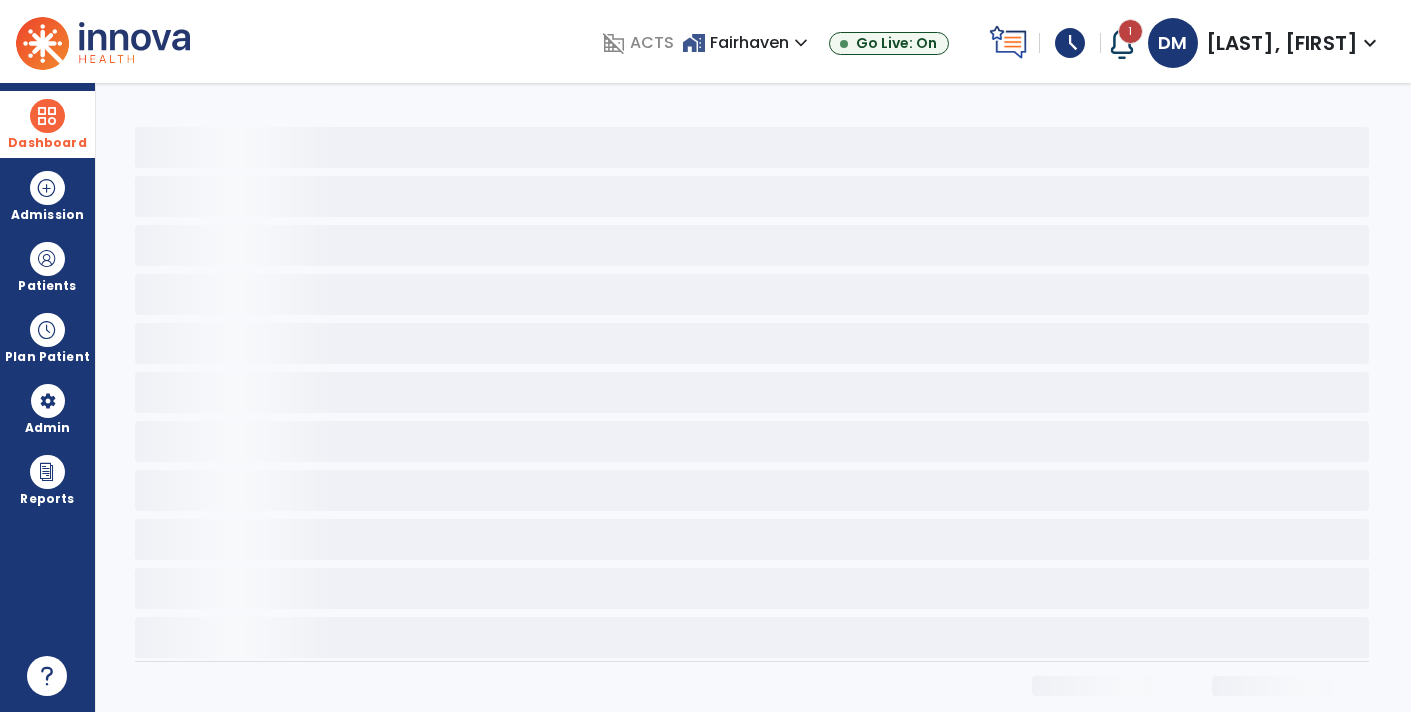 select on "*" 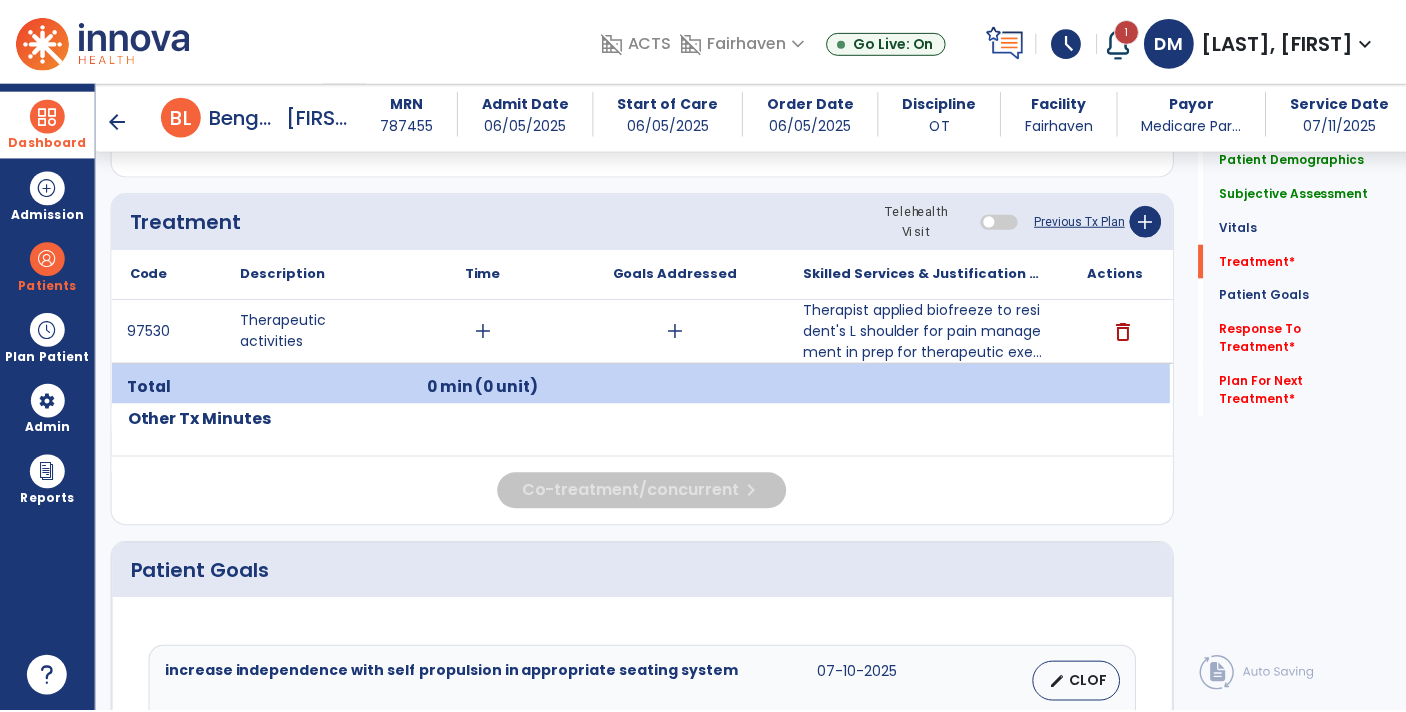 scroll, scrollTop: 1055, scrollLeft: 0, axis: vertical 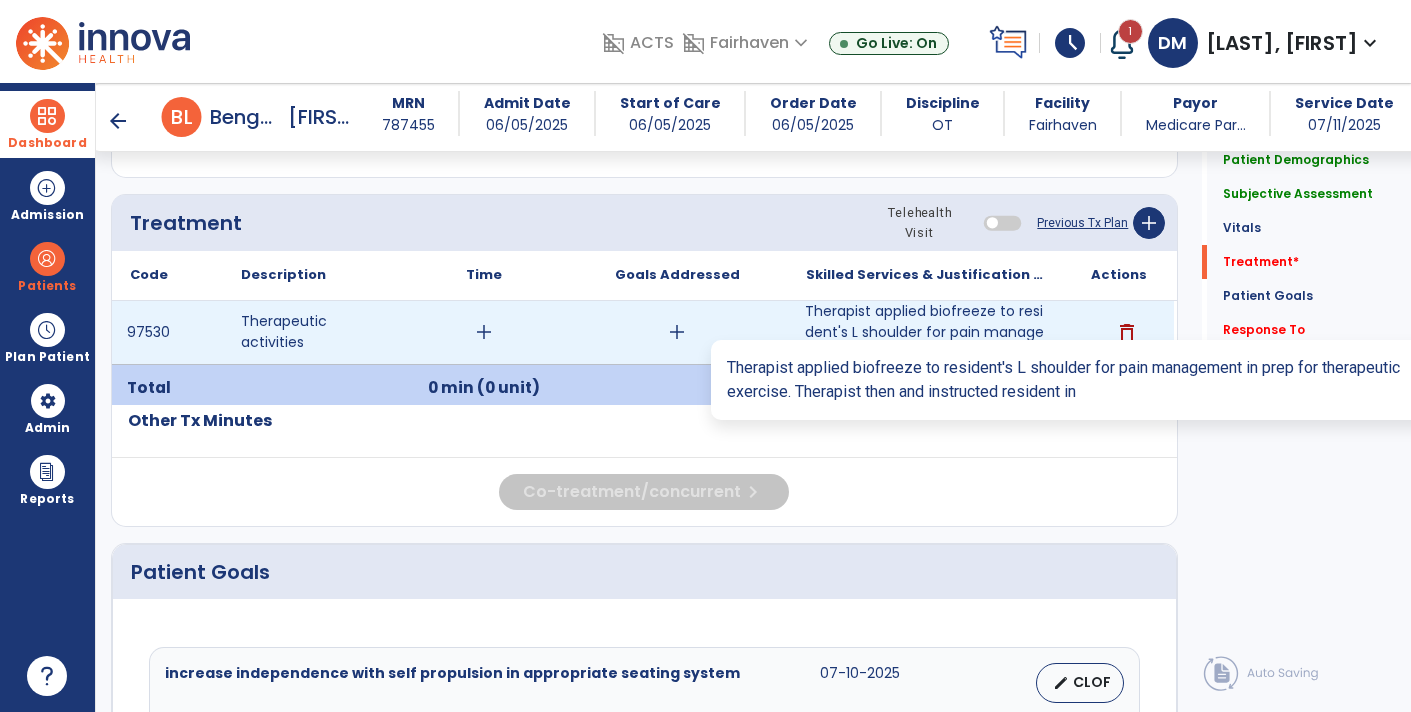 click on "Therapist applied biofreeze to resident's L shoulder for pain management in prep for therapeutic exe..." at bounding box center [926, 332] 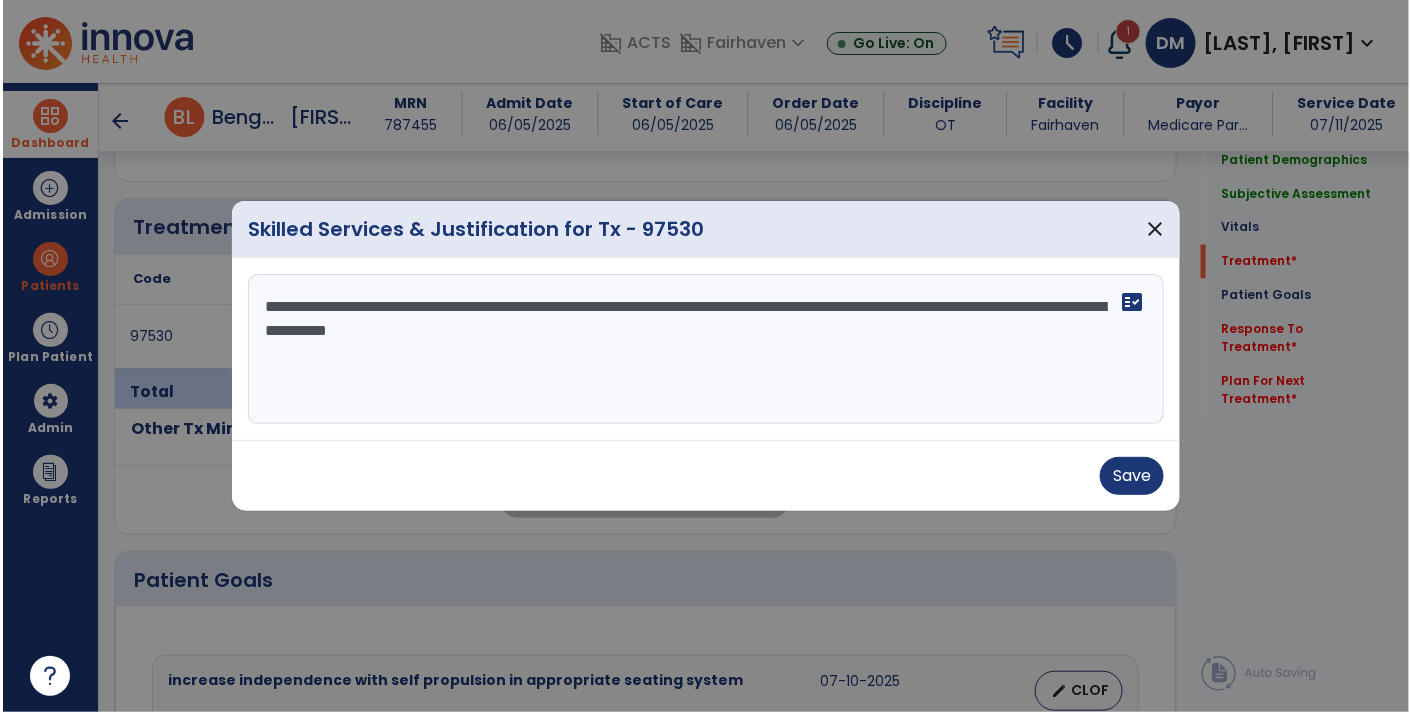 scroll, scrollTop: 1055, scrollLeft: 0, axis: vertical 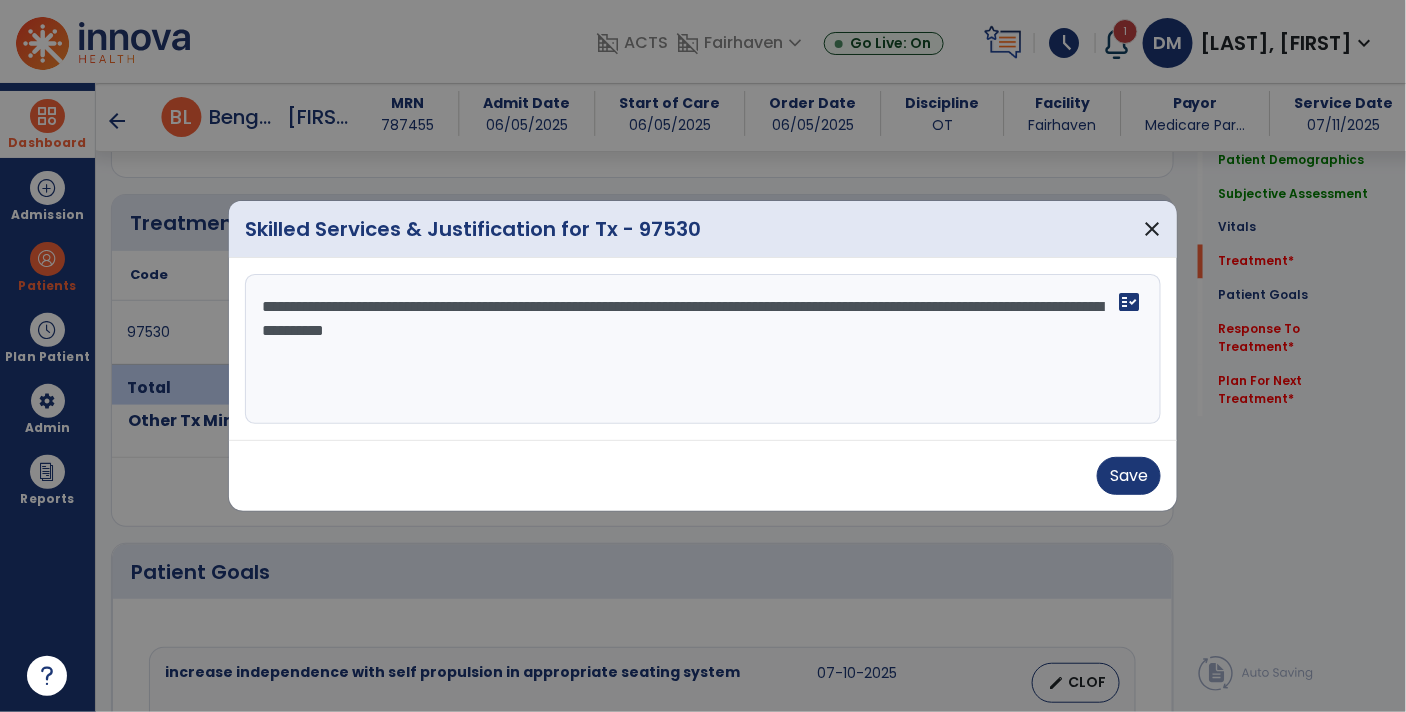 click on "**********" at bounding box center [703, 349] 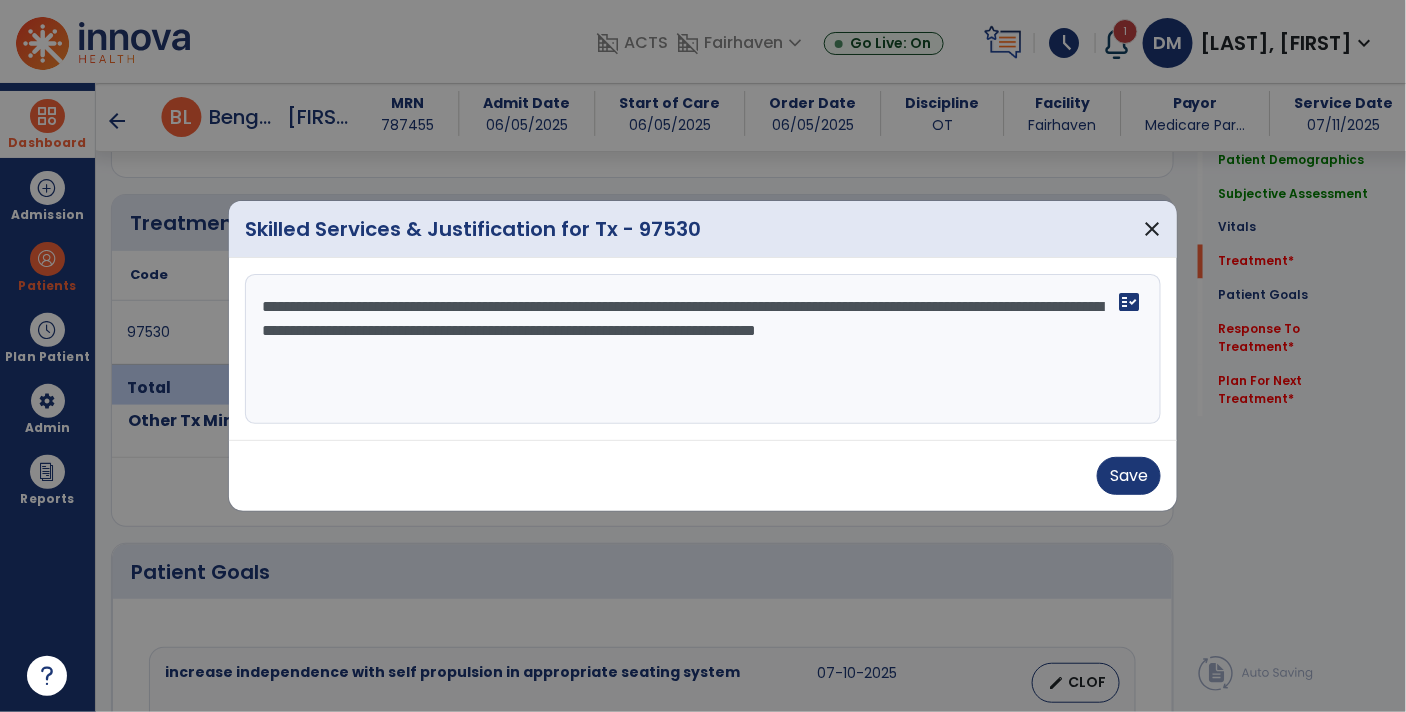 click on "**********" at bounding box center (703, 349) 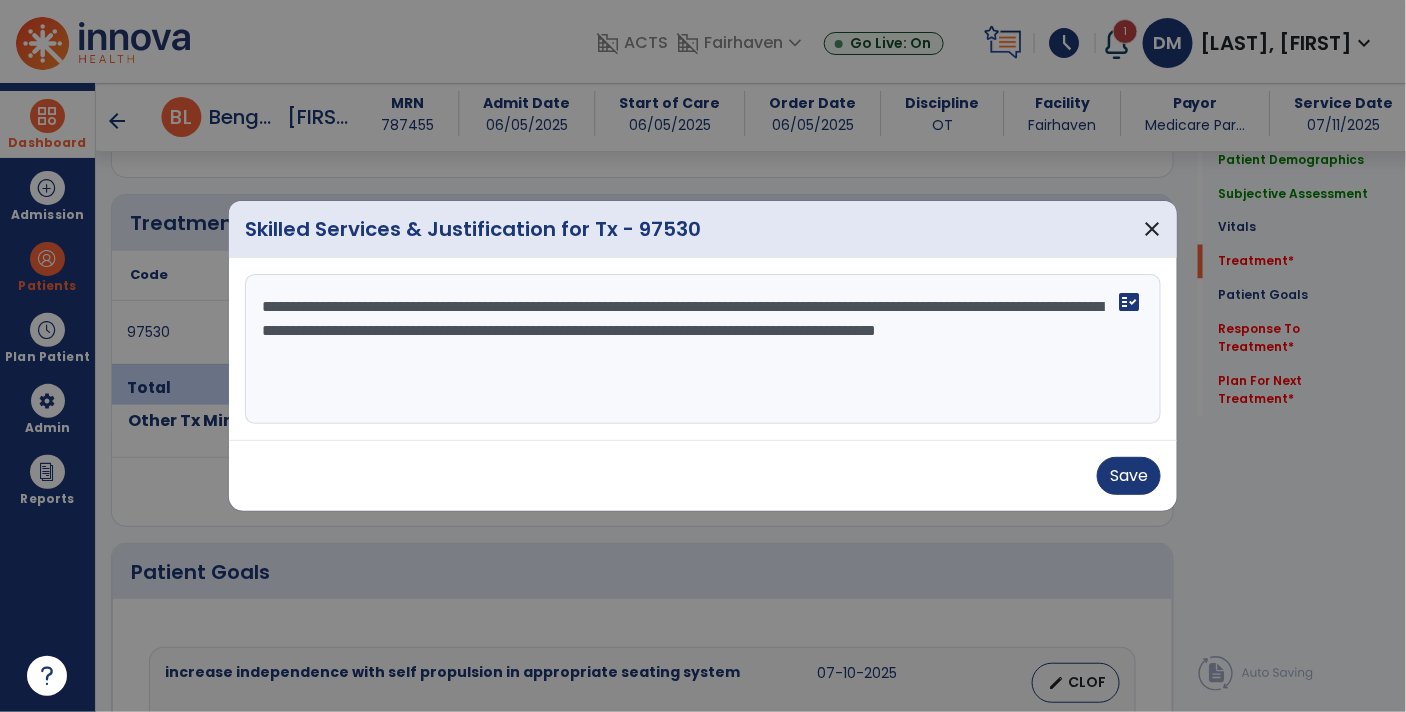 click on "**********" at bounding box center (703, 349) 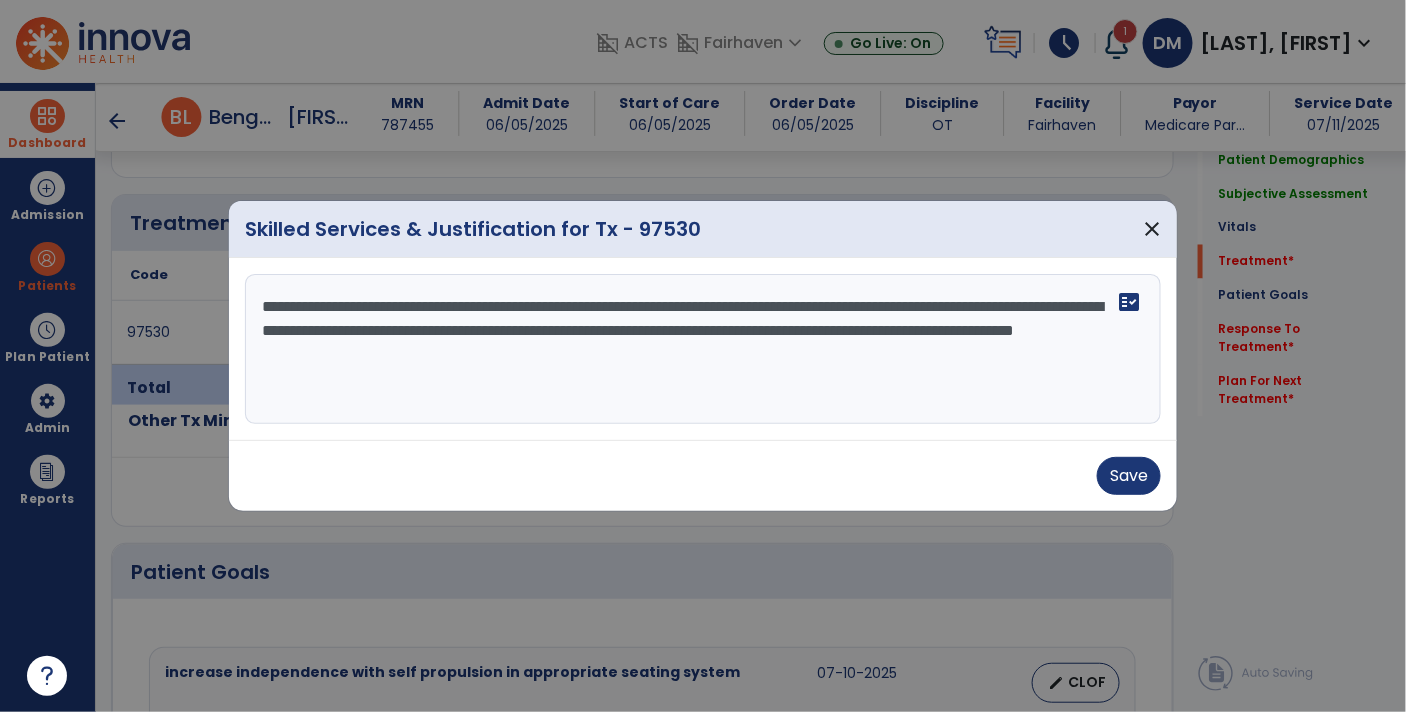 click on "**********" at bounding box center [703, 349] 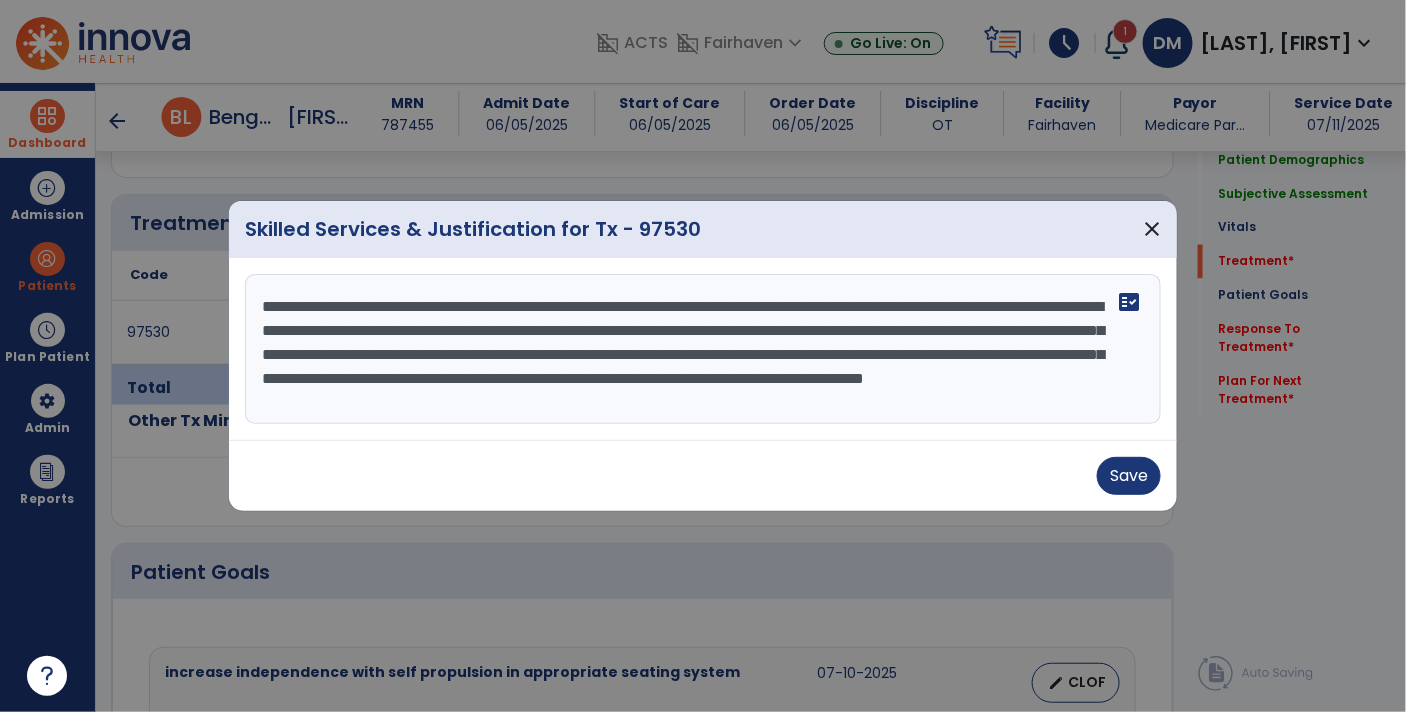 click on "**********" at bounding box center (703, 349) 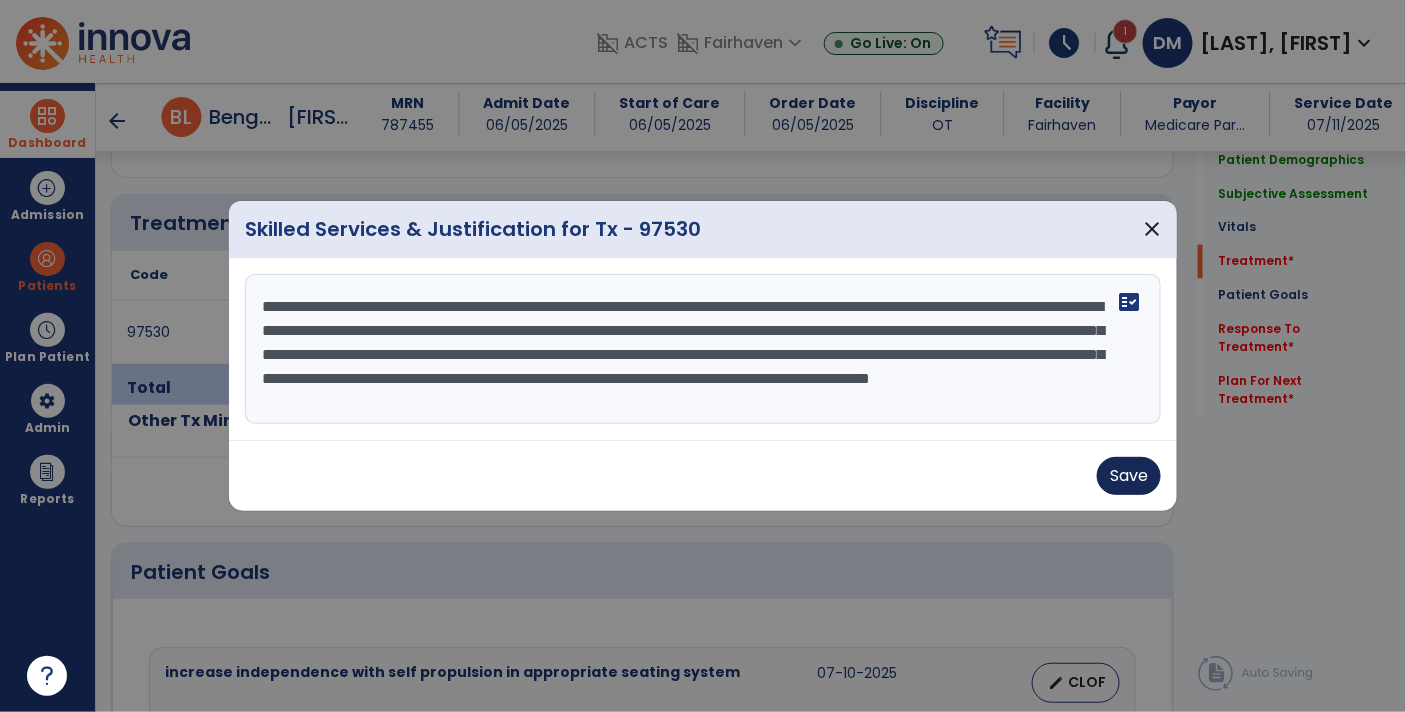 type on "**********" 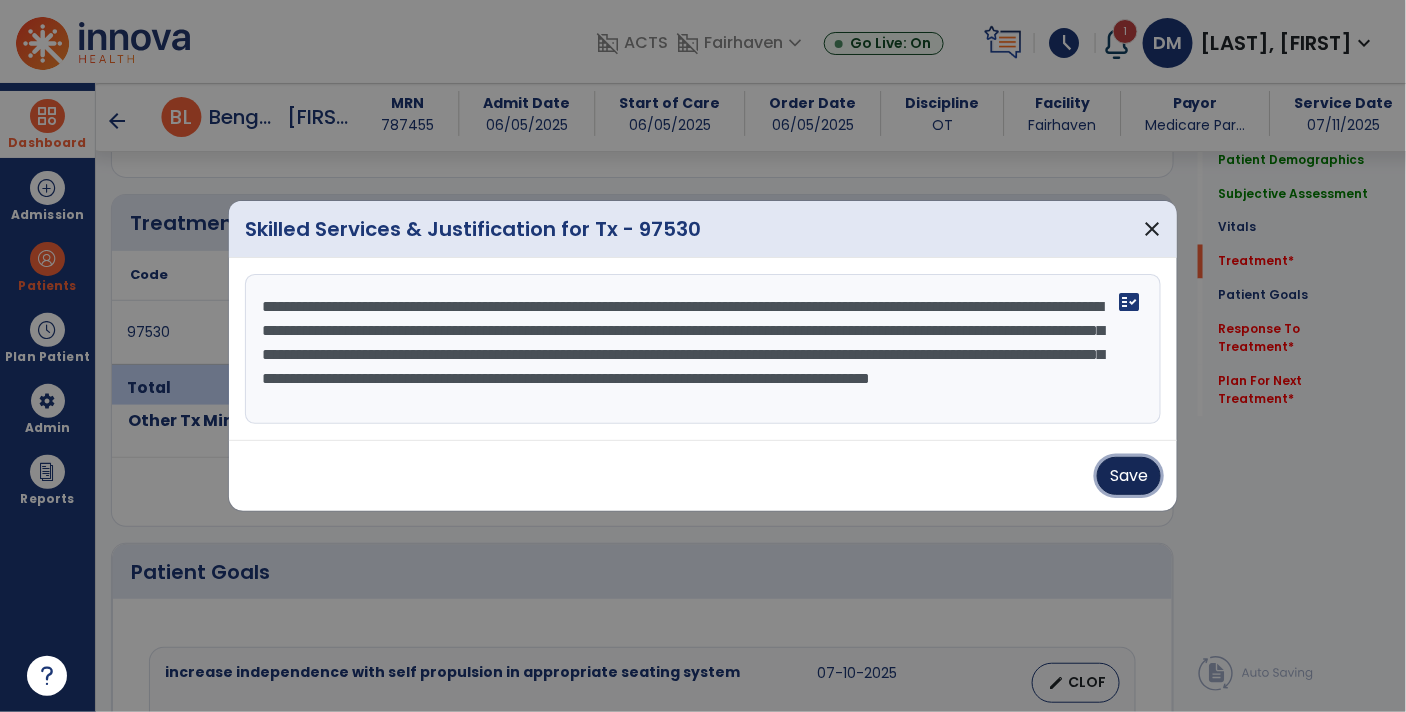 click on "Save" at bounding box center [1129, 476] 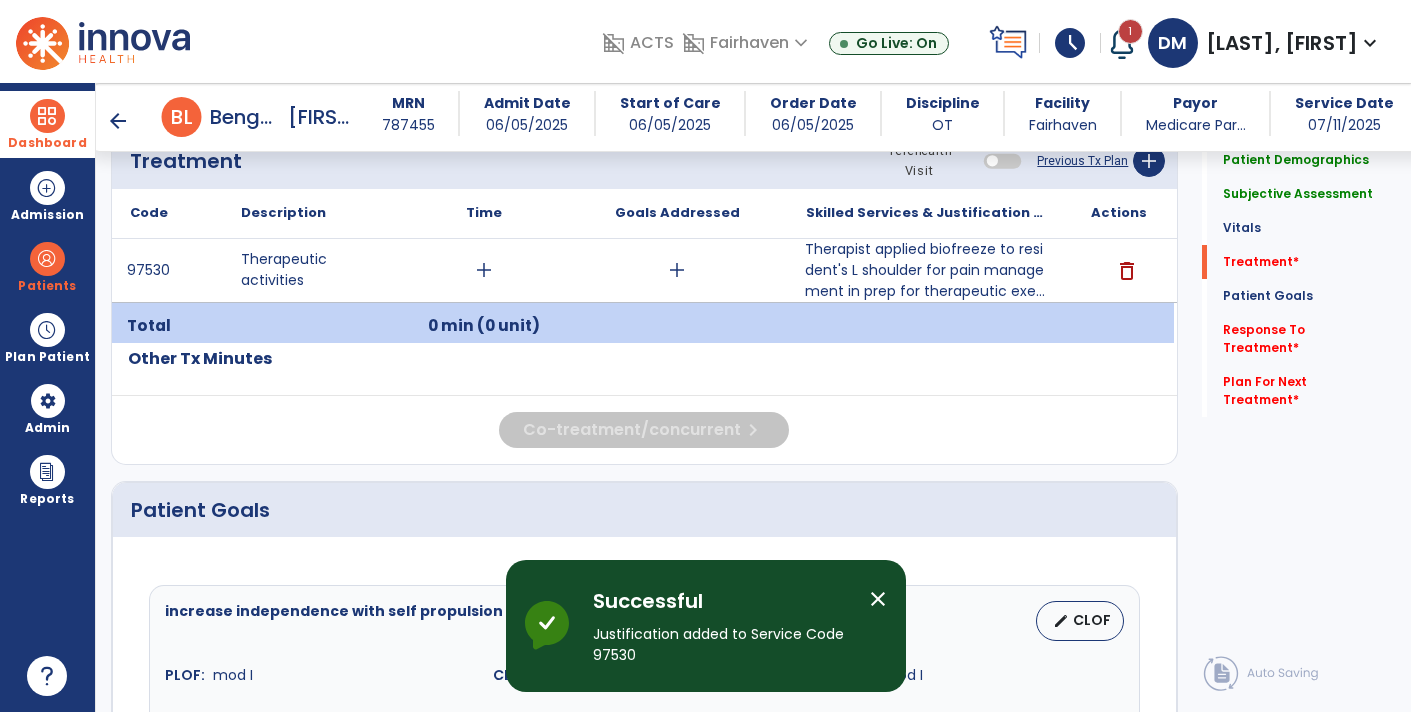 scroll, scrollTop: 1119, scrollLeft: 0, axis: vertical 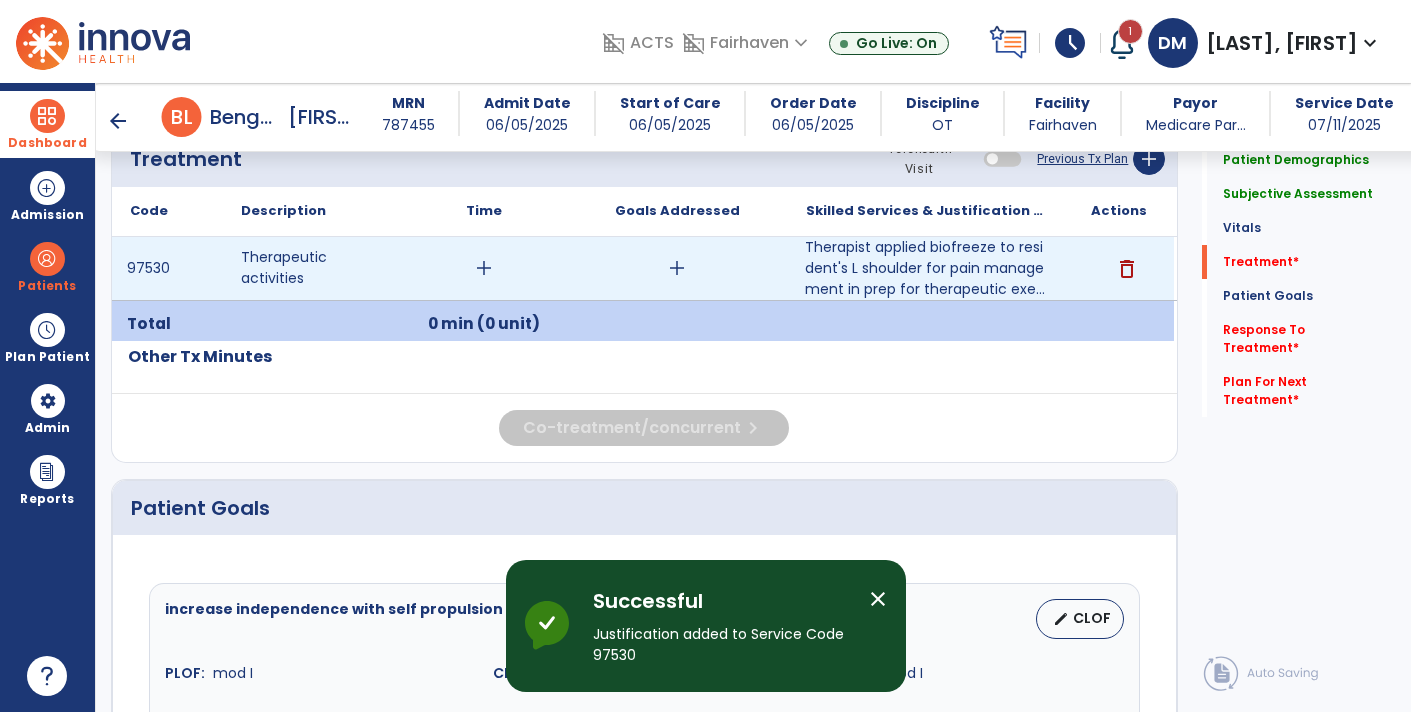 click on "add" at bounding box center (484, 268) 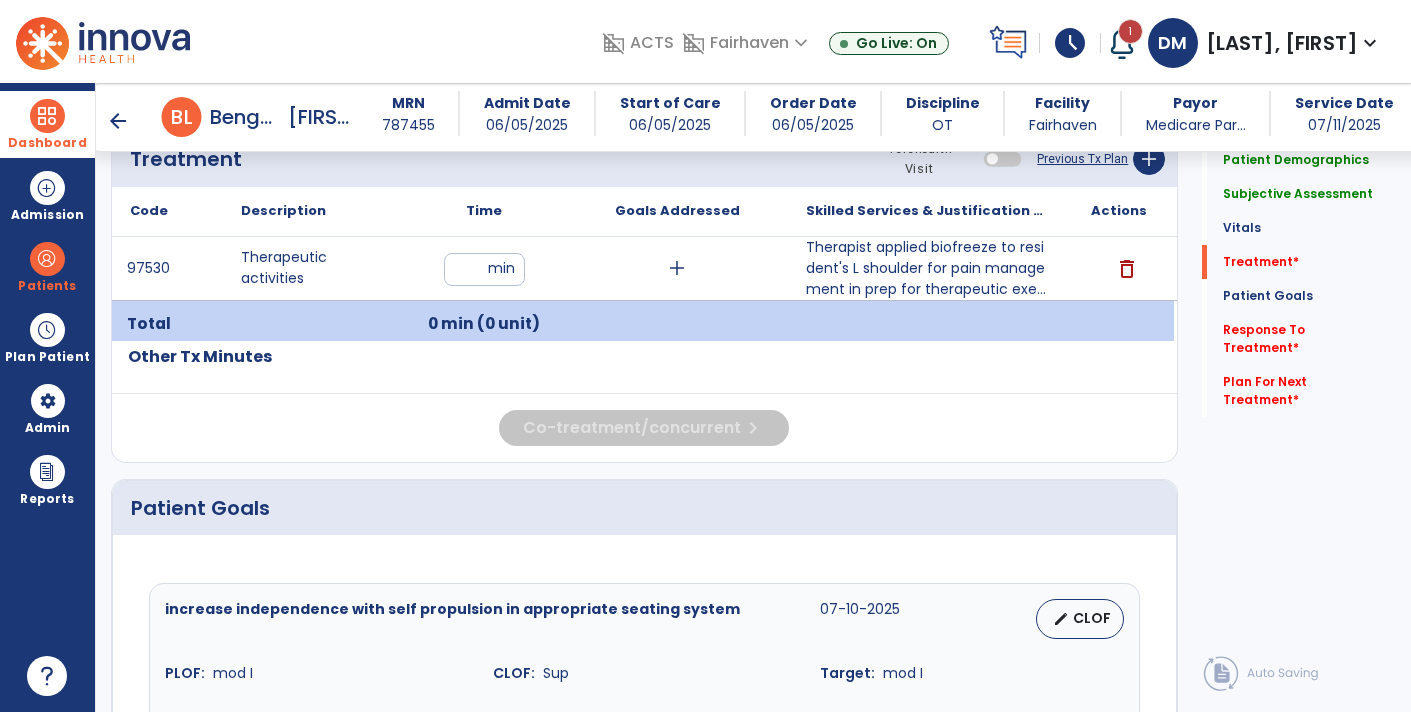 type on "**" 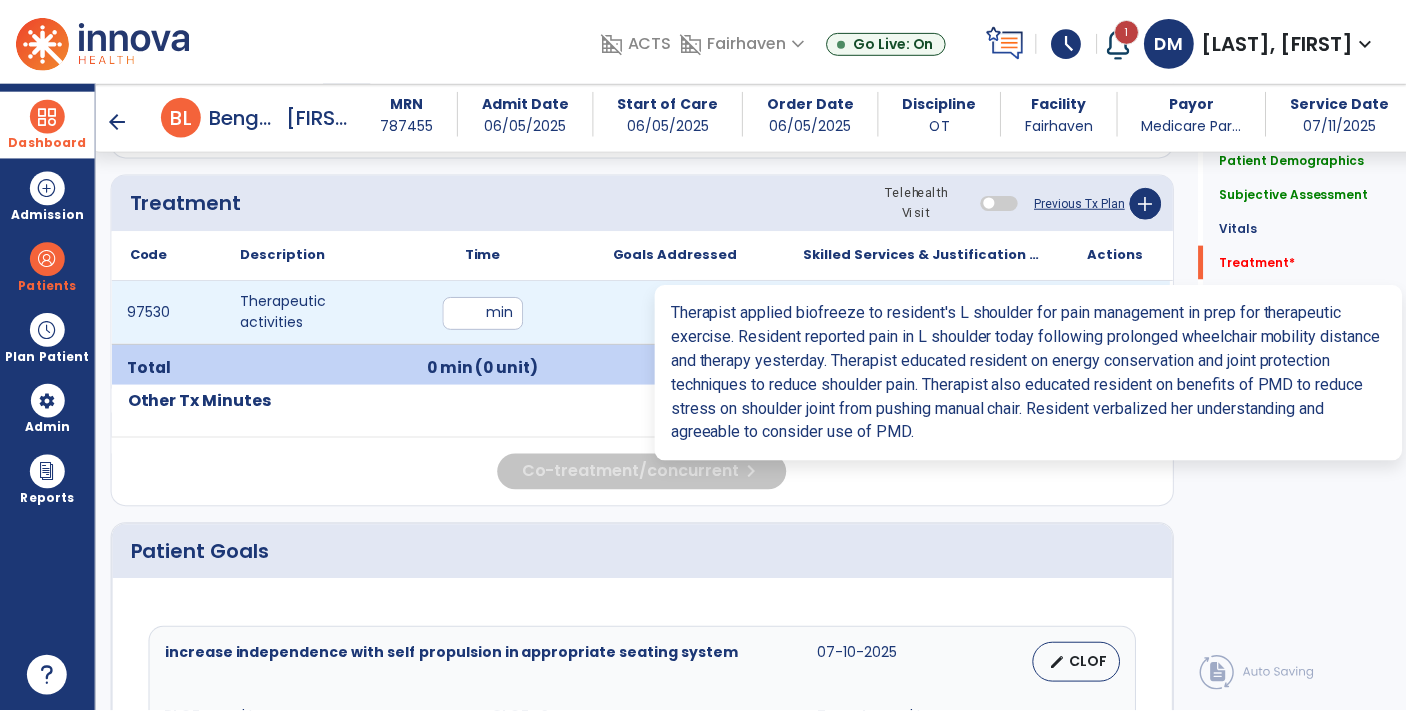 scroll, scrollTop: 1073, scrollLeft: 0, axis: vertical 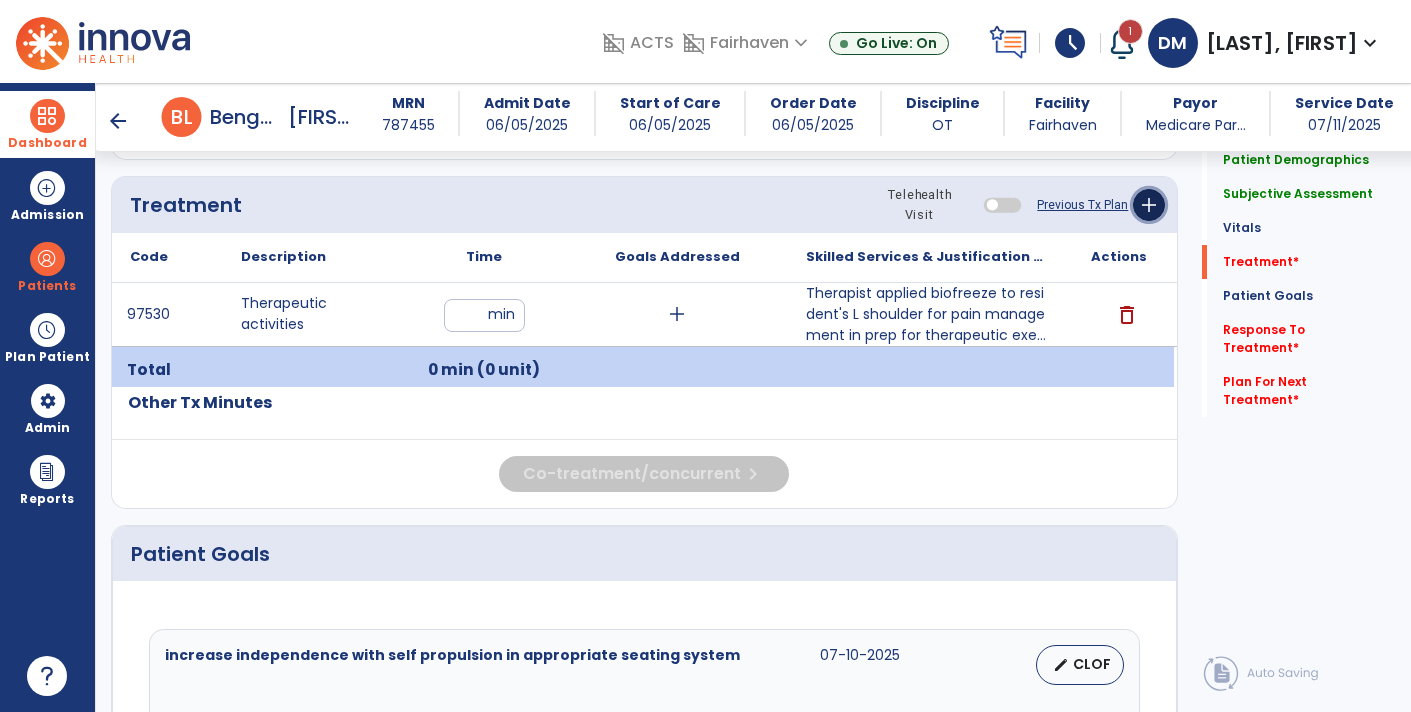 click on "add" 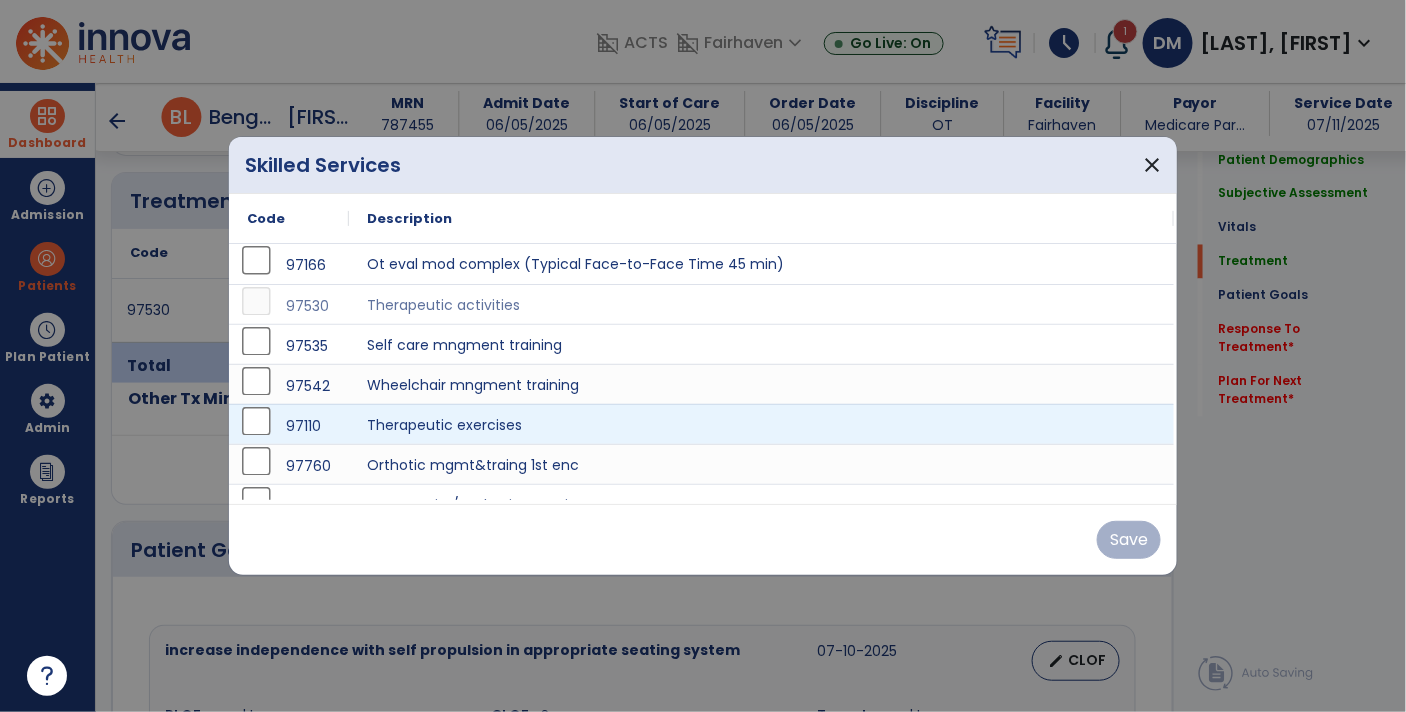 scroll, scrollTop: 1073, scrollLeft: 0, axis: vertical 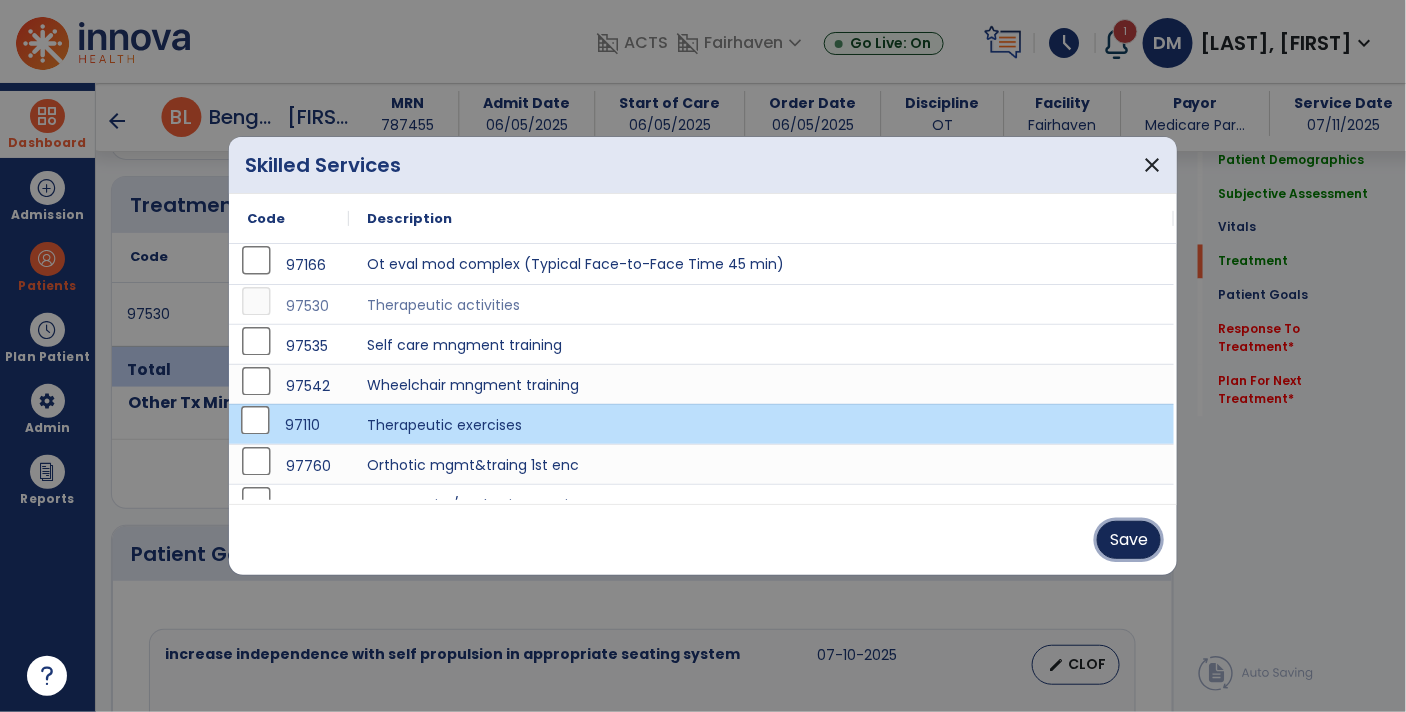 click on "Save" at bounding box center (1129, 540) 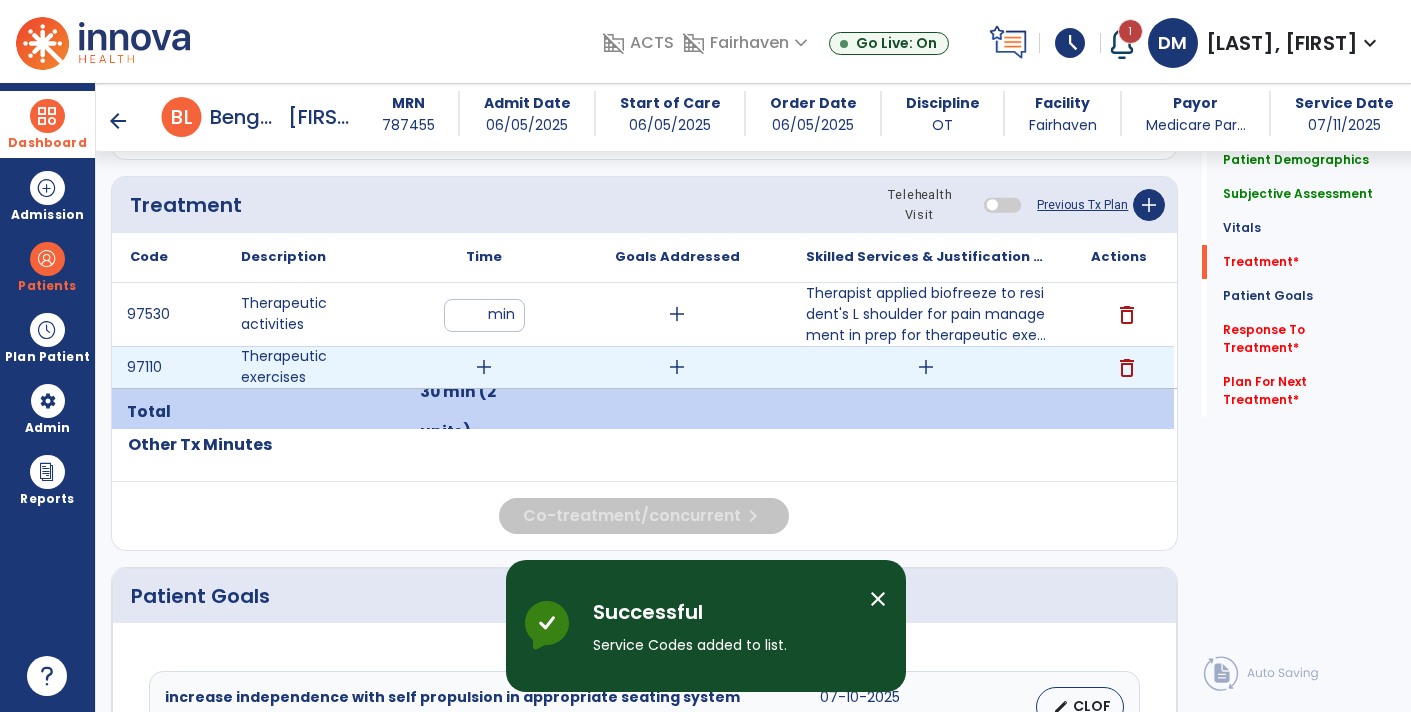 click on "add" at bounding box center (926, 367) 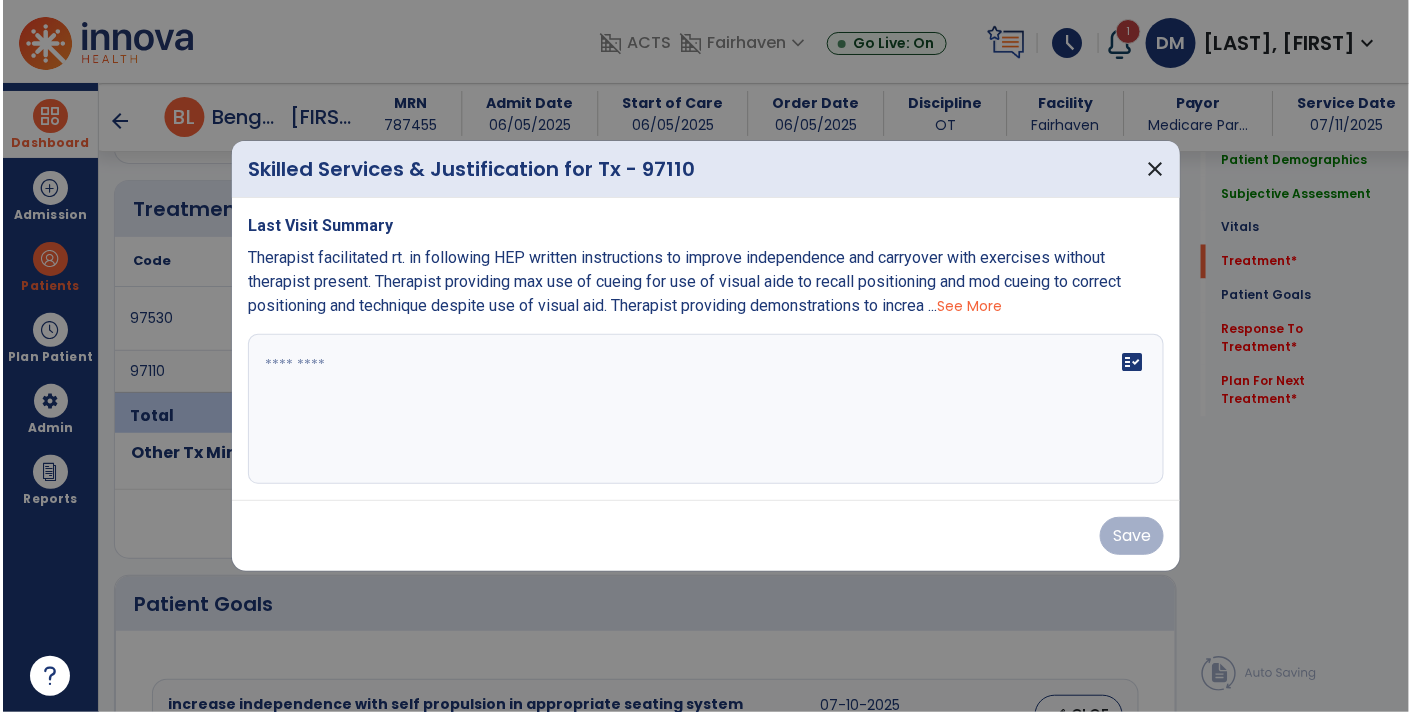 scroll, scrollTop: 1073, scrollLeft: 0, axis: vertical 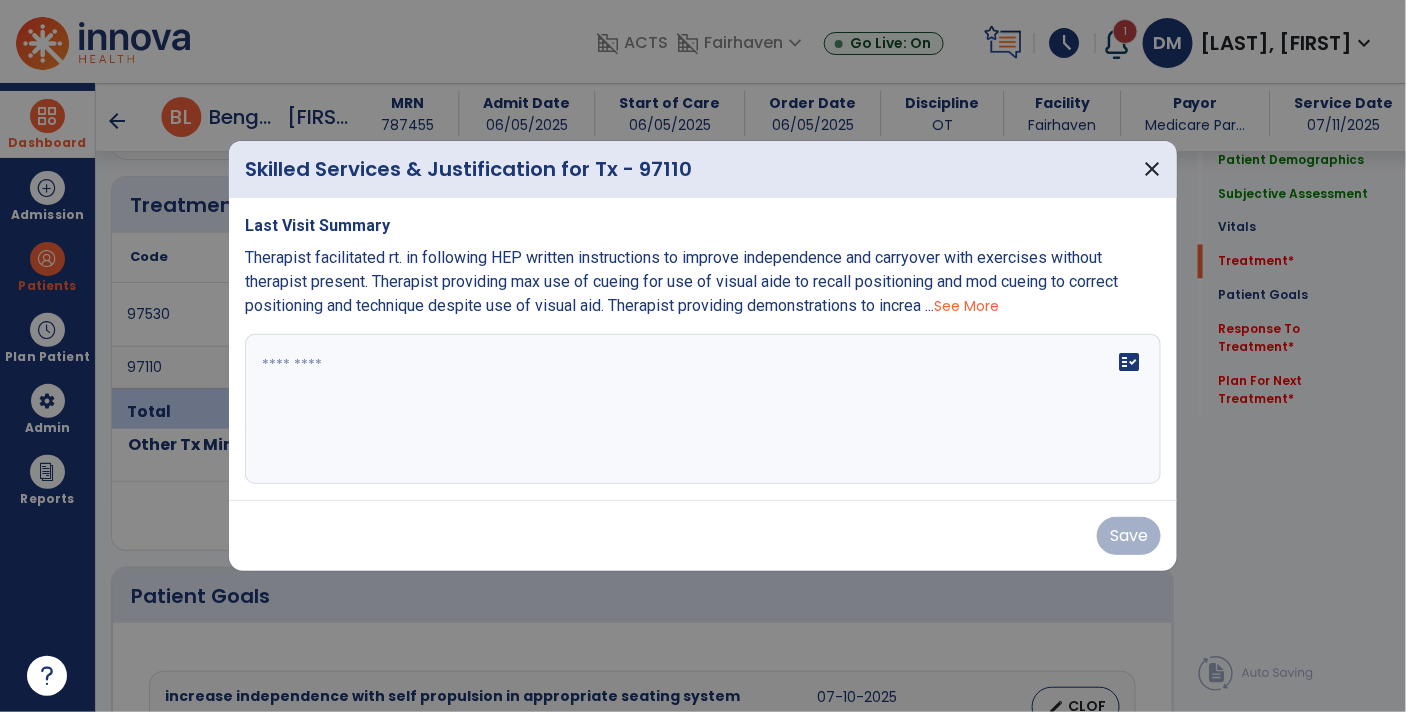 click on "Last Visit Summary Therapist facilitated rt. in following HEP written instructions to improve independence and carryover with exercises without therapist present. Therapist providing max use of cueing for use of visual aide to recall positioning and mod cueing to correct positioning and technique despite use of visual aid. Therapist providing demonstrations to increa ...  See More   fact_check" at bounding box center (703, 349) 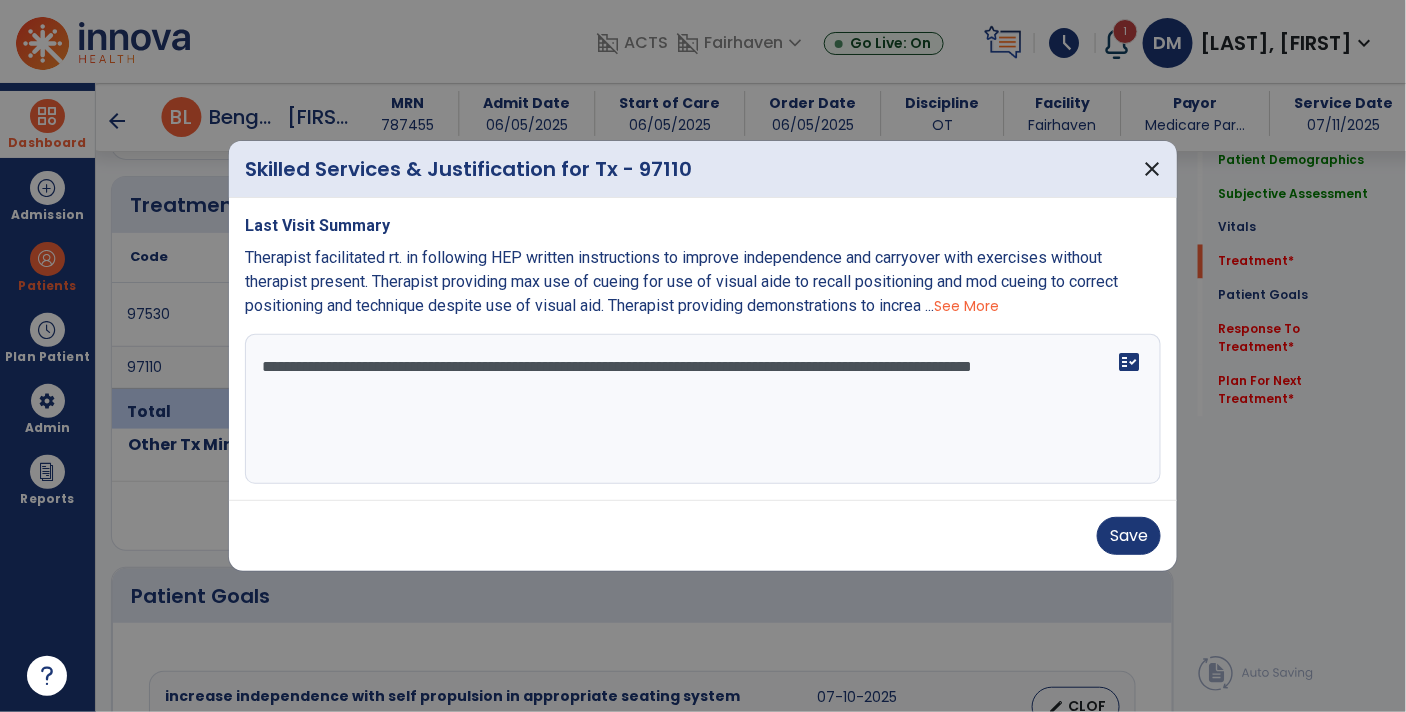 click on "**********" at bounding box center (703, 409) 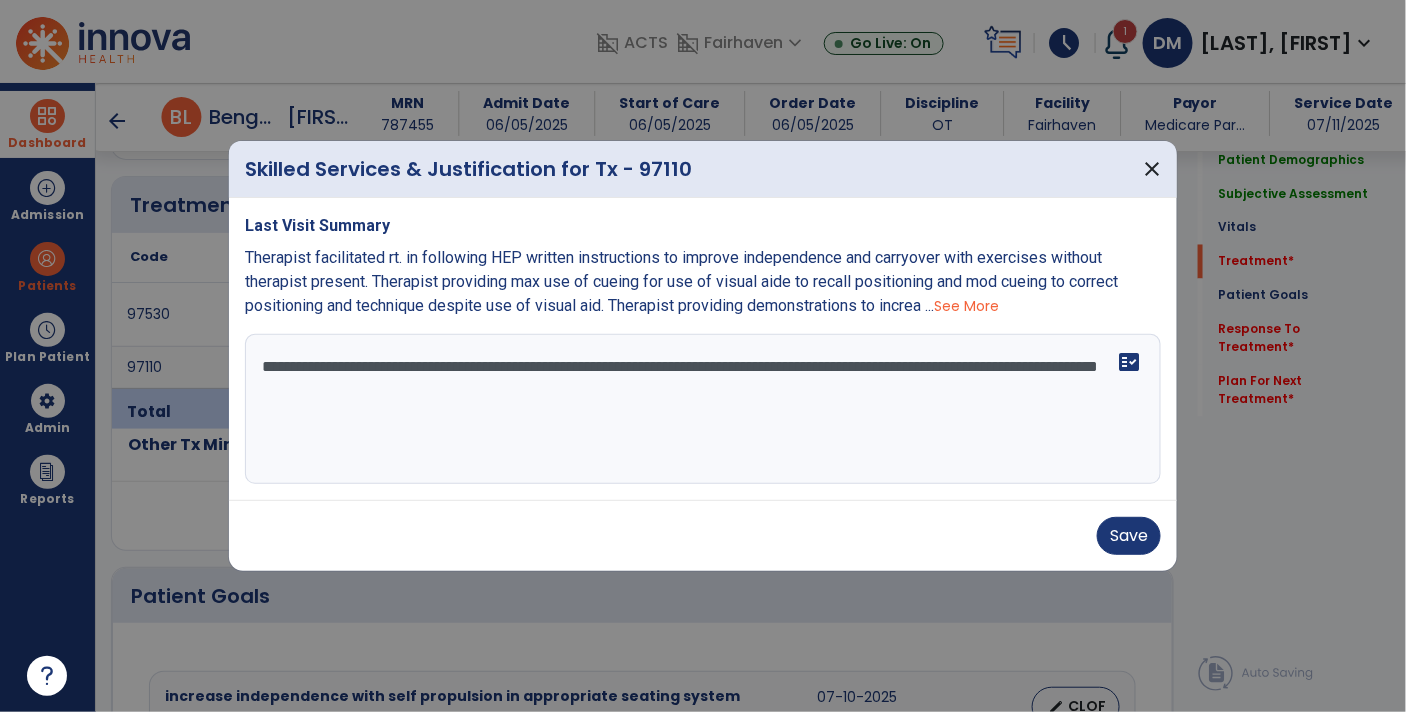 click on "**********" at bounding box center [703, 409] 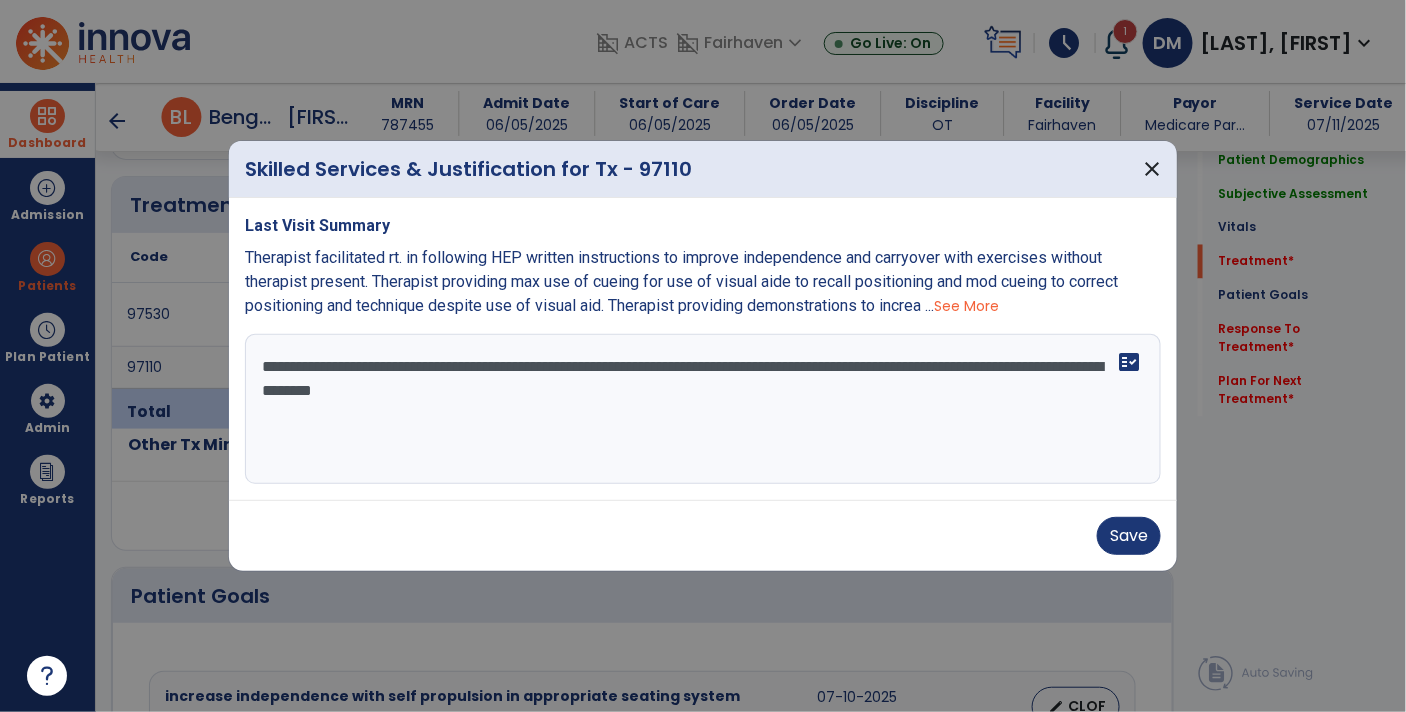click on "**********" at bounding box center [703, 409] 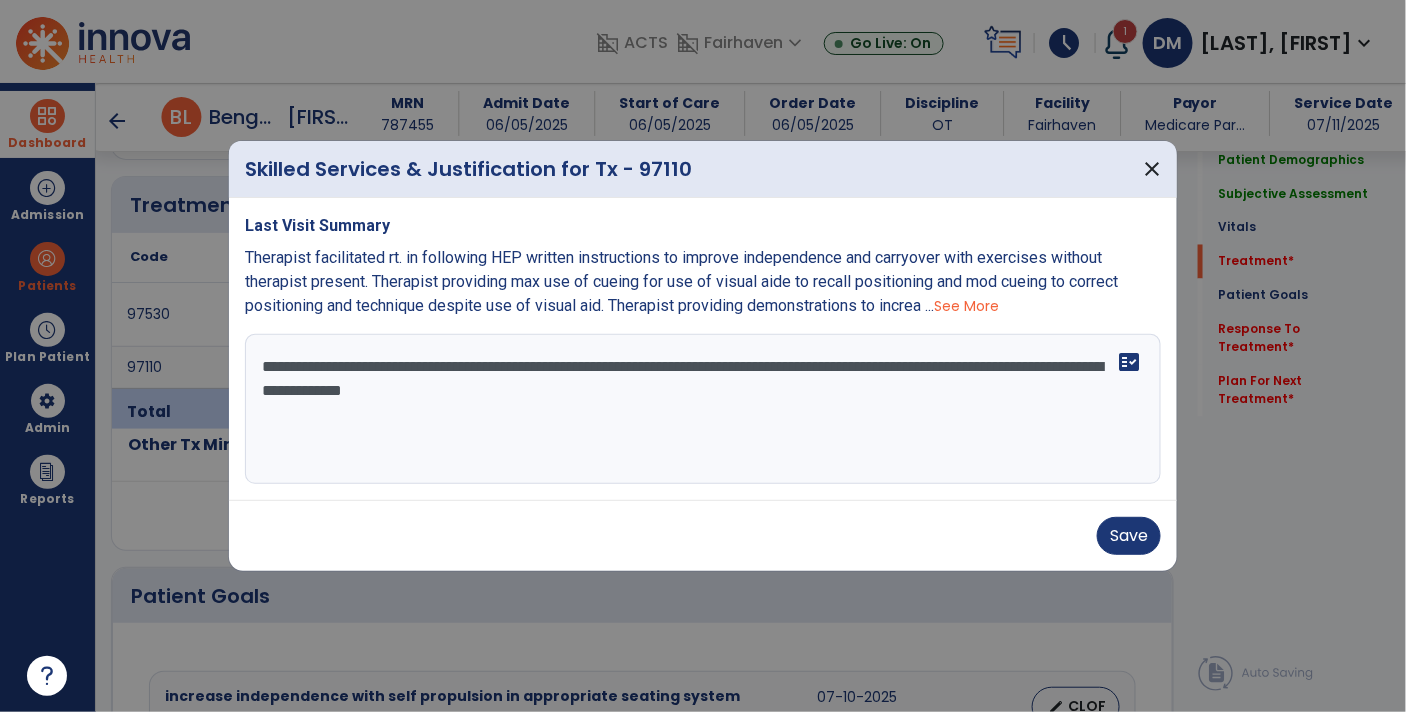 click on "**********" at bounding box center (703, 409) 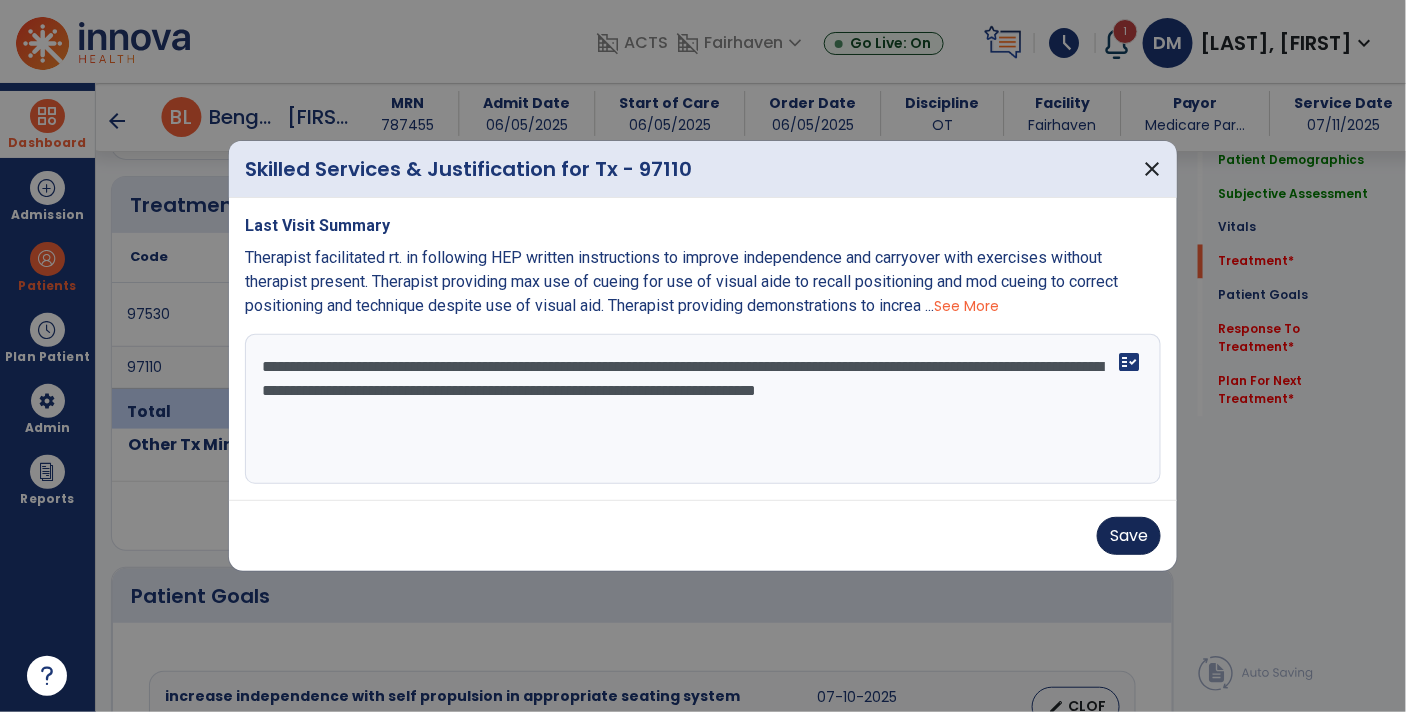 type on "**********" 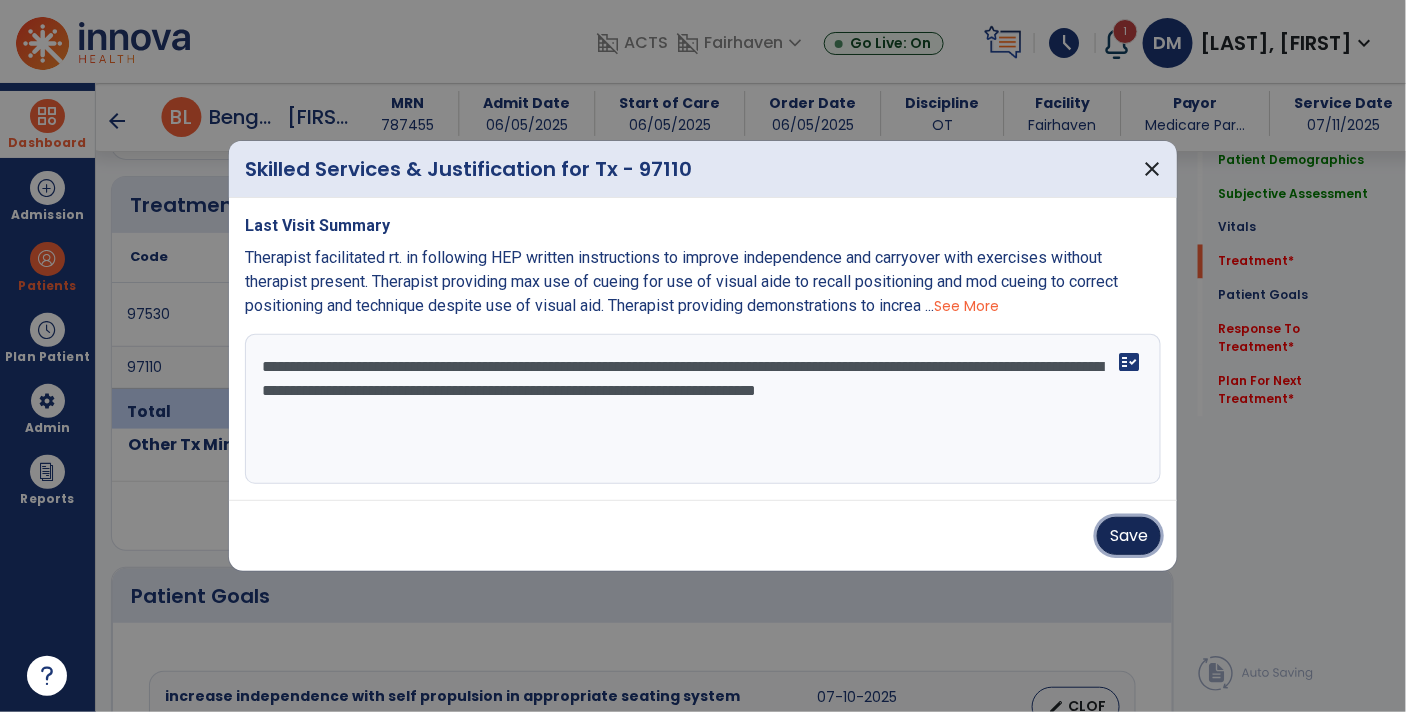 click on "Save" at bounding box center [1129, 536] 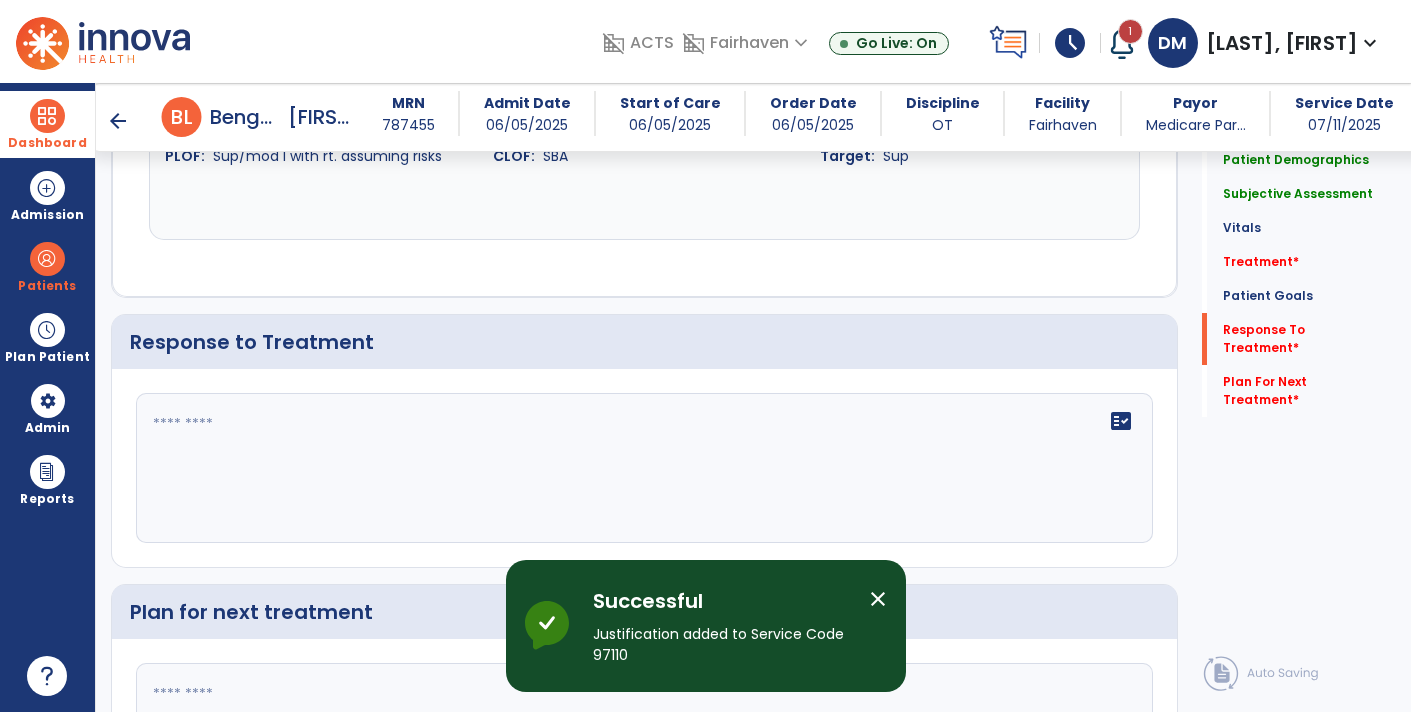 scroll, scrollTop: 2247, scrollLeft: 0, axis: vertical 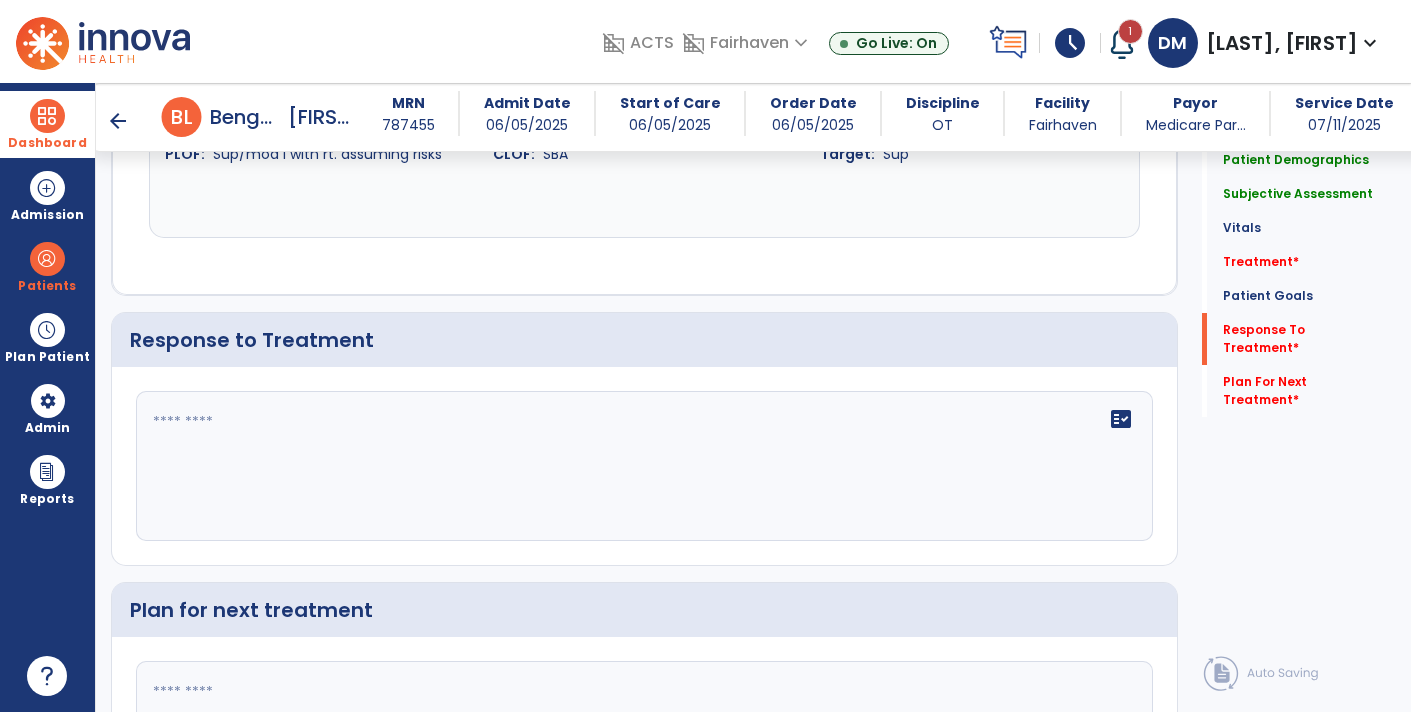 click on "fact_check" 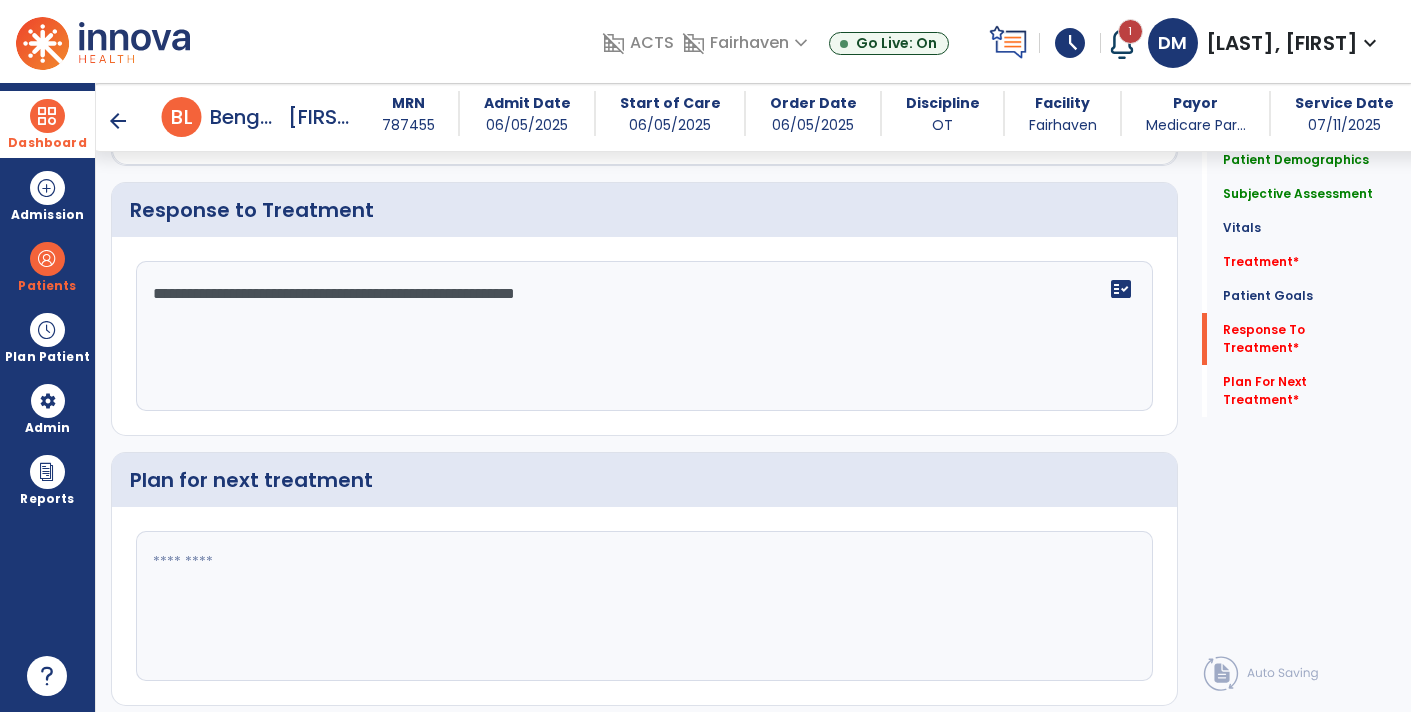 scroll, scrollTop: 2427, scrollLeft: 0, axis: vertical 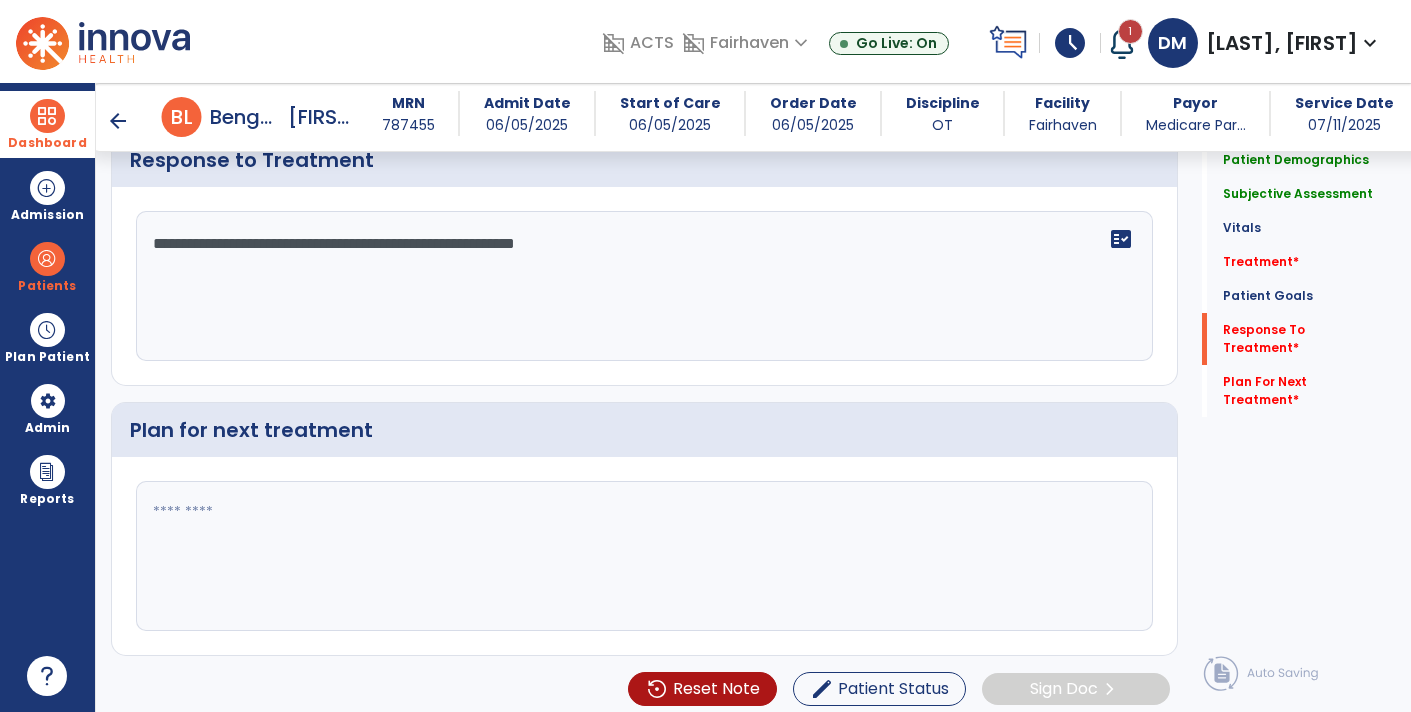 type on "**********" 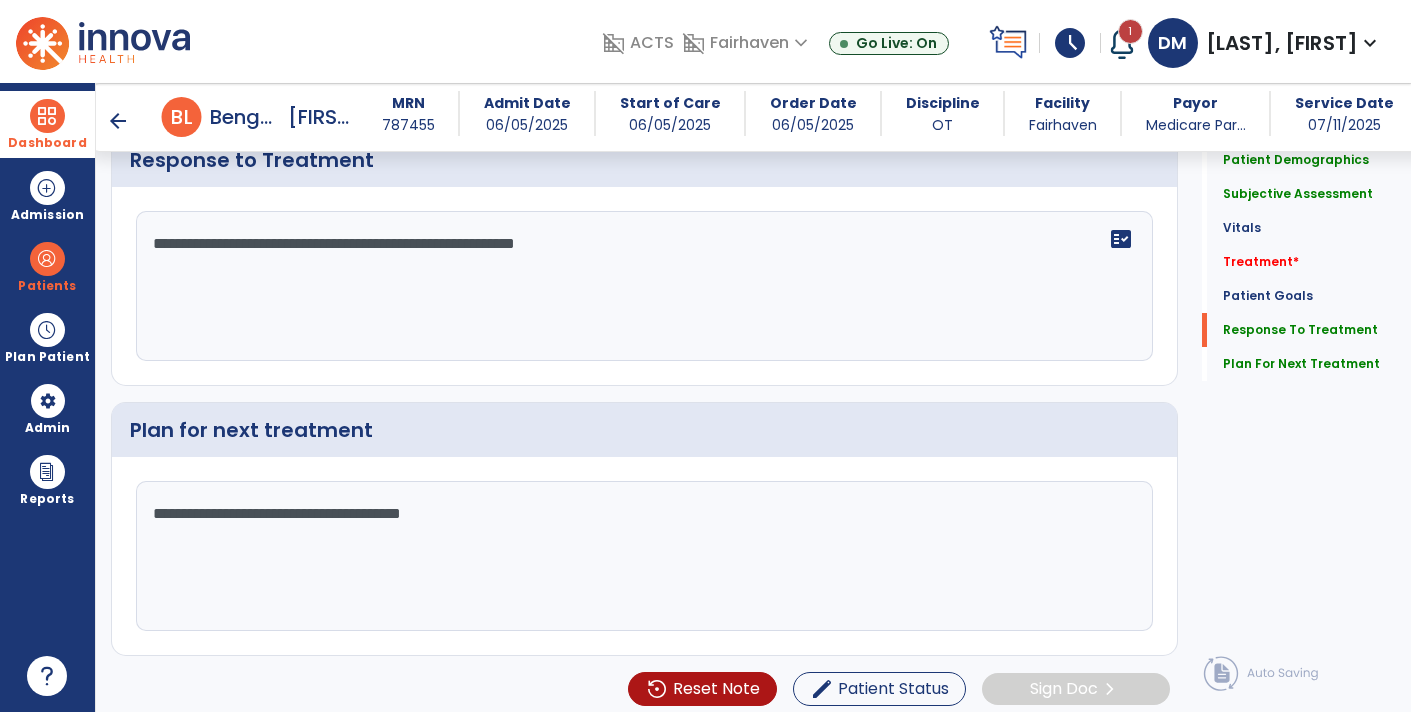 scroll, scrollTop: 2427, scrollLeft: 0, axis: vertical 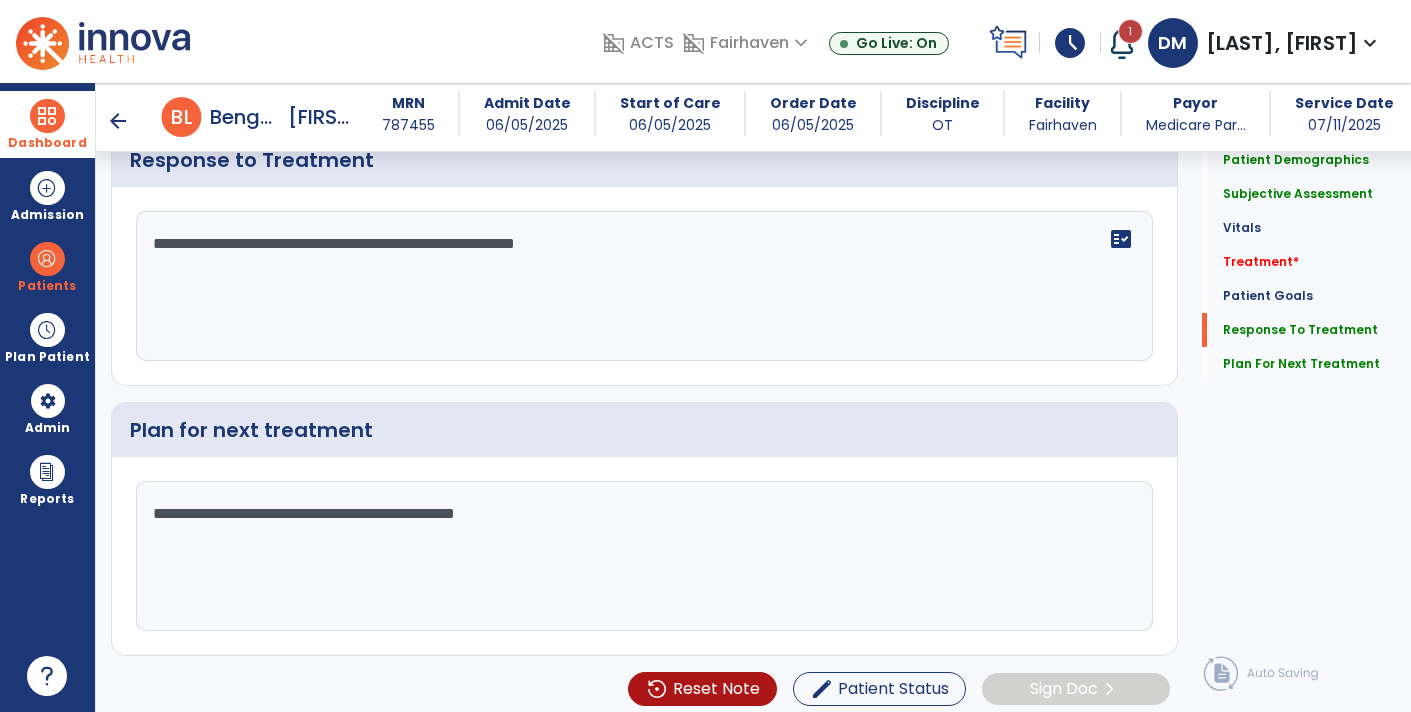 click on "**********" 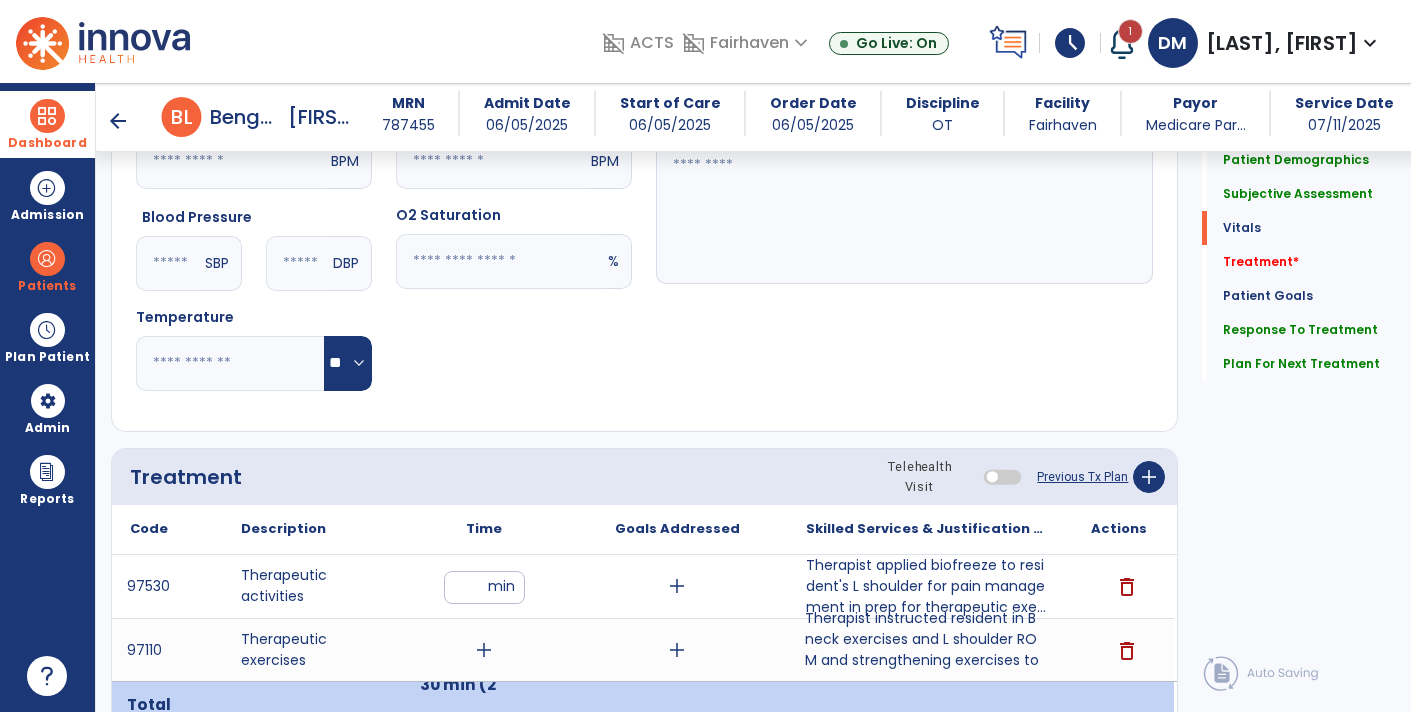scroll, scrollTop: 878, scrollLeft: 0, axis: vertical 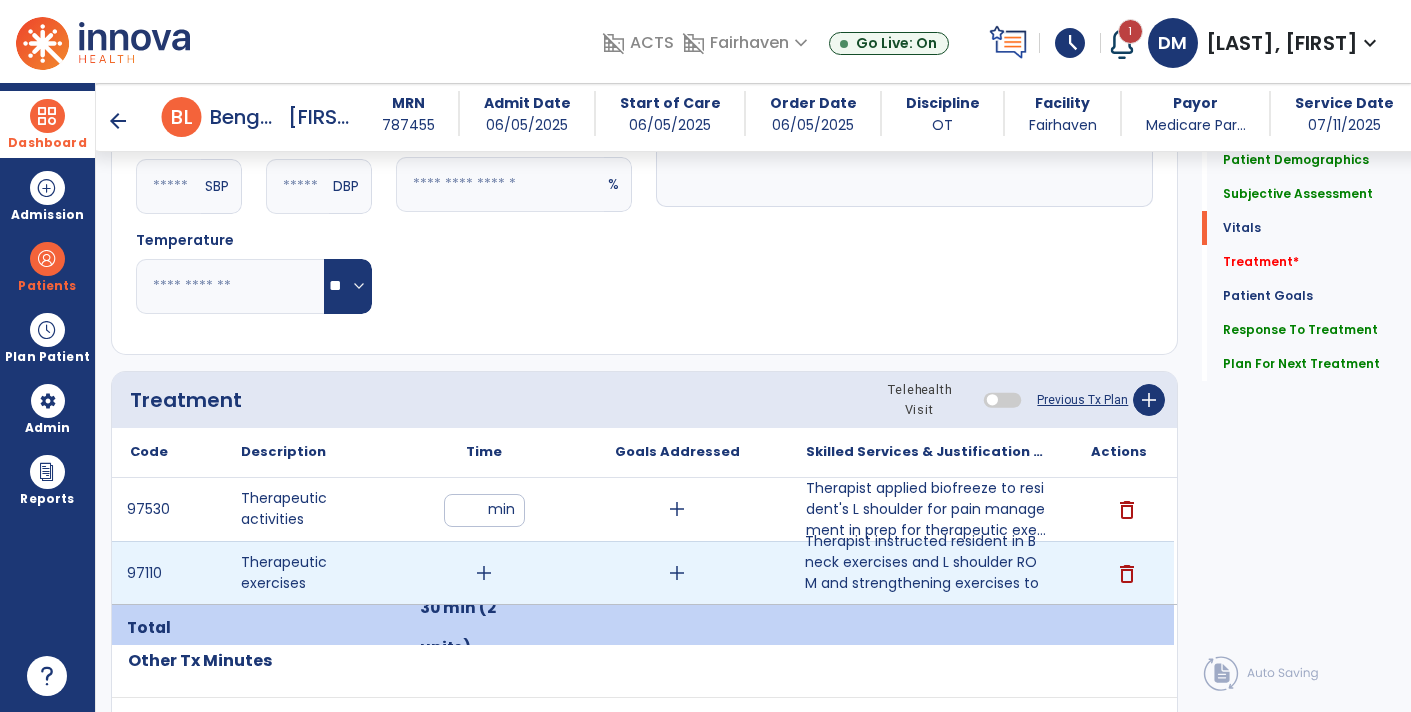type on "**********" 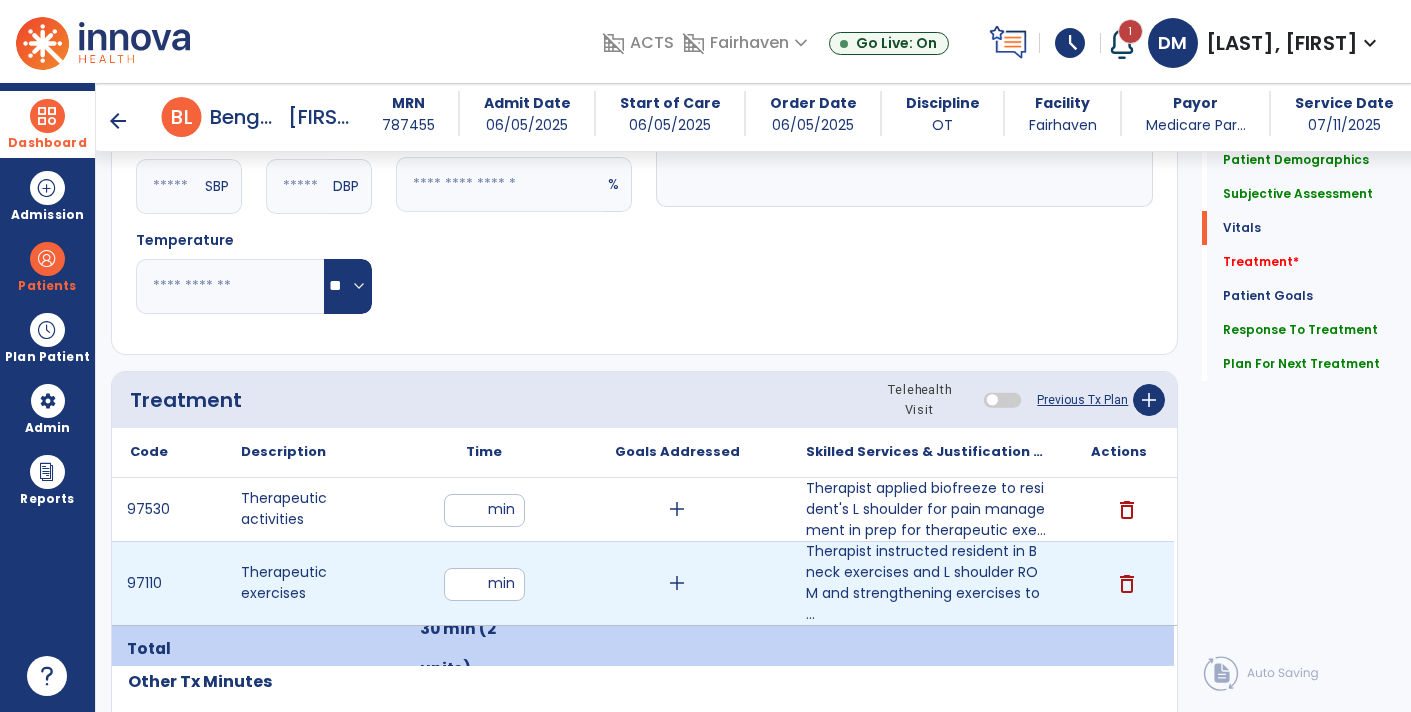 type on "**" 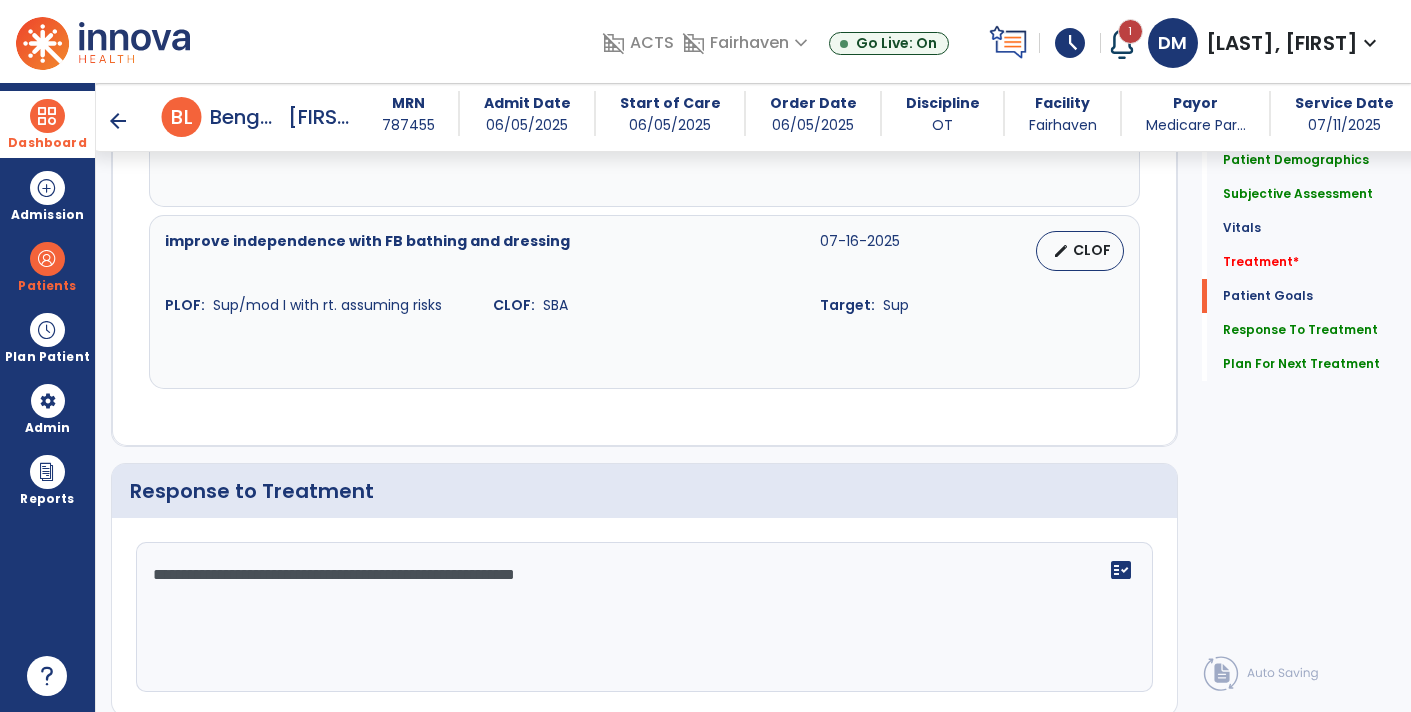 scroll, scrollTop: 2447, scrollLeft: 0, axis: vertical 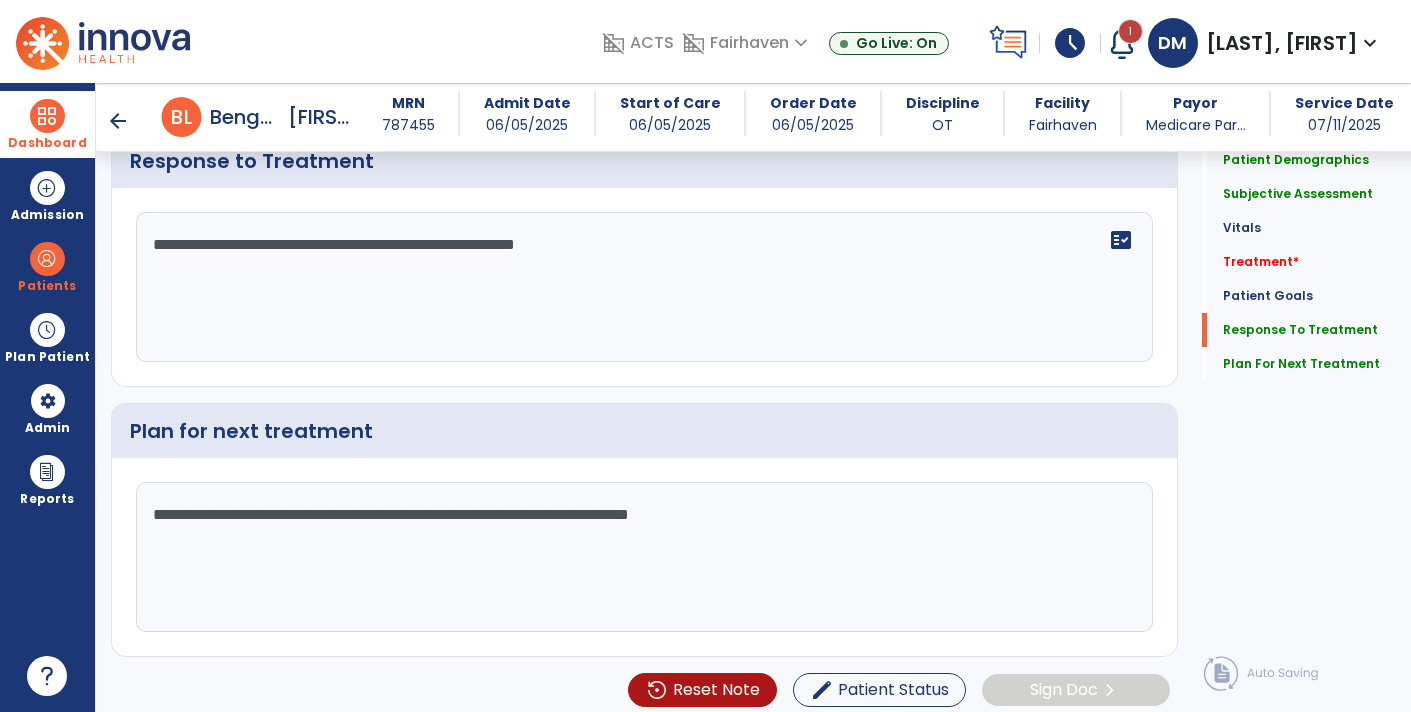 click on "**********" 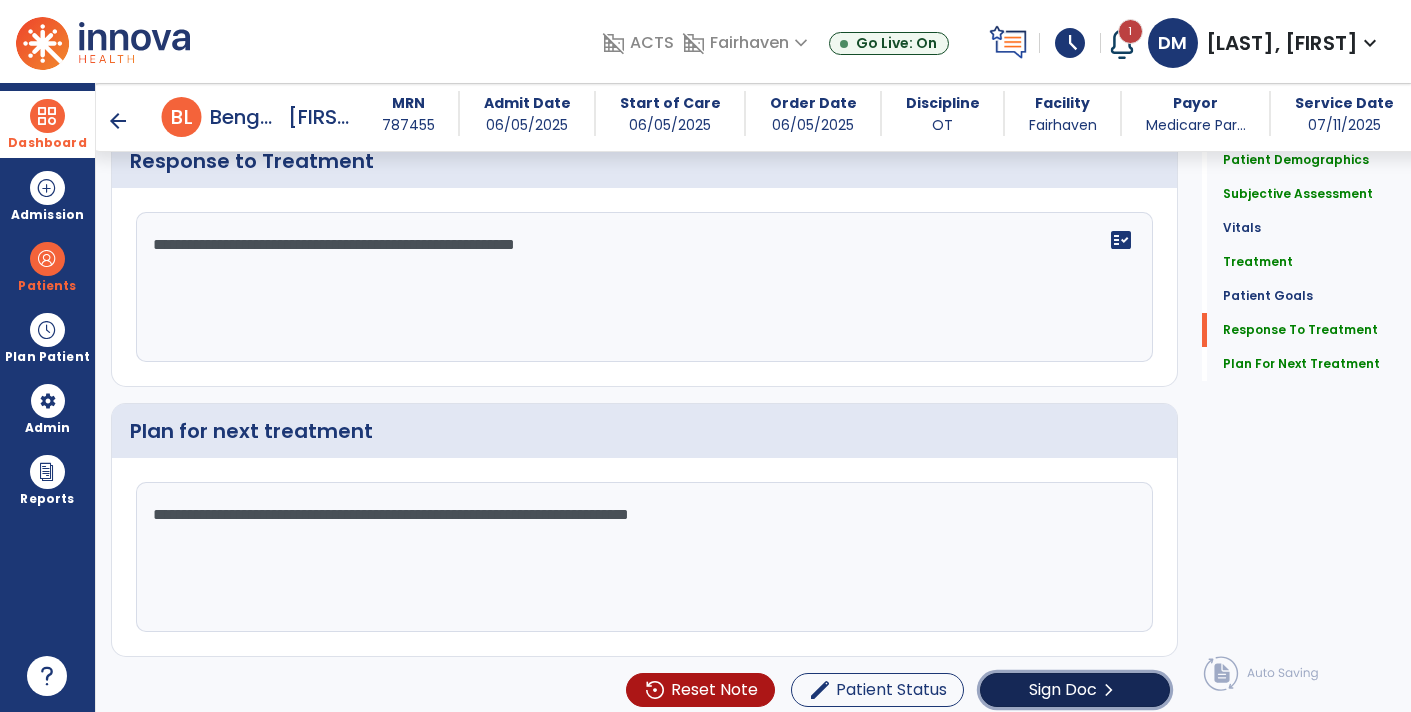 click on "Sign Doc  chevron_right" 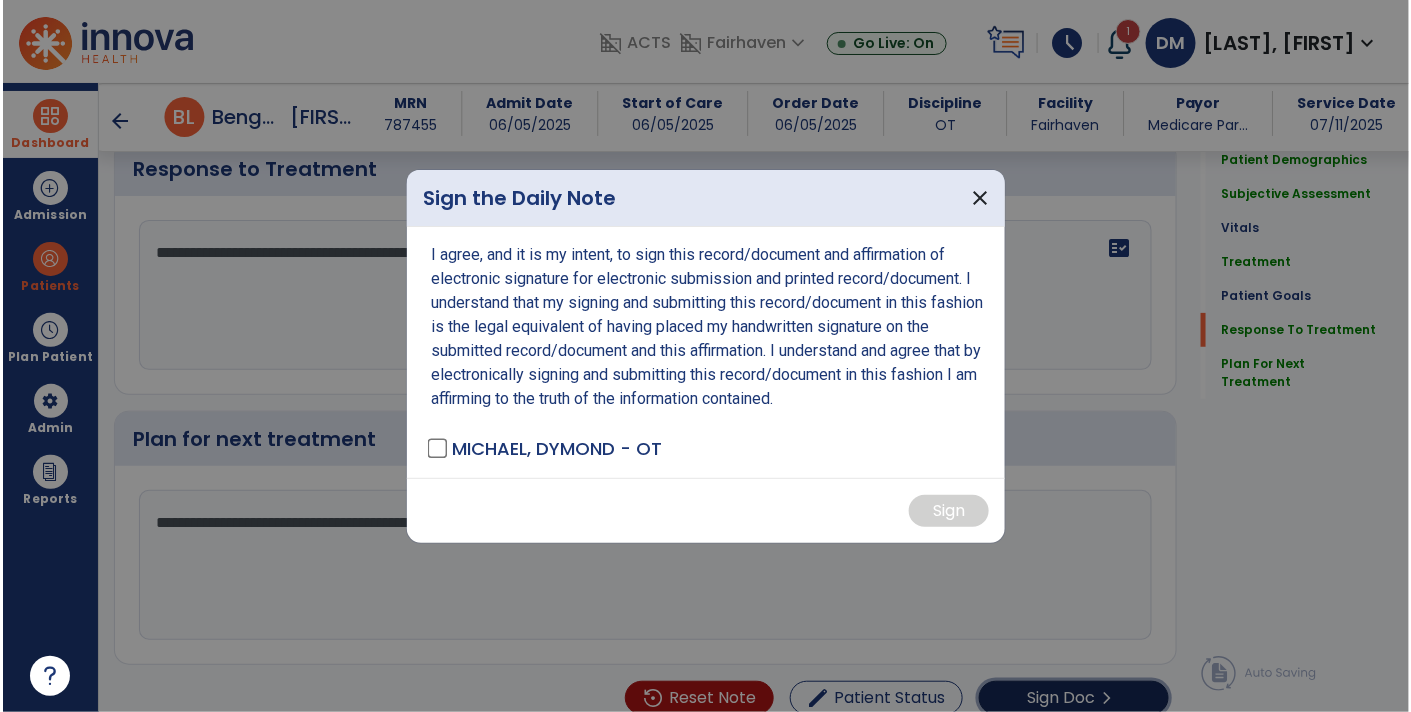 scroll, scrollTop: 2447, scrollLeft: 0, axis: vertical 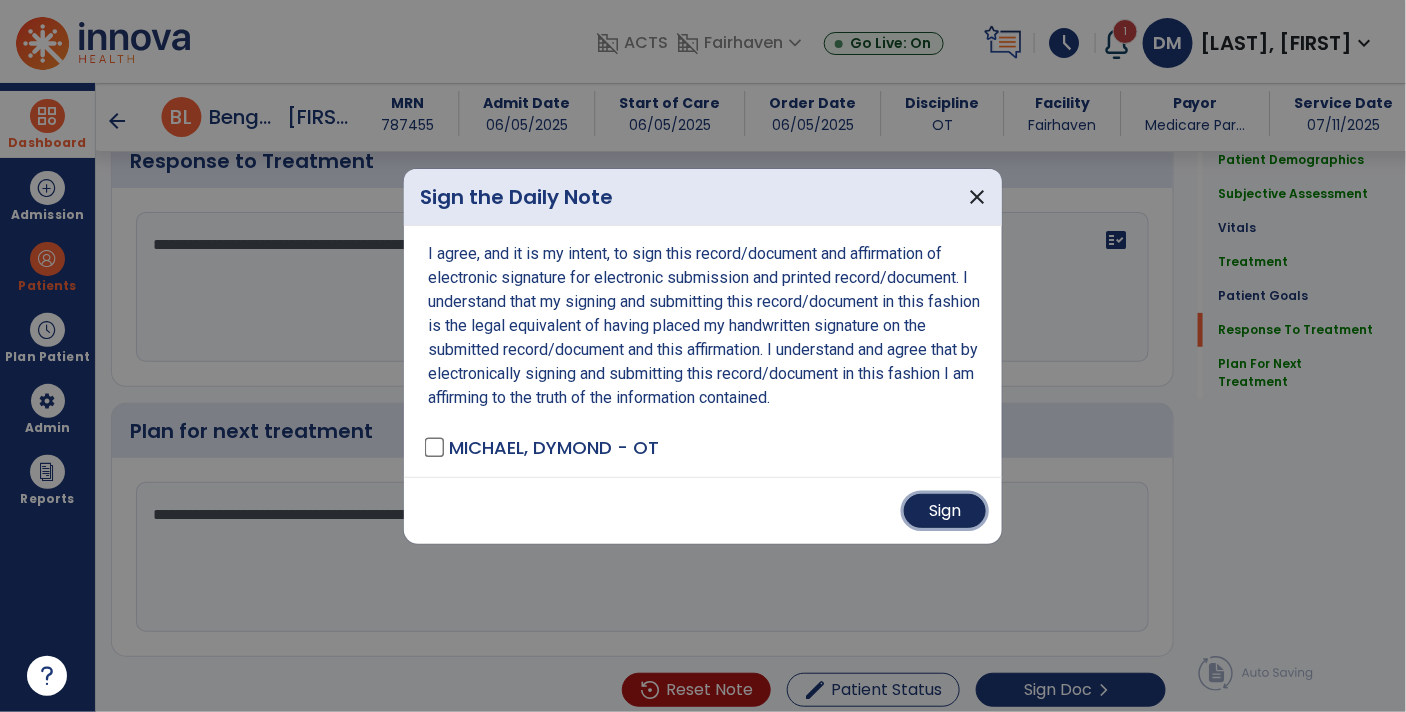 click on "Sign" at bounding box center [945, 511] 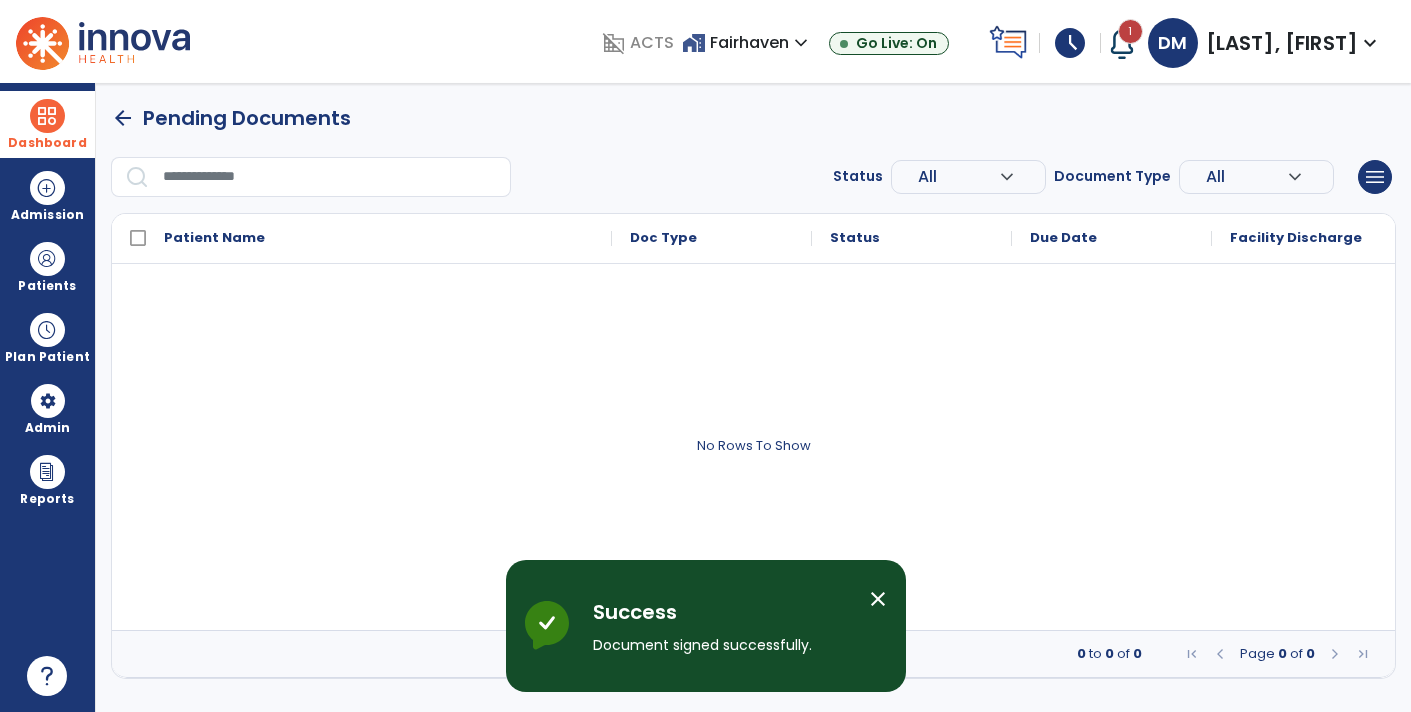scroll, scrollTop: 0, scrollLeft: 0, axis: both 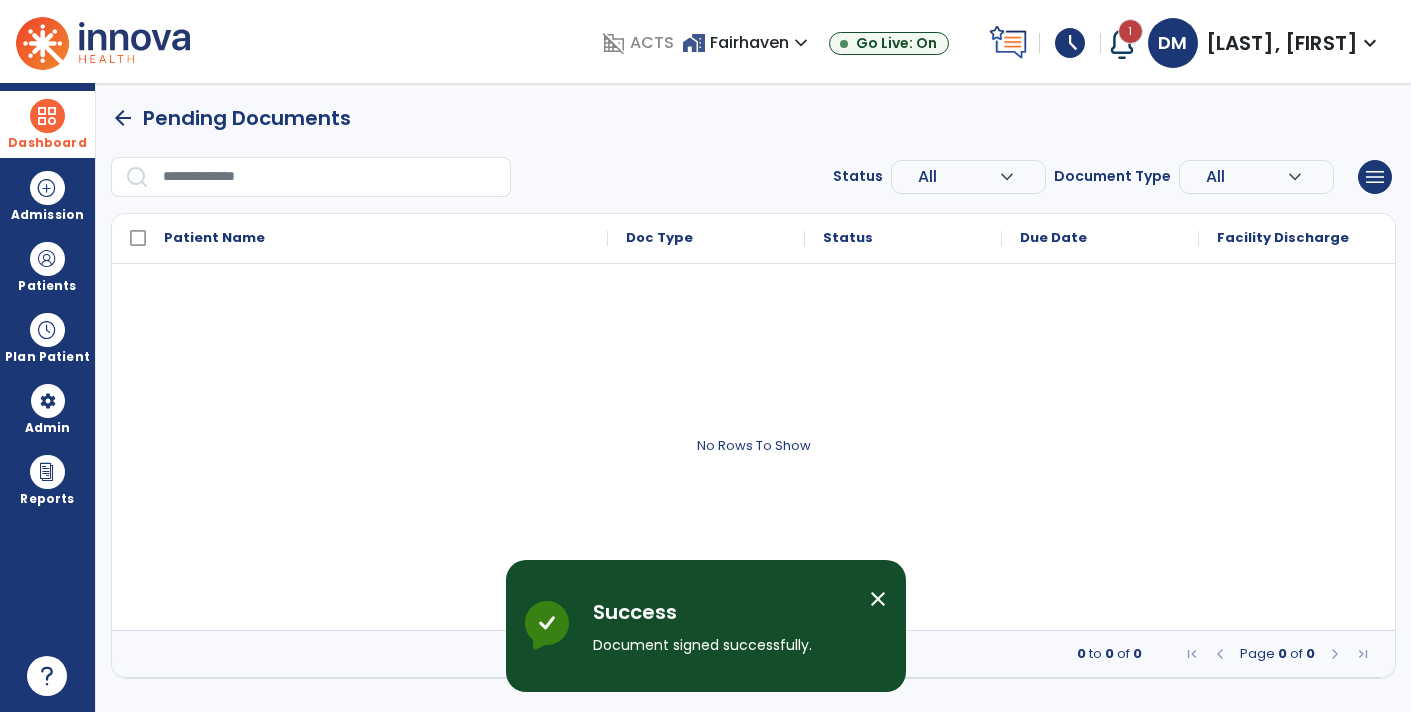 click on "schedule" at bounding box center (1070, 43) 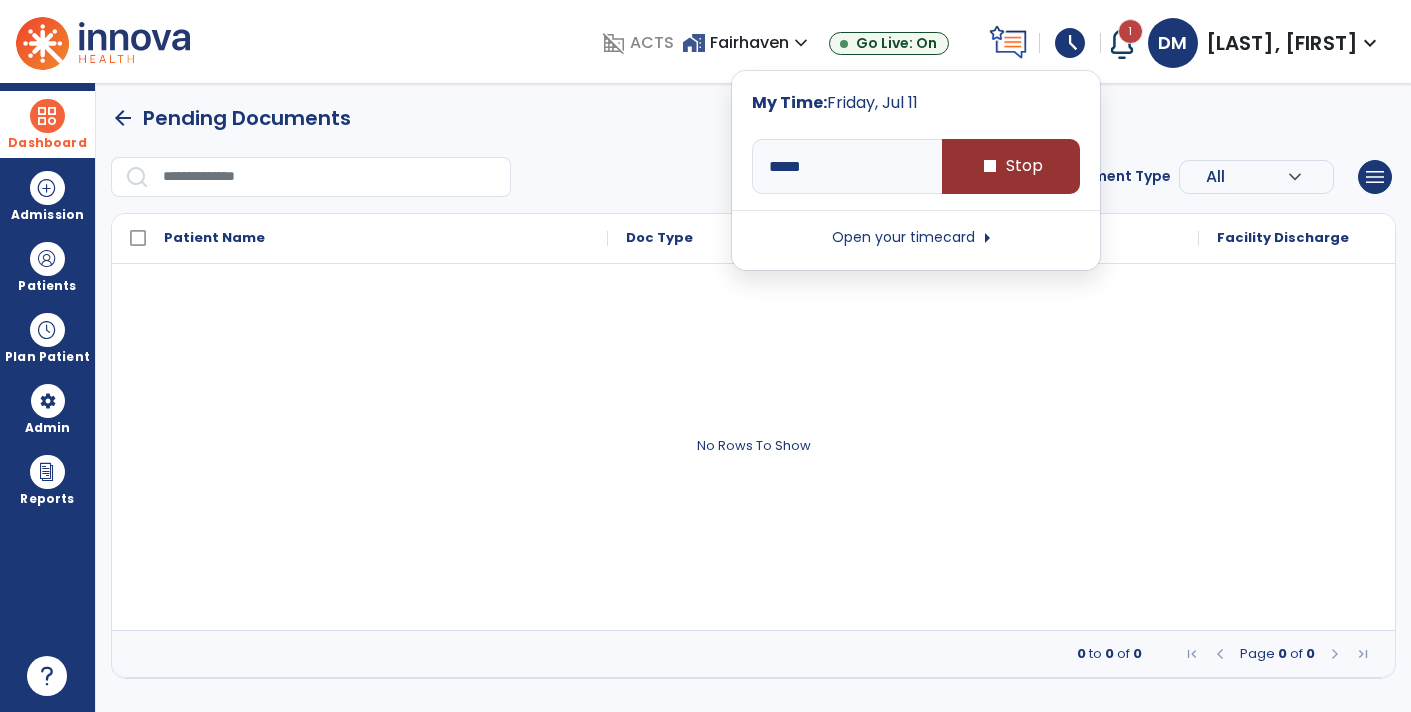 click on "stop  Stop" at bounding box center (1011, 166) 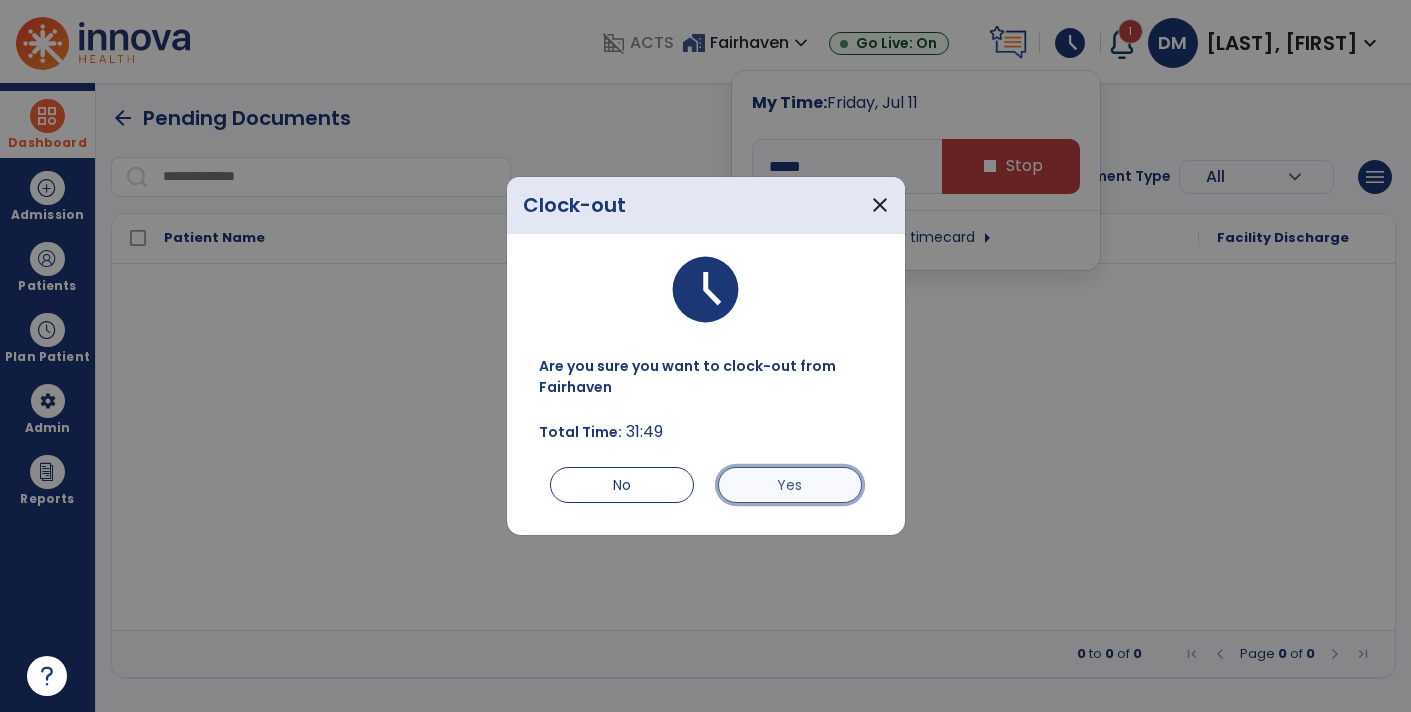 click on "Yes" at bounding box center [790, 485] 